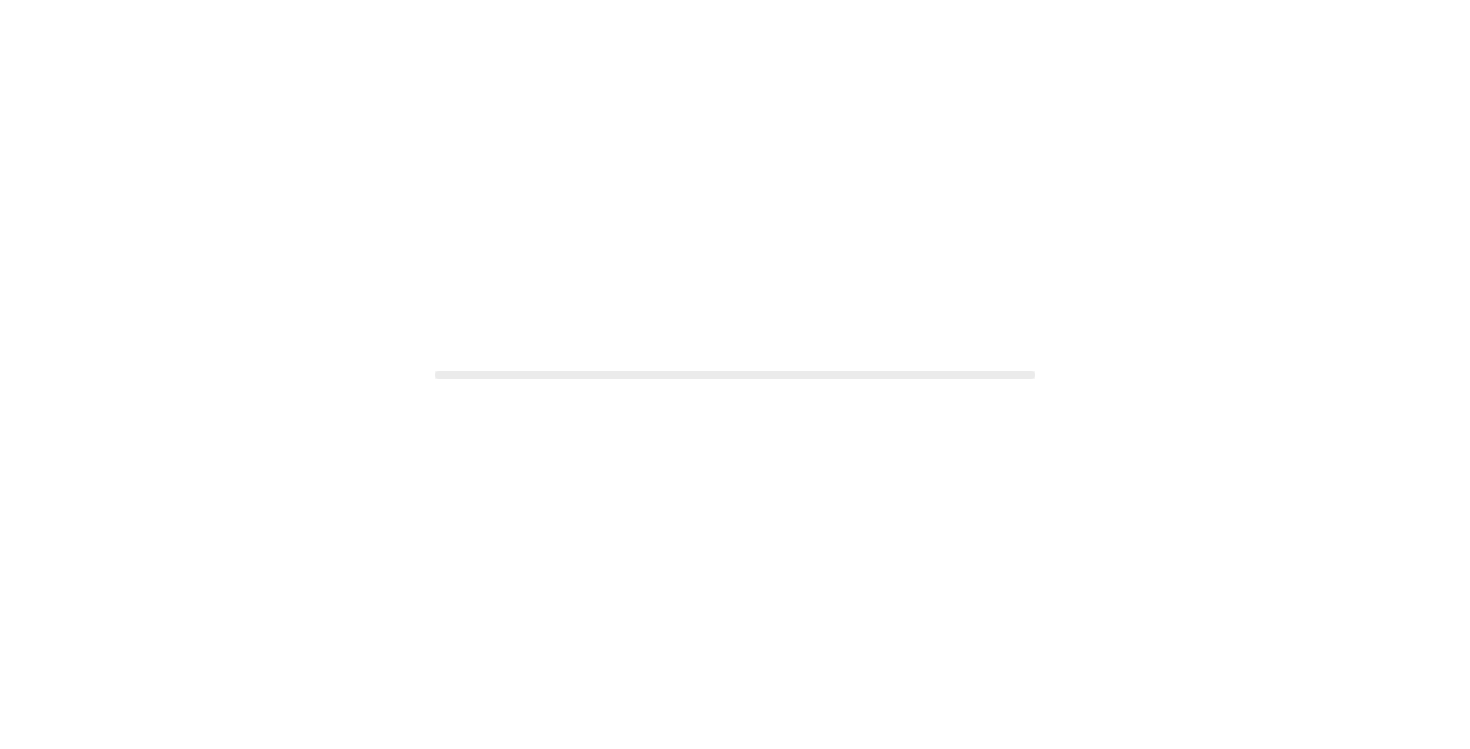 scroll, scrollTop: 0, scrollLeft: 0, axis: both 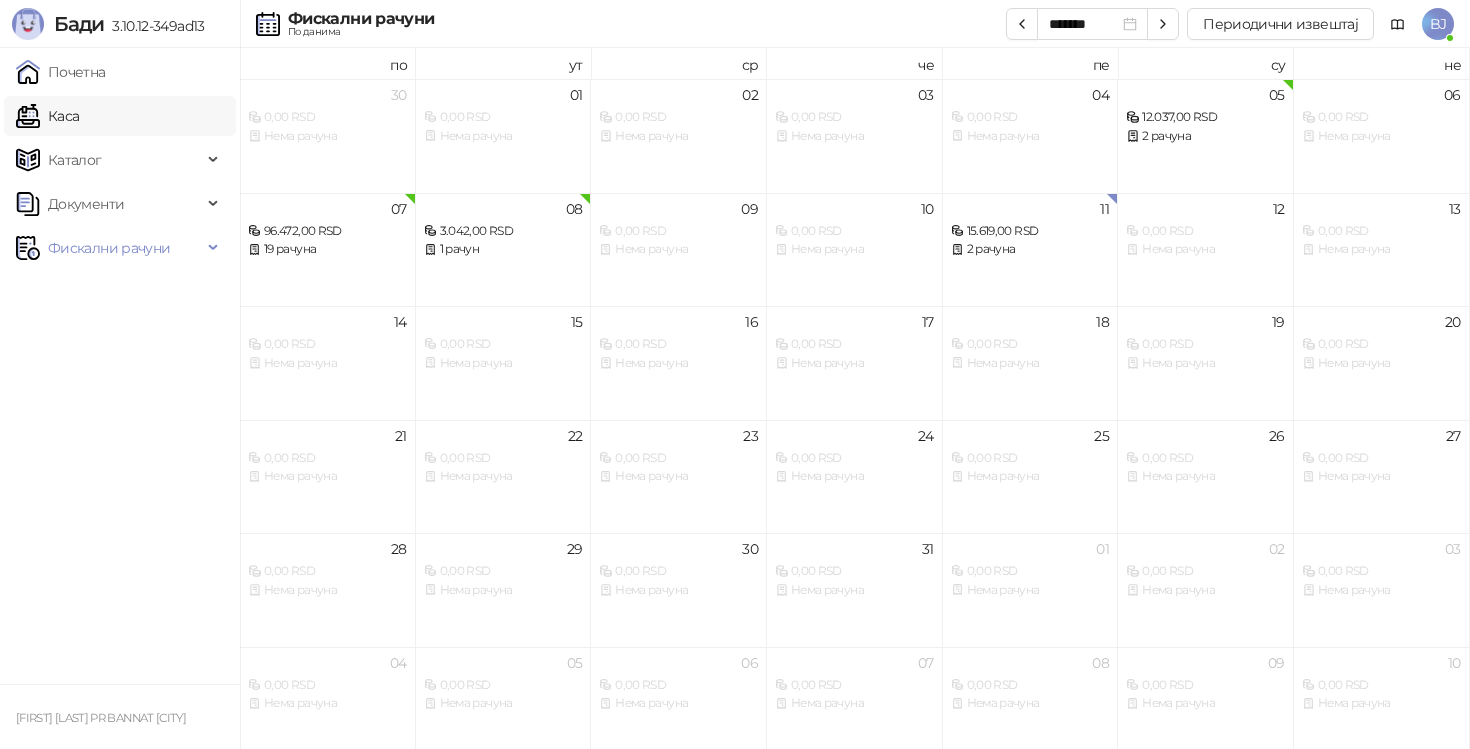 click on "Каса" at bounding box center (47, 116) 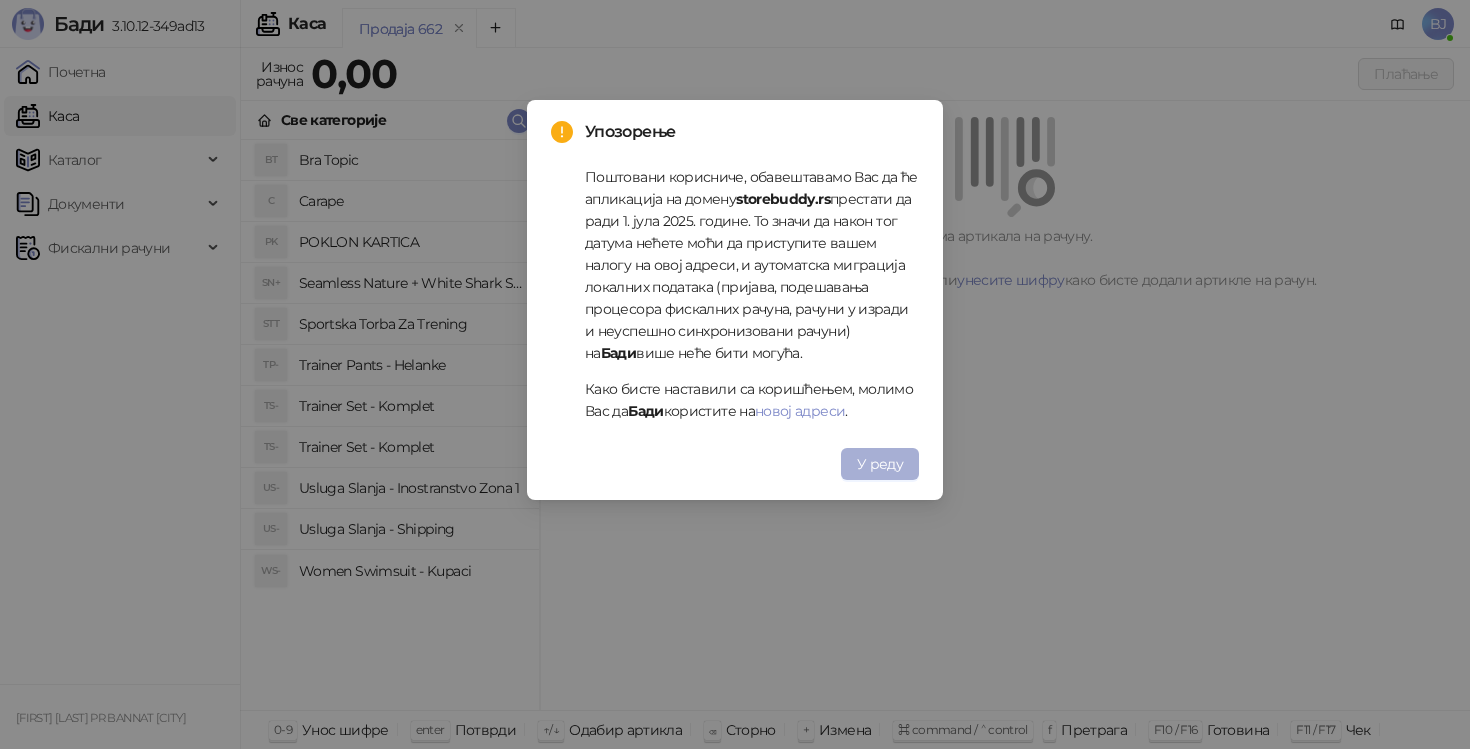 click on "У реду" at bounding box center (880, 464) 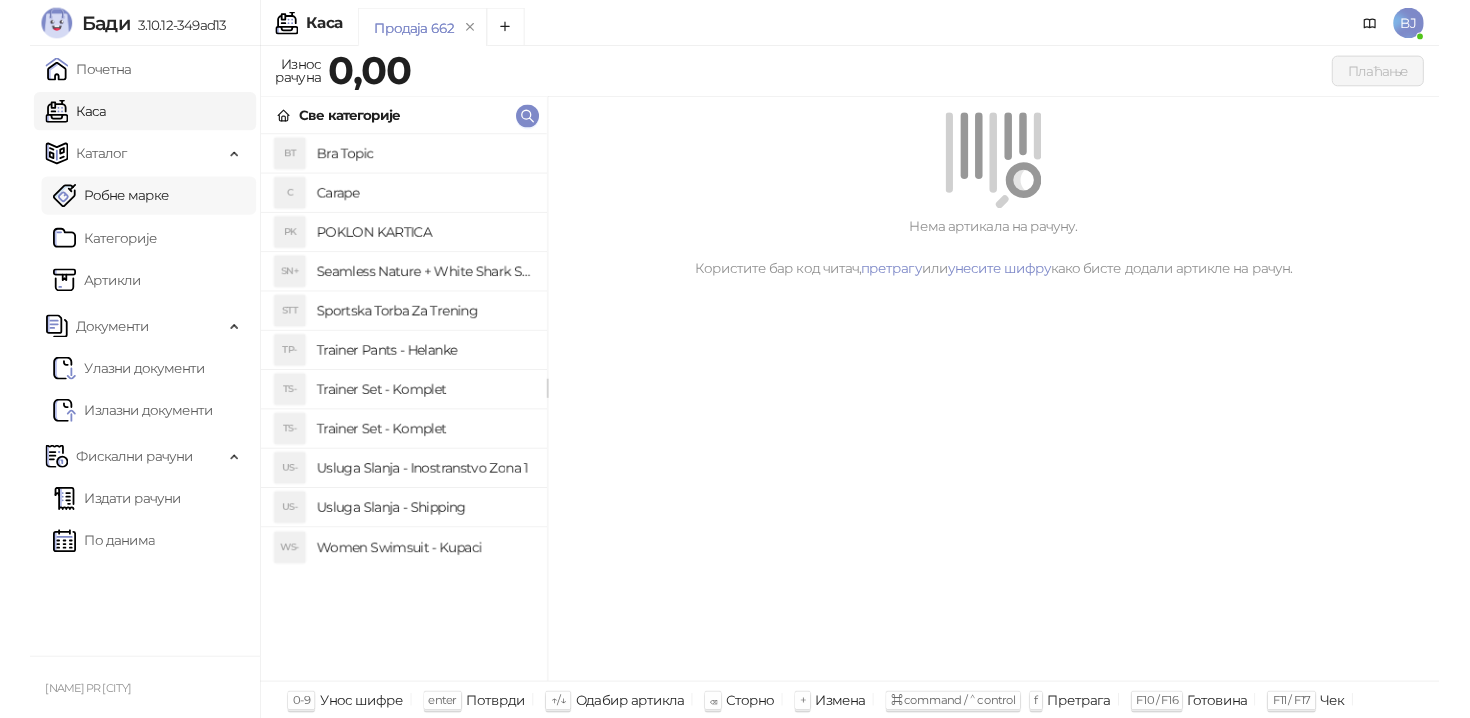 scroll, scrollTop: 0, scrollLeft: 0, axis: both 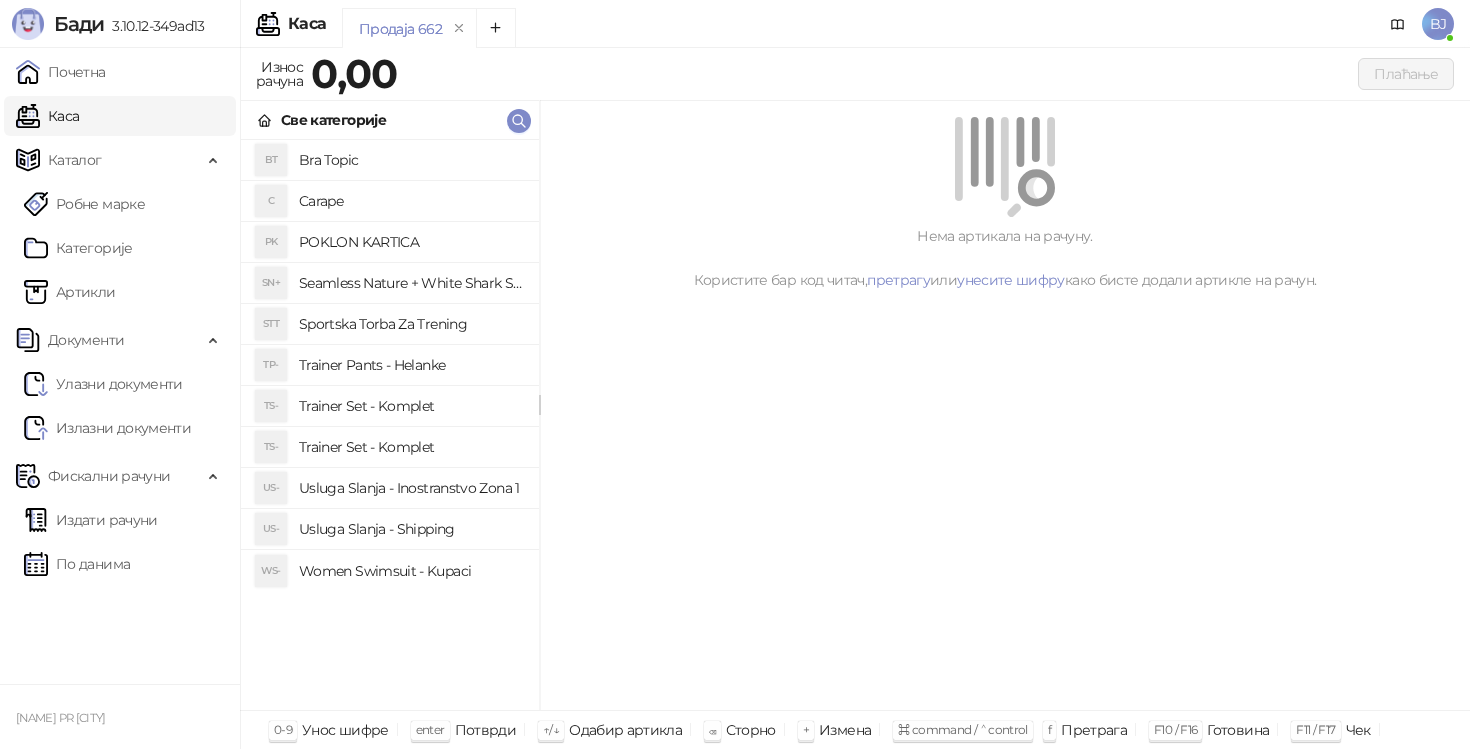 click on "Trainer Set - Komplet" at bounding box center [411, 406] 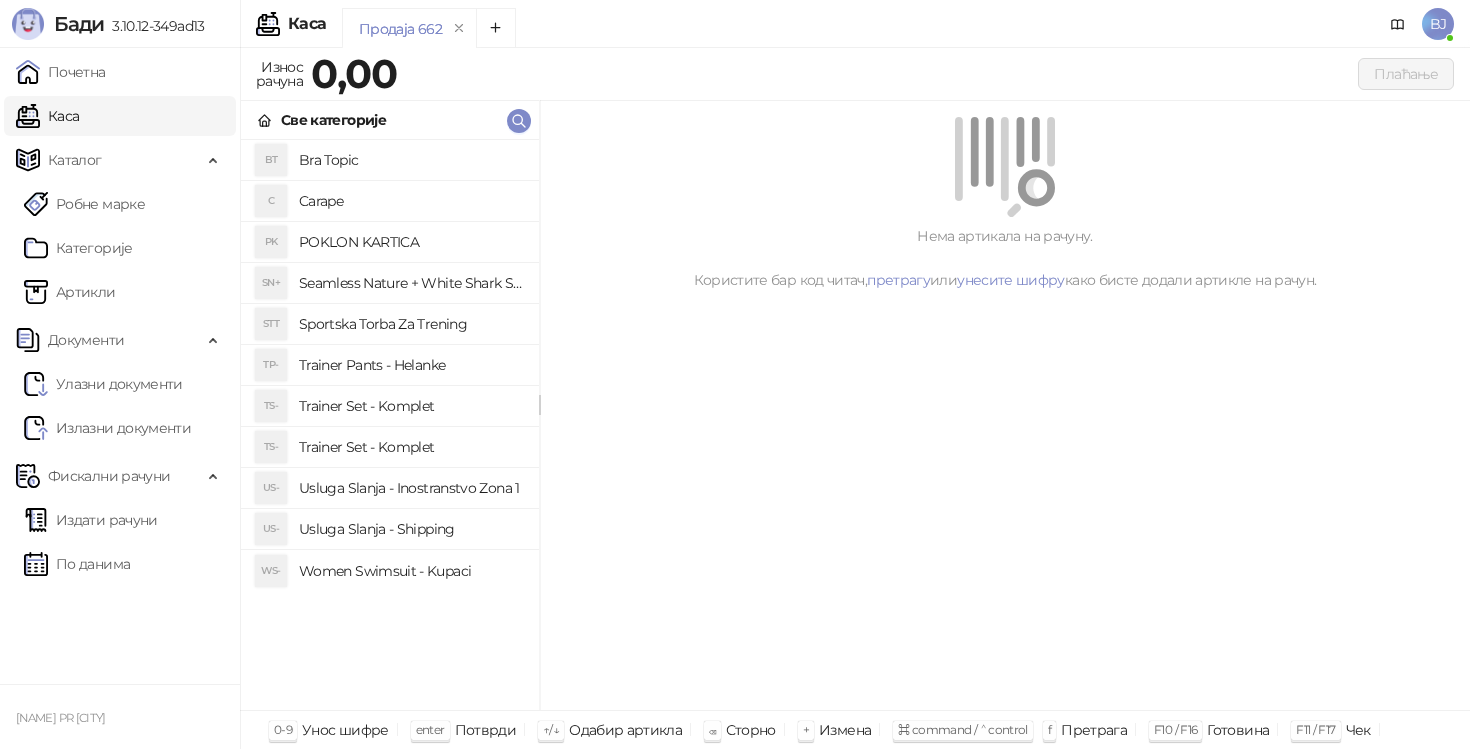 click on "Trainer Set - Komplet" at bounding box center [411, 447] 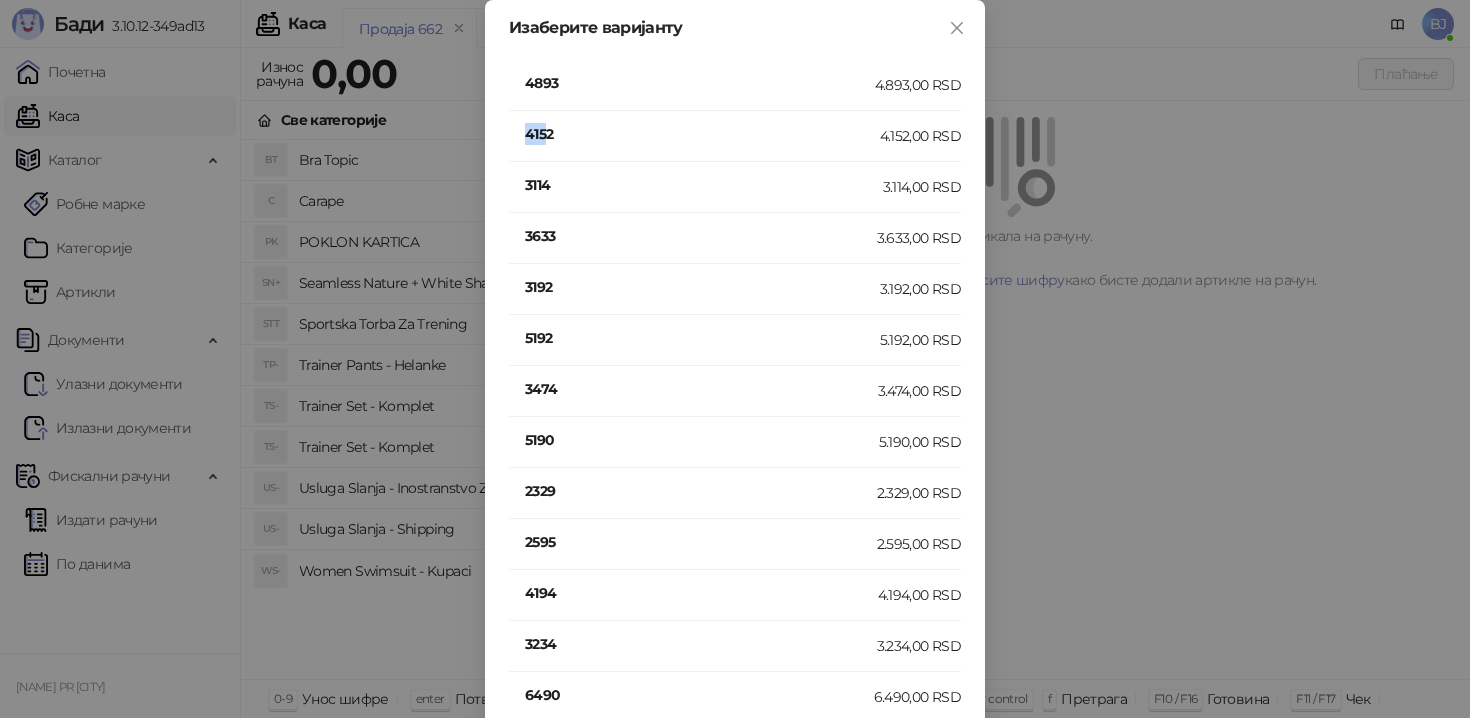 click on "4152" at bounding box center [702, 134] 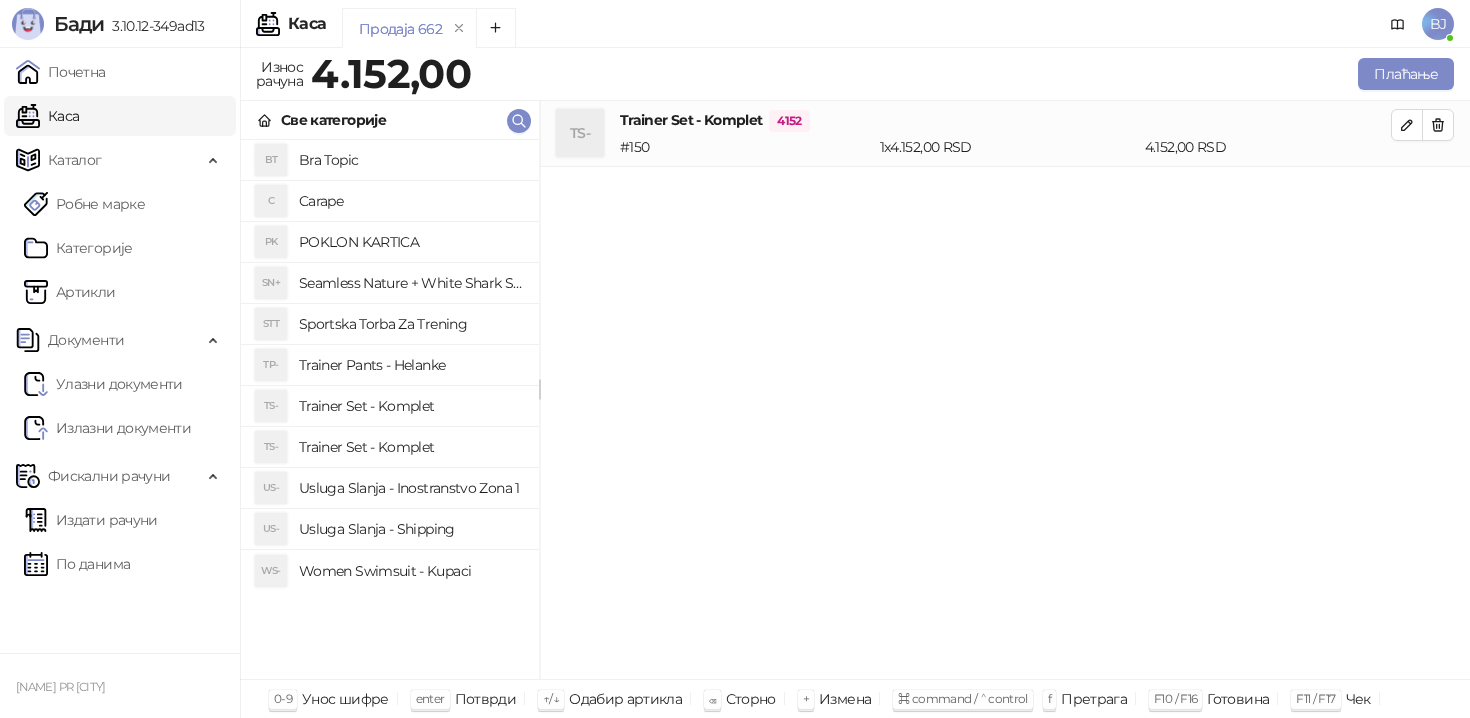 click on "Usluga Slanja - Shipping" at bounding box center [411, 529] 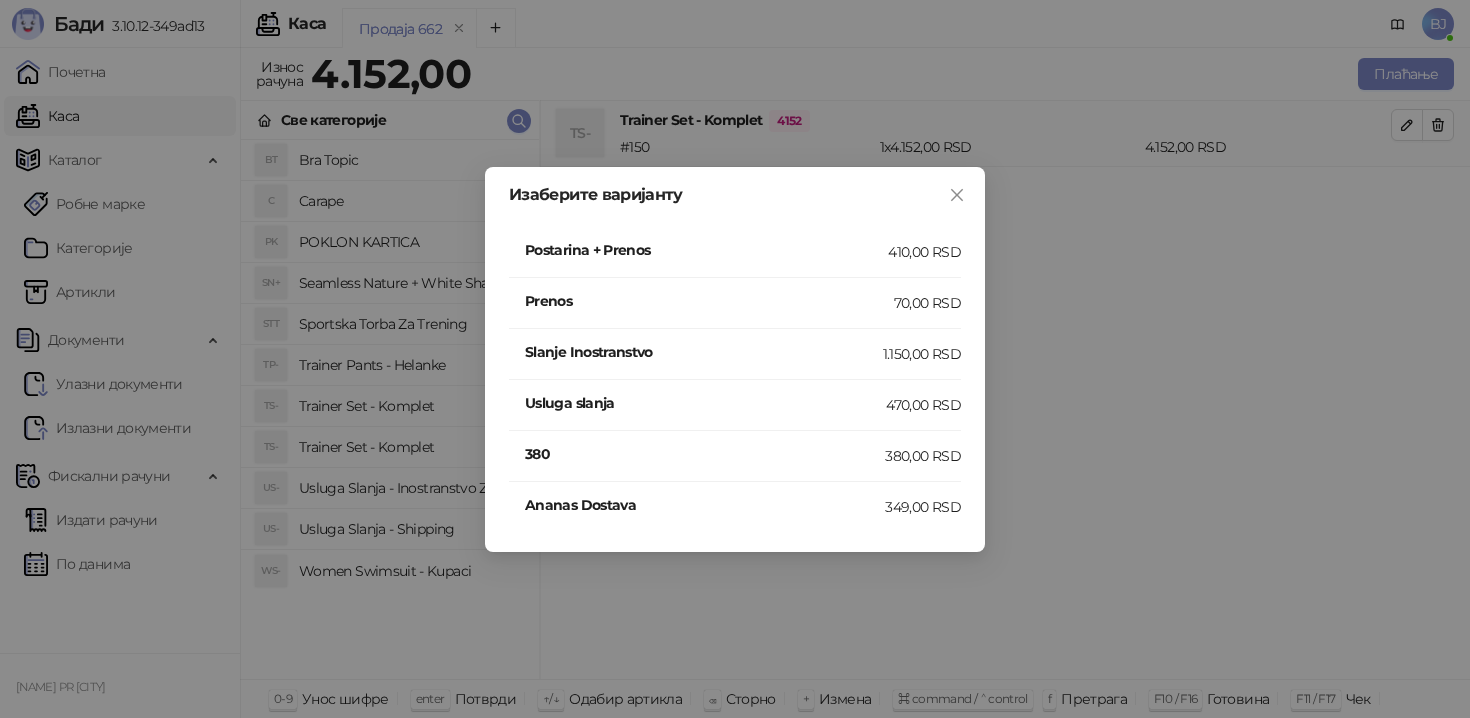 click on "410,00 RSD" at bounding box center (924, 252) 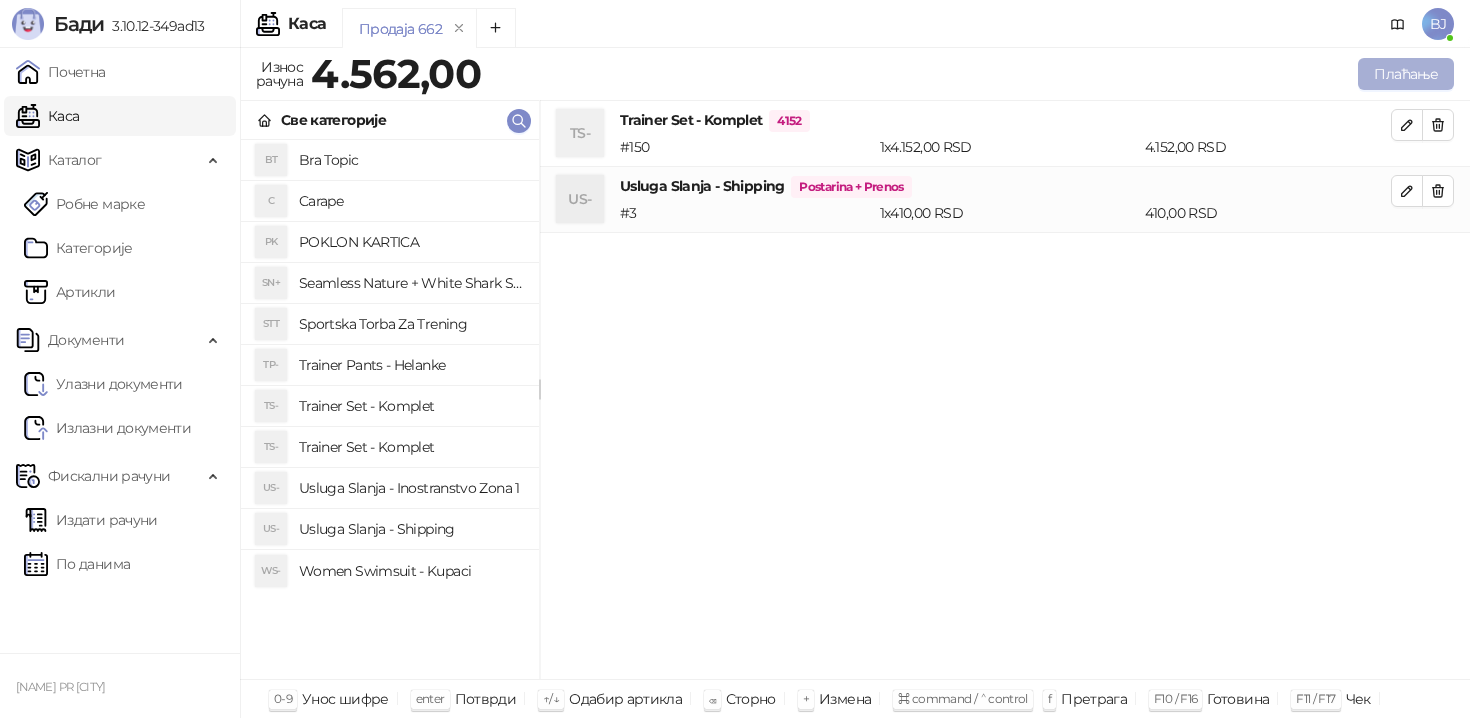 click on "Плаћање" at bounding box center (1406, 74) 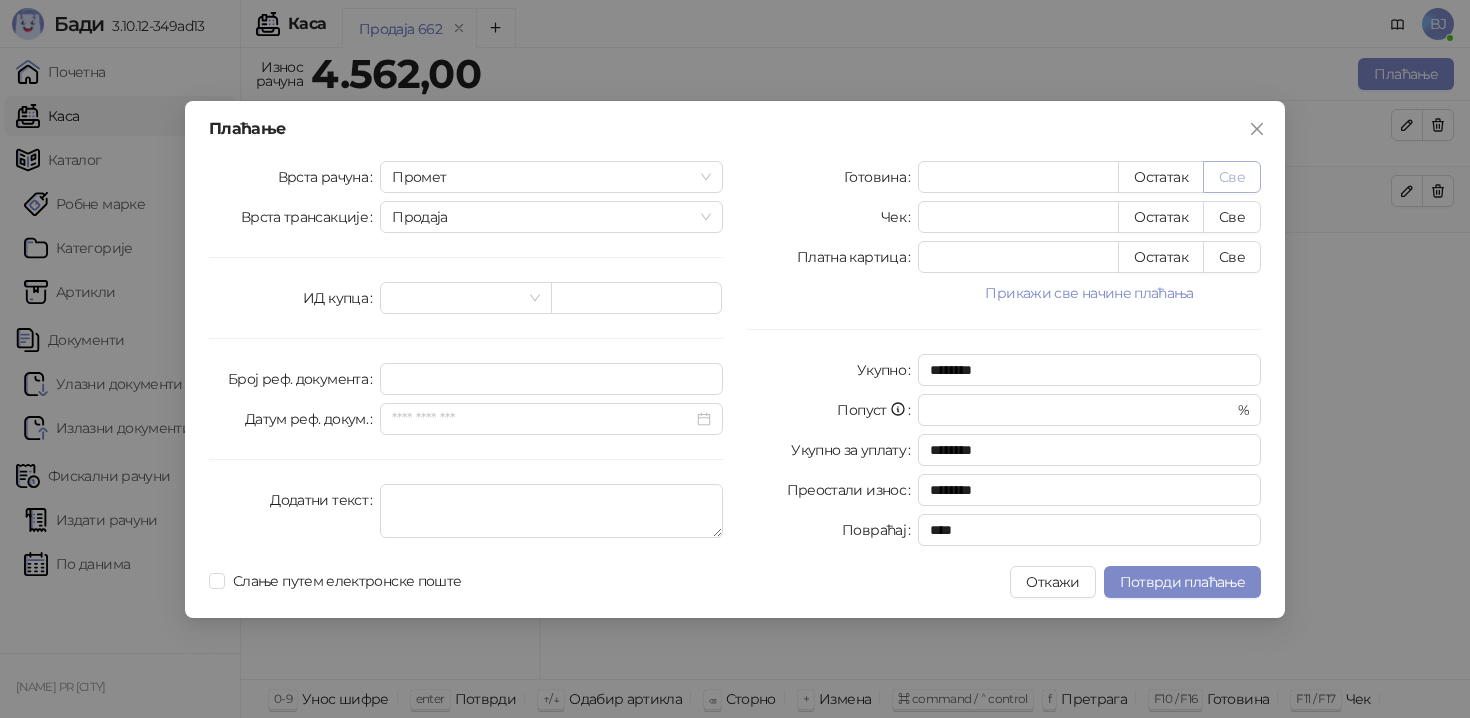 click on "Све" at bounding box center (1232, 177) 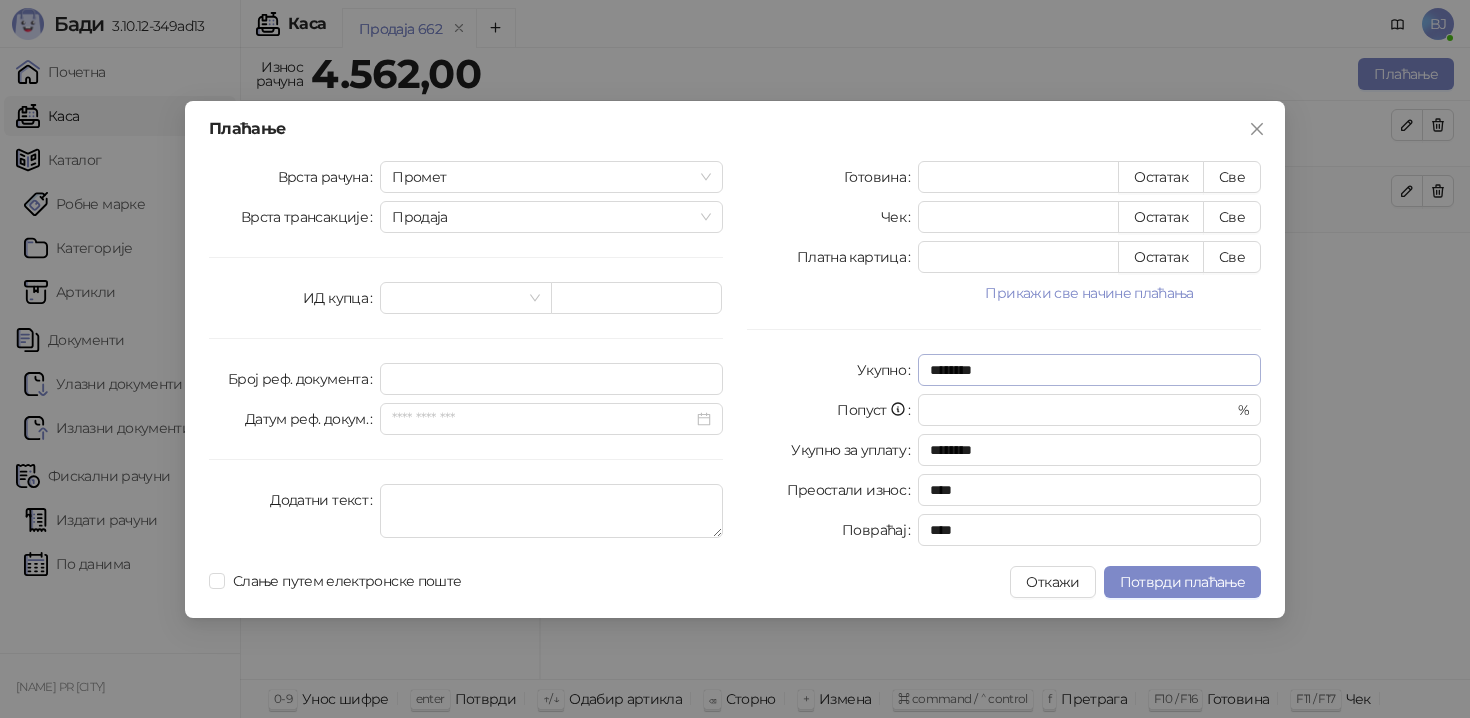 type 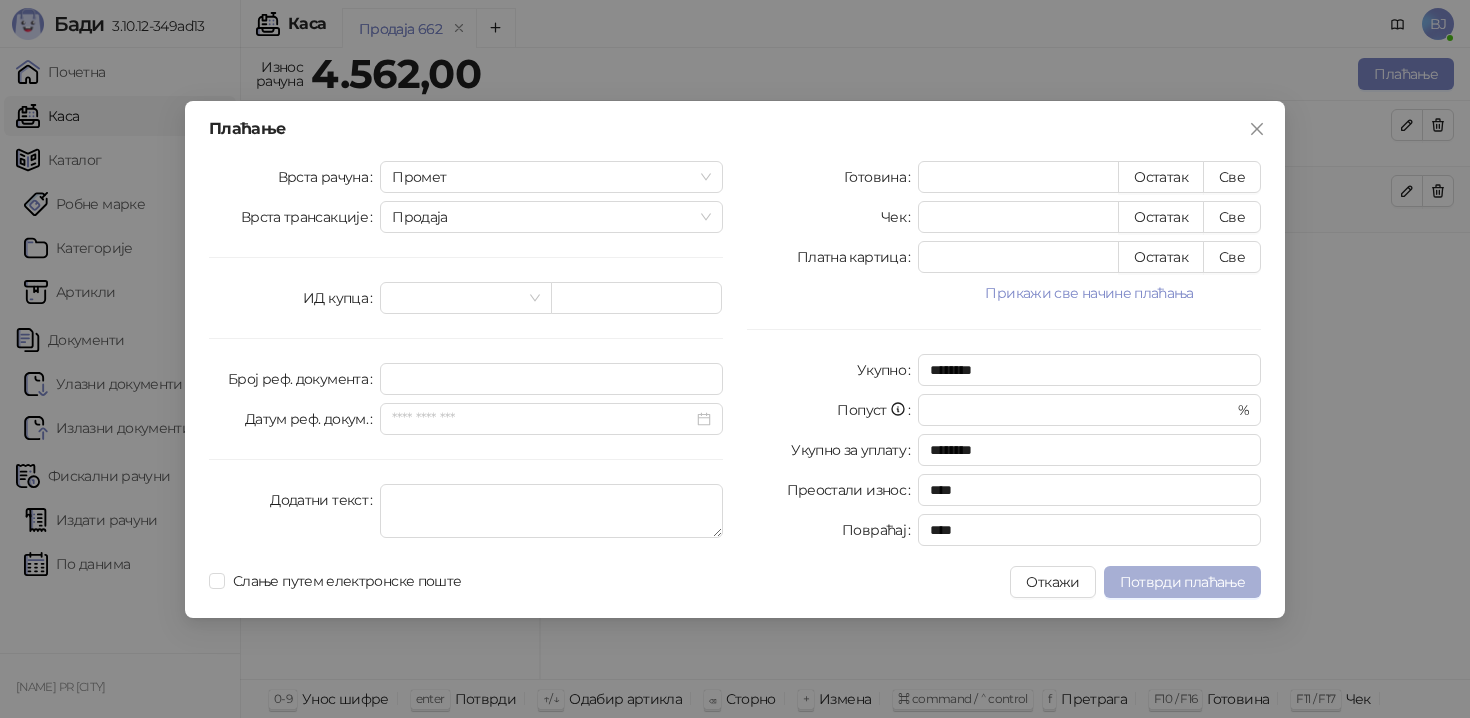 click on "Потврди плаћање" at bounding box center (1182, 582) 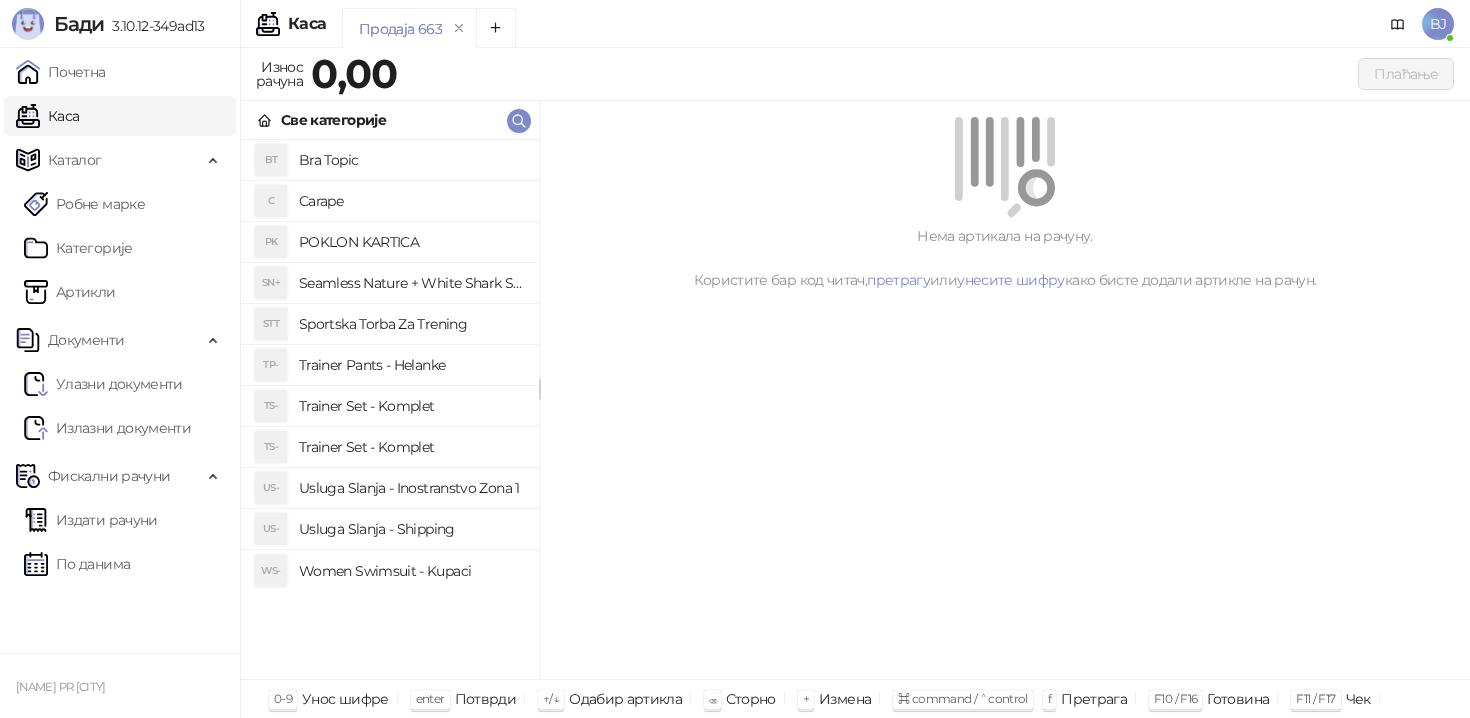 click on "Women Swimsuit - Kupaci" at bounding box center [411, 571] 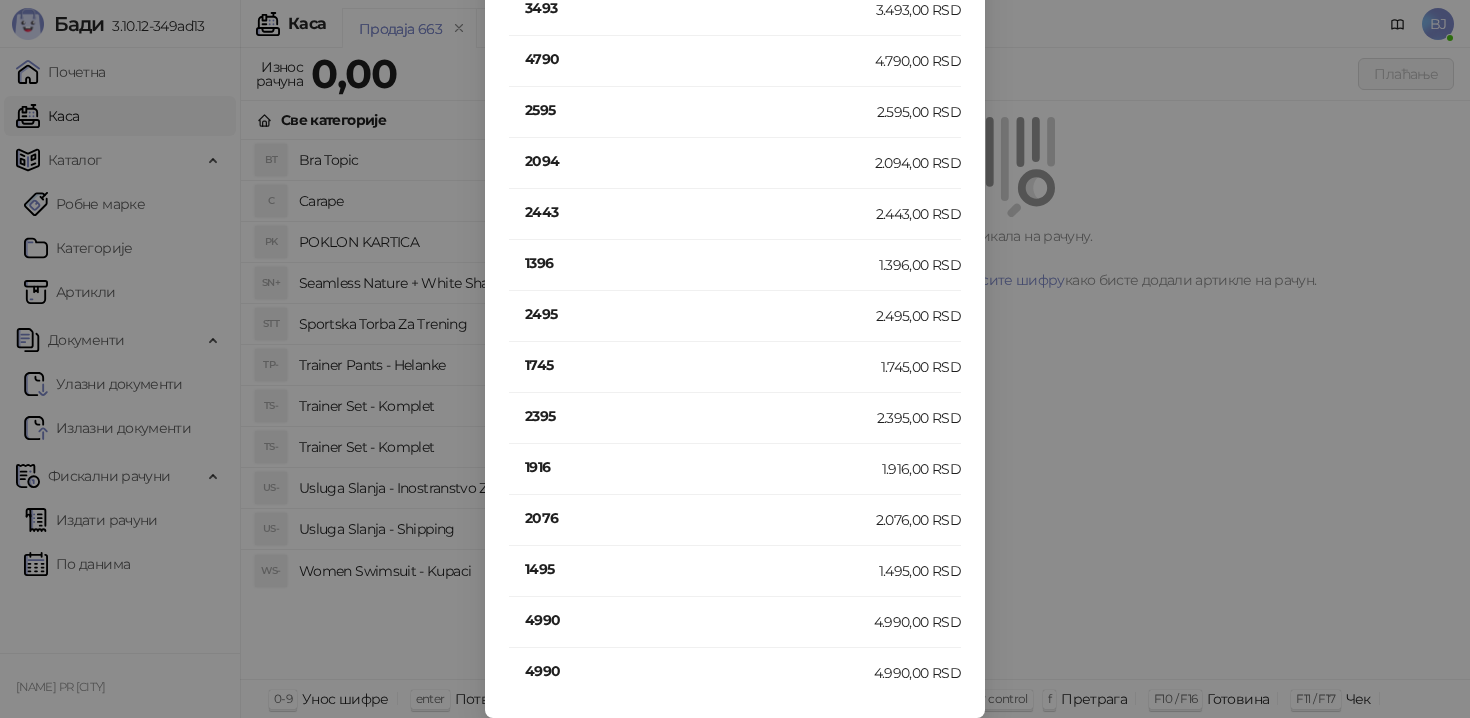 scroll, scrollTop: 126, scrollLeft: 0, axis: vertical 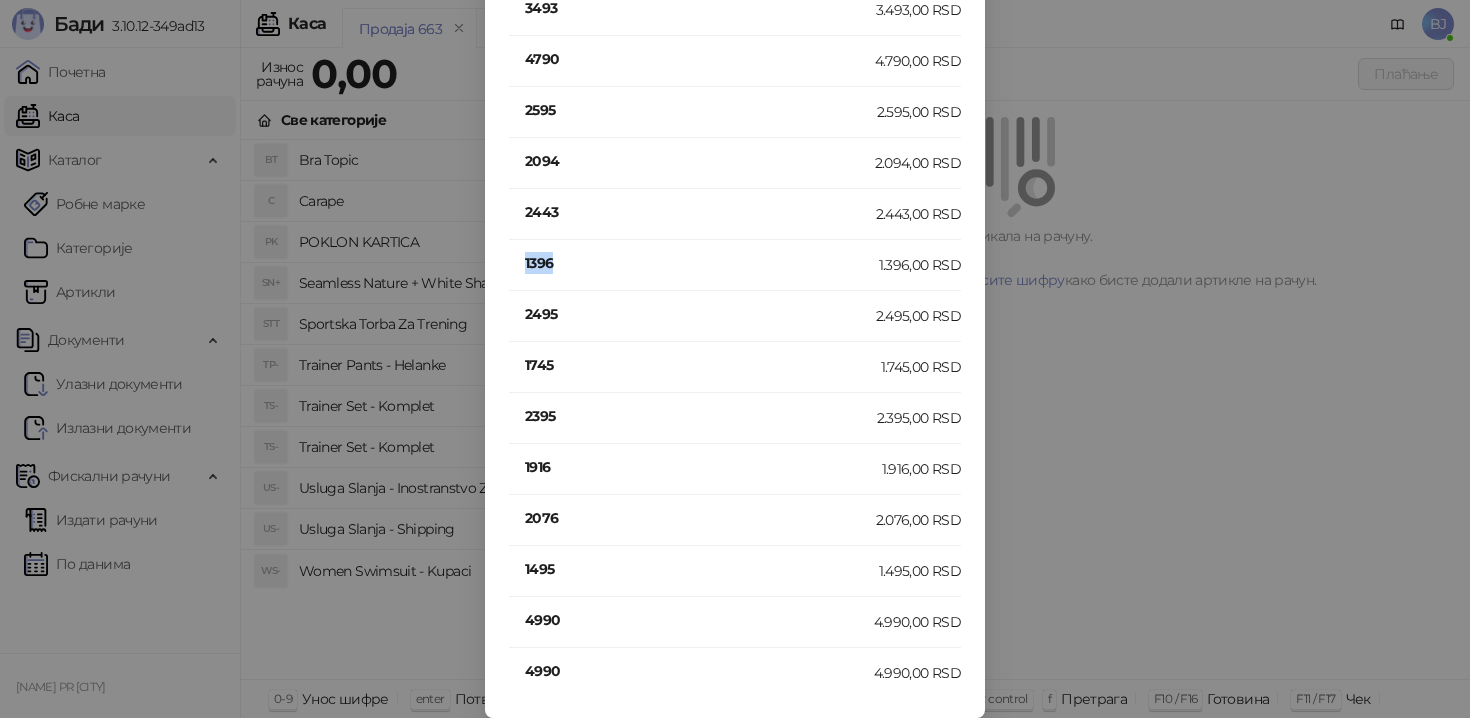click on "1396" at bounding box center (702, 263) 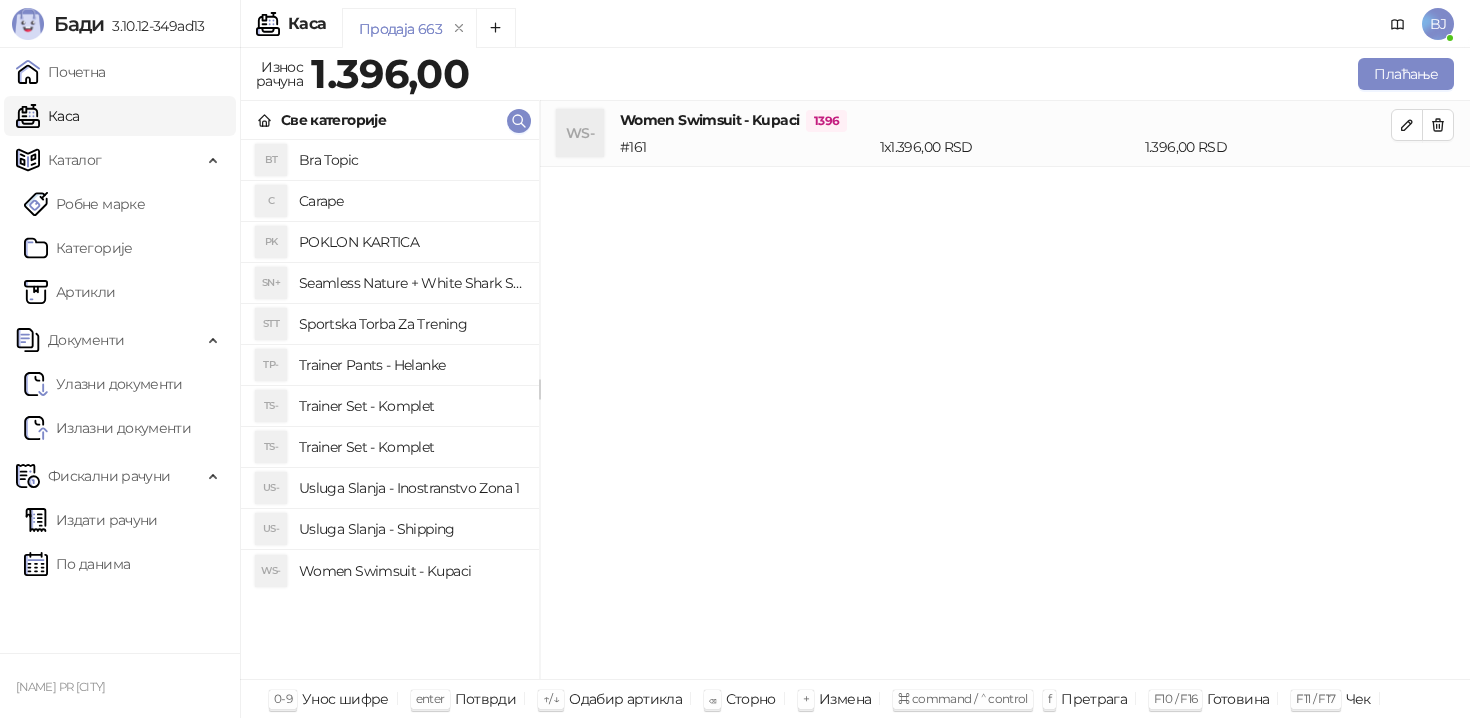 scroll, scrollTop: 0, scrollLeft: 0, axis: both 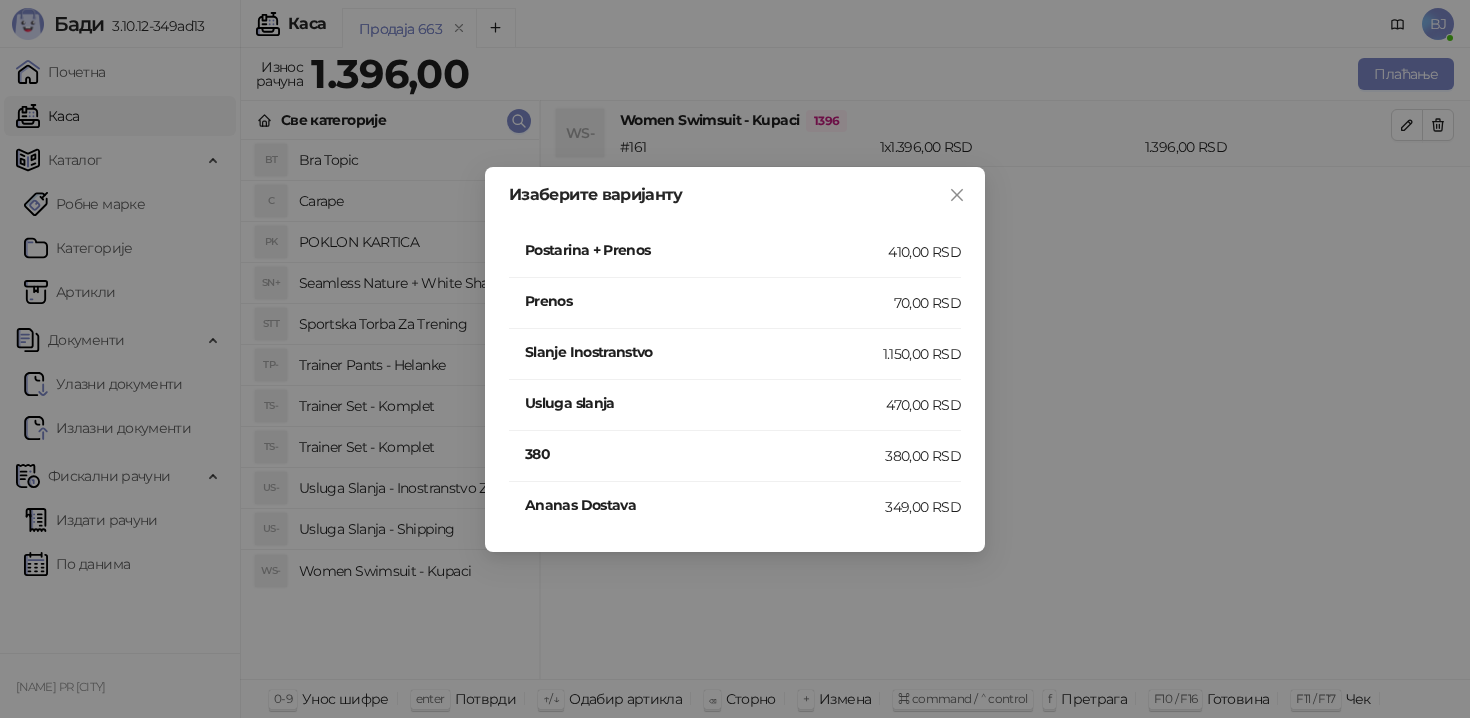 click on "Postarina + Prenos" at bounding box center (706, 250) 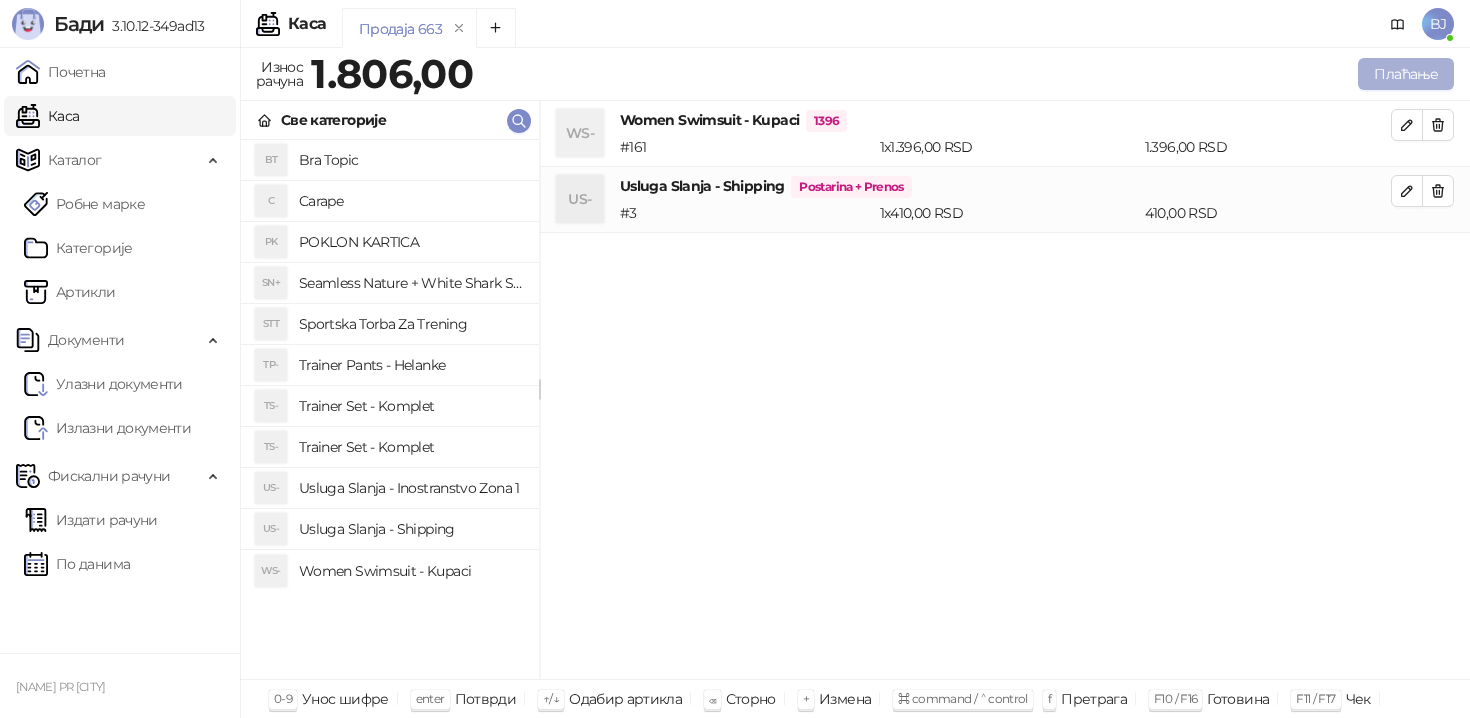 click on "Плаћање" at bounding box center (1406, 74) 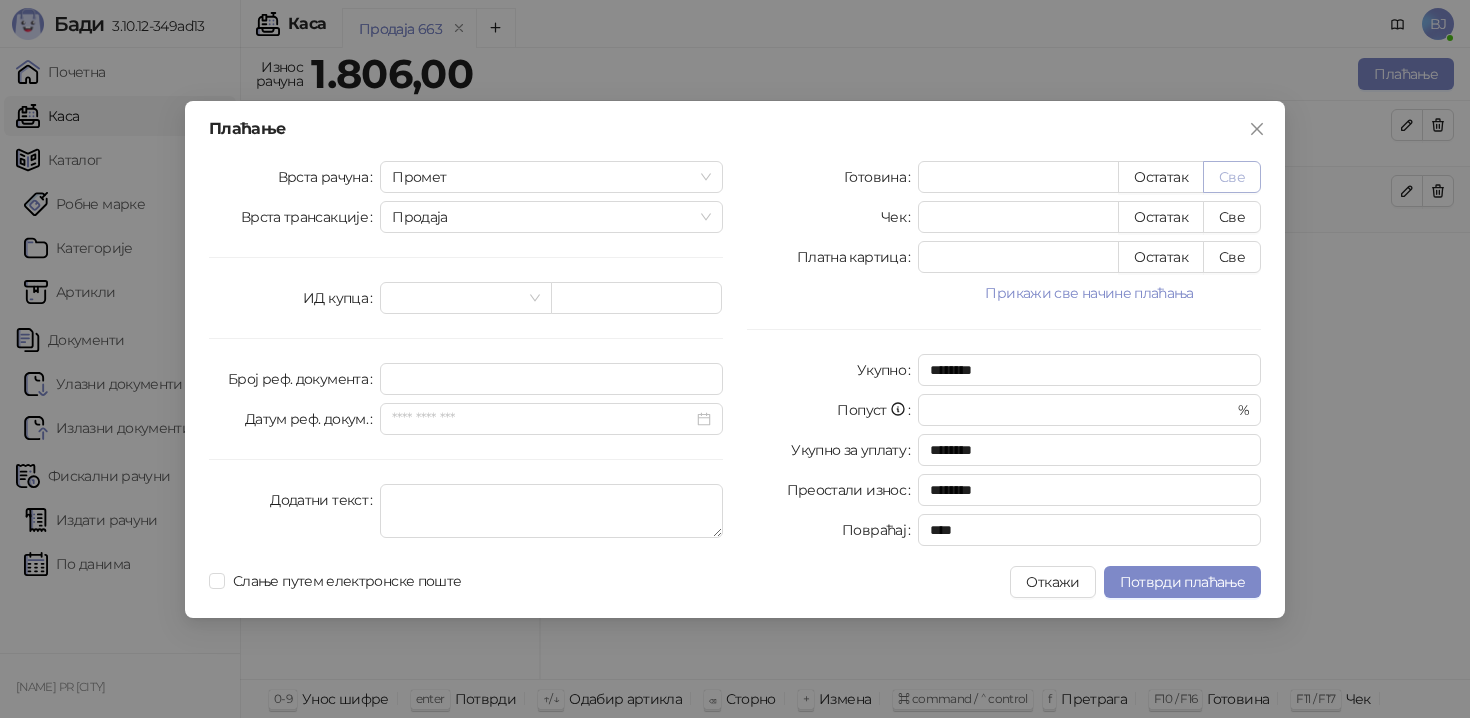 click on "Све" at bounding box center [1232, 177] 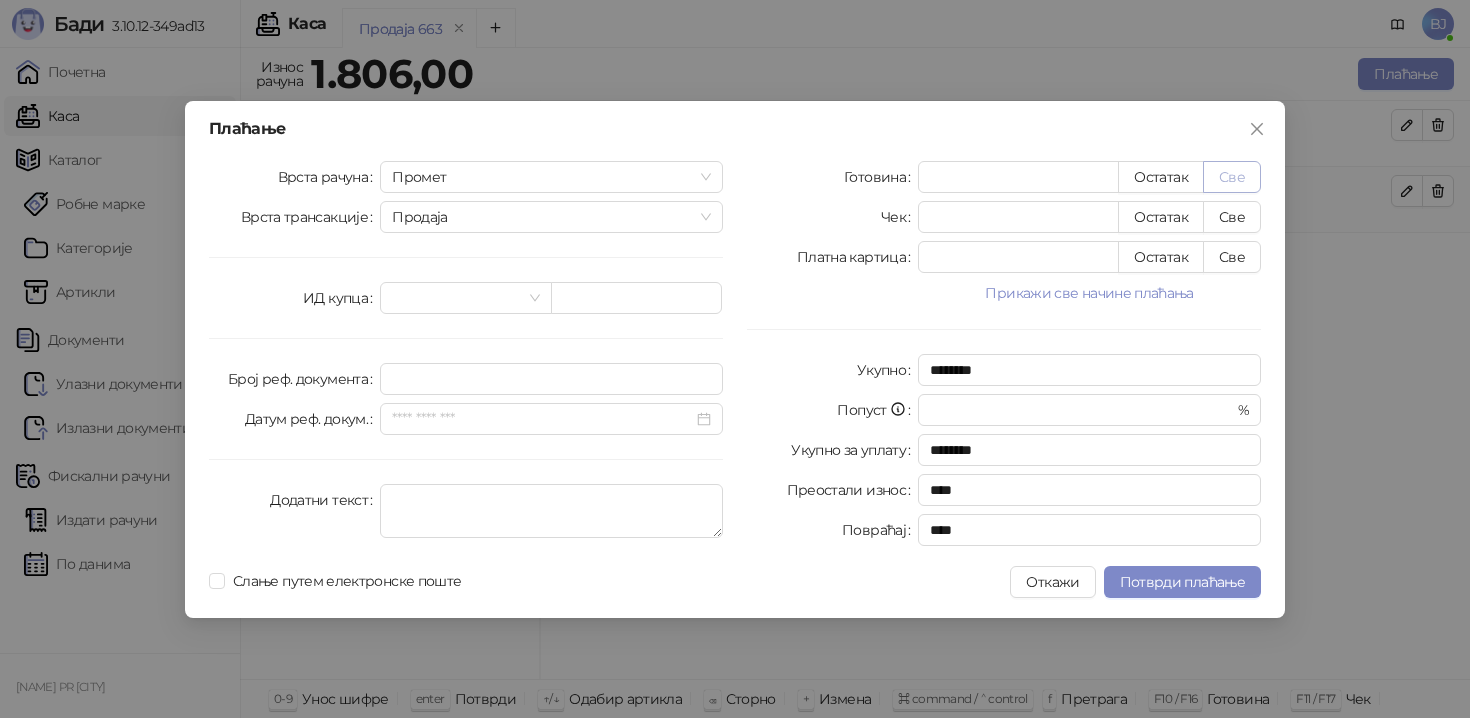 type 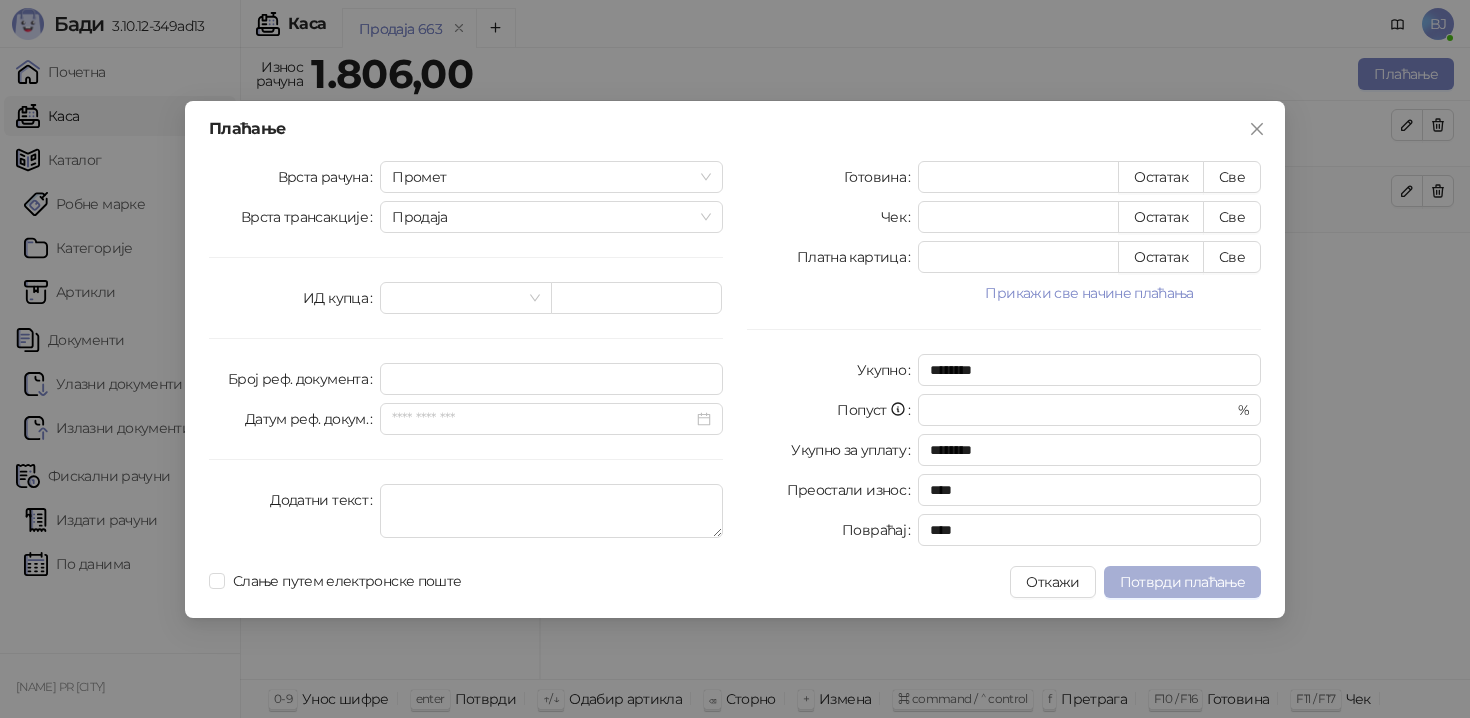 click on "Потврди плаћање" at bounding box center (1182, 582) 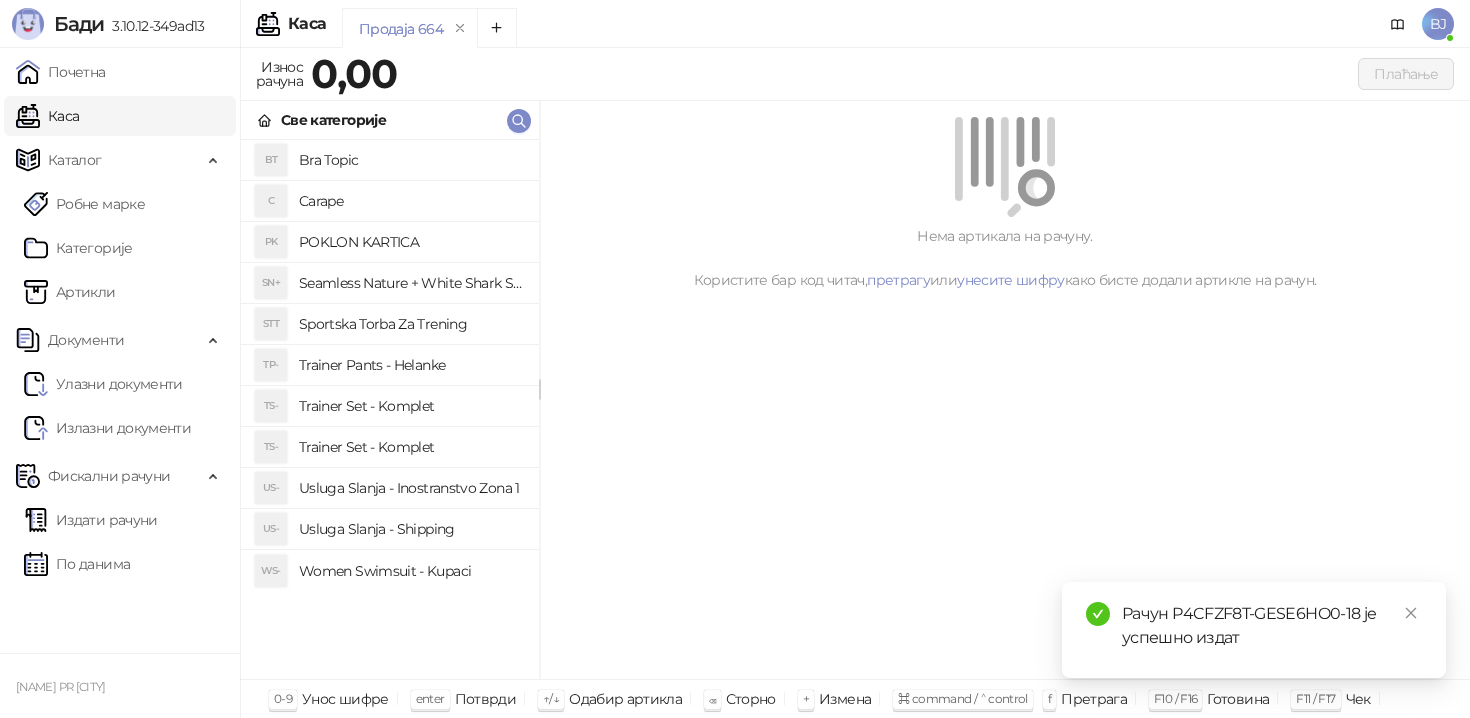 click on "Trainer Set - Komplet" at bounding box center (411, 406) 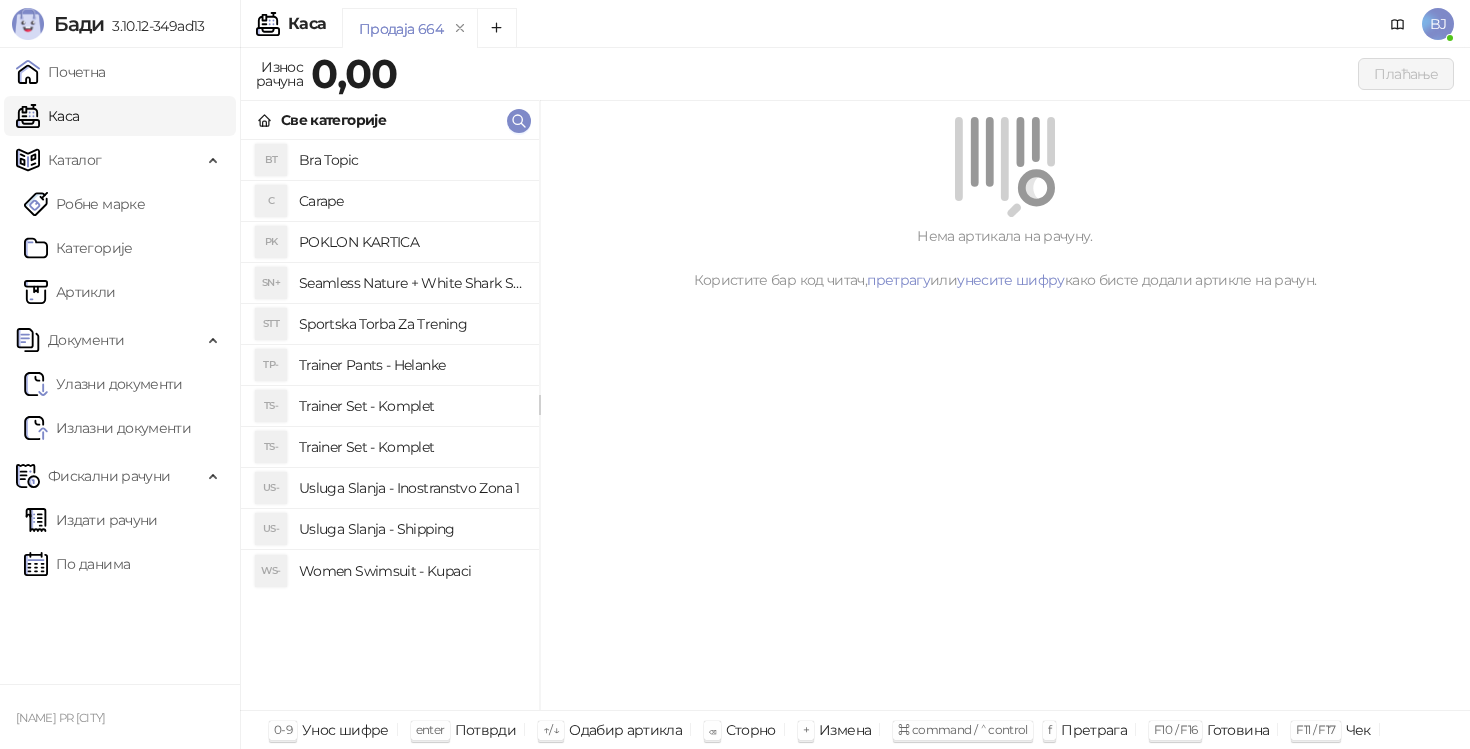 click on "Trainer Set - Komplet" at bounding box center (411, 447) 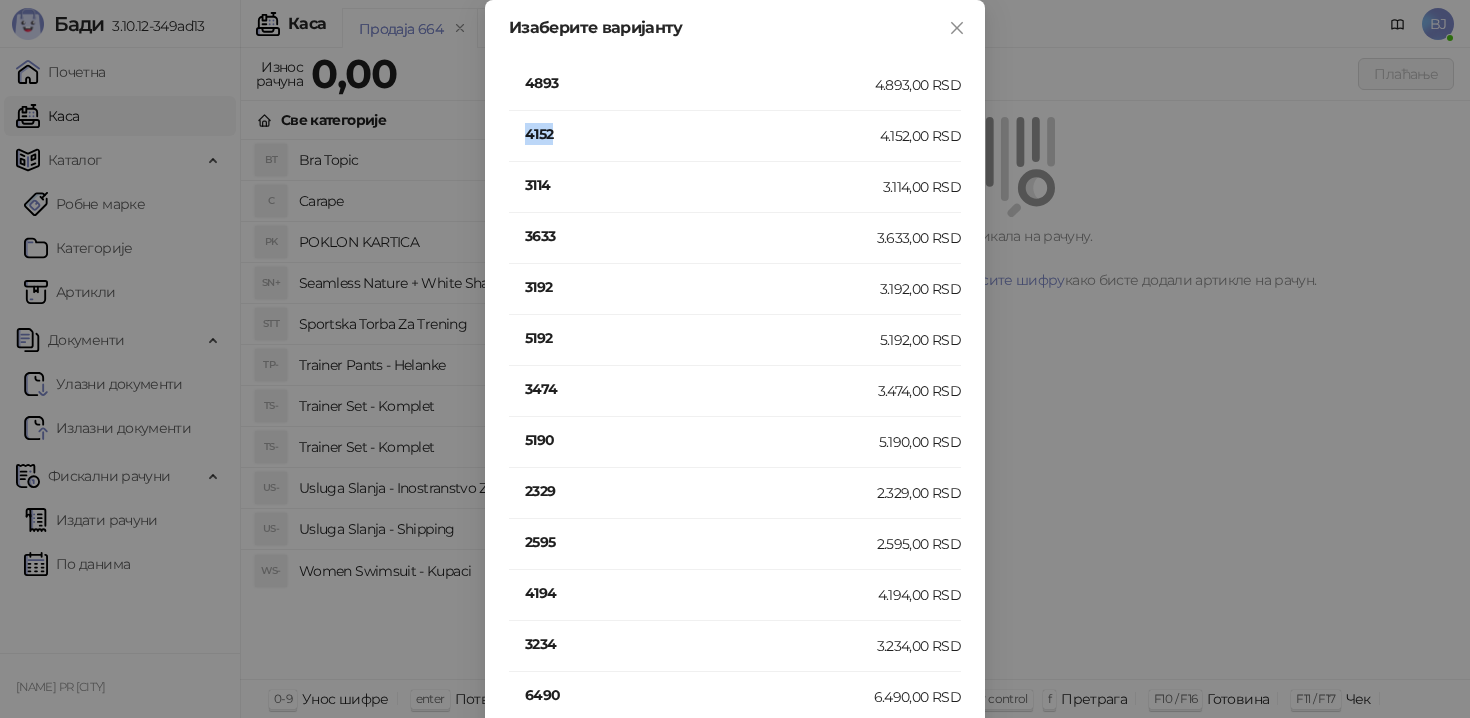 click on "4152" at bounding box center [702, 134] 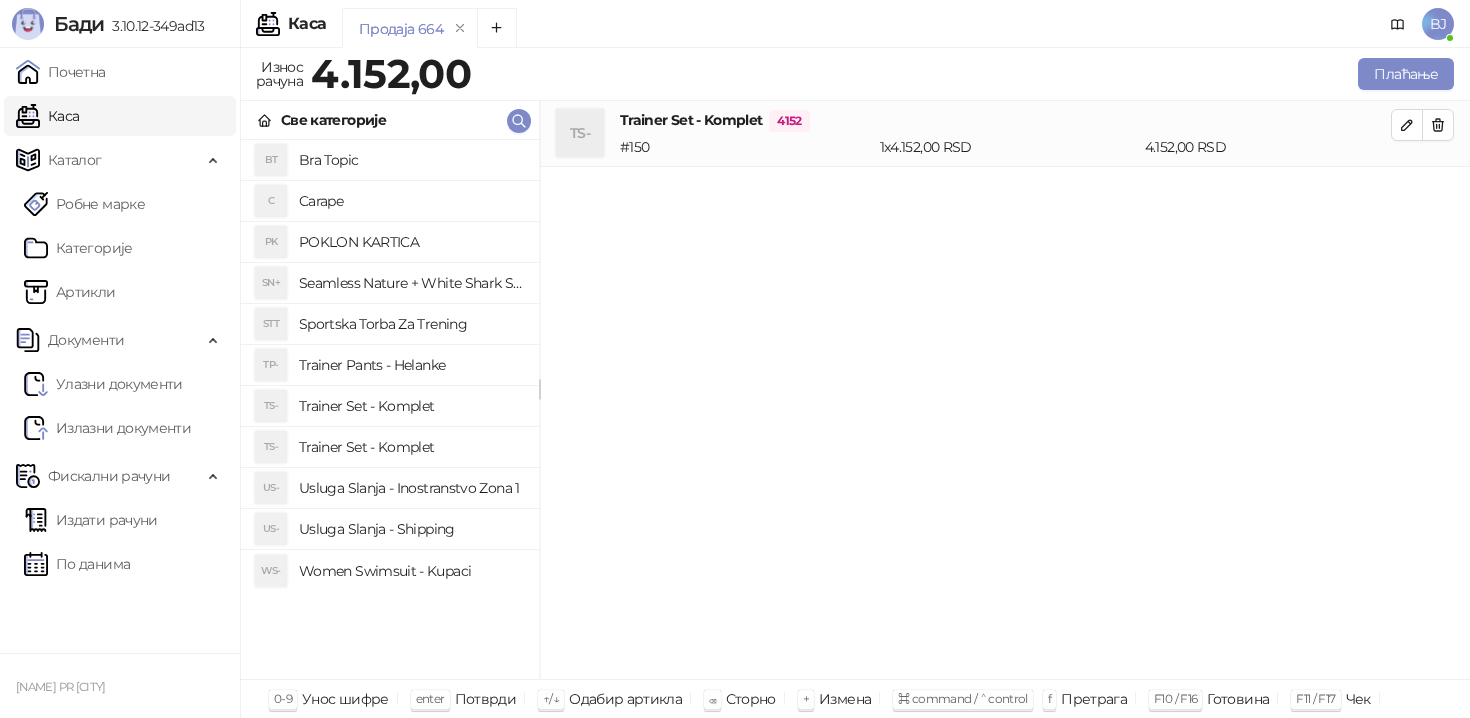 click on "Usluga Slanja - Shipping" at bounding box center (411, 529) 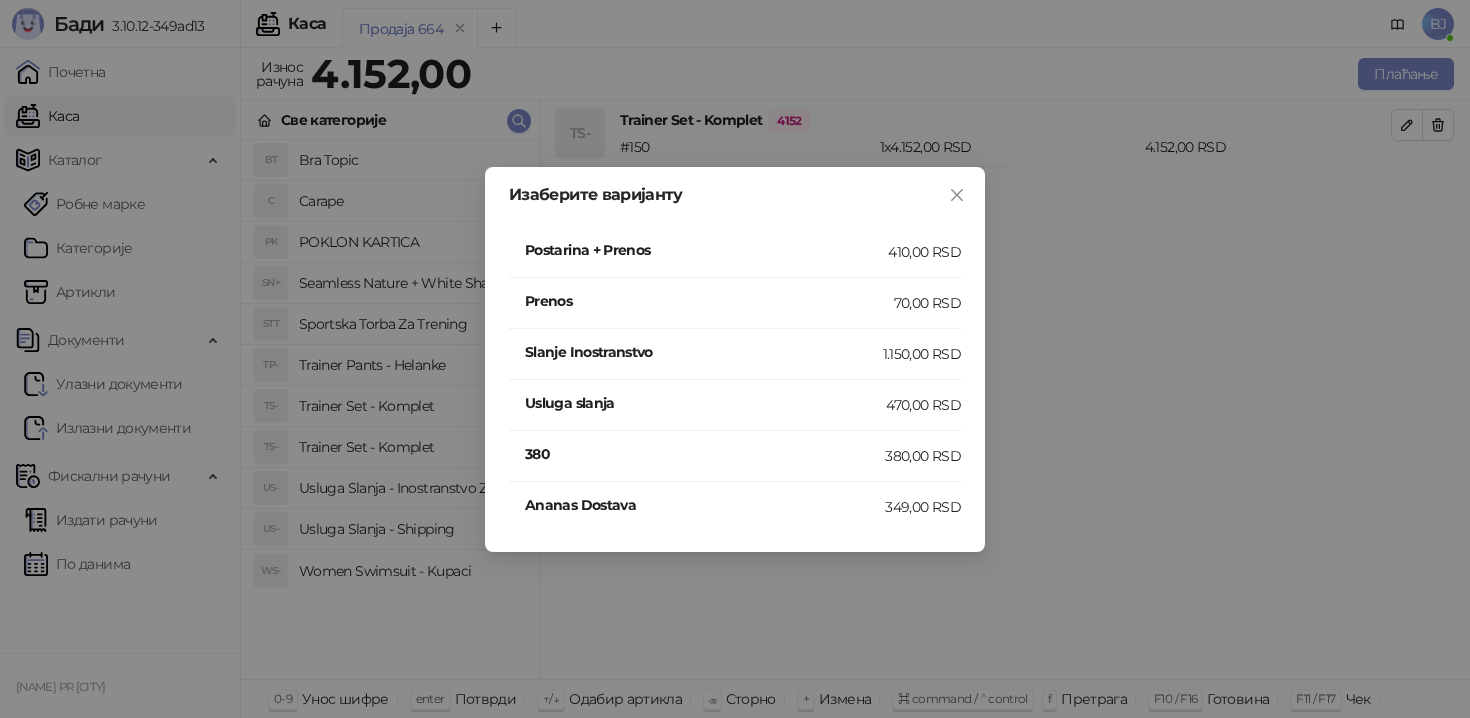 click on "Postarina + Prenos" at bounding box center (706, 252) 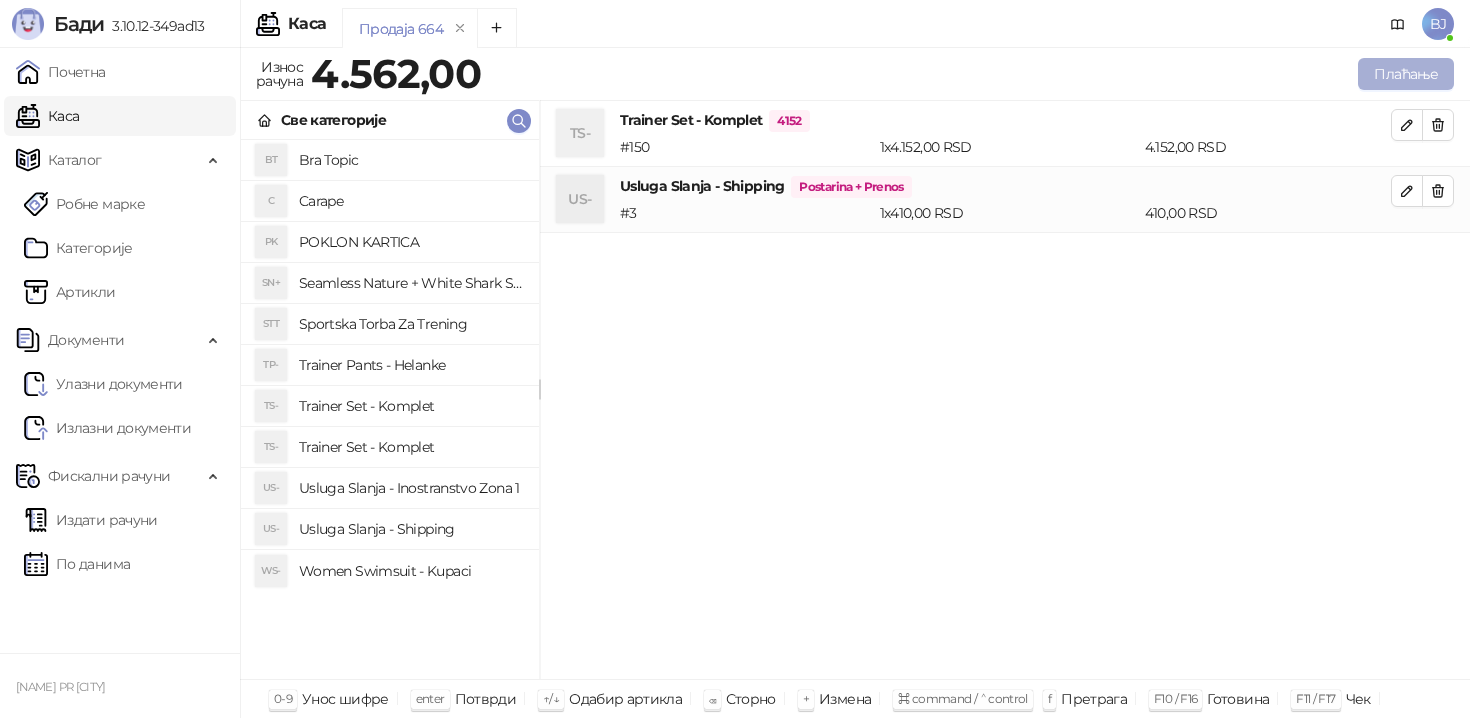 click on "Плаћање" at bounding box center (1406, 74) 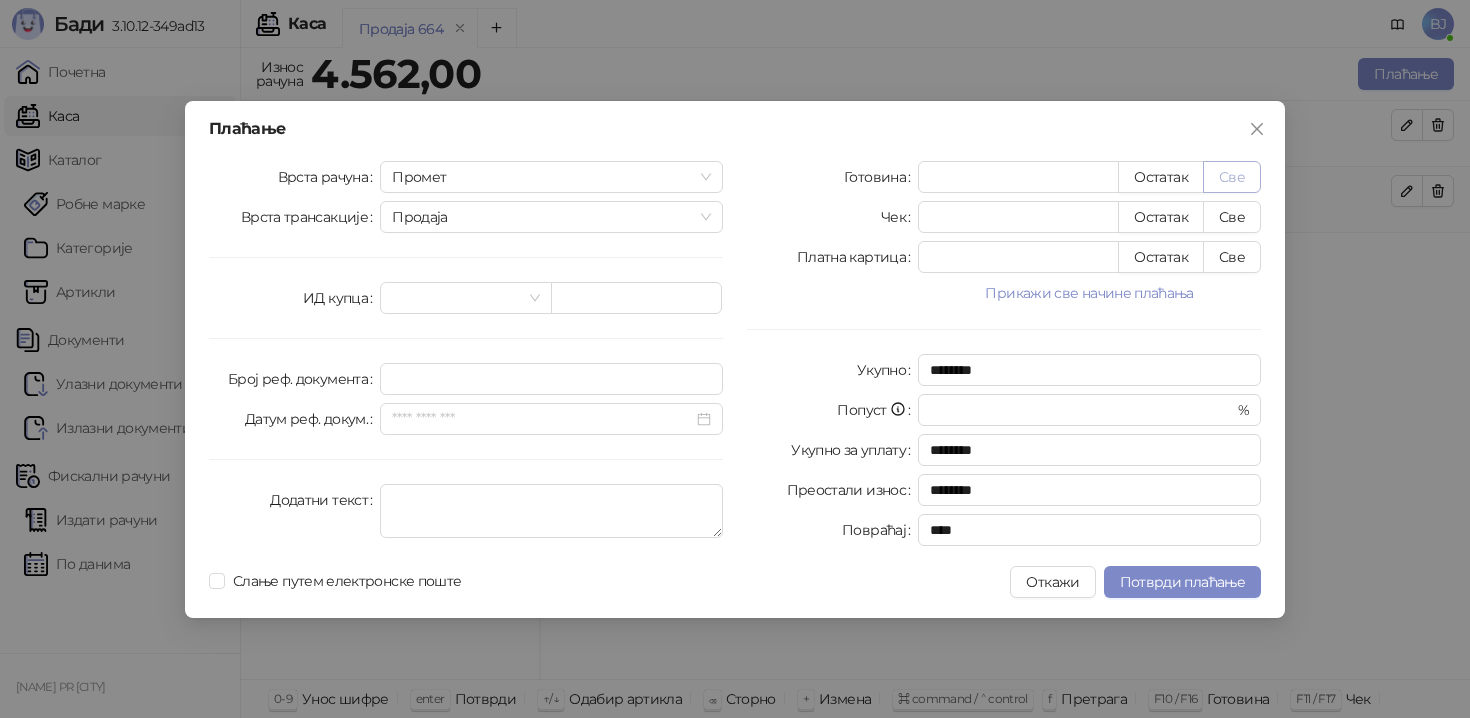 click on "Све" at bounding box center (1232, 177) 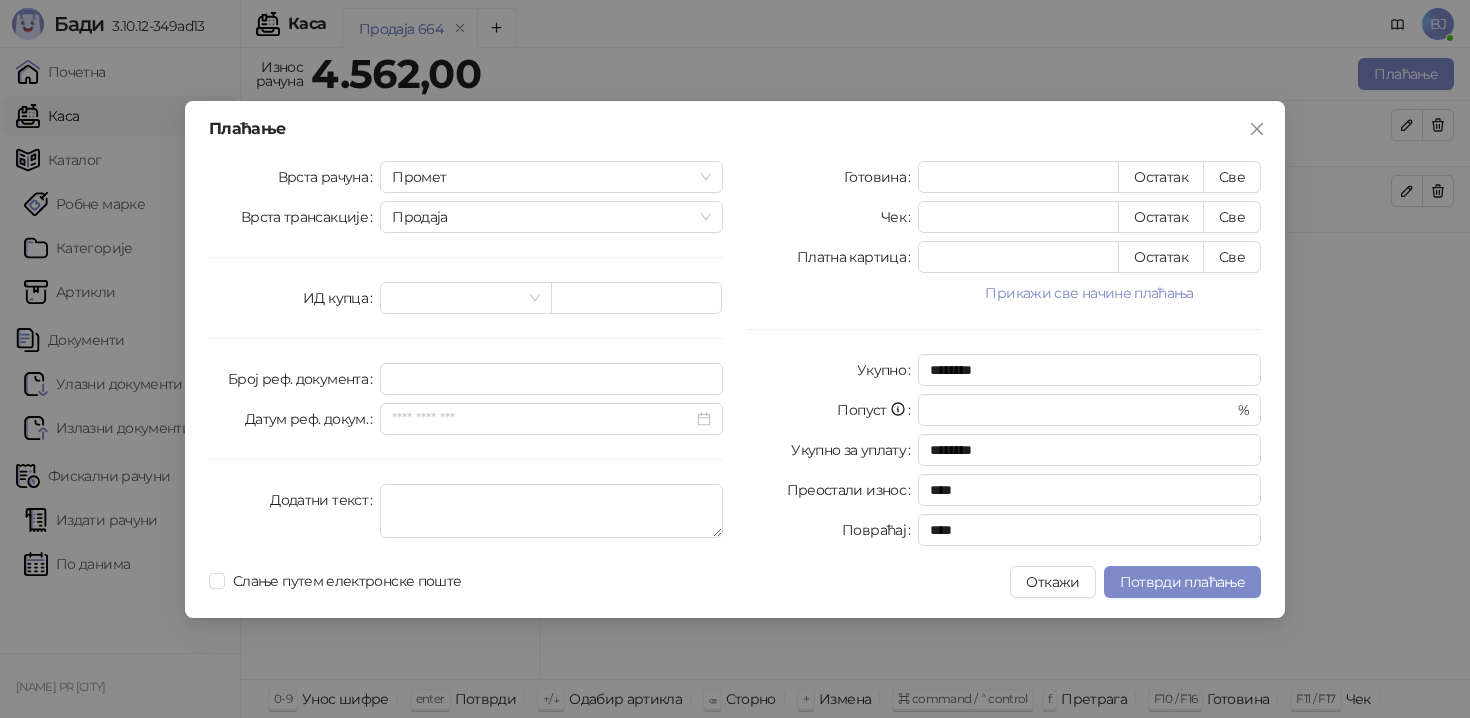 type 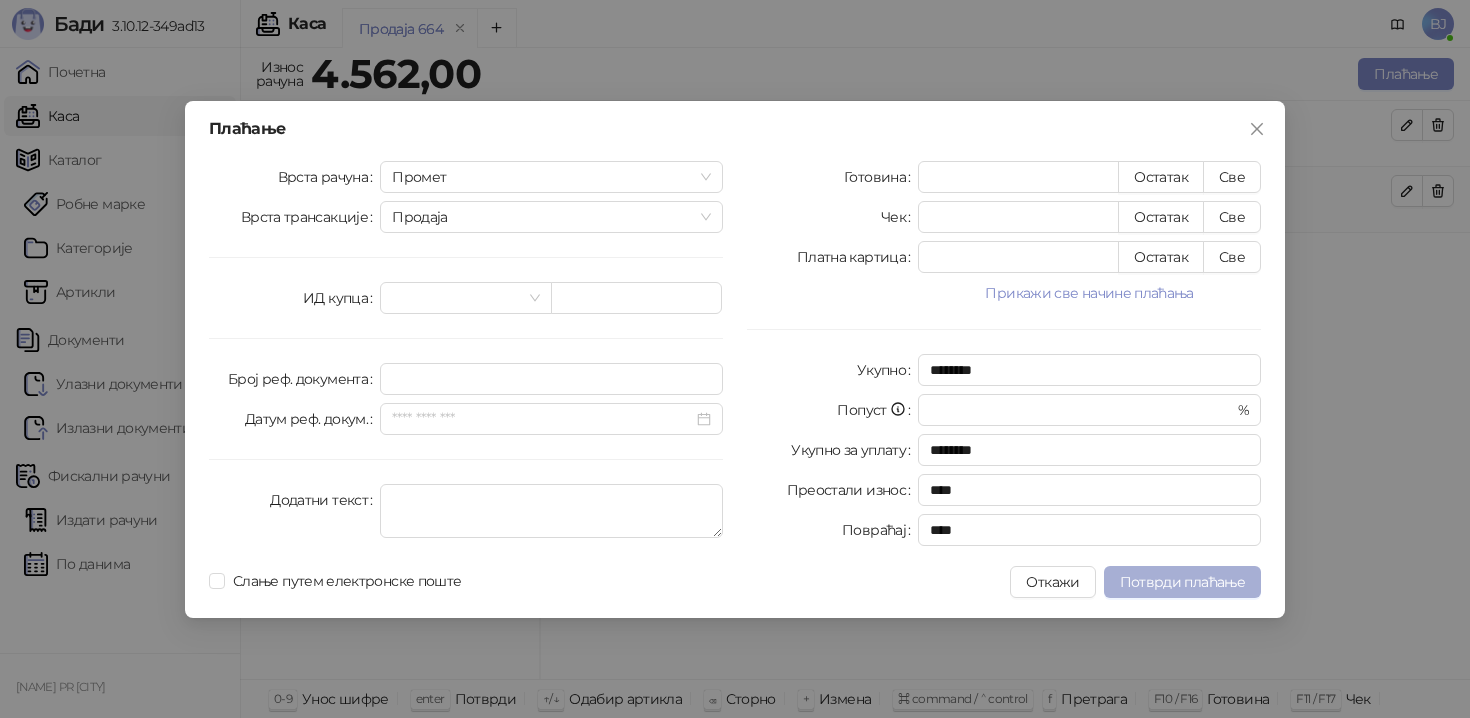 click on "Потврди плаћање" at bounding box center [1182, 582] 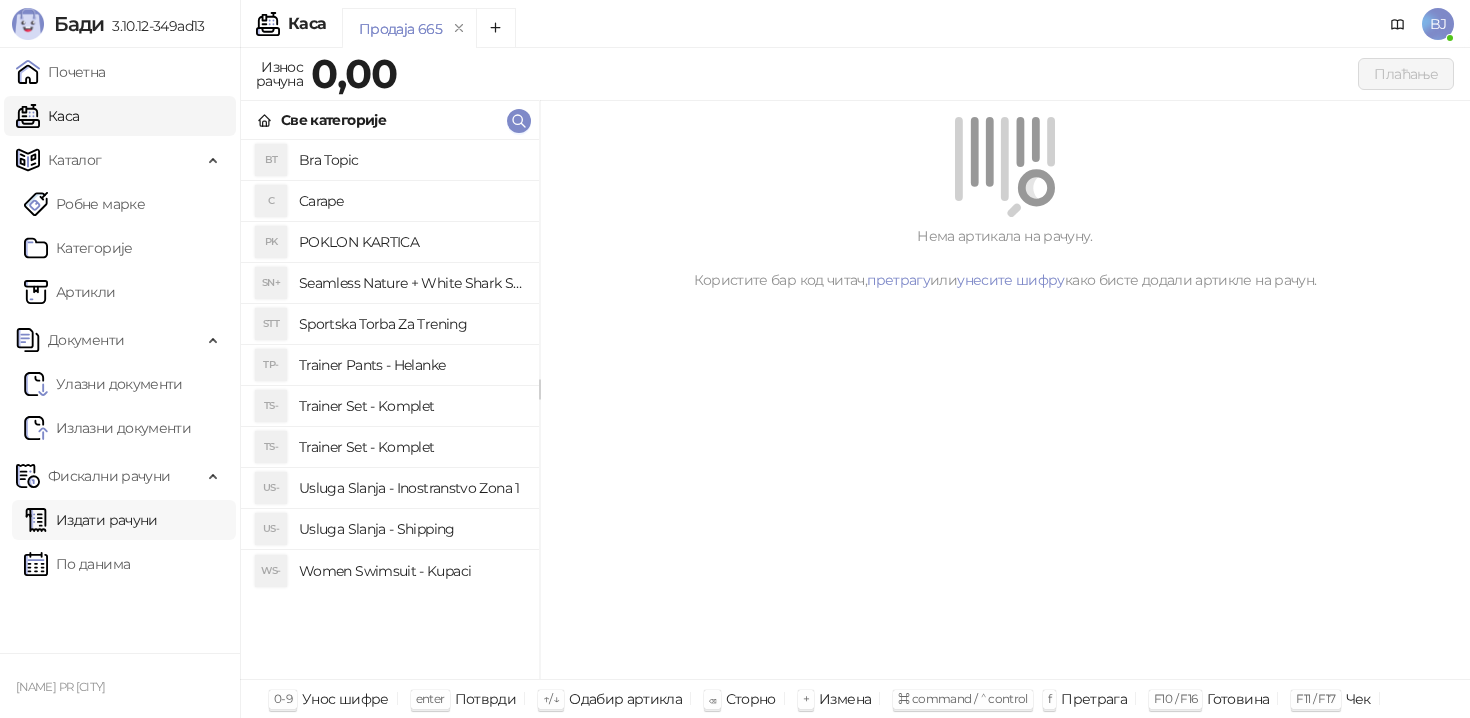 click on "Издати рачуни" at bounding box center [91, 520] 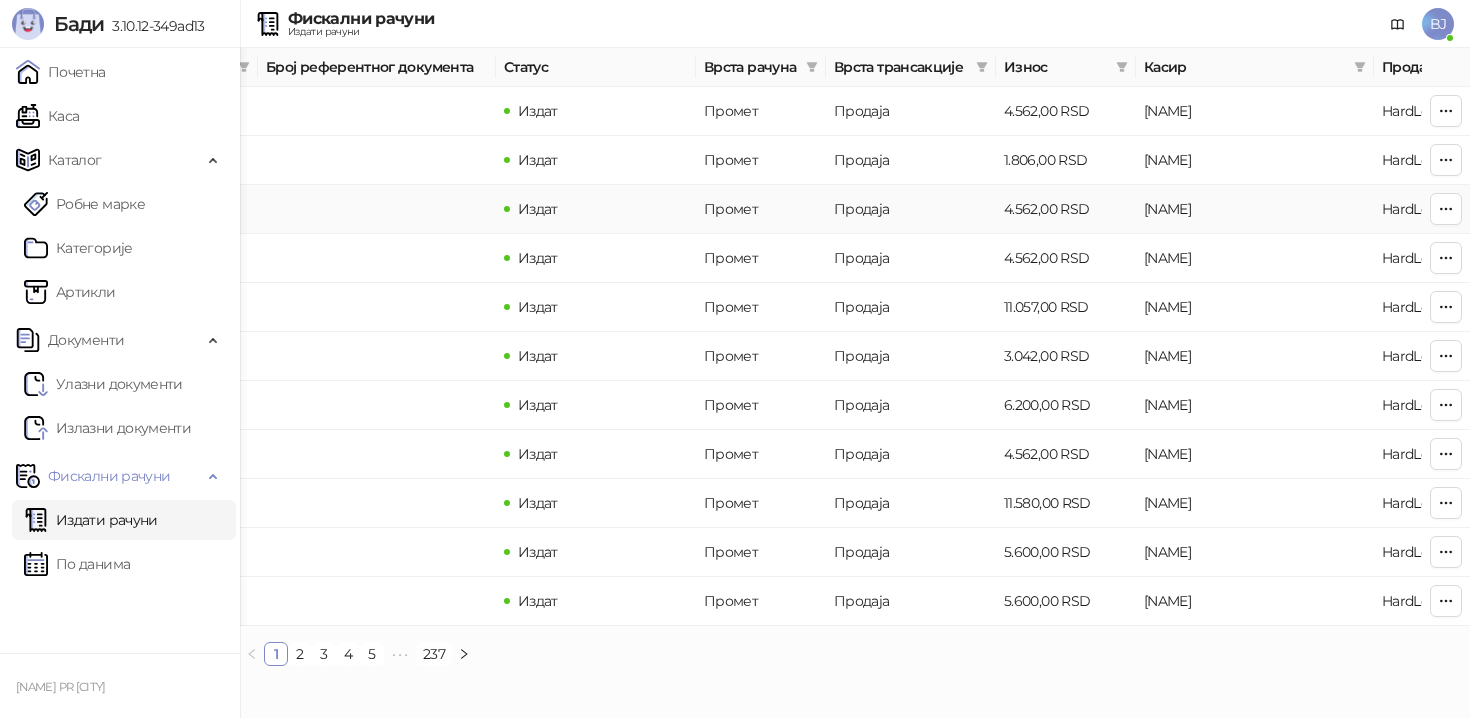 type 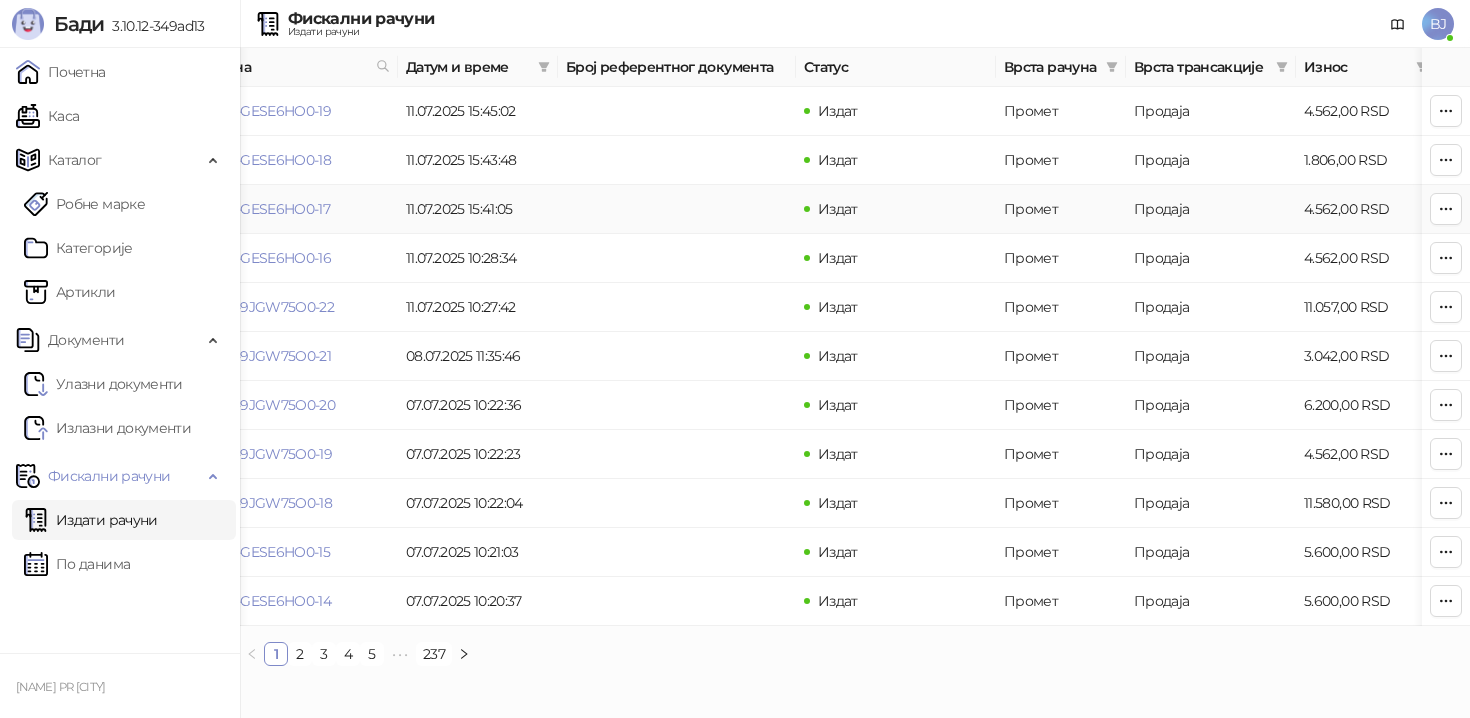 scroll, scrollTop: 0, scrollLeft: -13, axis: horizontal 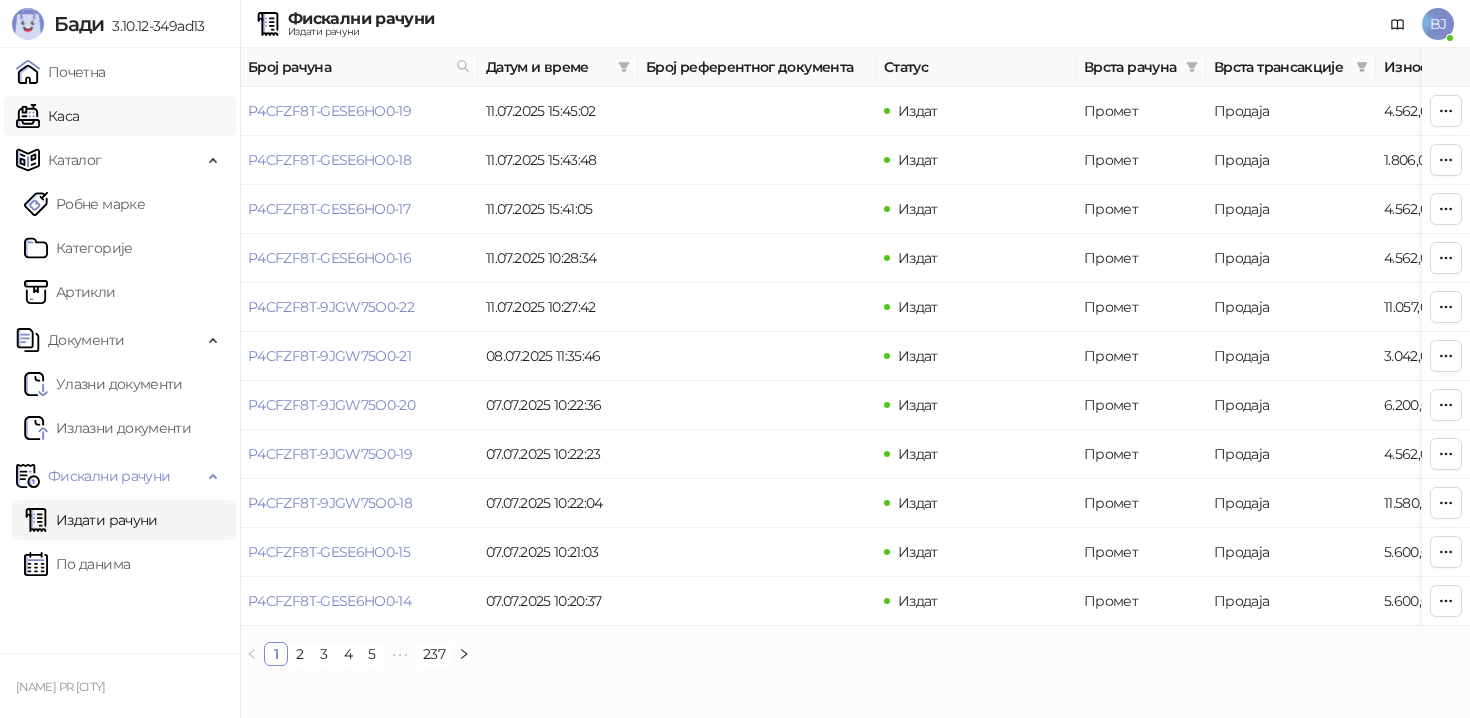 click on "Каса" at bounding box center [47, 116] 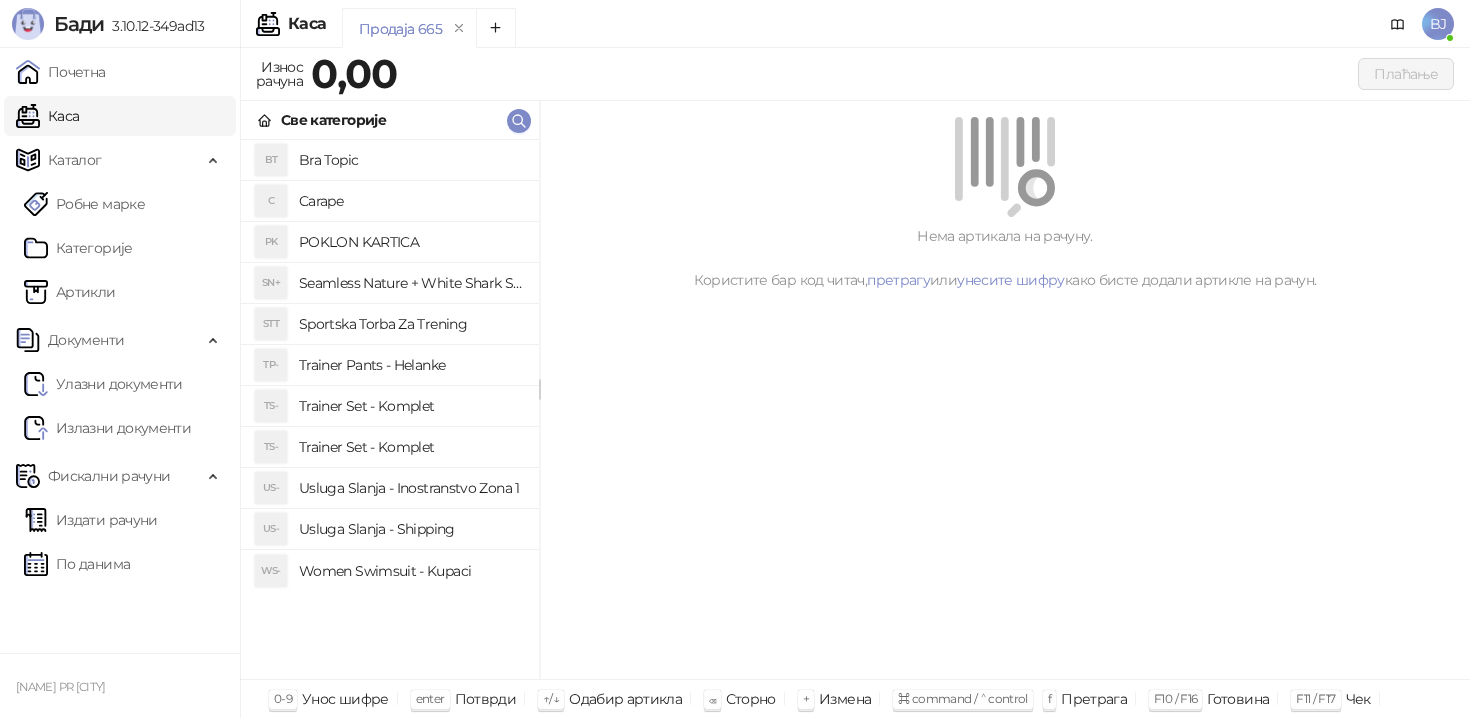click on "Trainer Pants - Helanke" at bounding box center [411, 365] 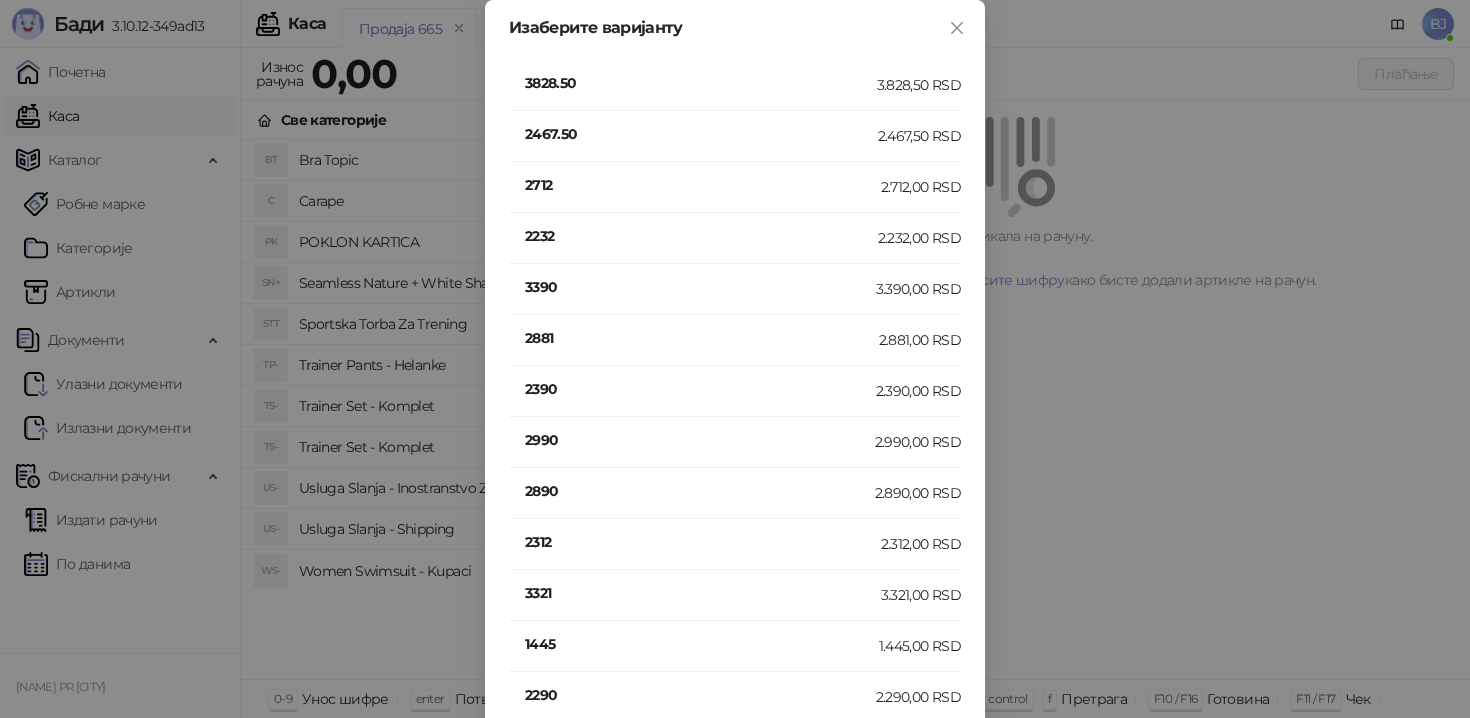 scroll, scrollTop: 738, scrollLeft: 0, axis: vertical 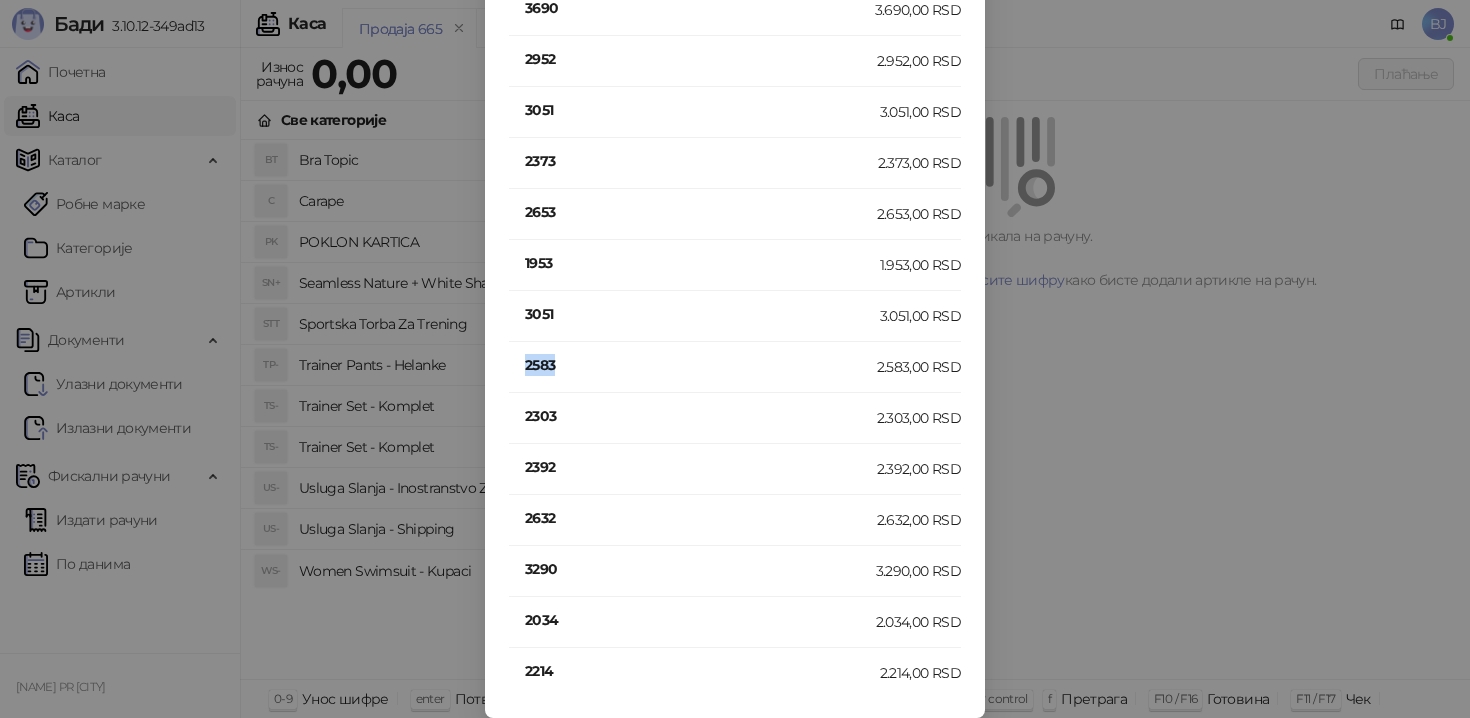 click on "2583" at bounding box center (701, 365) 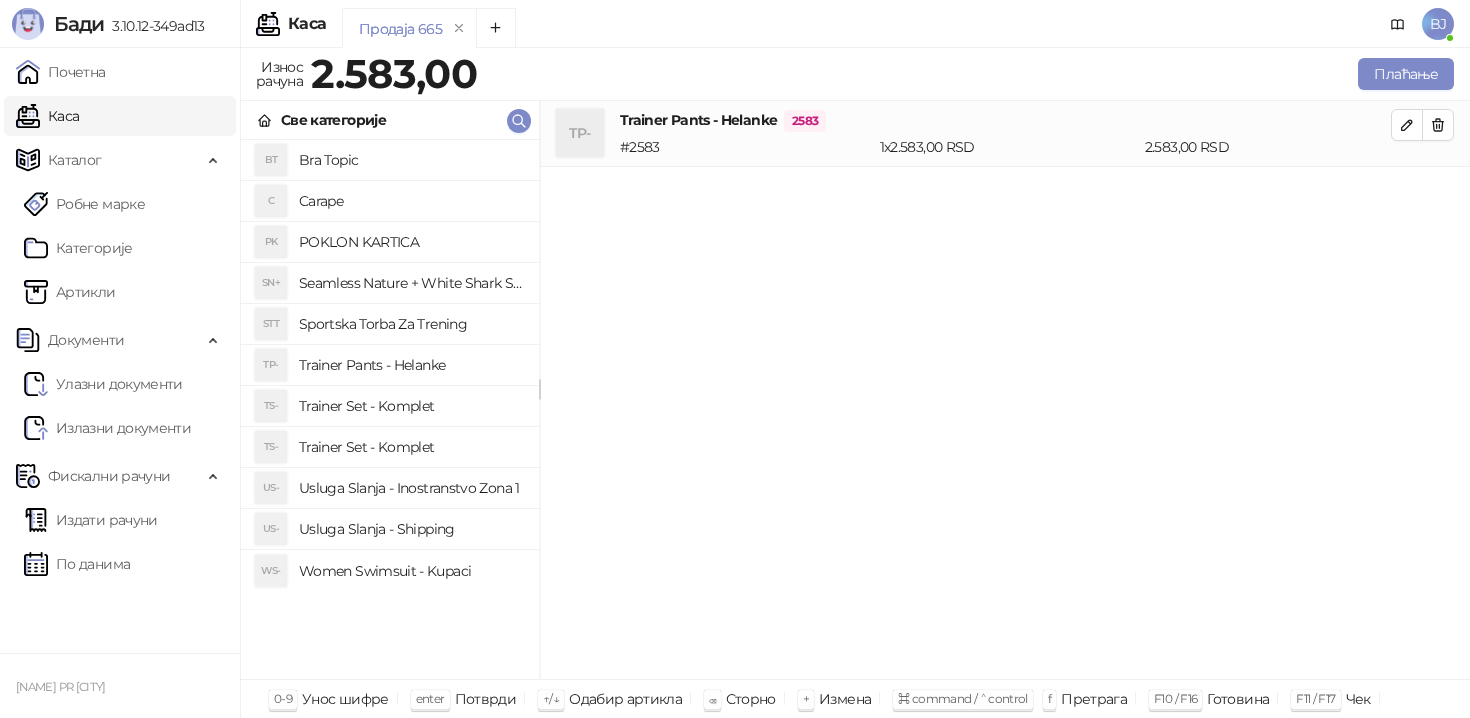 click on "Usluga Slanja - Shipping" at bounding box center [411, 529] 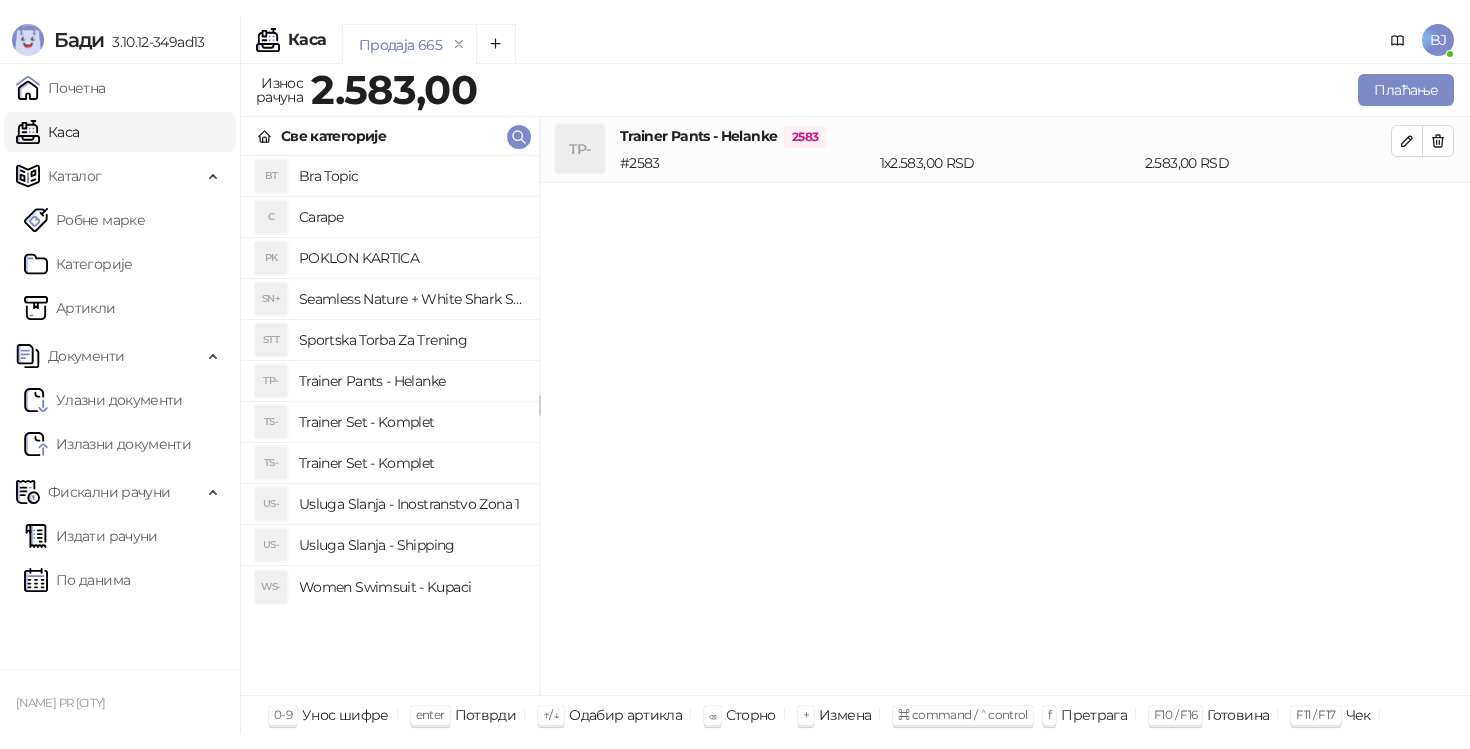 scroll, scrollTop: 0, scrollLeft: 0, axis: both 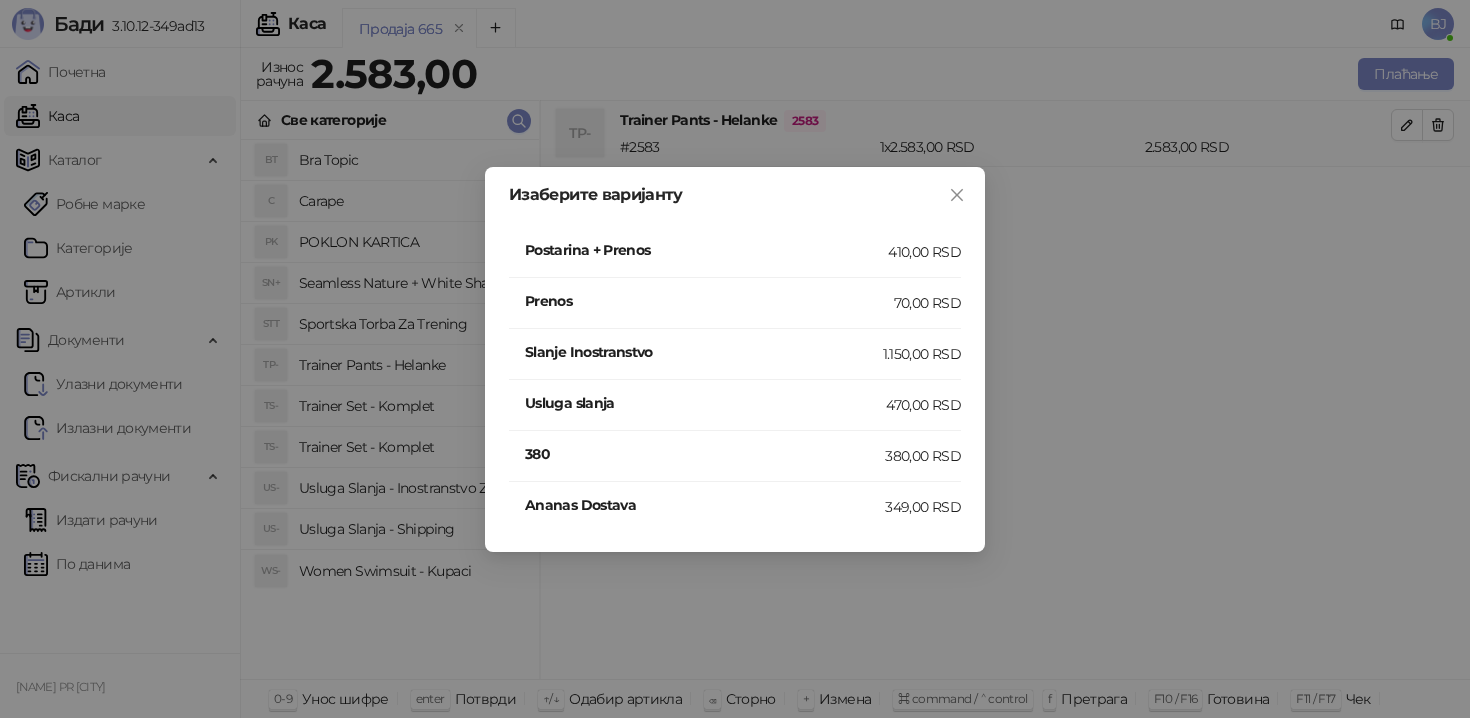 click on "410,00 RSD" at bounding box center (924, 252) 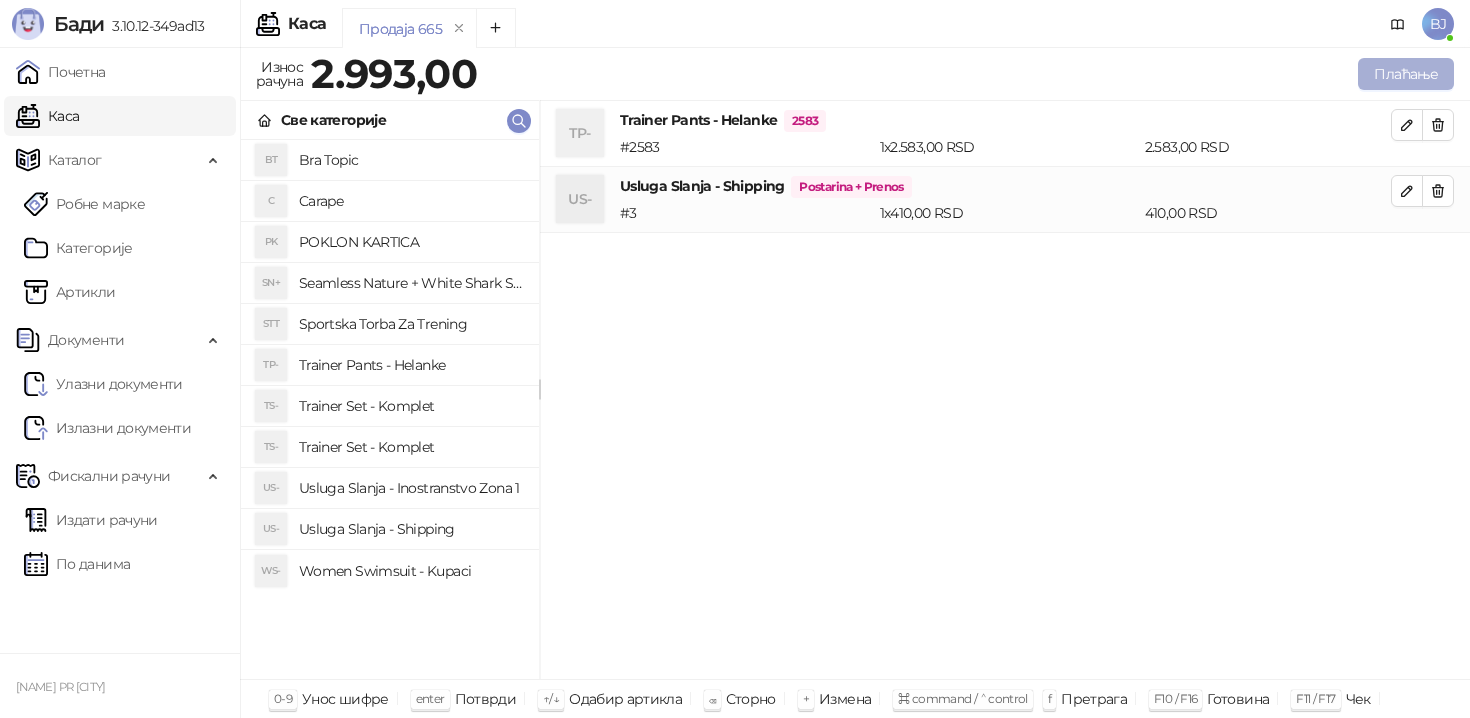 click on "Плаћање" at bounding box center (1406, 74) 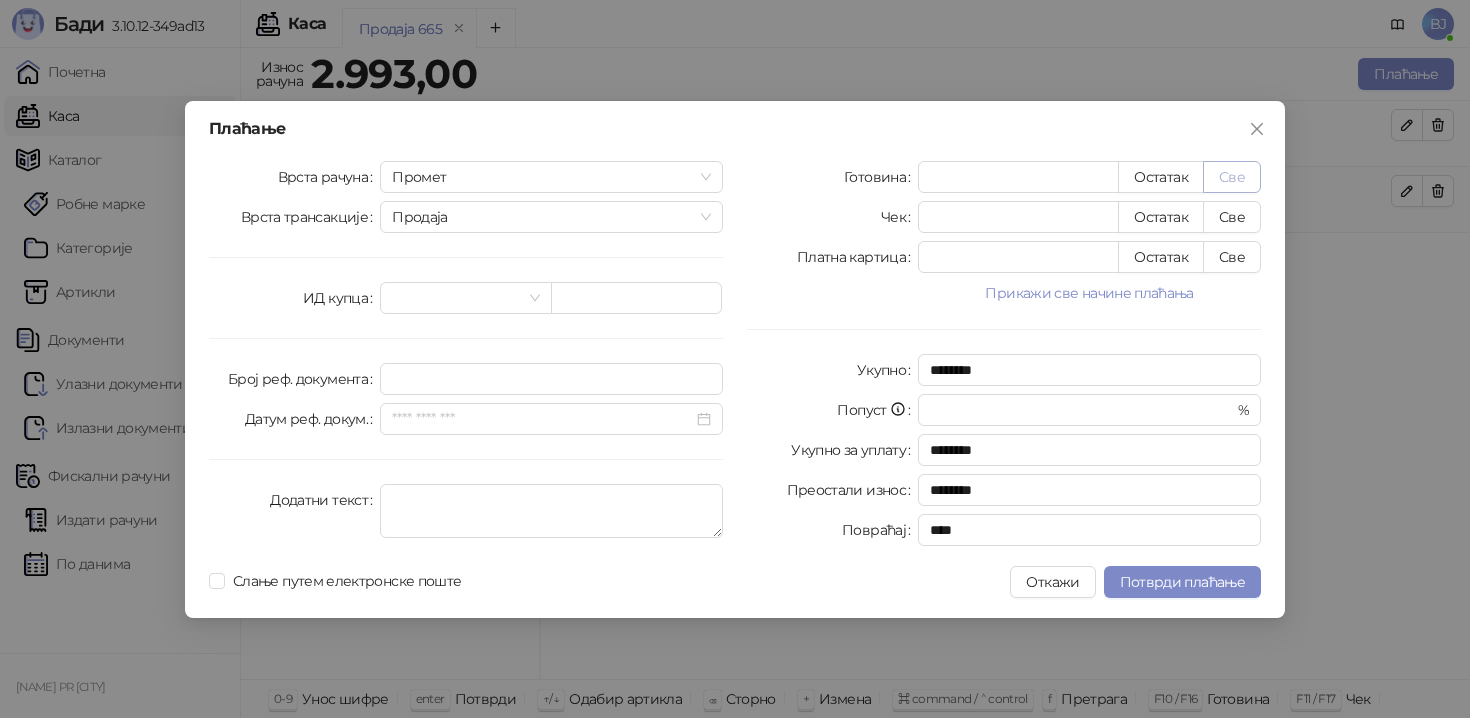 click on "Све" at bounding box center [1232, 177] 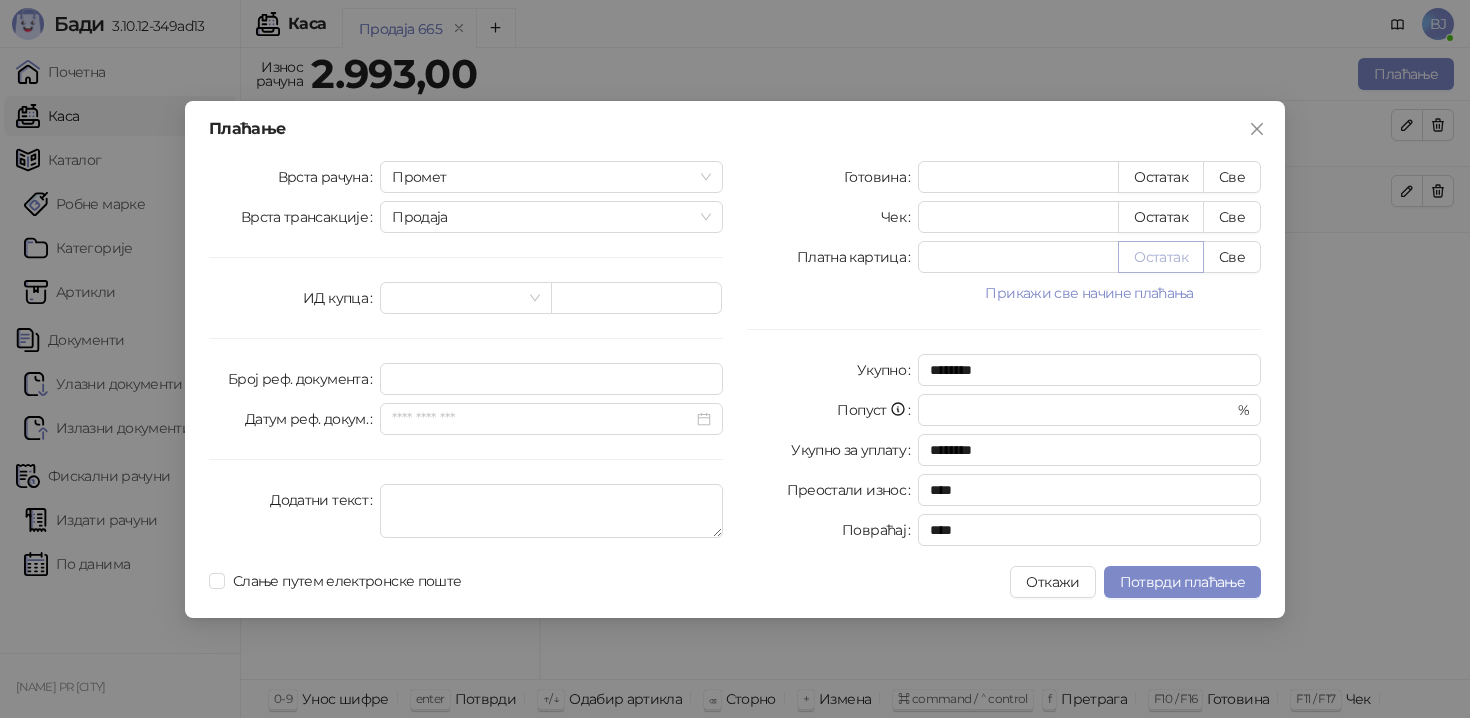 type 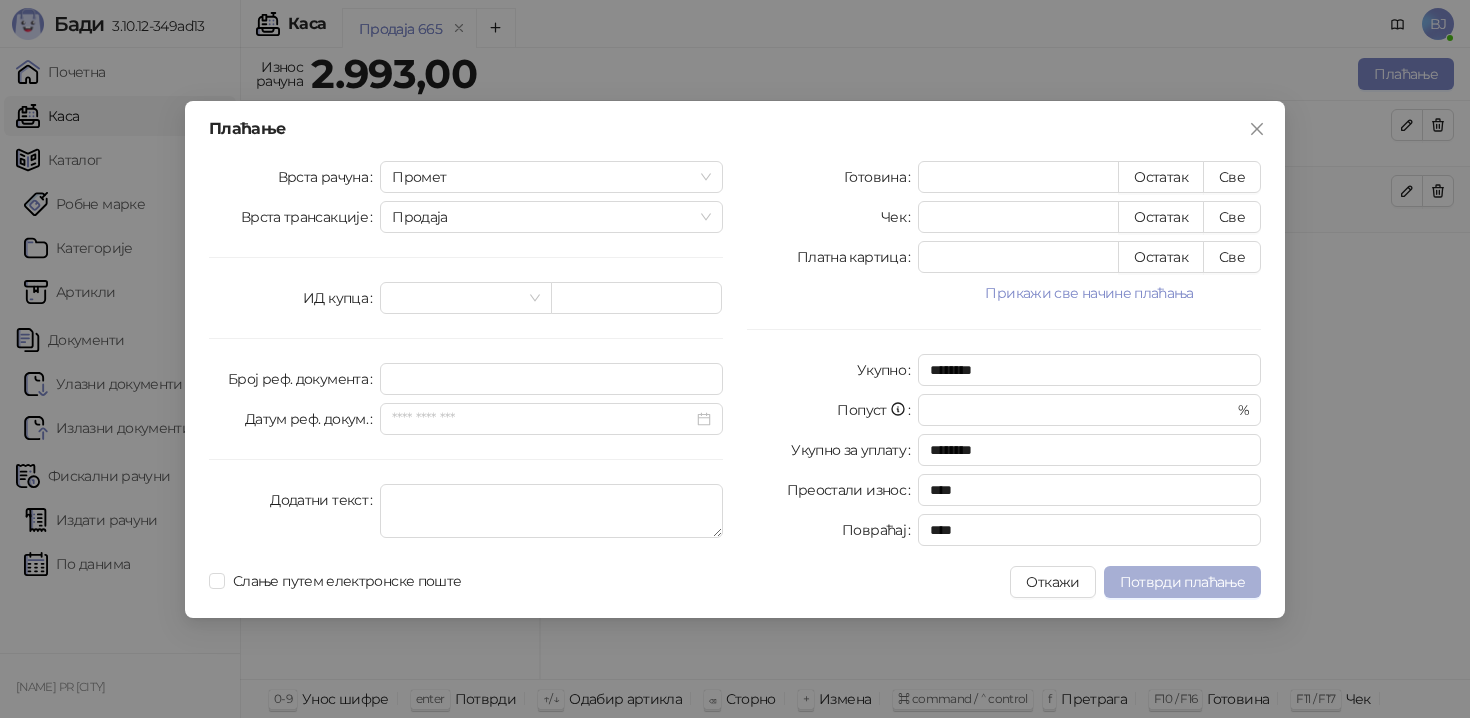 click on "Потврди плаћање" at bounding box center (1182, 582) 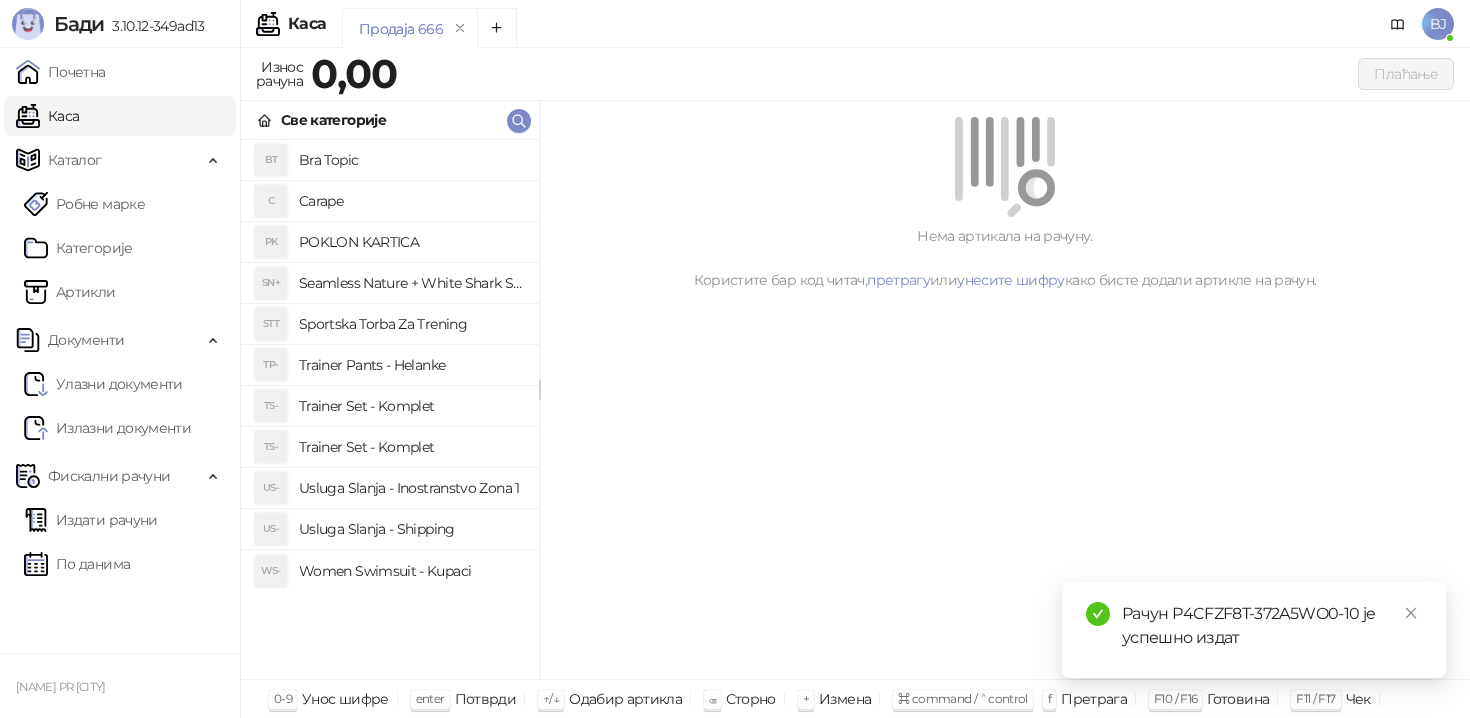 click on "Trainer Set - Komplet" at bounding box center [411, 447] 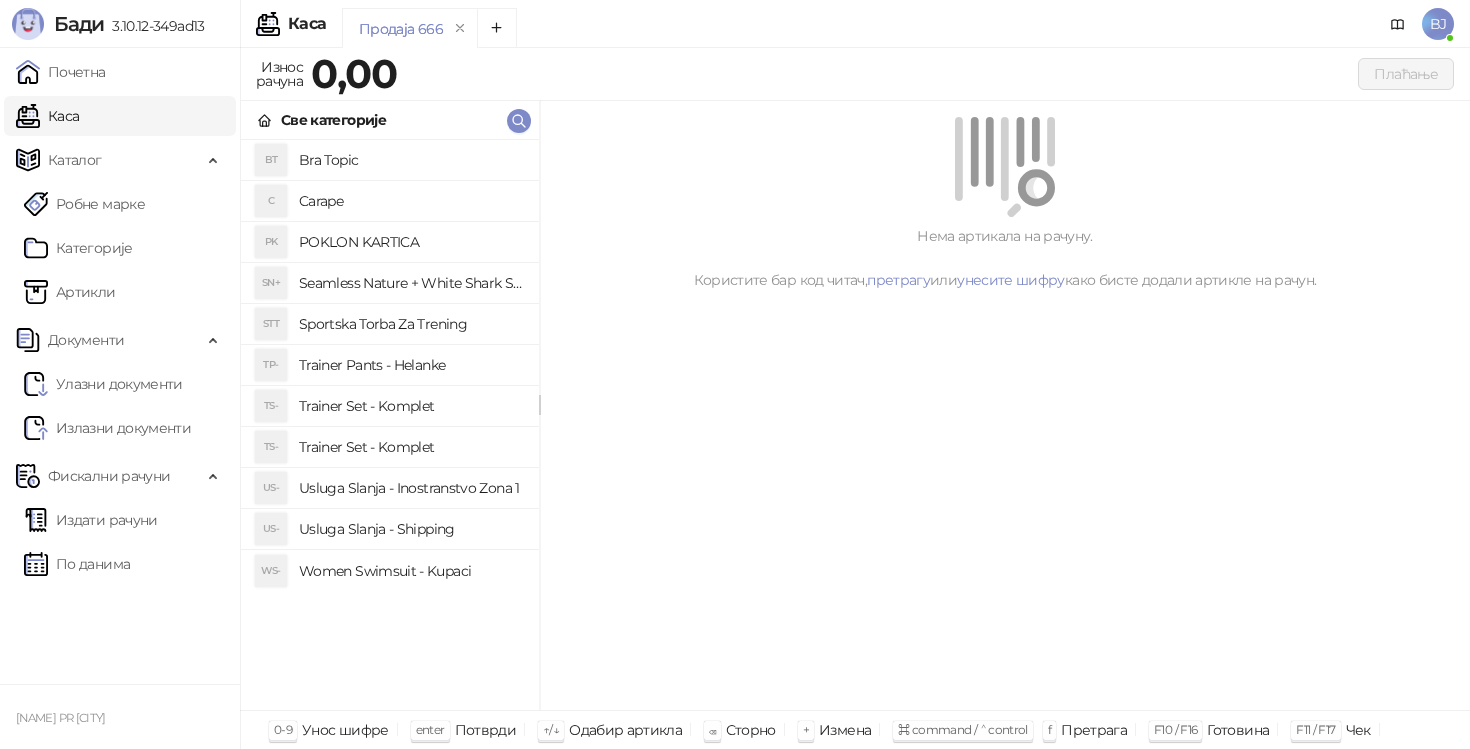 click on "Trainer Set - Komplet" at bounding box center (411, 447) 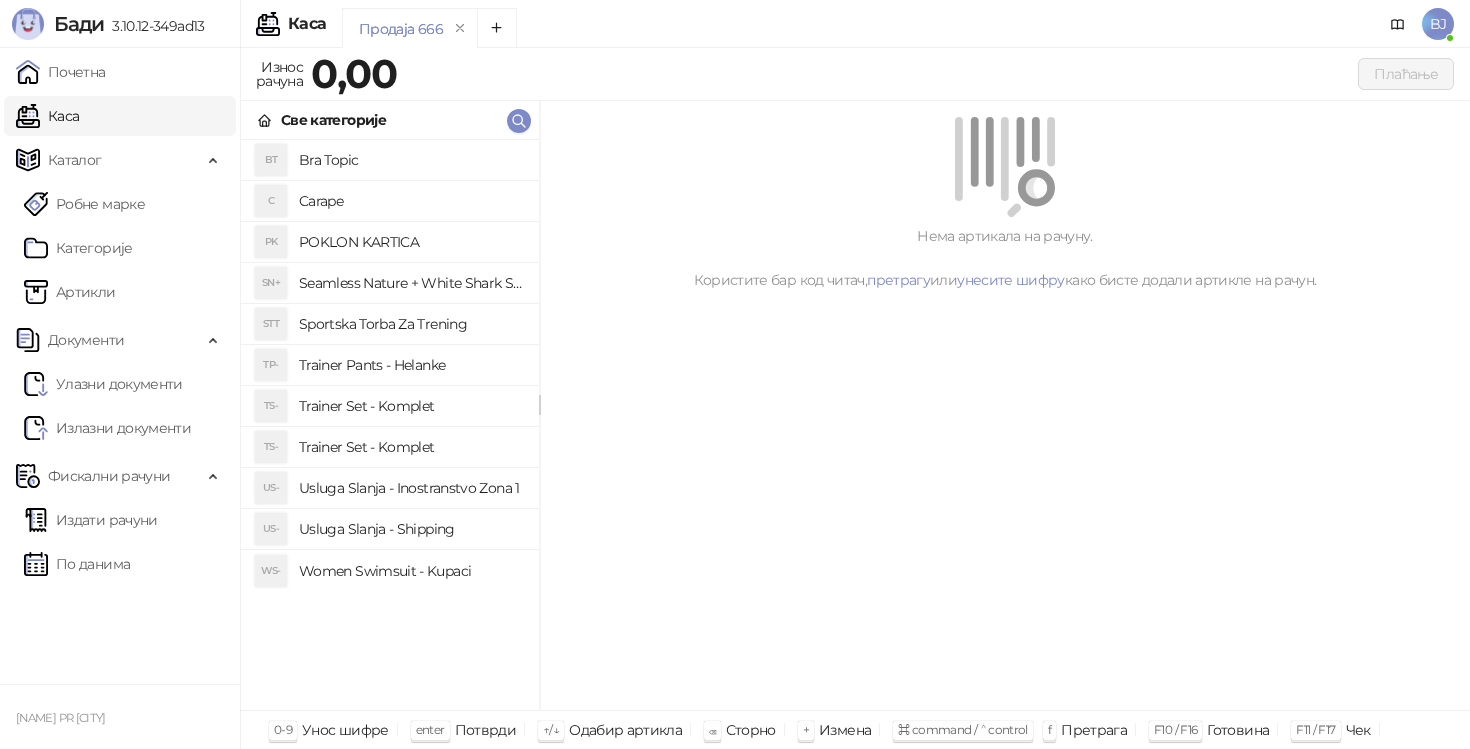 click on "Trainer Set - Komplet" at bounding box center [411, 406] 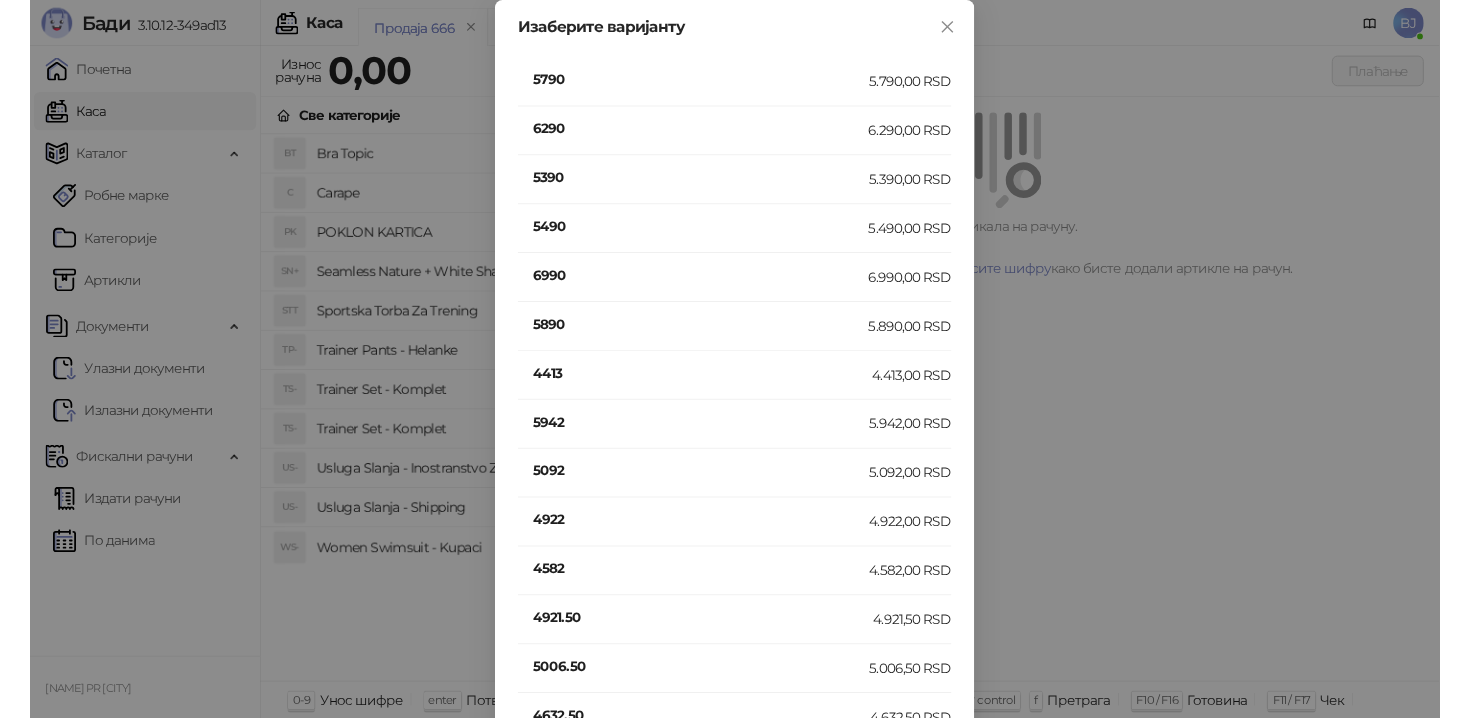 scroll, scrollTop: 3104, scrollLeft: 0, axis: vertical 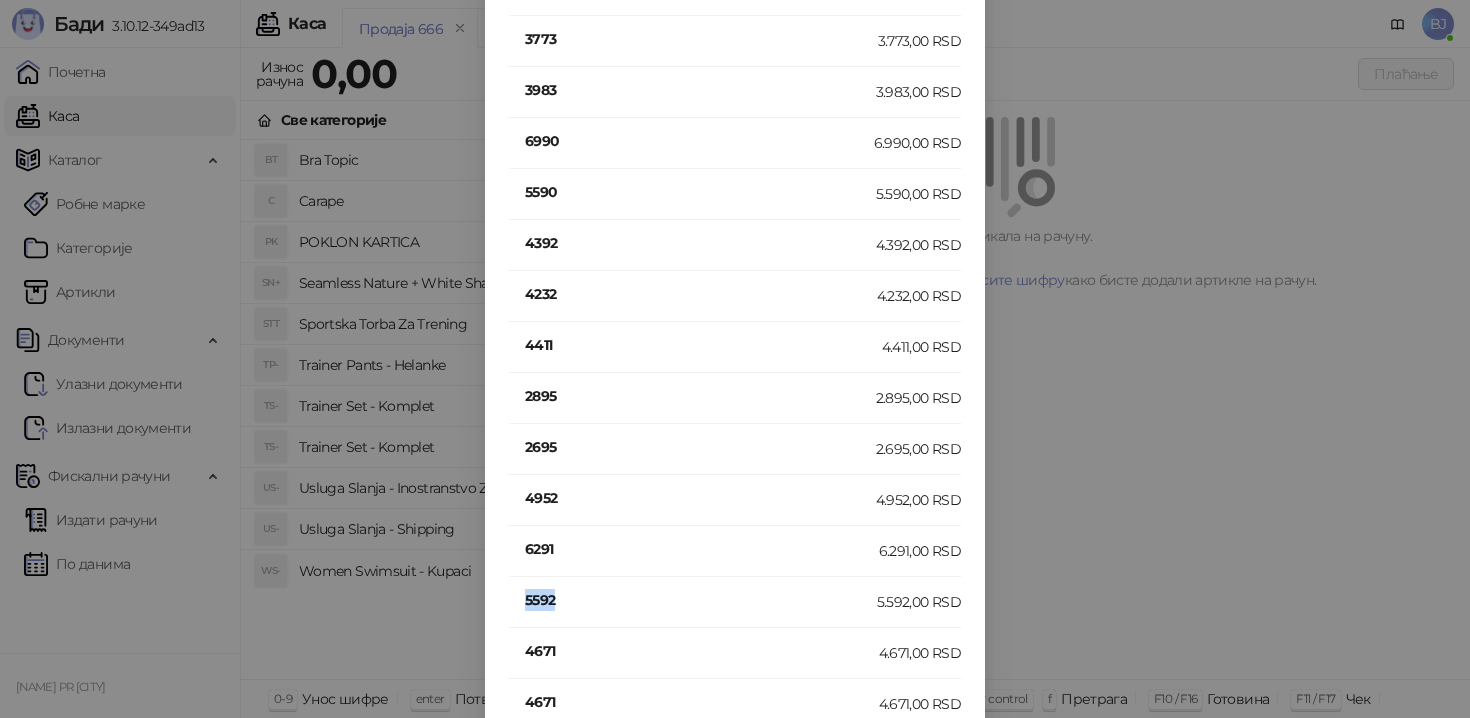 click on "5592" at bounding box center (701, 600) 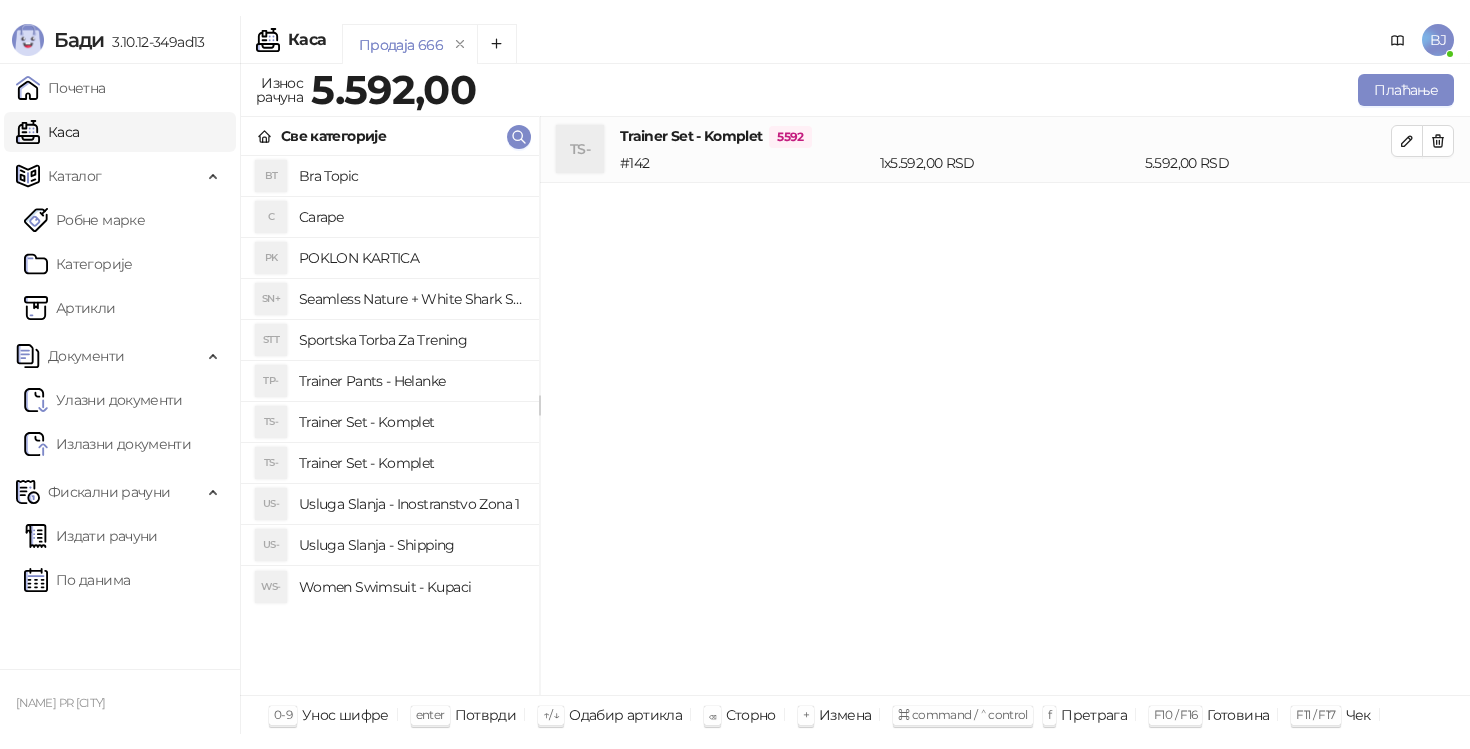 scroll, scrollTop: 0, scrollLeft: 0, axis: both 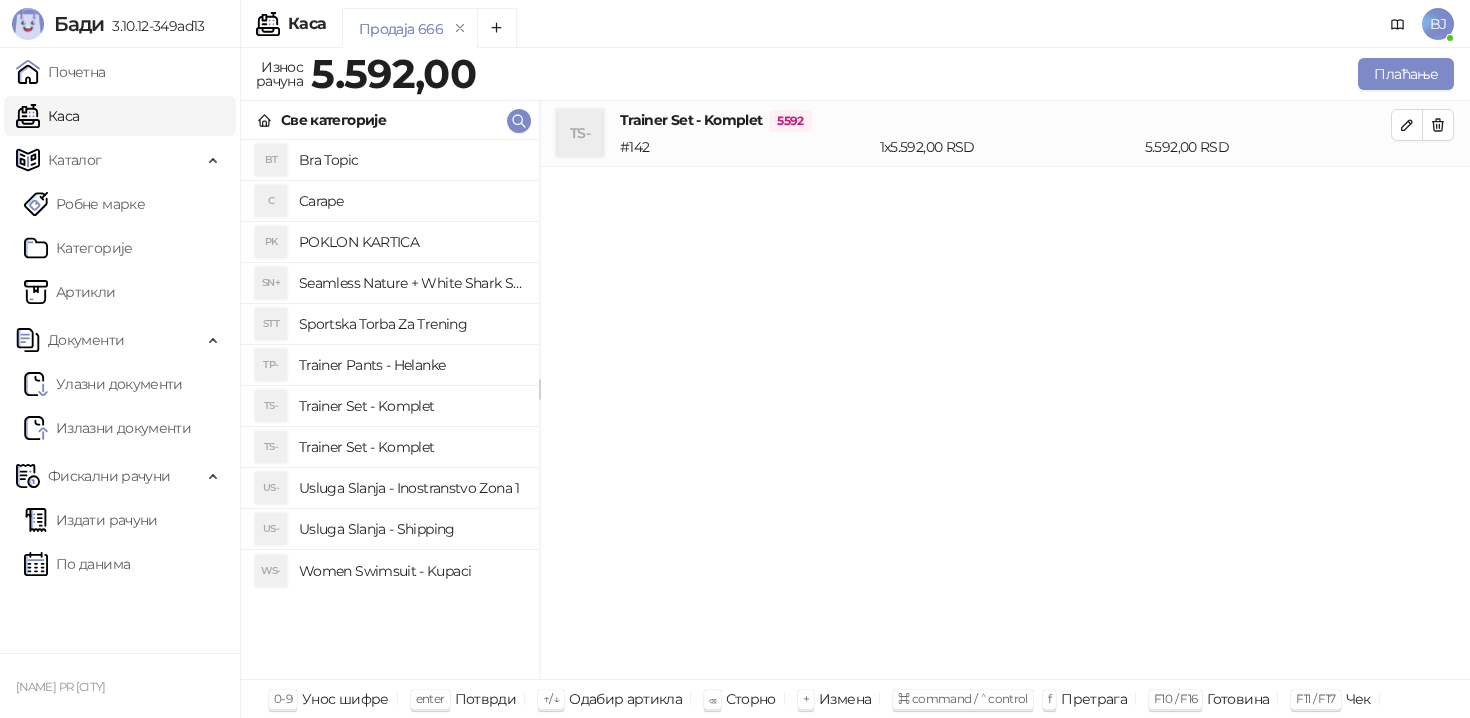 click on "Usluga Slanja - Shipping" at bounding box center (411, 529) 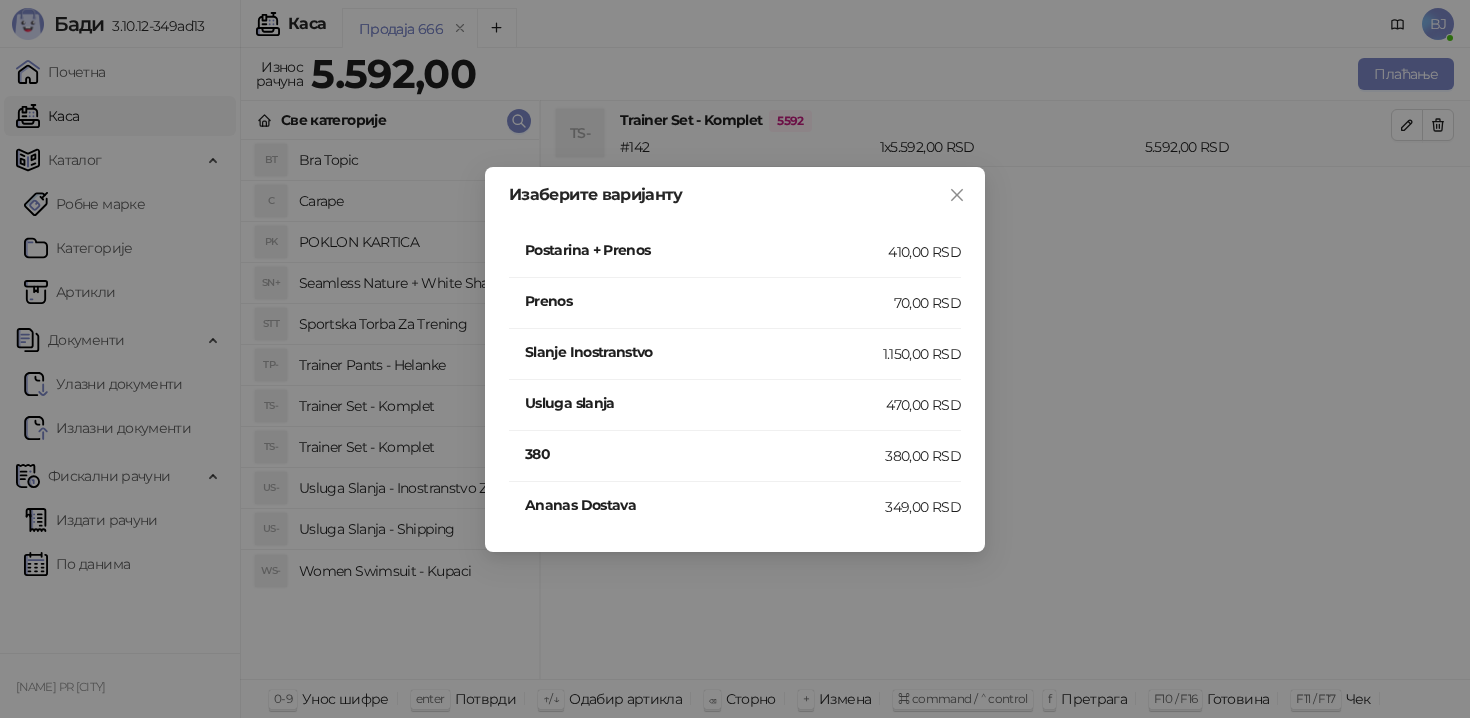 click on "410,00 RSD" at bounding box center (924, 252) 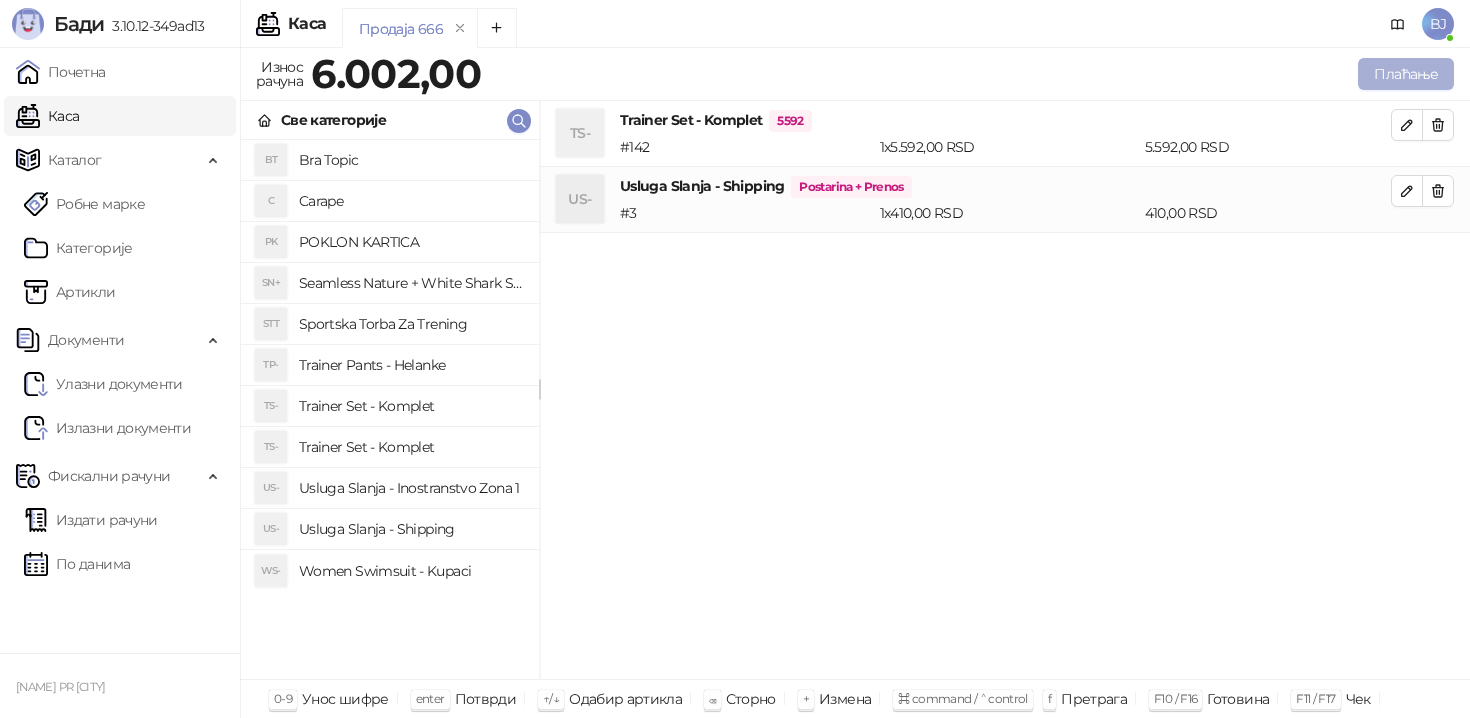 click on "Плаћање" at bounding box center (1406, 74) 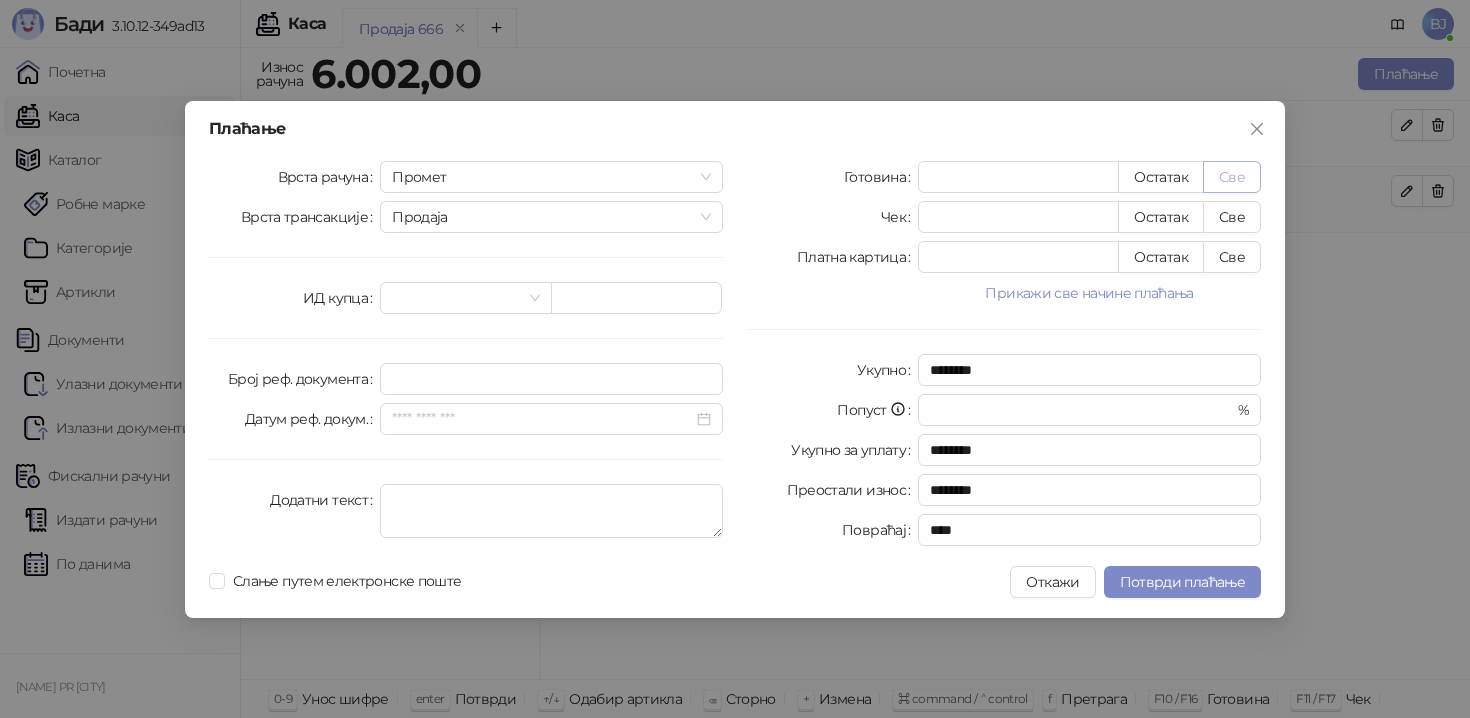 click on "Све" at bounding box center (1232, 177) 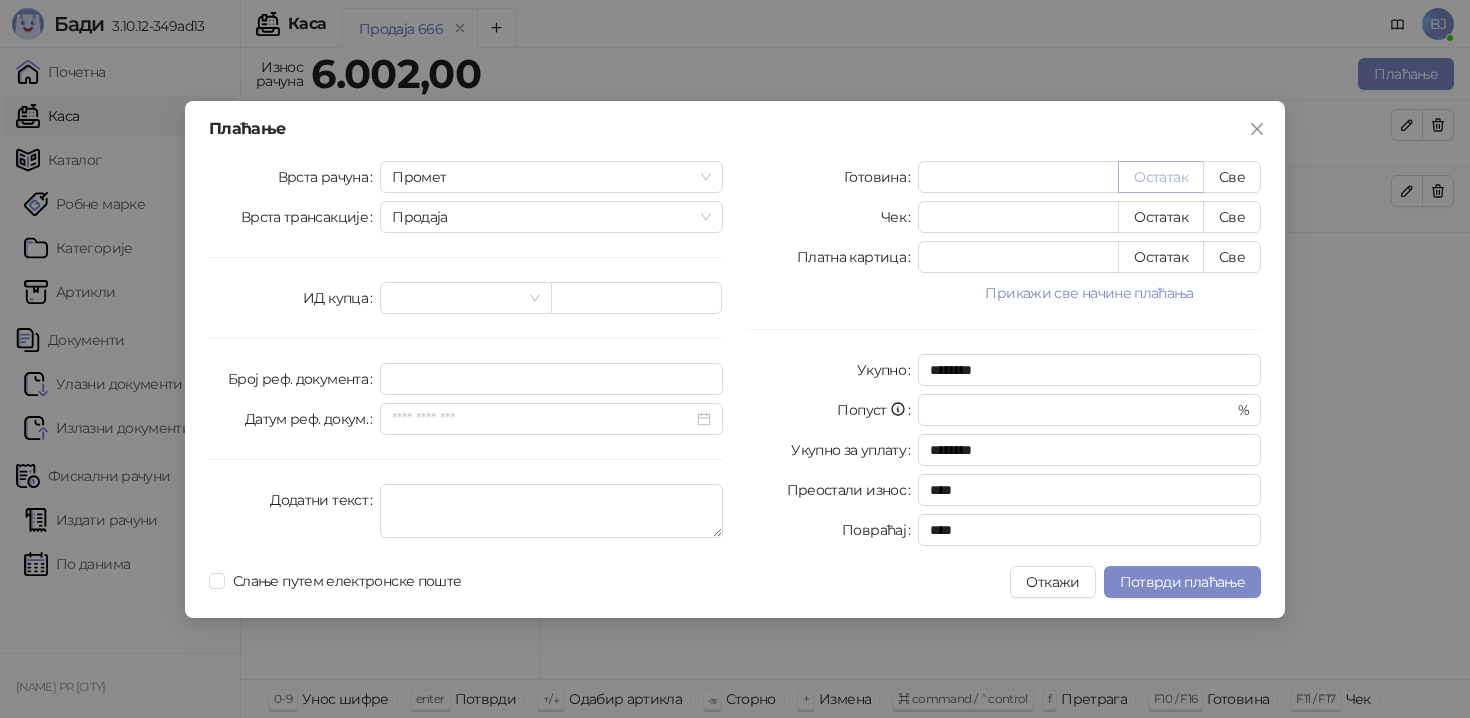 type 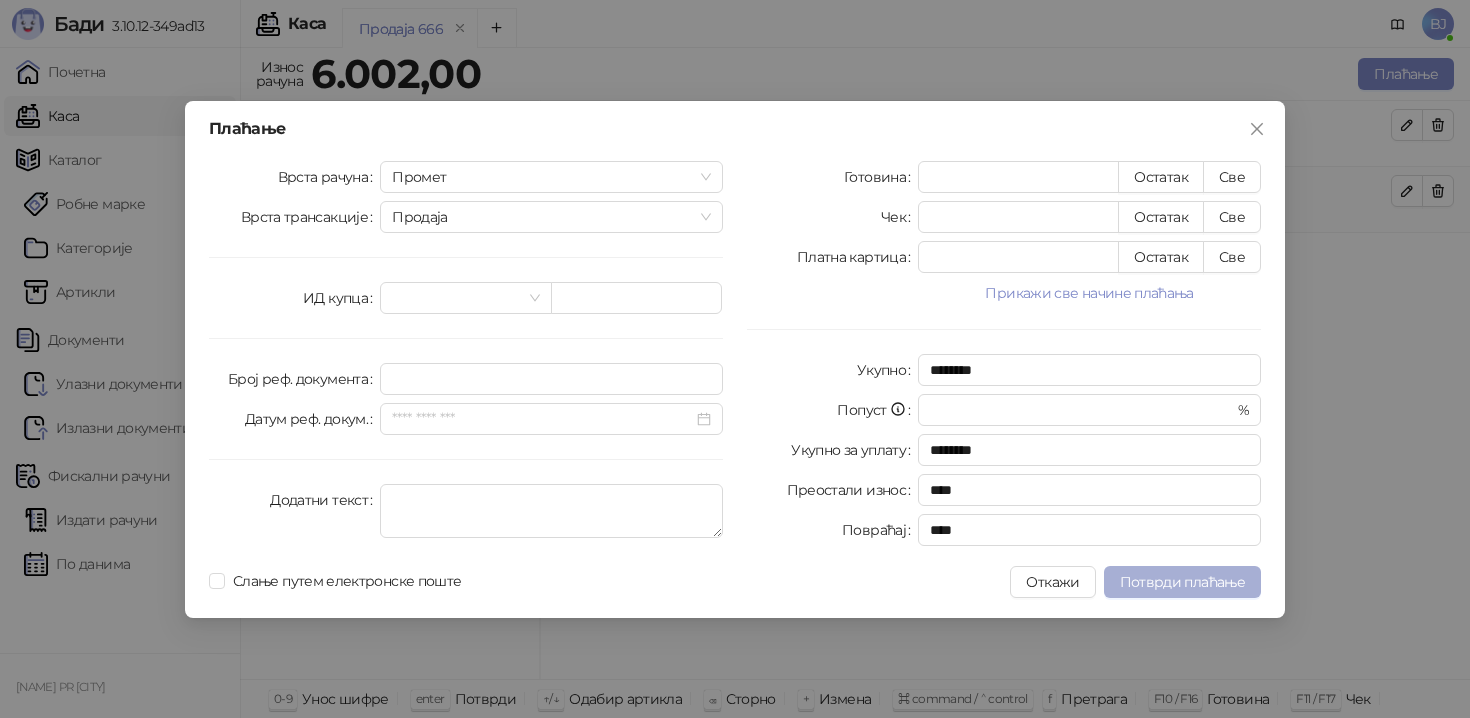 click on "Потврди плаћање" at bounding box center [1182, 582] 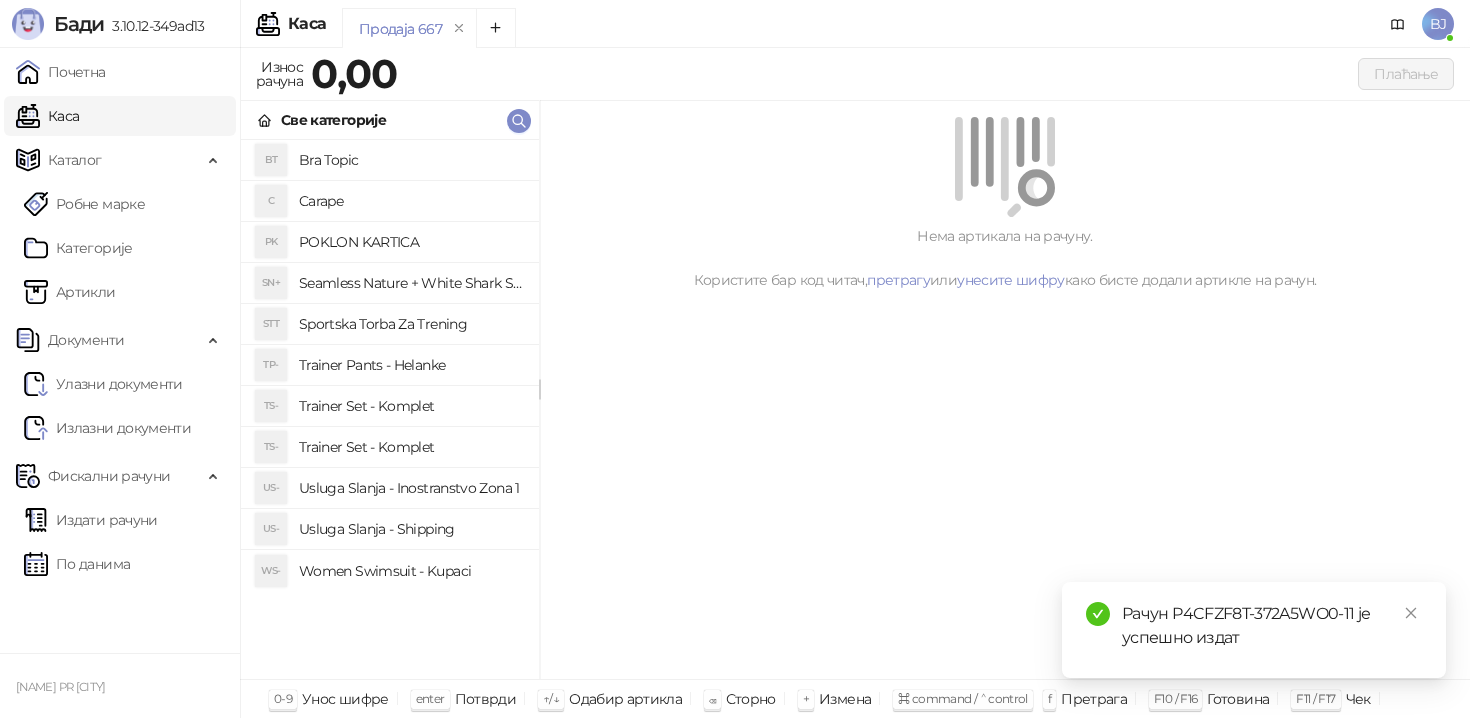 click on "Trainer Set - Komplet" at bounding box center [411, 447] 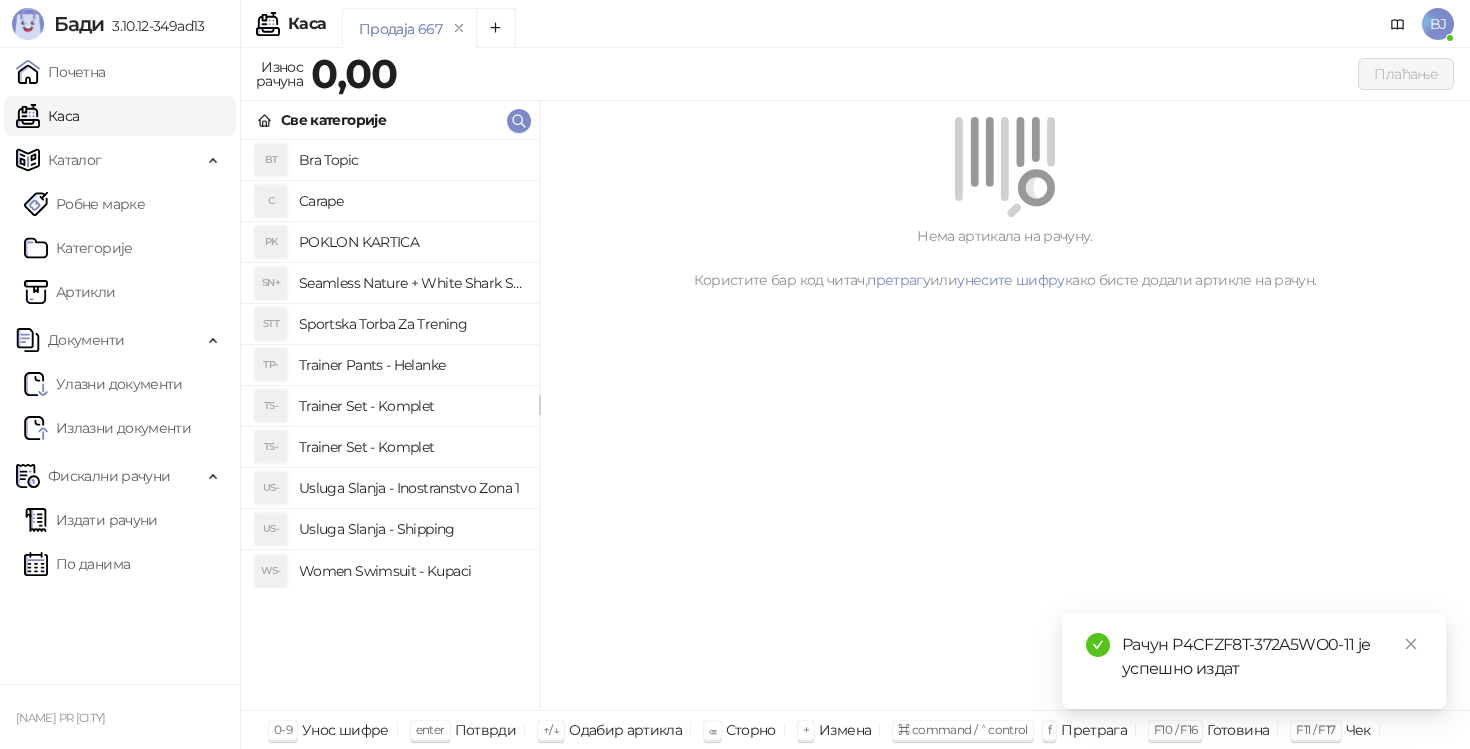 click on "Trainer Set - Komplet" at bounding box center (411, 406) 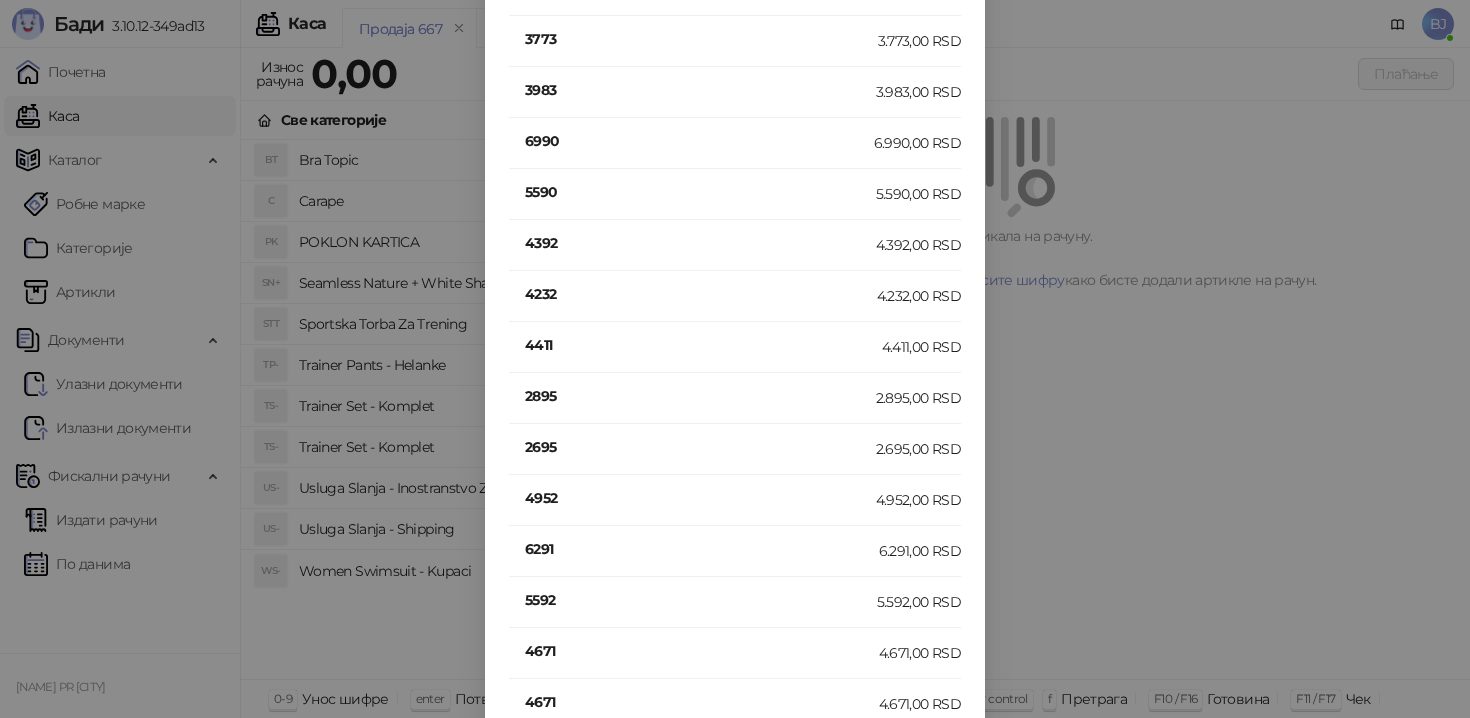 scroll, scrollTop: 387, scrollLeft: 0, axis: vertical 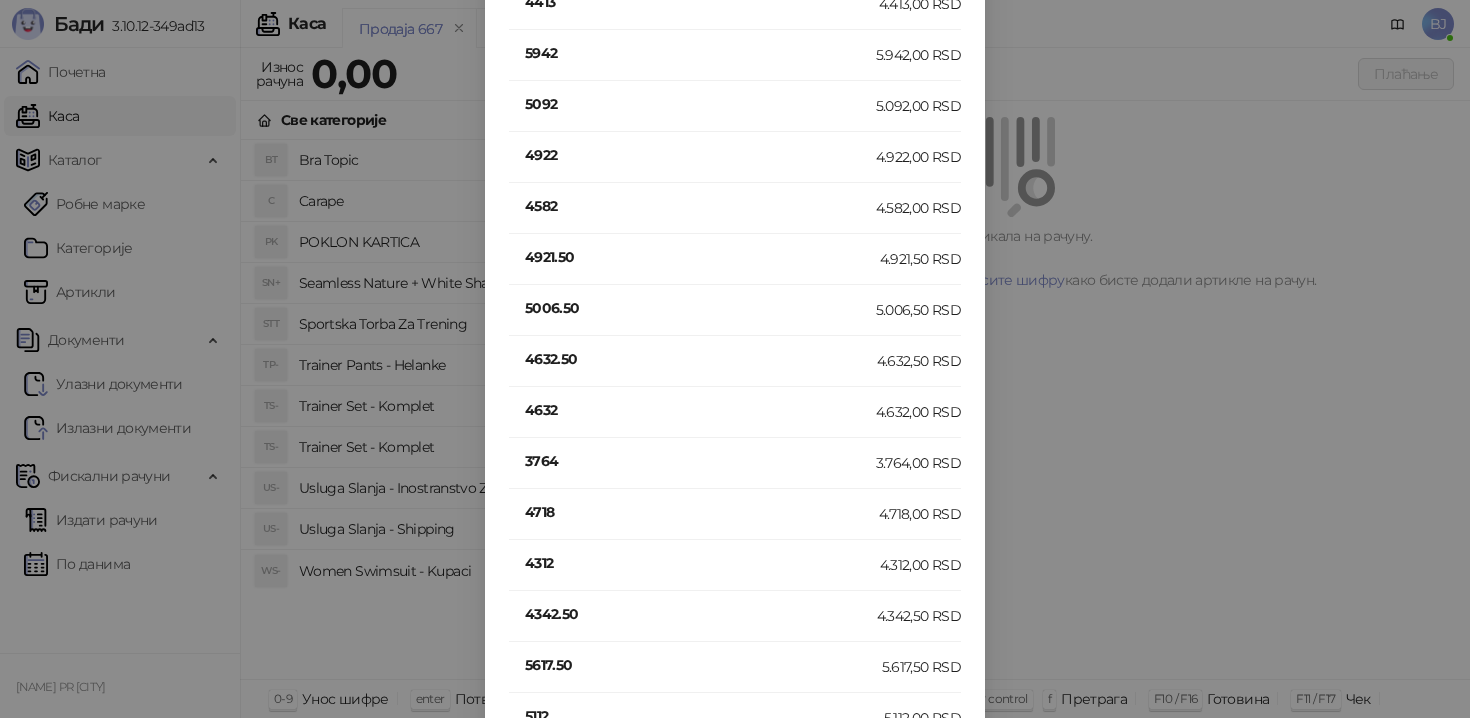 click on "4632" at bounding box center [700, 410] 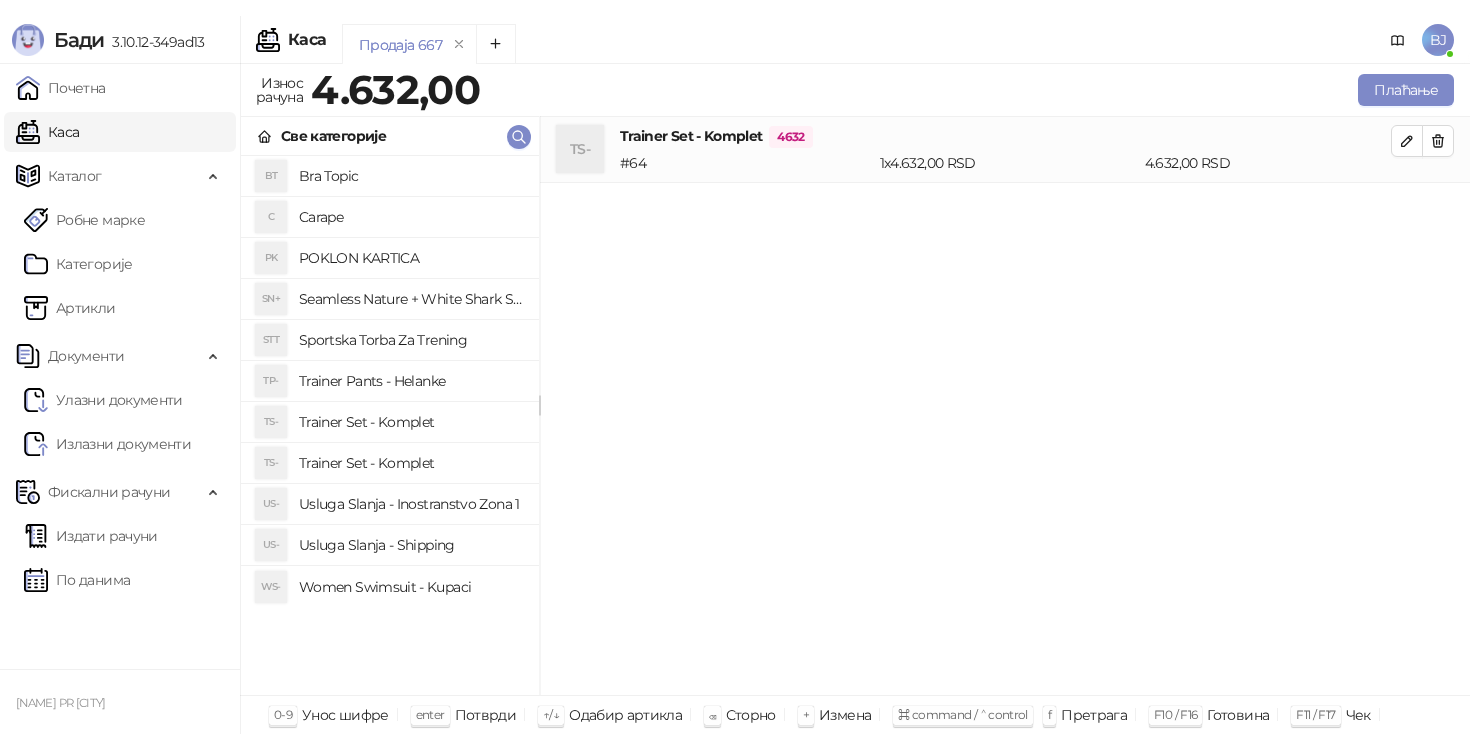 scroll, scrollTop: 0, scrollLeft: 0, axis: both 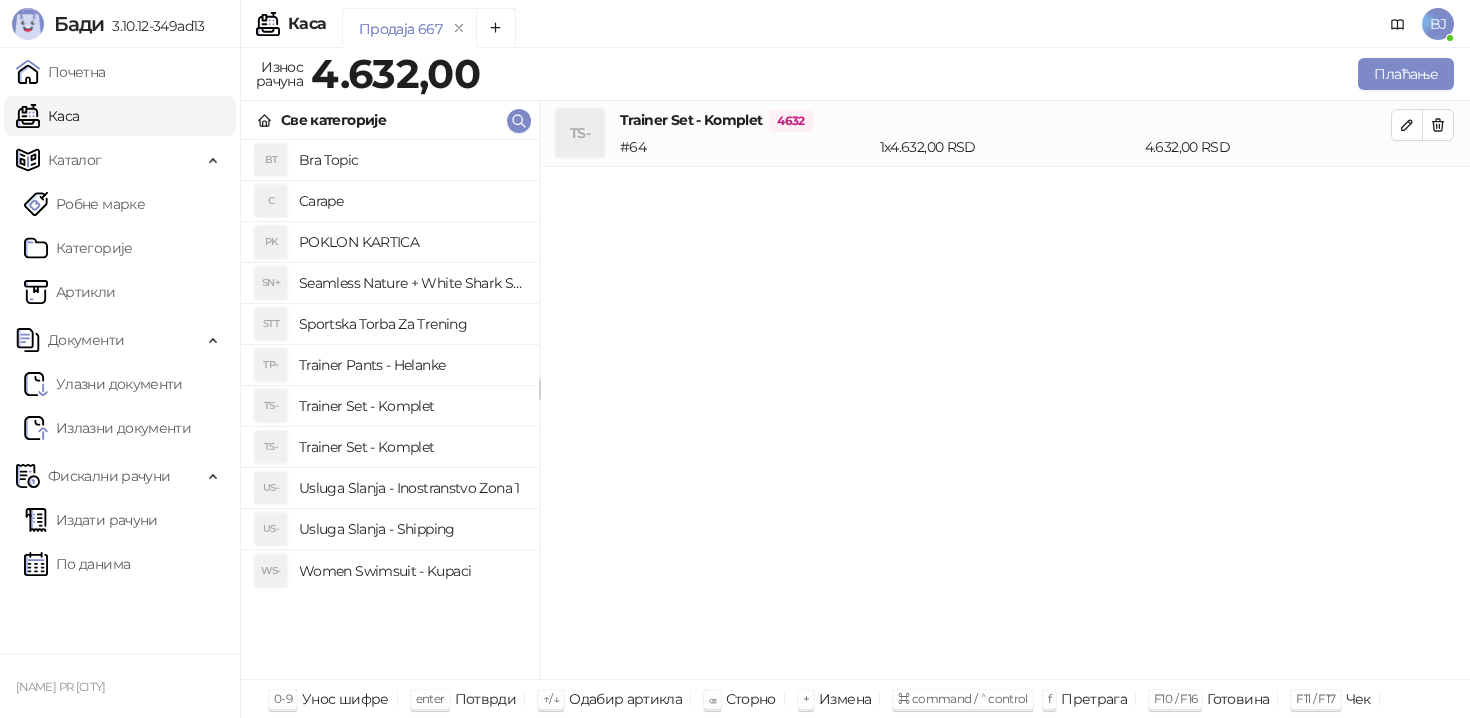 click on "Usluga Slanja - Shipping" at bounding box center (411, 529) 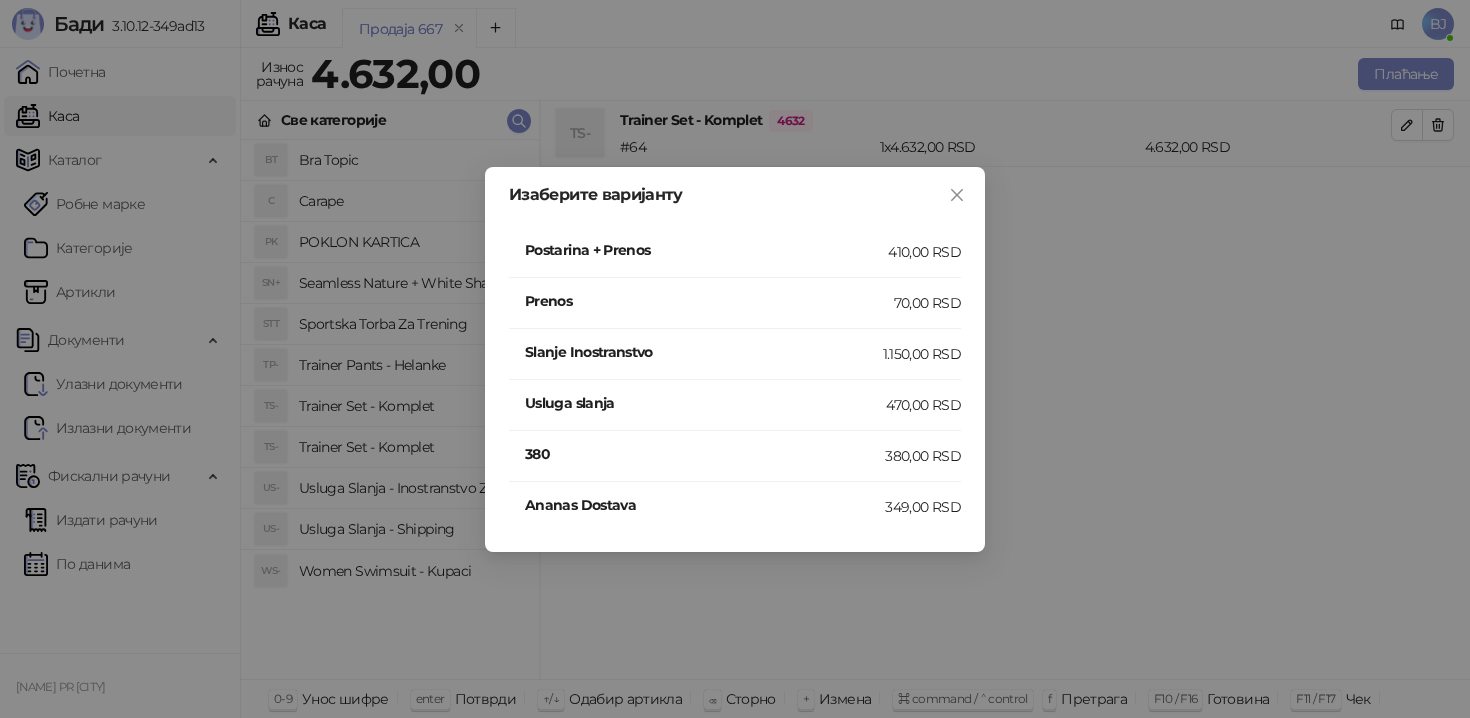 click on "Postarina + Prenos" at bounding box center (706, 250) 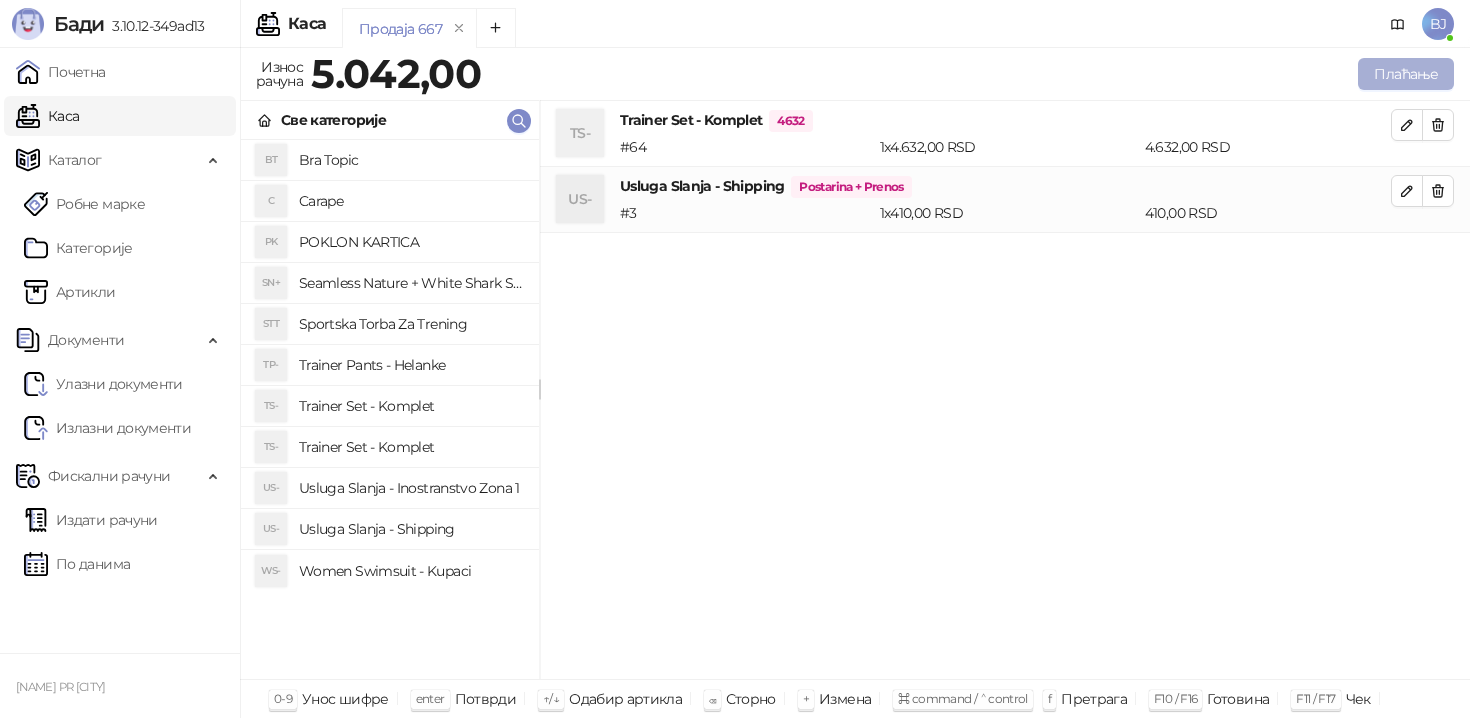 click on "Плаћање" at bounding box center (1406, 74) 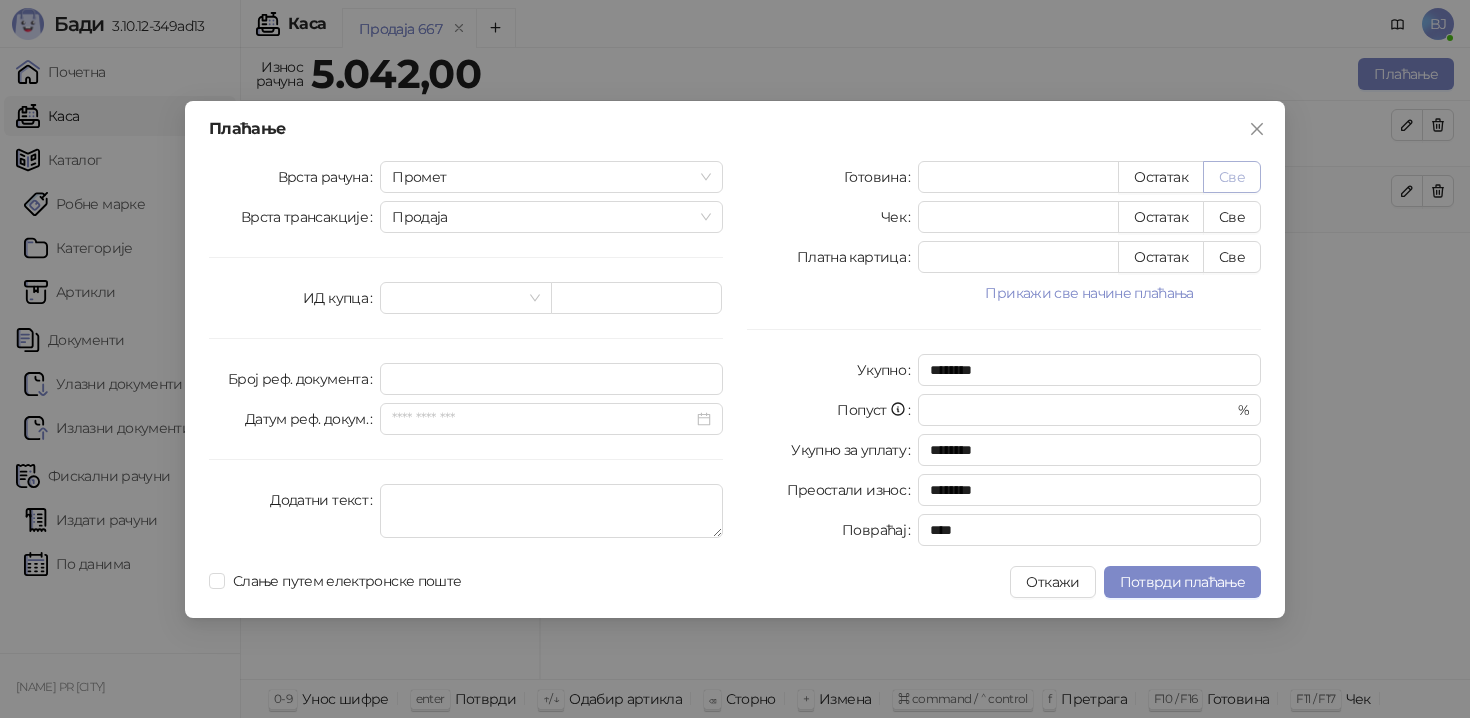 click on "Све" at bounding box center [1232, 177] 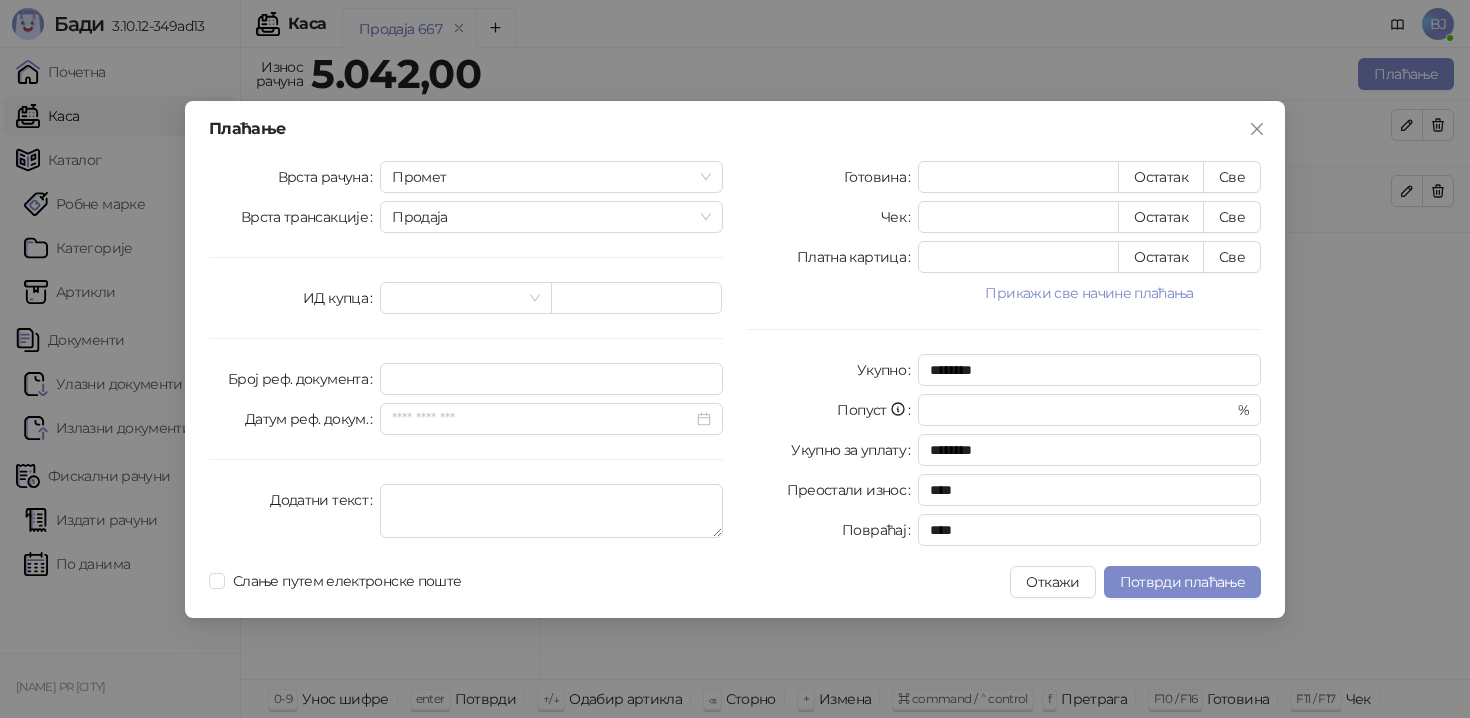 type 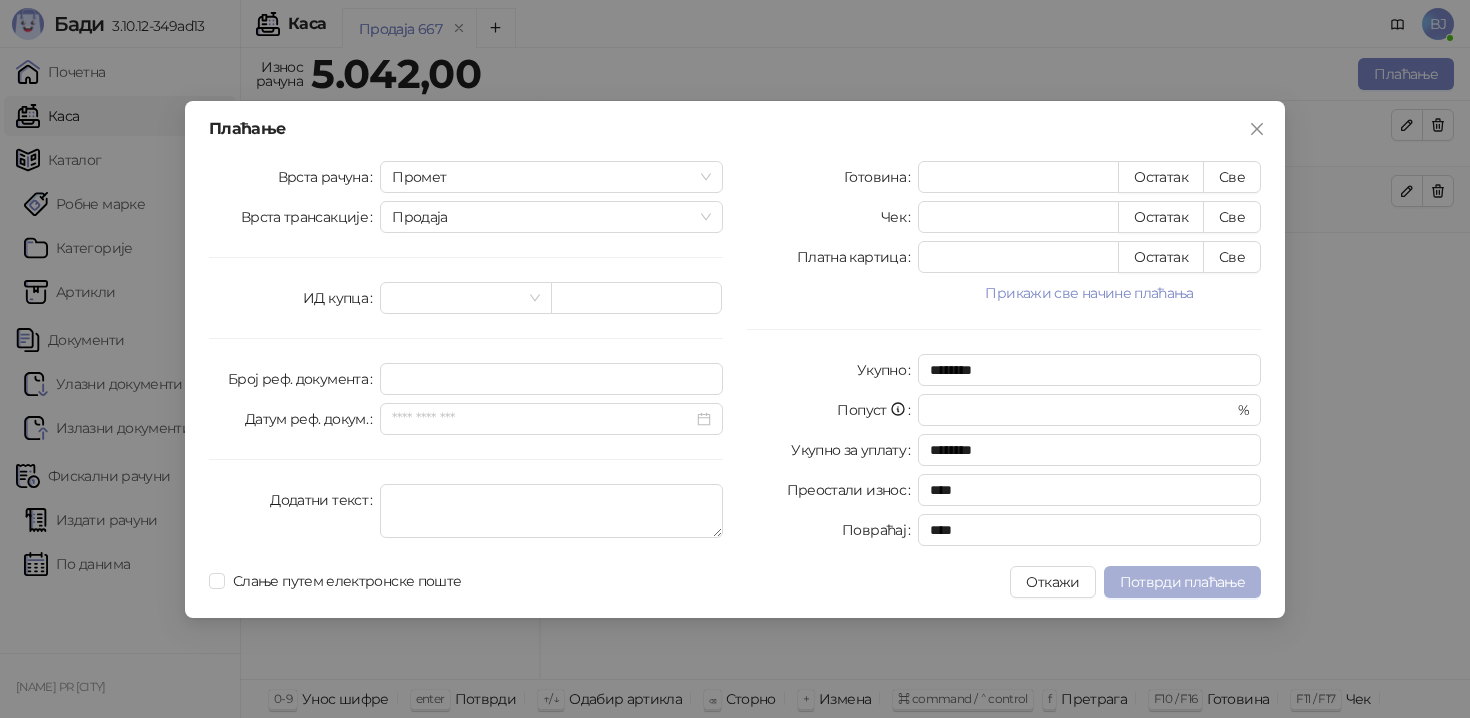 click on "Потврди плаћање" at bounding box center (1182, 582) 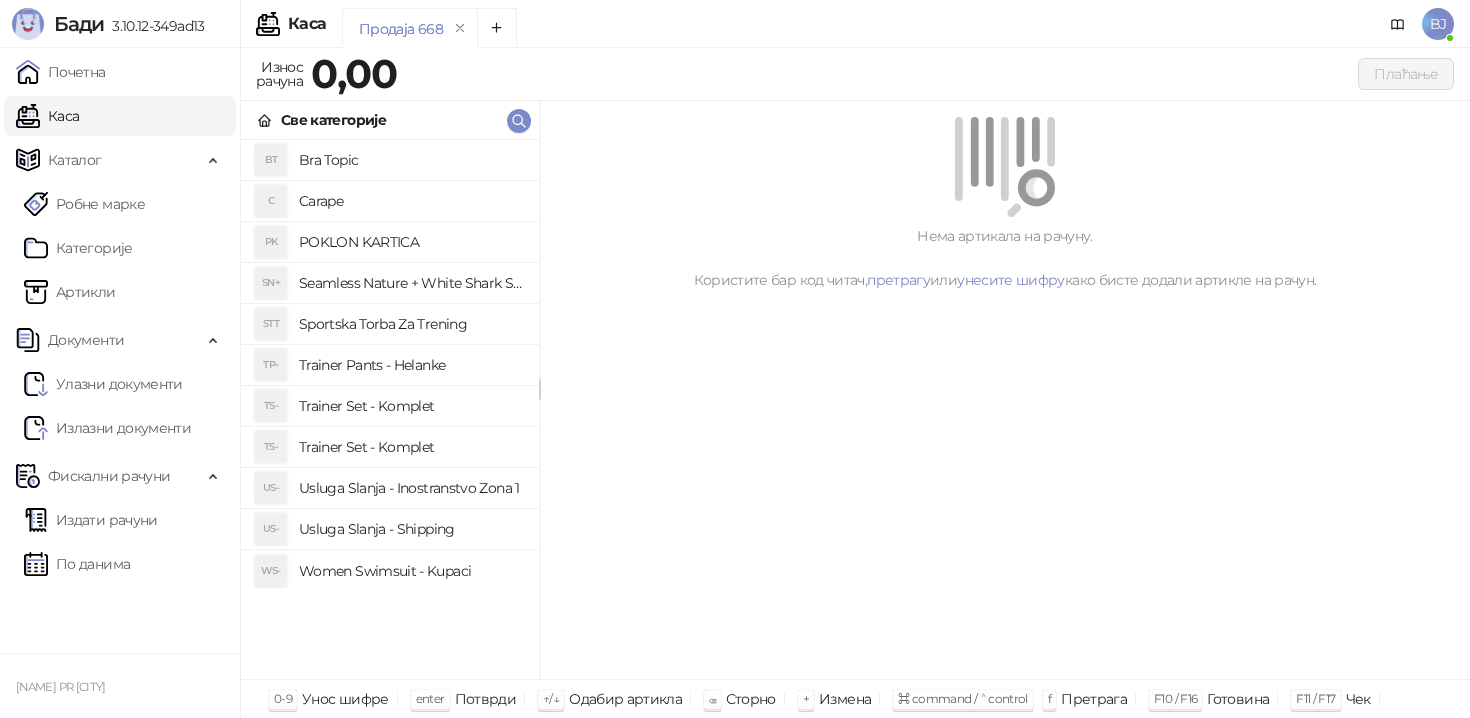 click on "Trainer Set - Komplet" at bounding box center [411, 447] 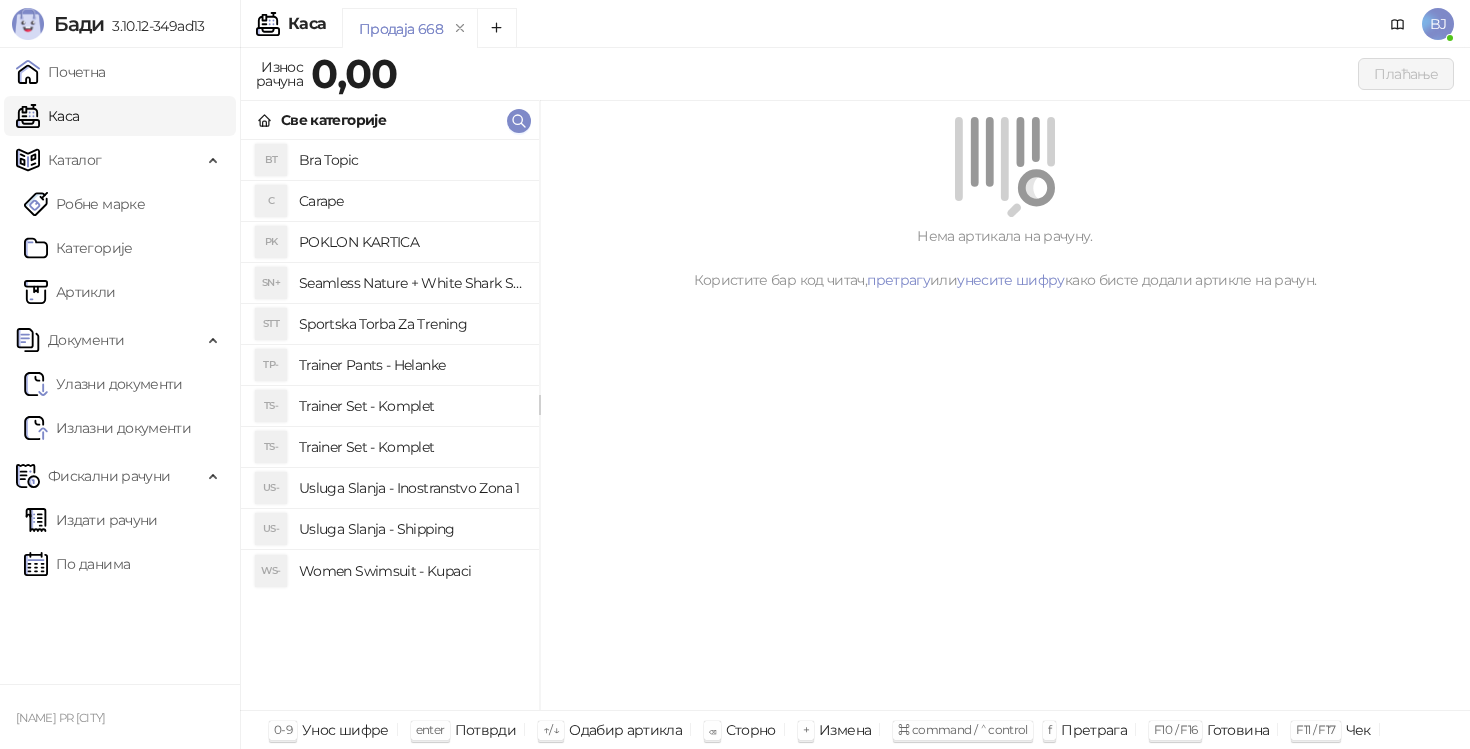 click on "Trainer Set - Komplet" at bounding box center (411, 406) 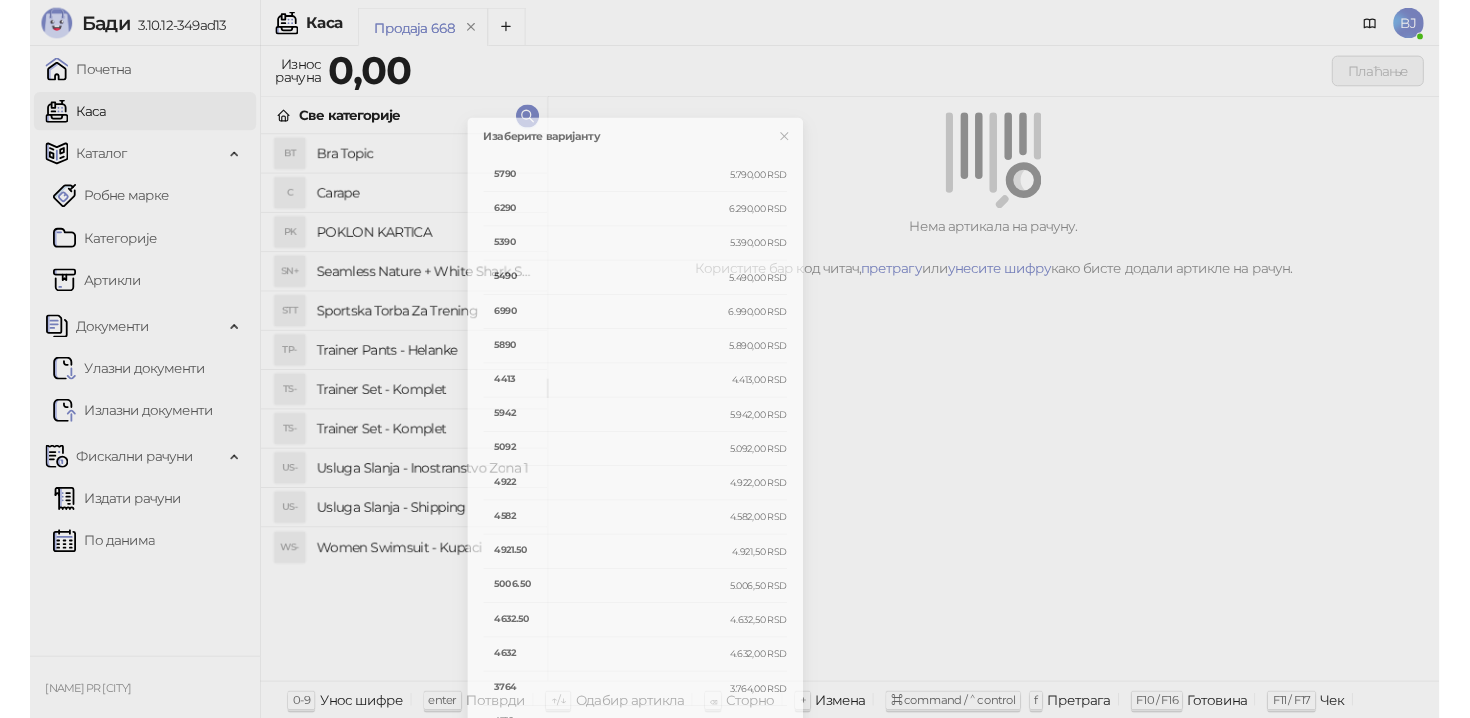 scroll, scrollTop: 575, scrollLeft: 0, axis: vertical 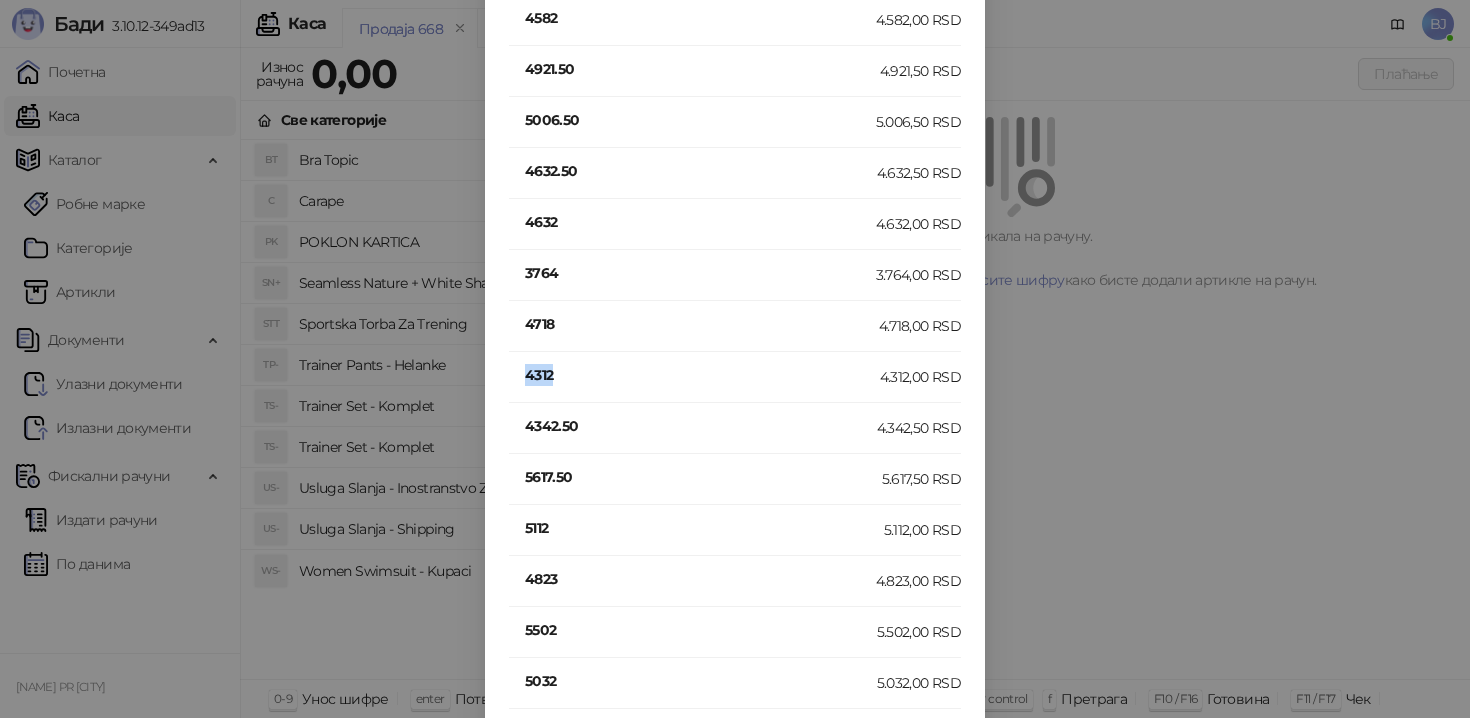 click on "4312" at bounding box center [702, 375] 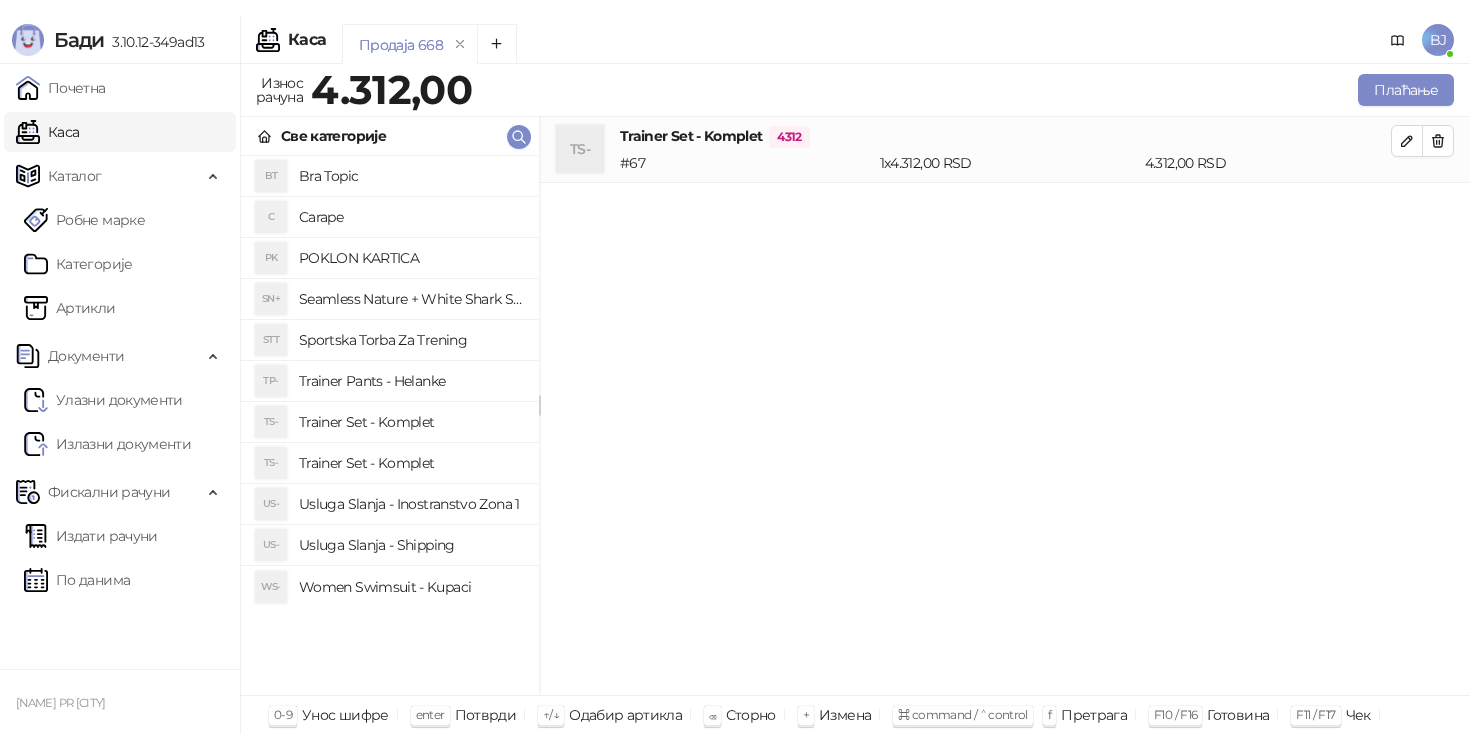 scroll, scrollTop: 0, scrollLeft: 0, axis: both 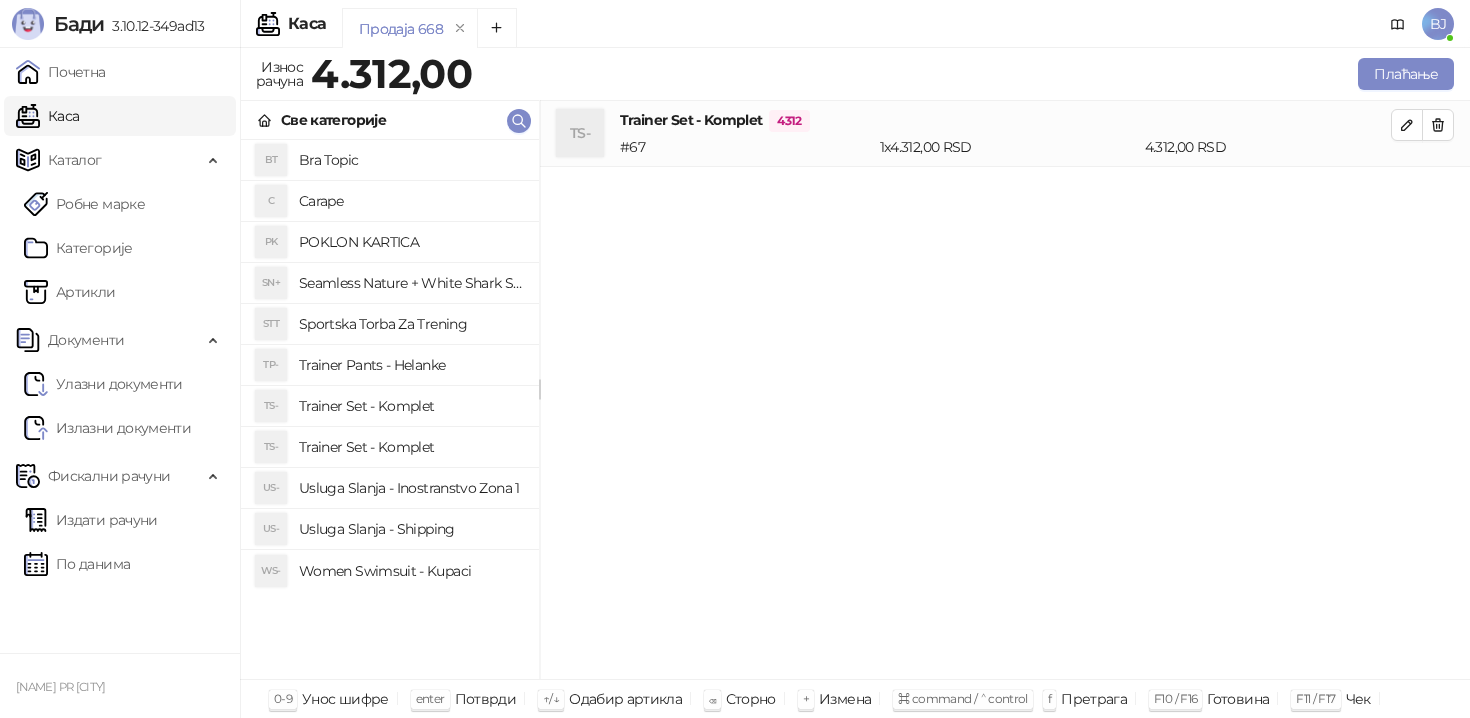 click on "Usluga Slanja - Shipping" at bounding box center (411, 529) 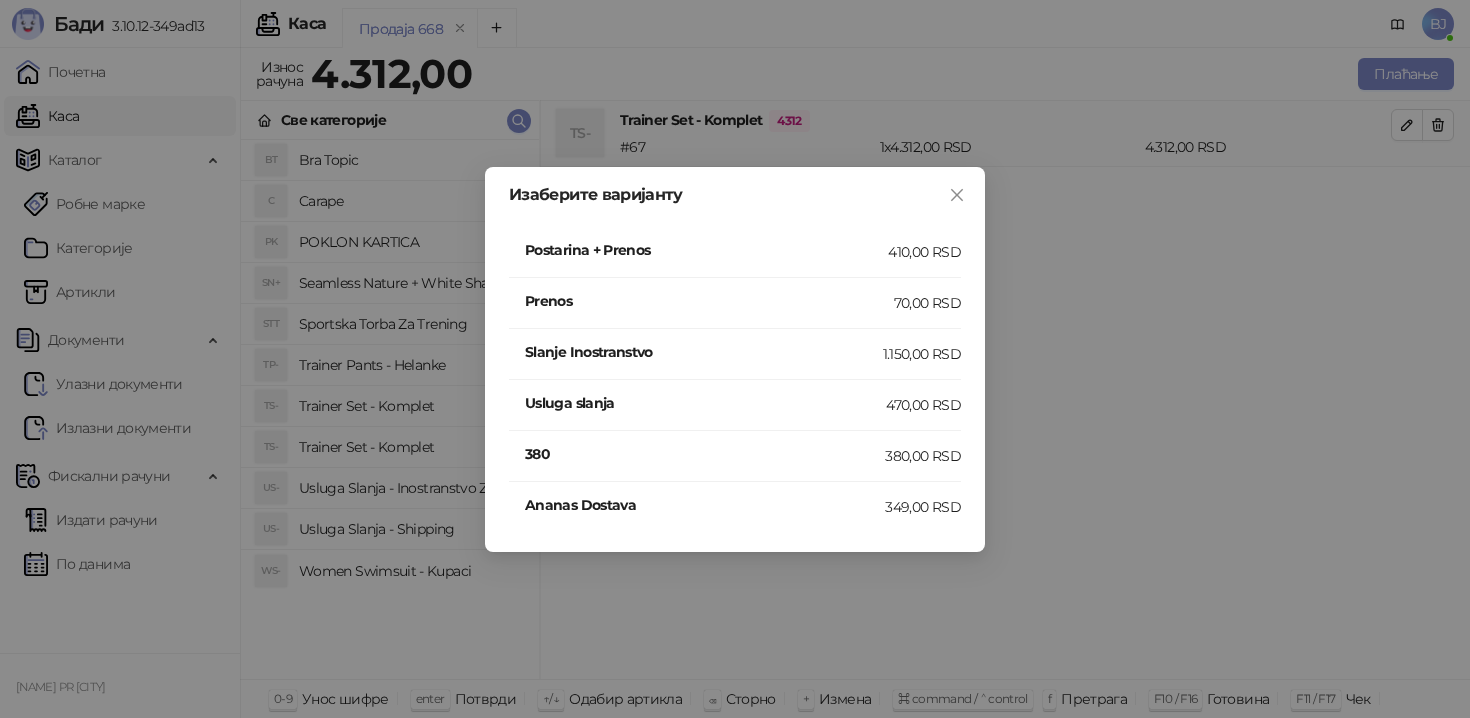 click on "Postarina + Prenos" at bounding box center [706, 250] 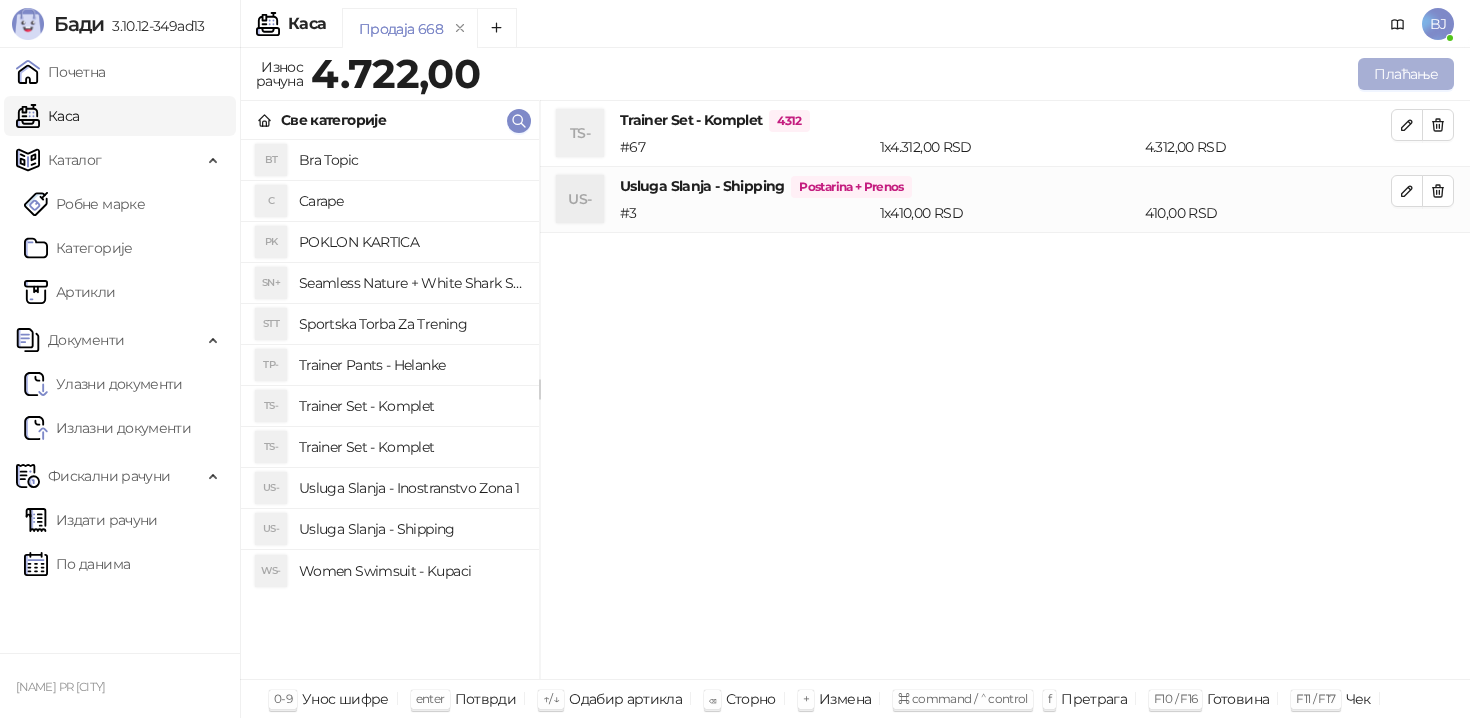 click on "Плаћање" at bounding box center (1406, 74) 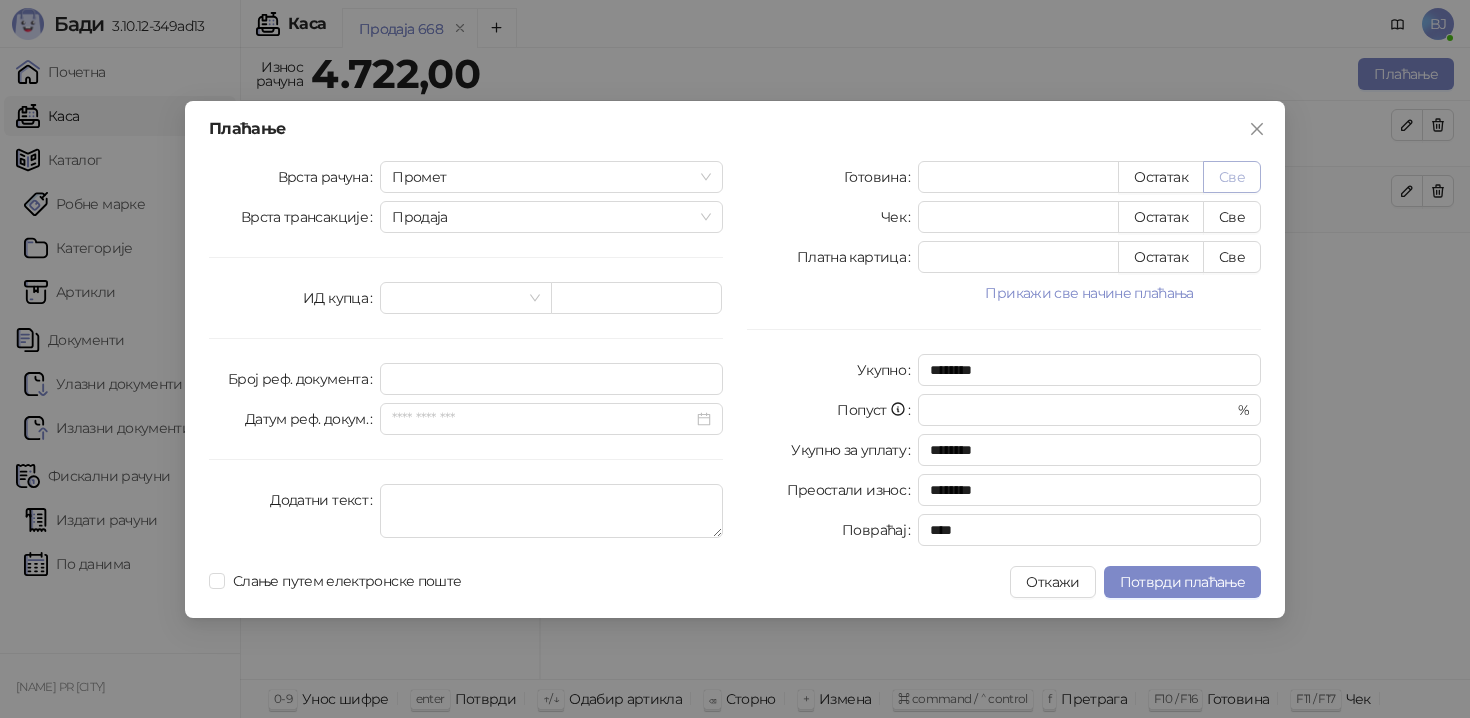 click on "Све" at bounding box center [1232, 177] 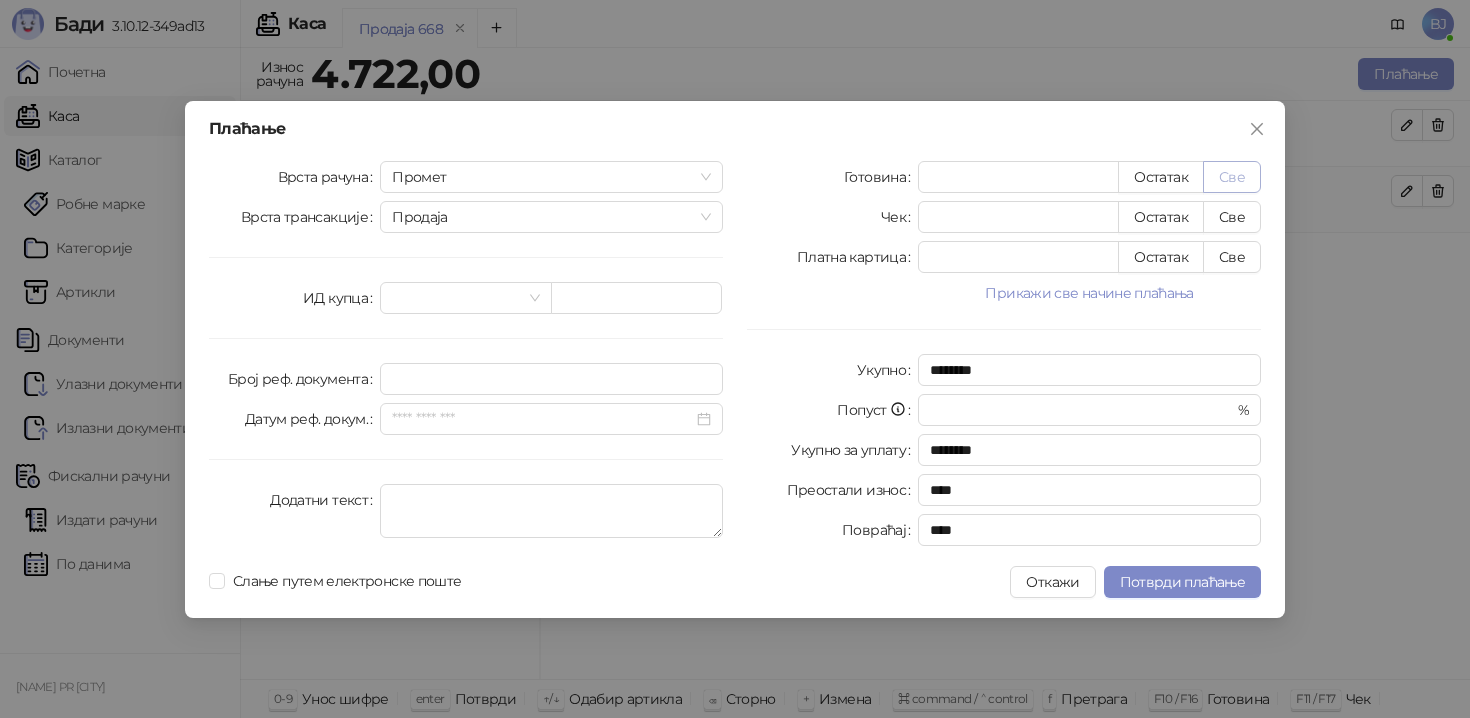 type 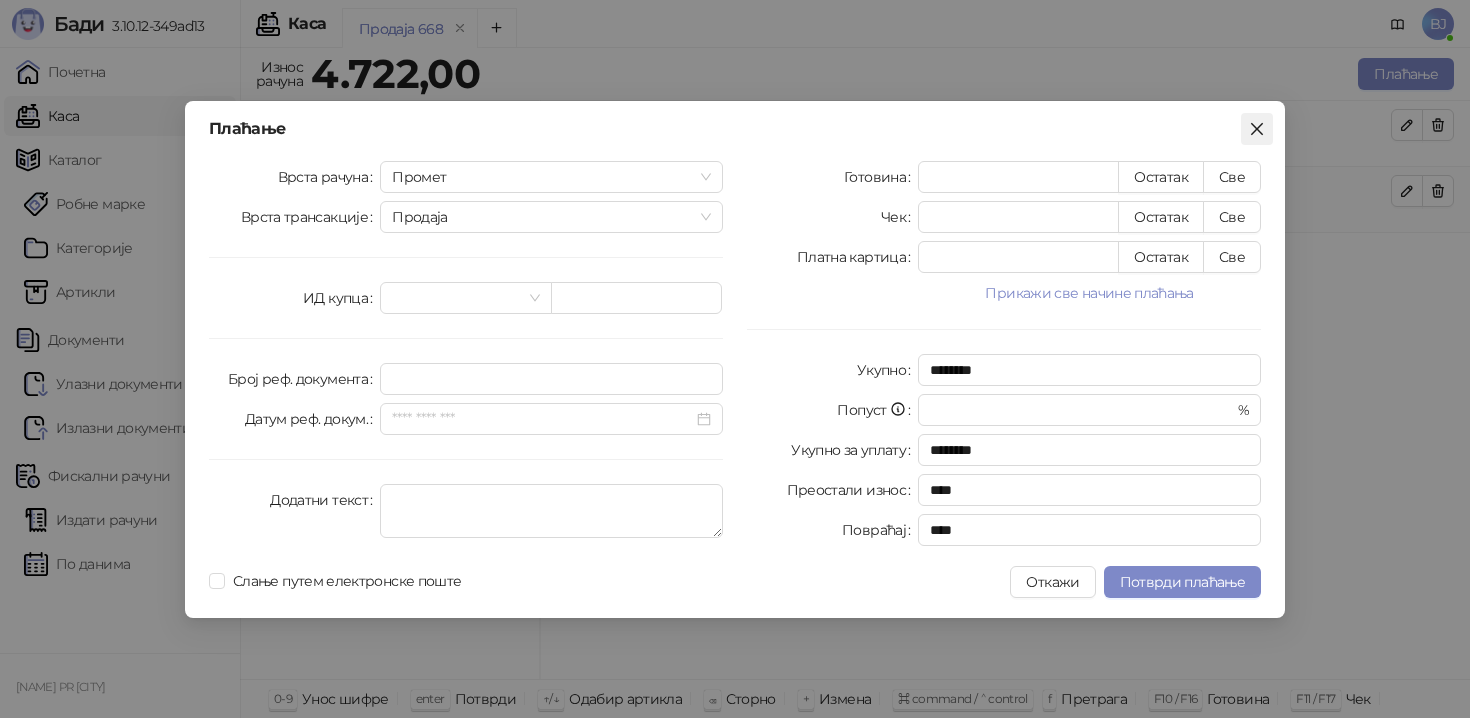 click 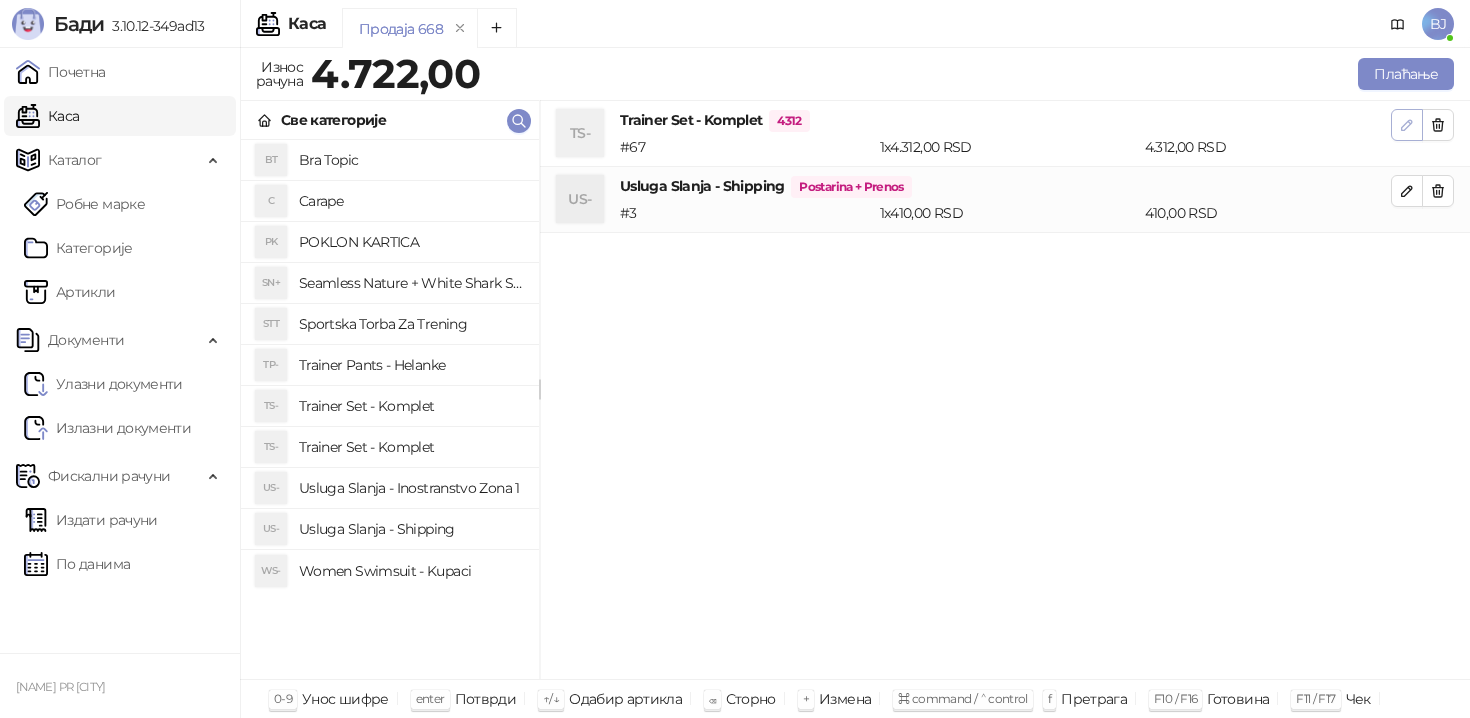 click 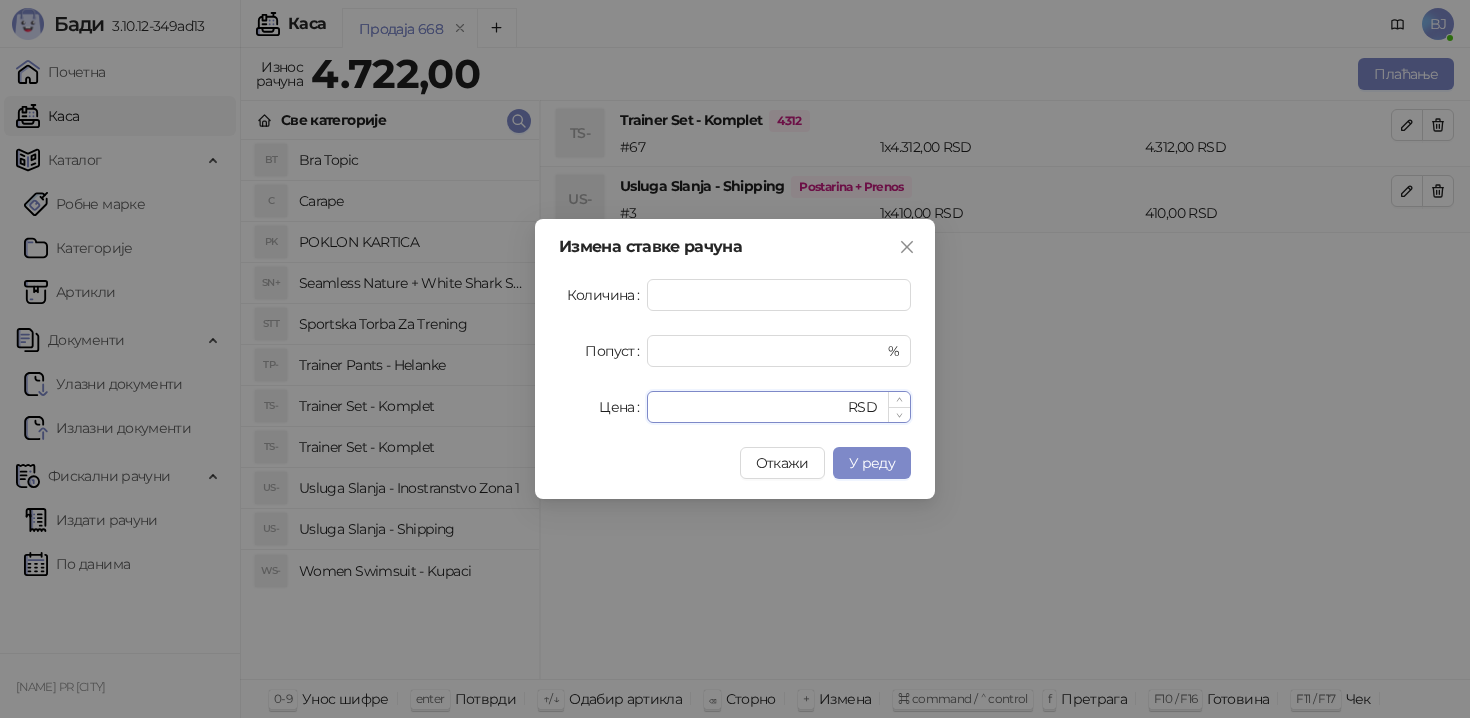 click on "****" at bounding box center [751, 407] 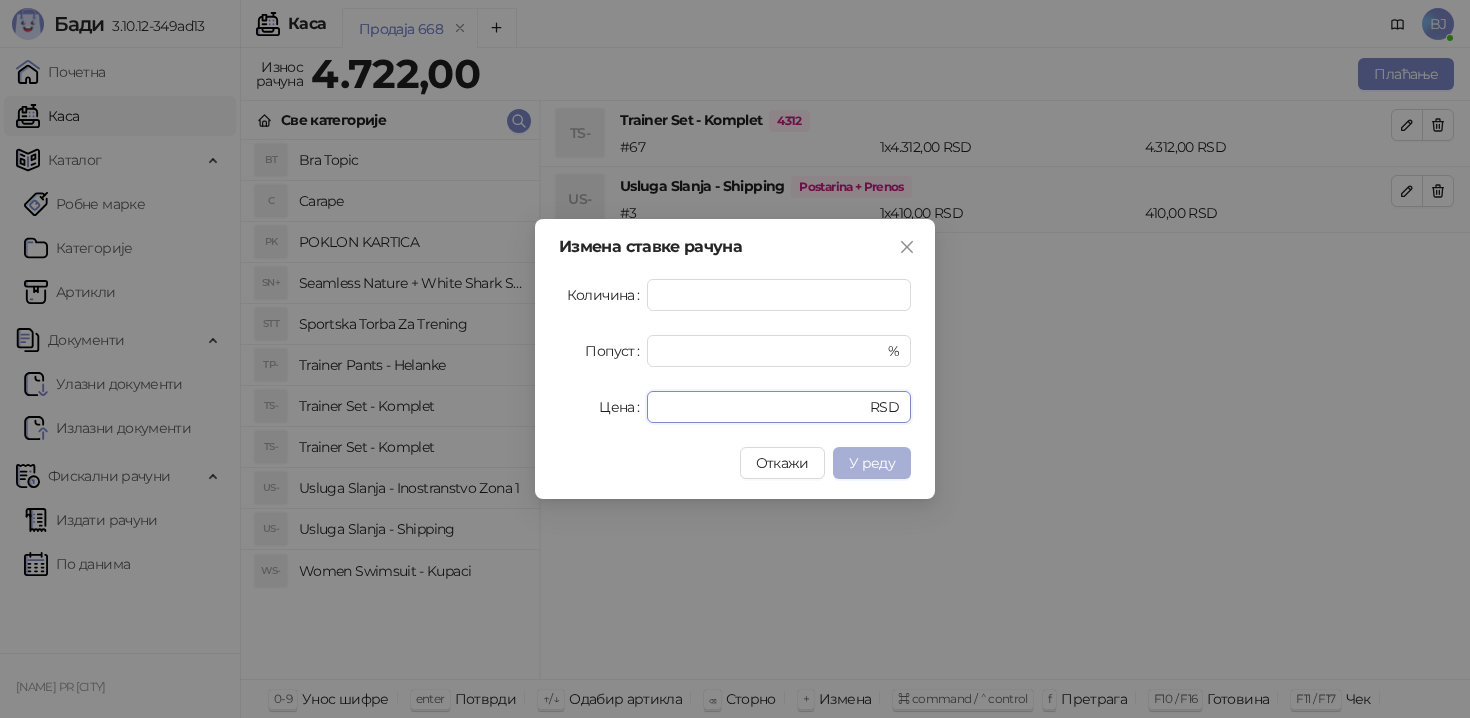 type on "****" 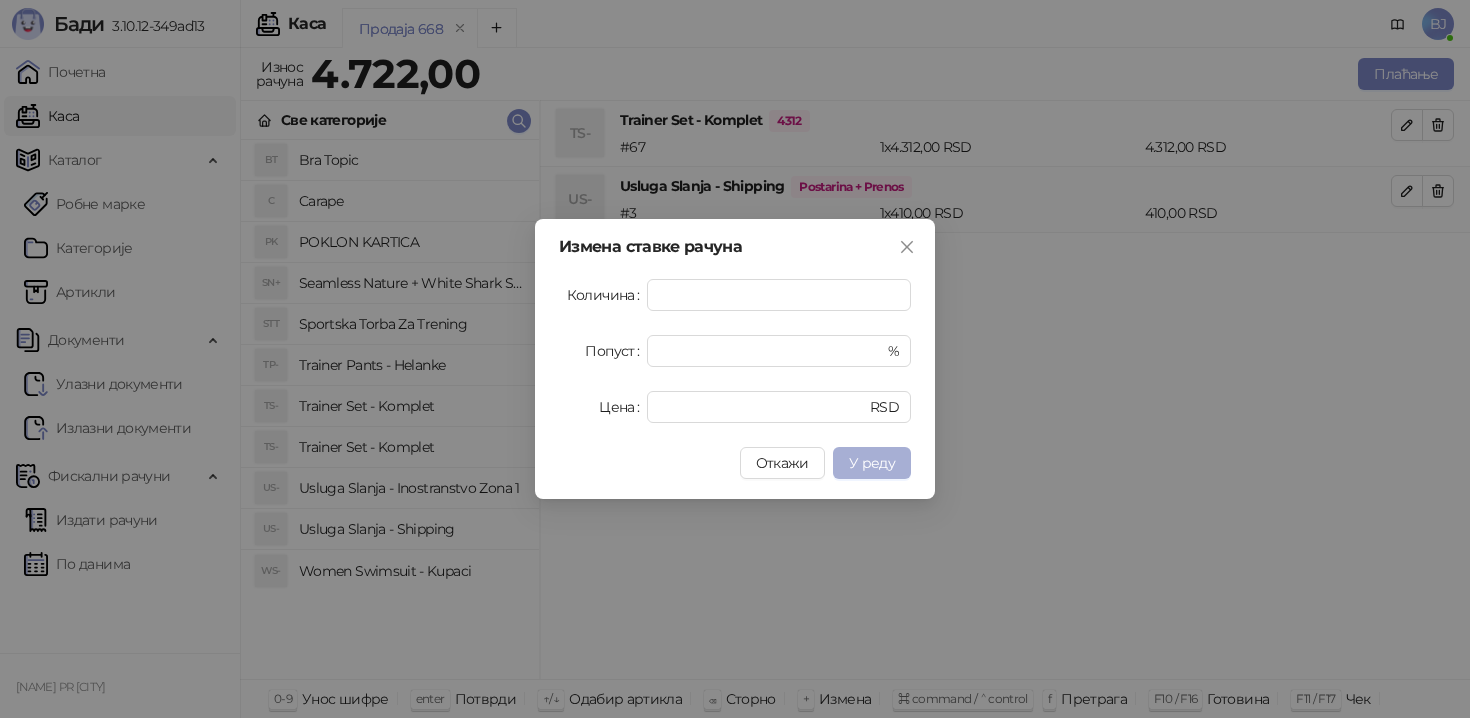 click on "У реду" at bounding box center (872, 463) 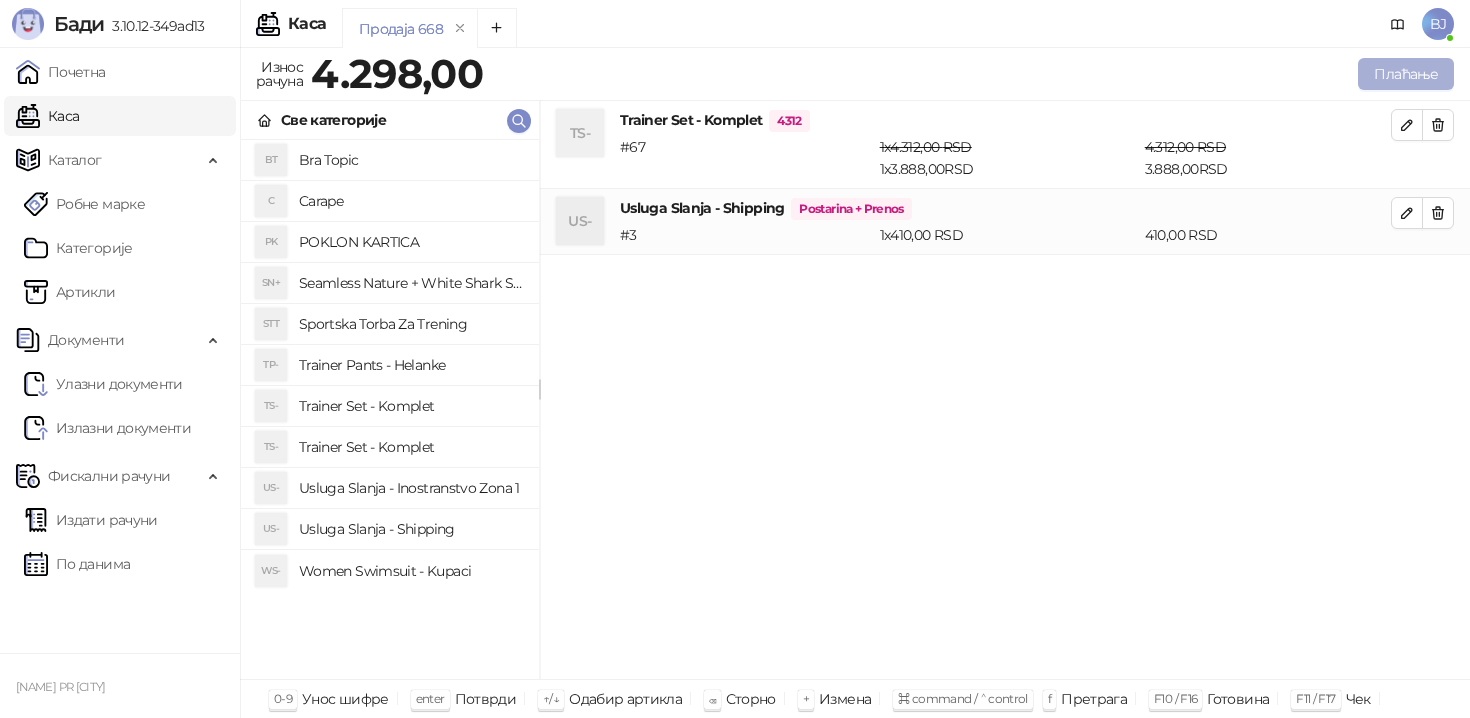 click on "Плаћање" at bounding box center [1406, 74] 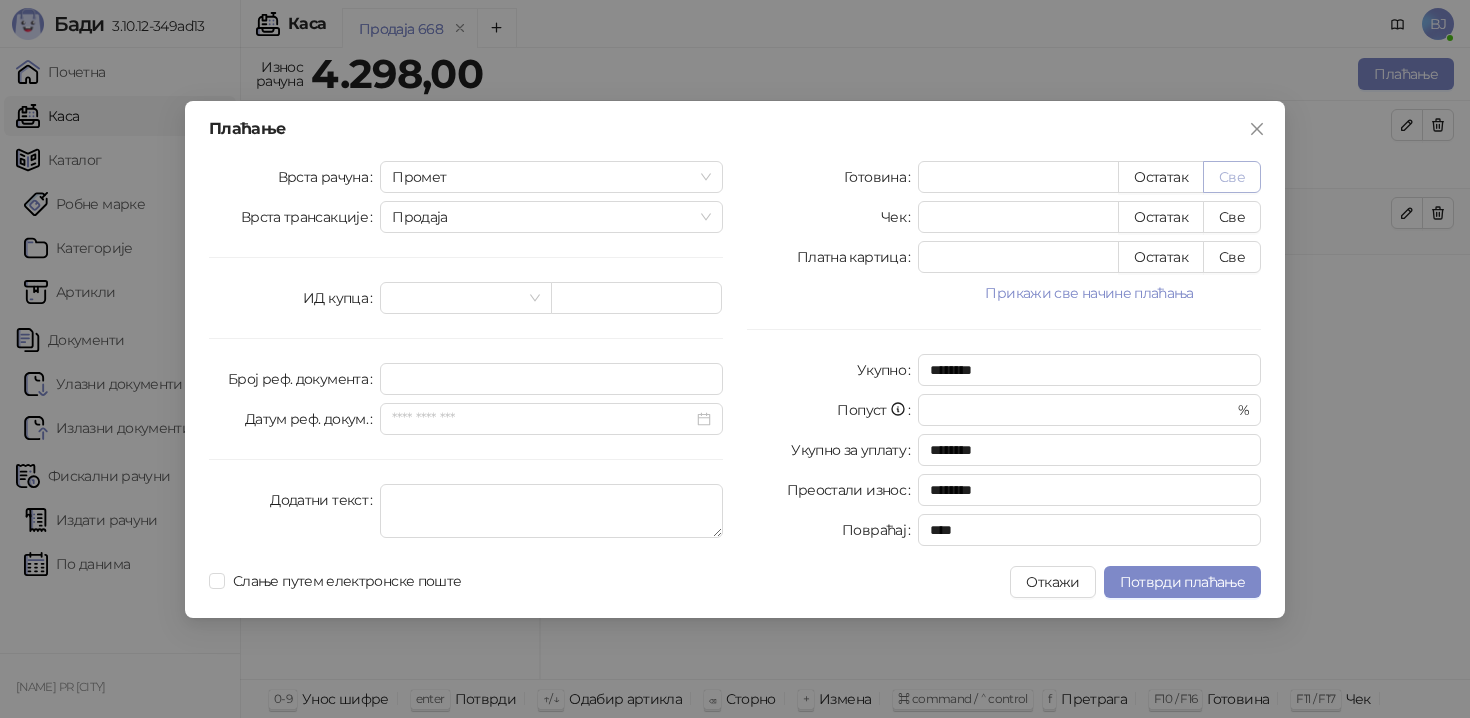 click on "Све" at bounding box center [1232, 177] 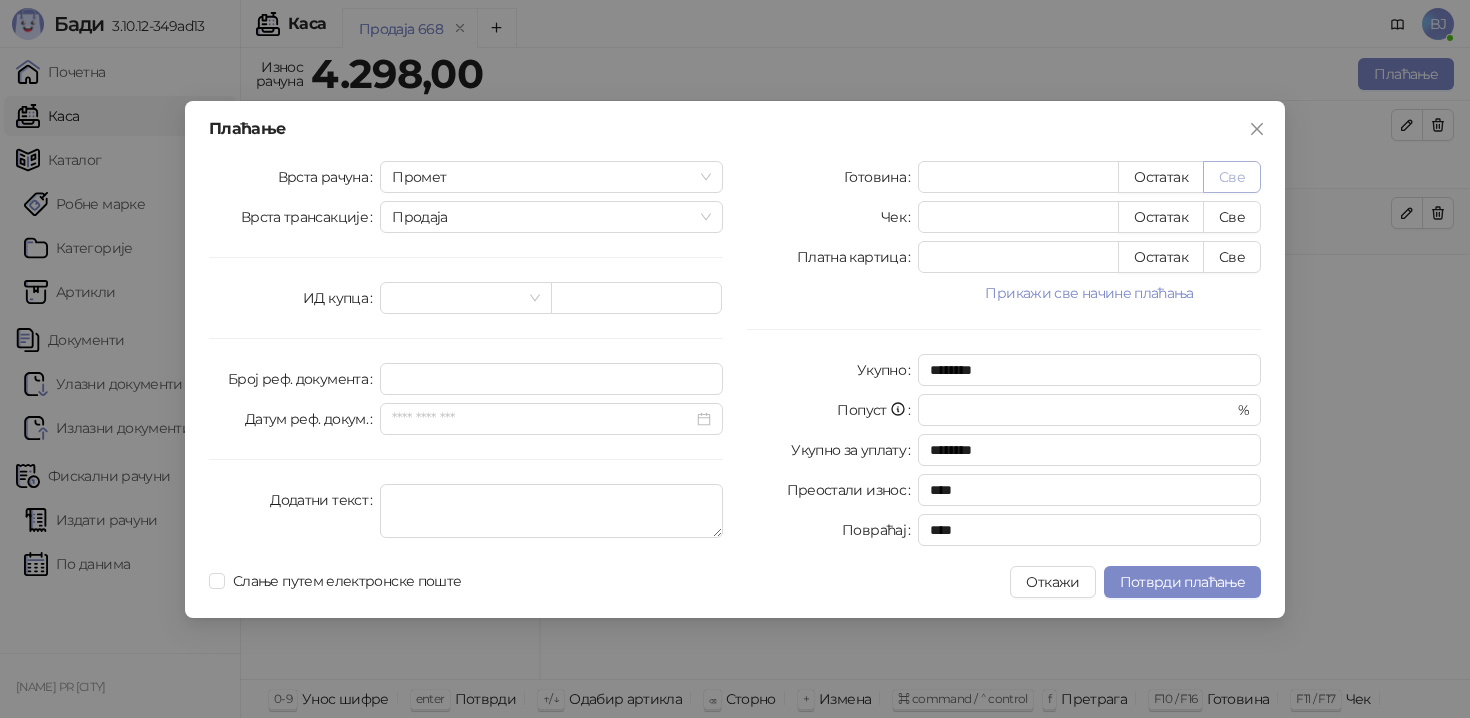 type 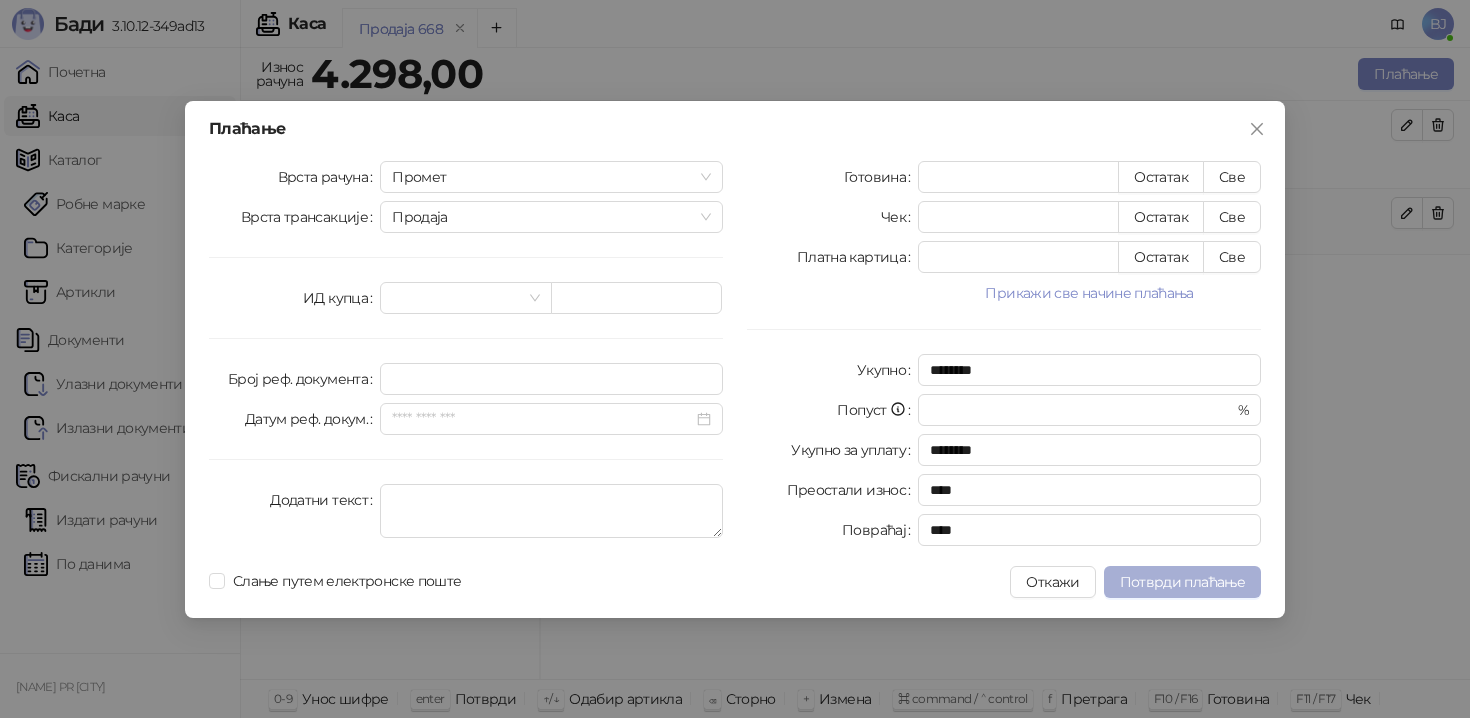 click on "Потврди плаћање" at bounding box center [1182, 582] 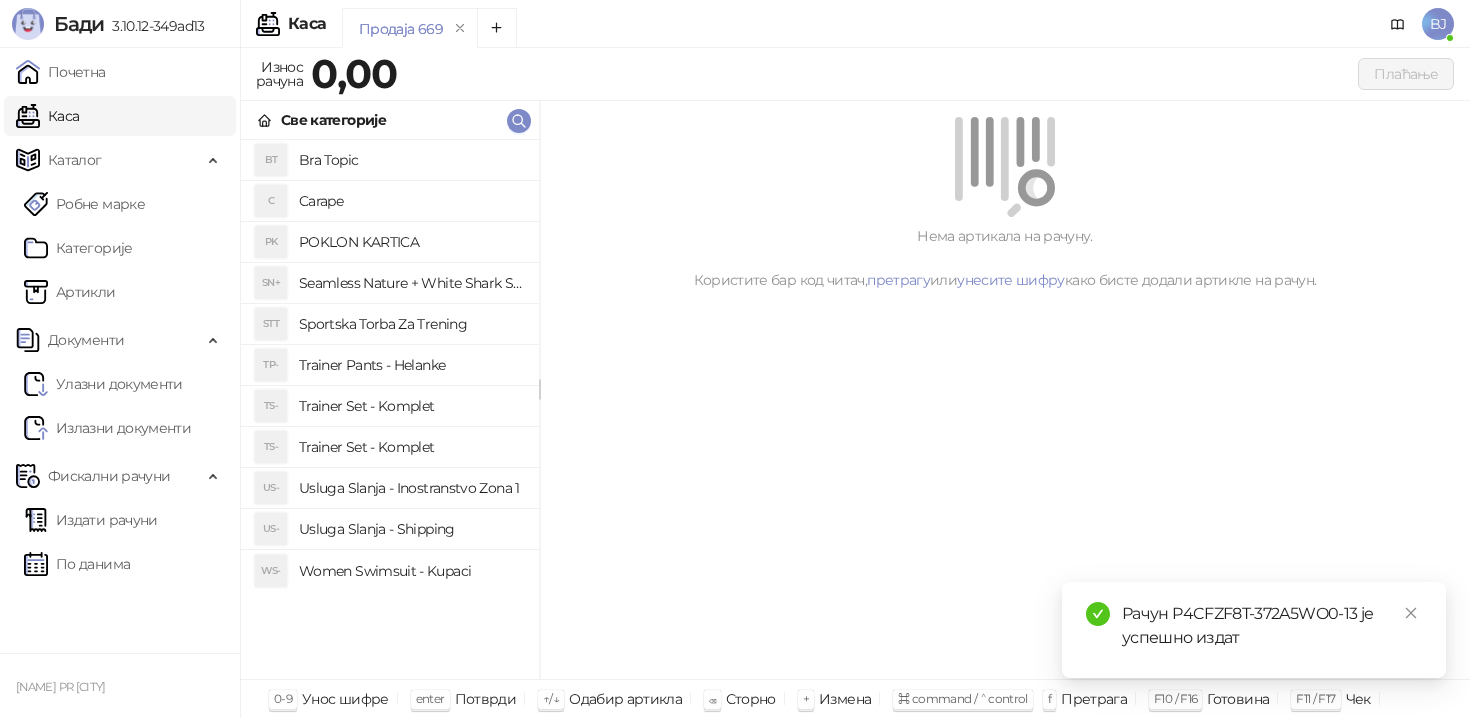 click on "Trainer Set - Komplet" at bounding box center [411, 406] 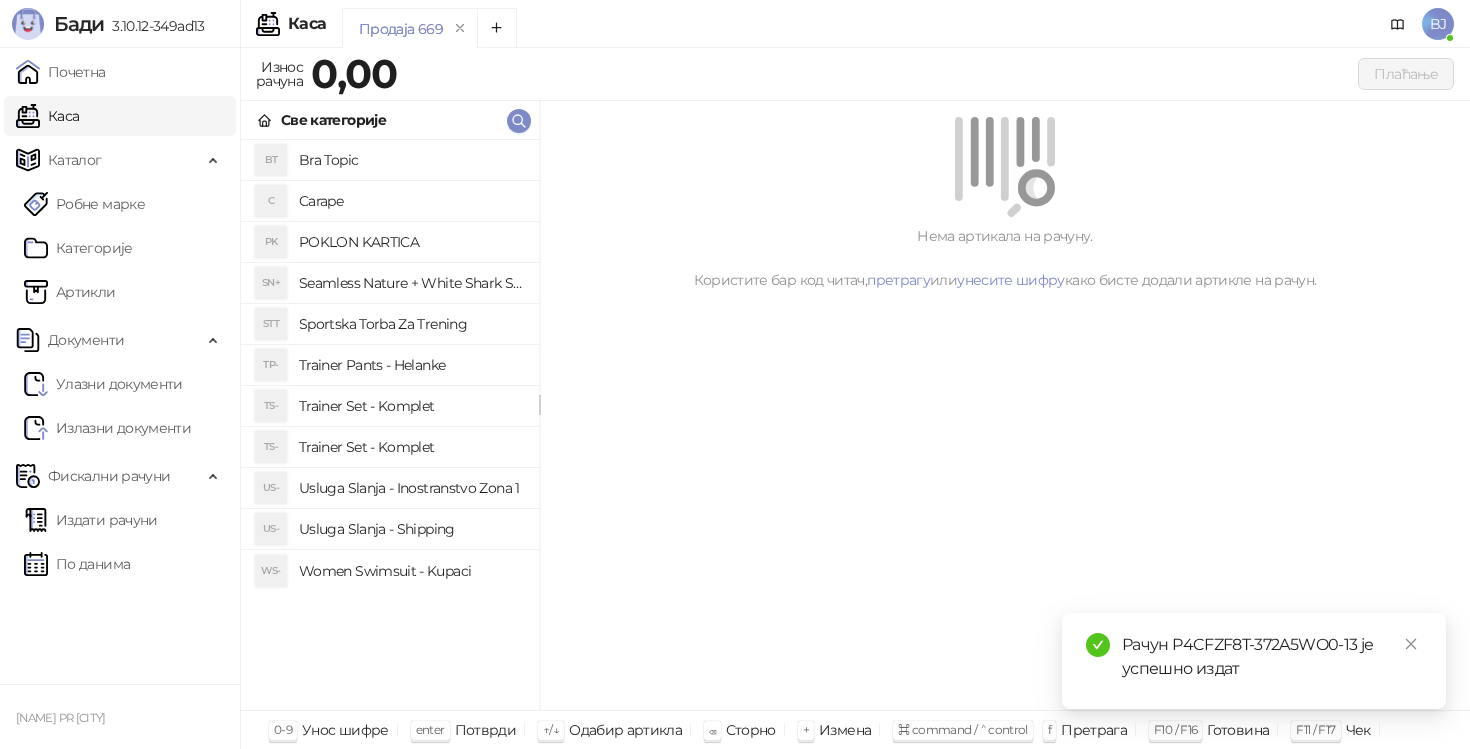 click on "Trainer Set - Komplet" at bounding box center (411, 447) 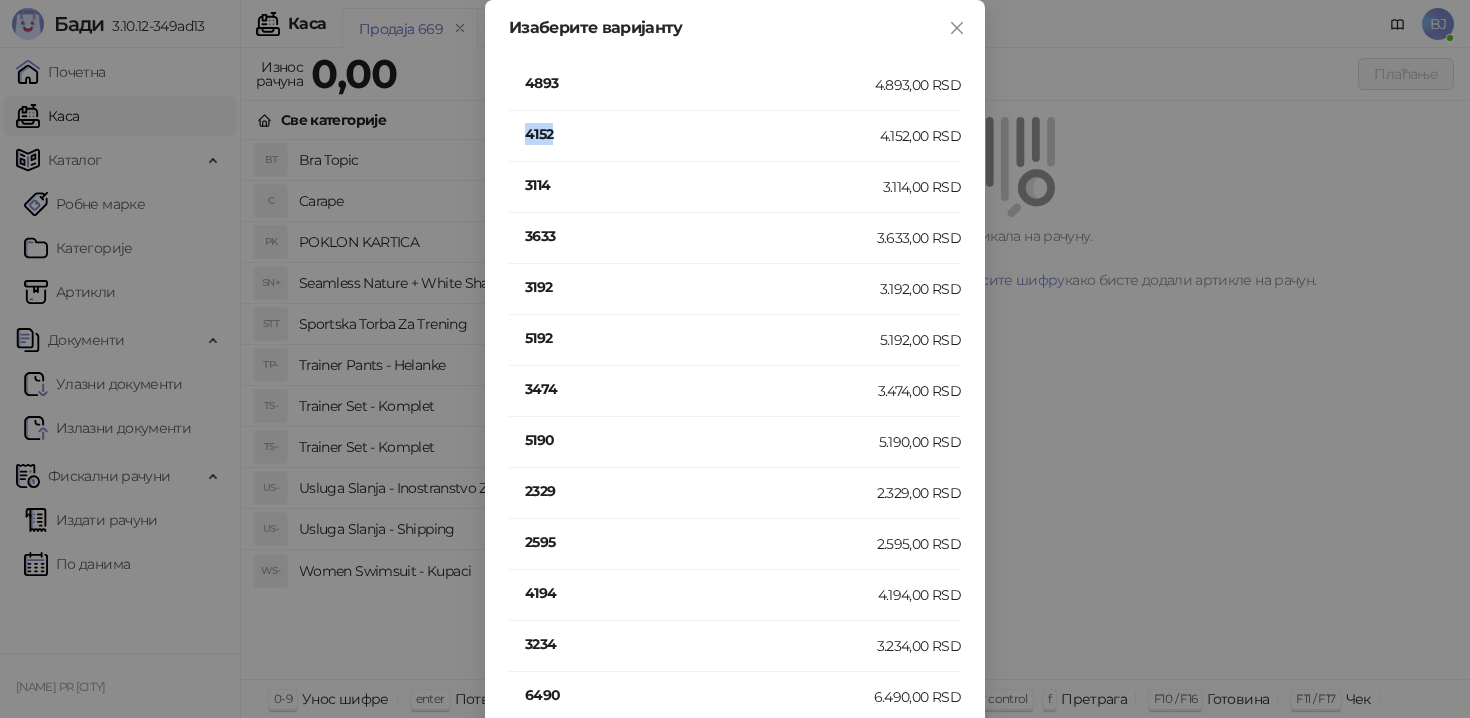 click on "4152" at bounding box center [702, 134] 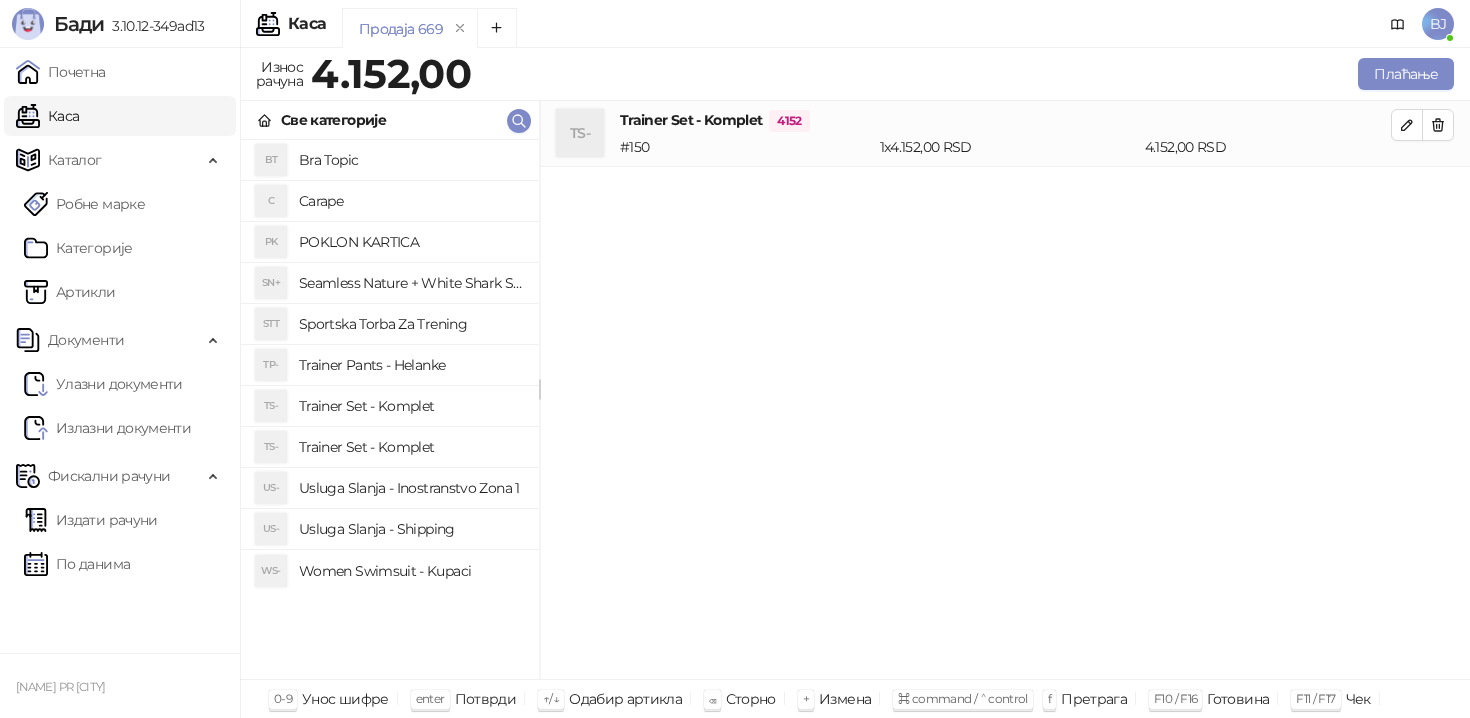 click on "Usluga Slanja - Shipping" at bounding box center (411, 529) 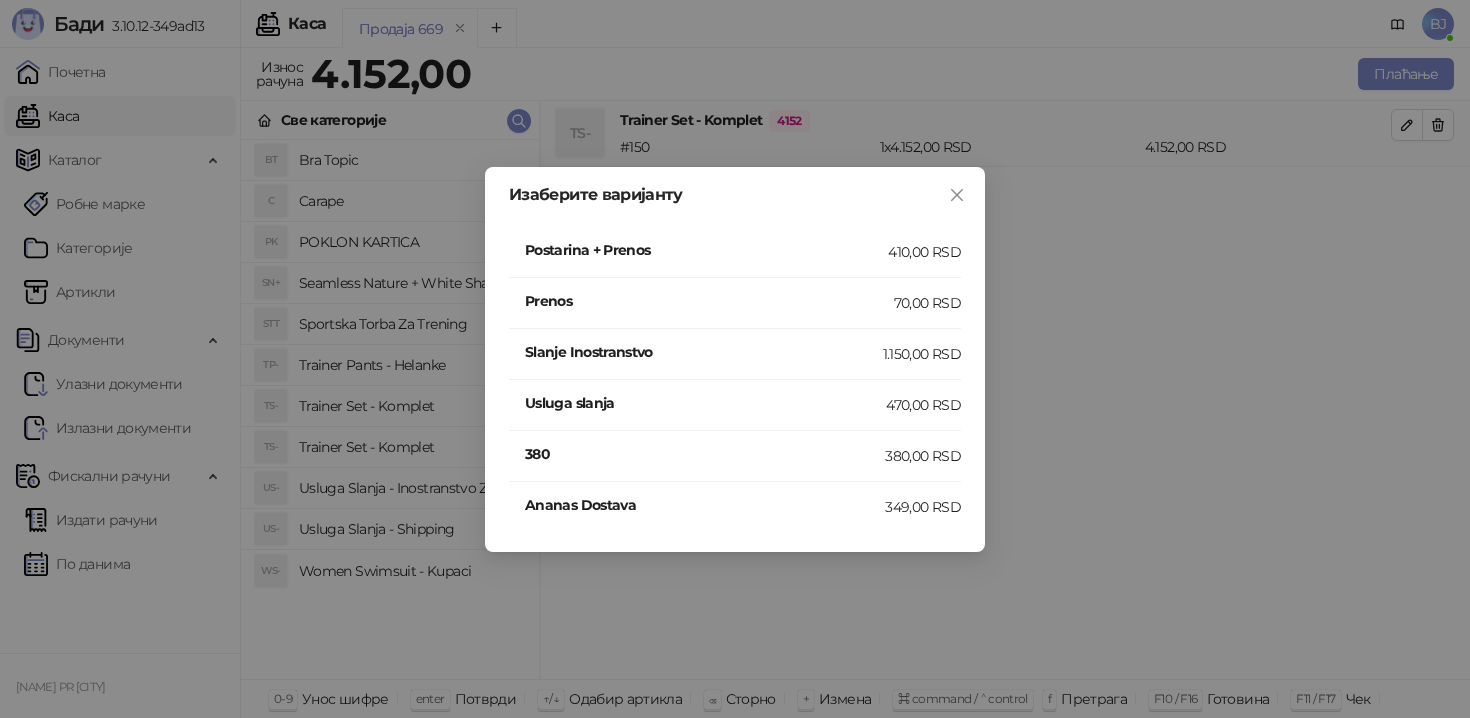click on "410,00 RSD" at bounding box center [924, 252] 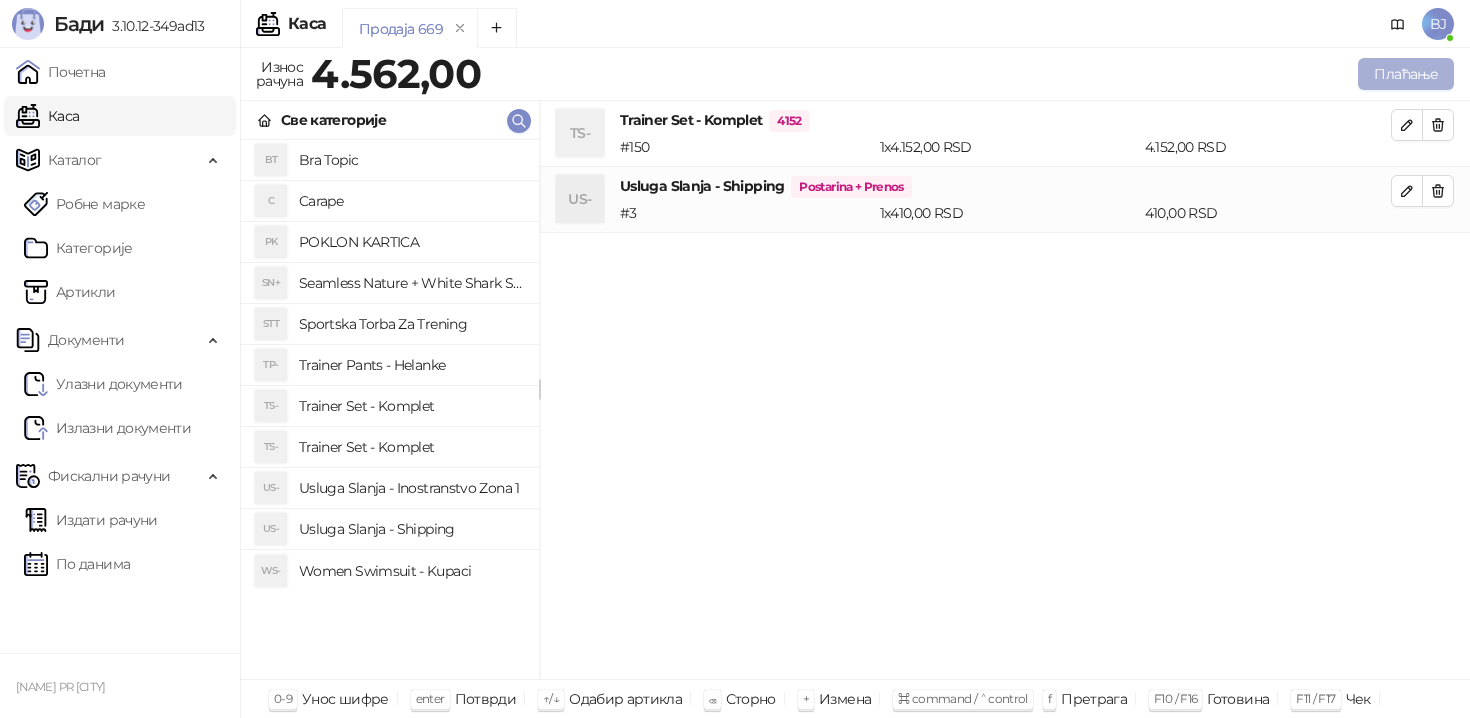 click on "Плаћање" at bounding box center (1406, 74) 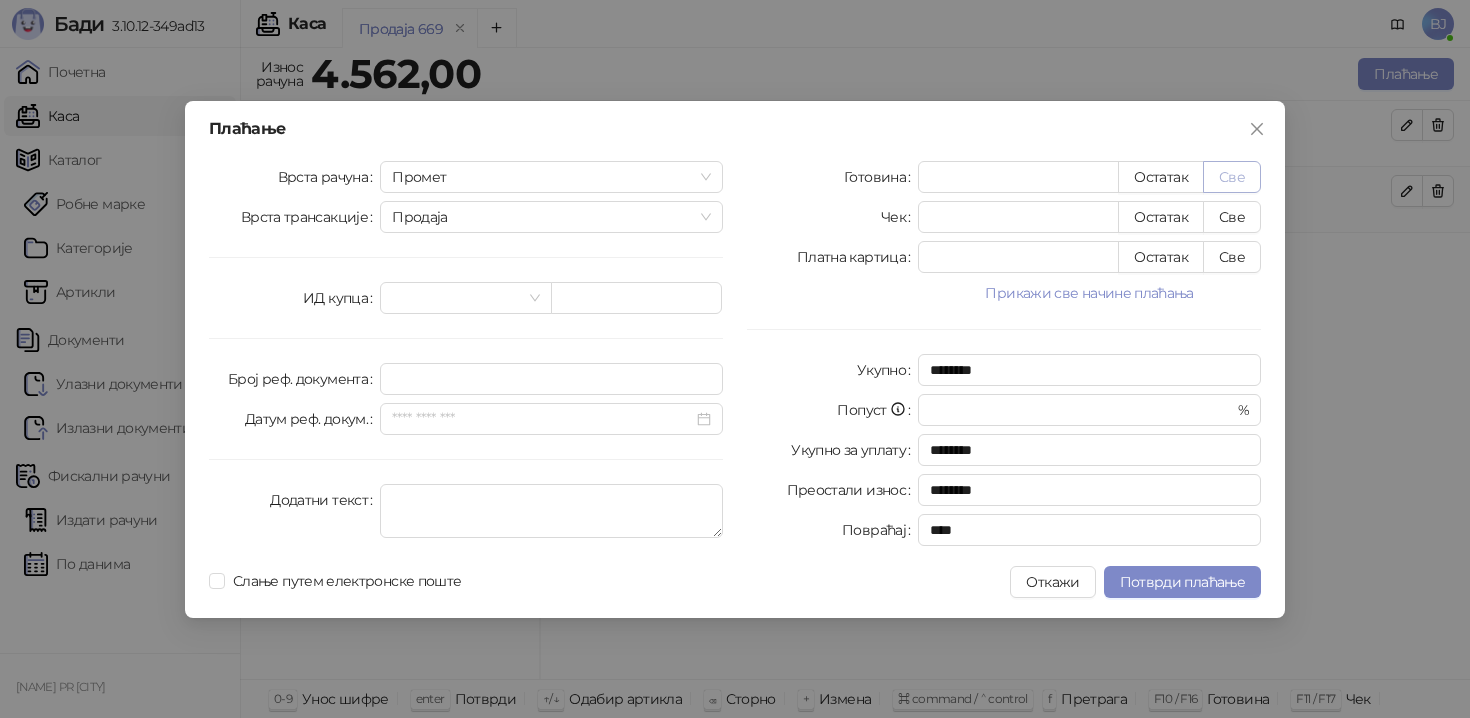 click on "Све" at bounding box center [1232, 177] 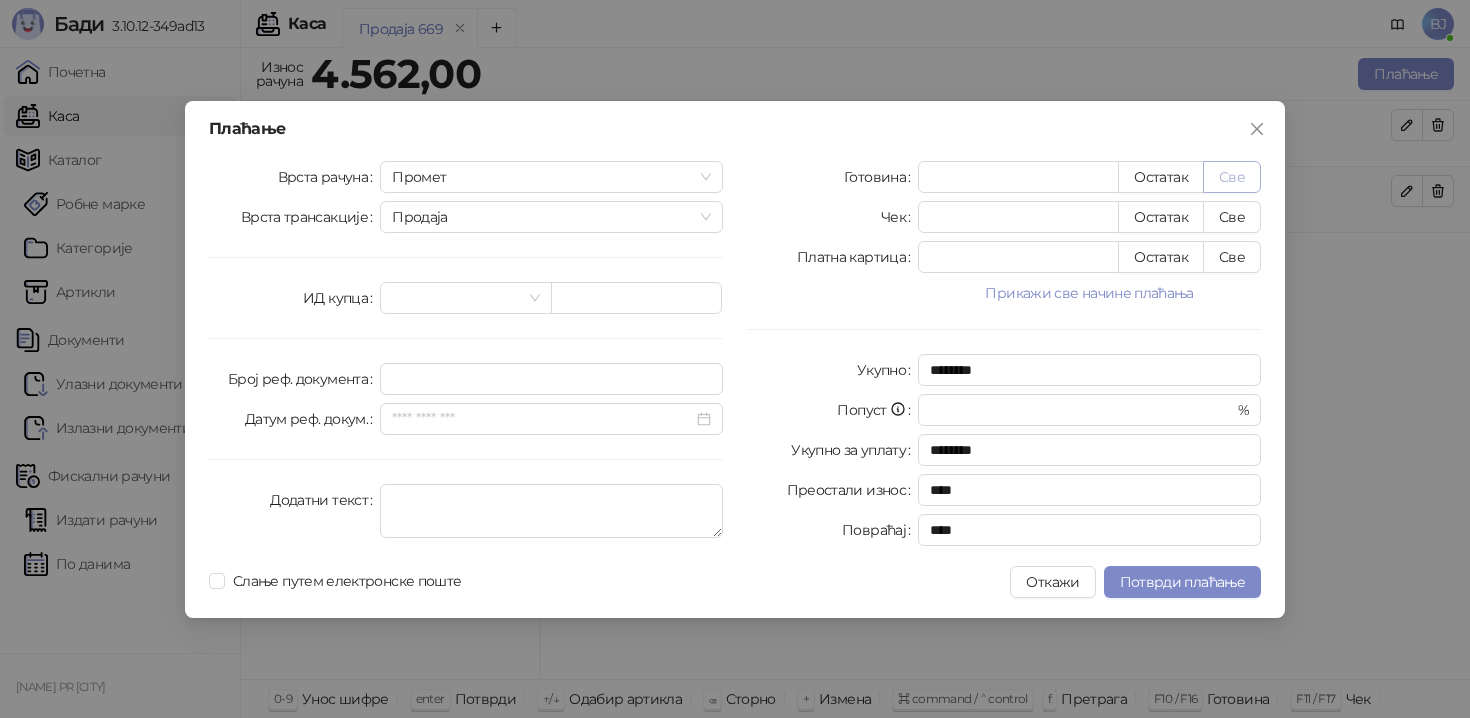 type 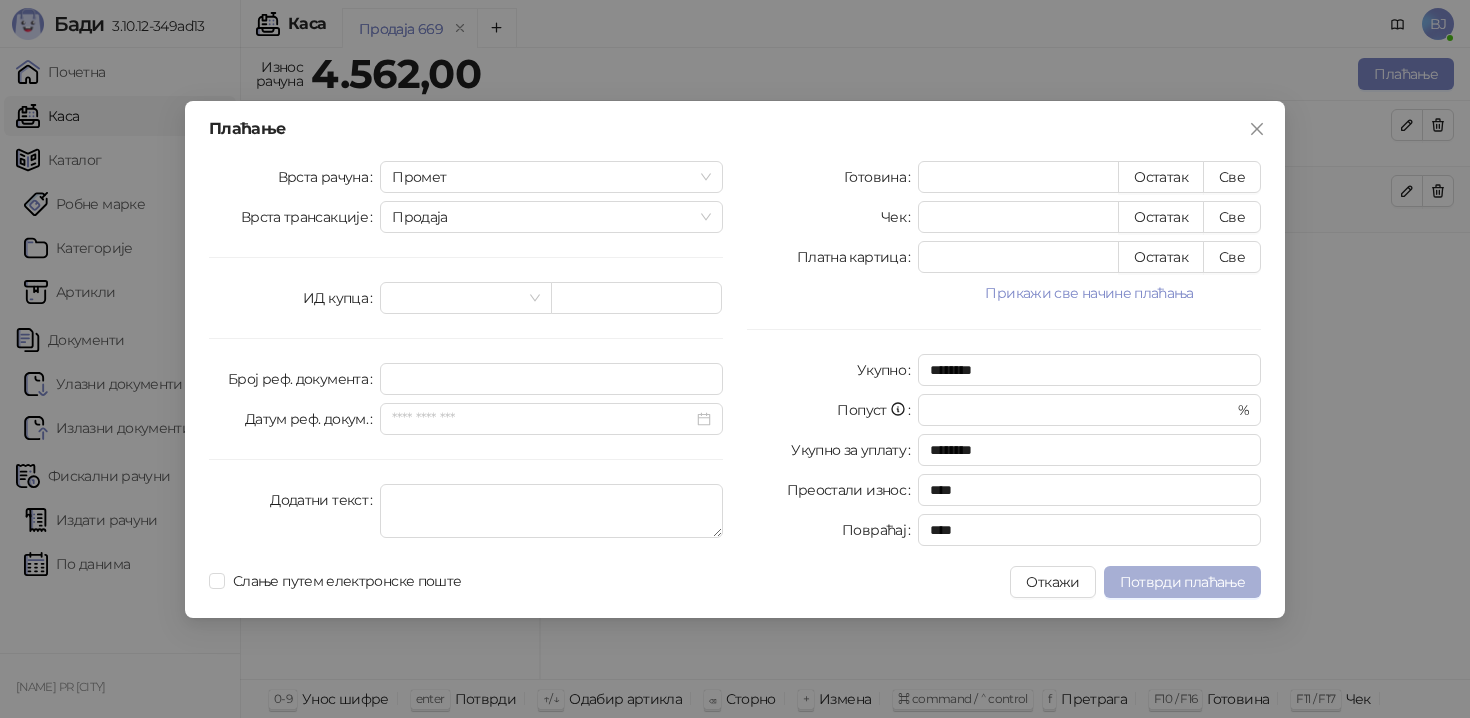 click on "Потврди плаћање" at bounding box center [1182, 582] 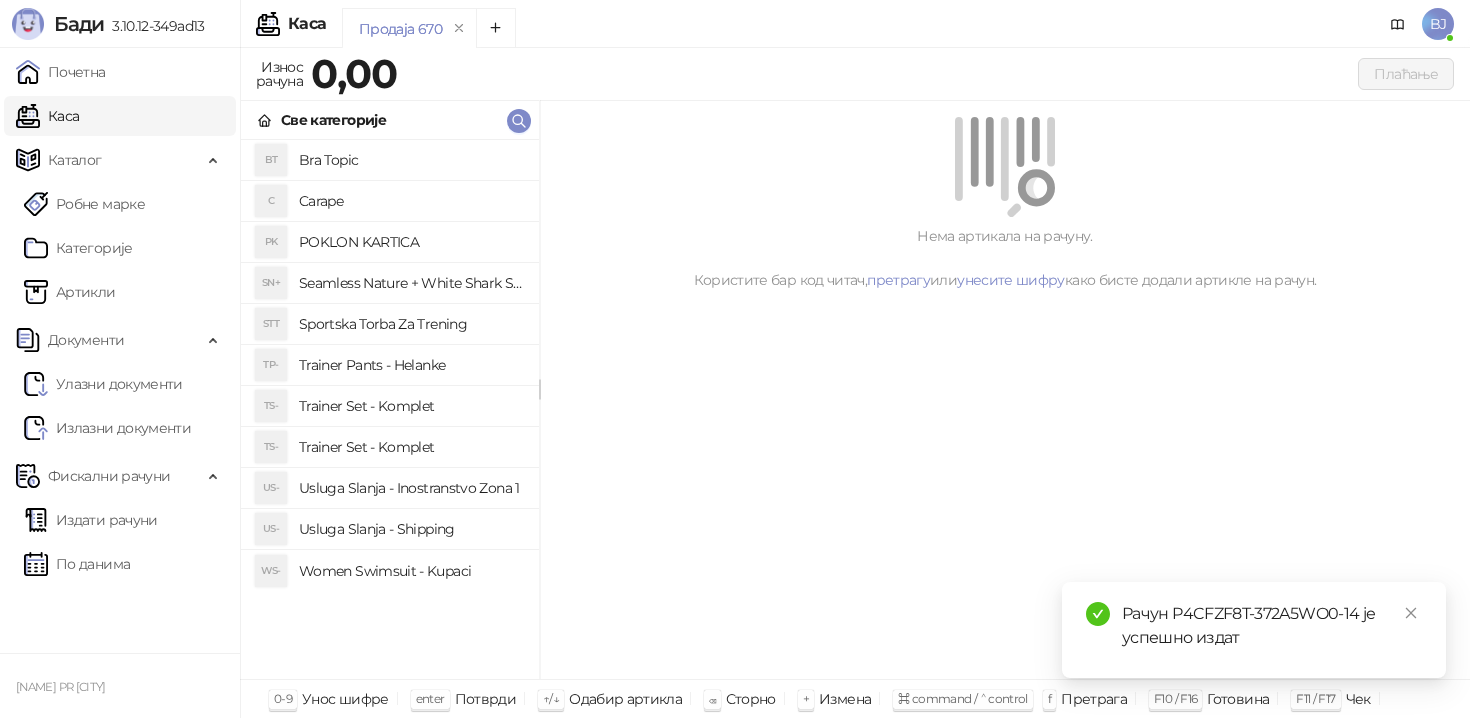 click on "Trainer Set - Komplet" at bounding box center (411, 447) 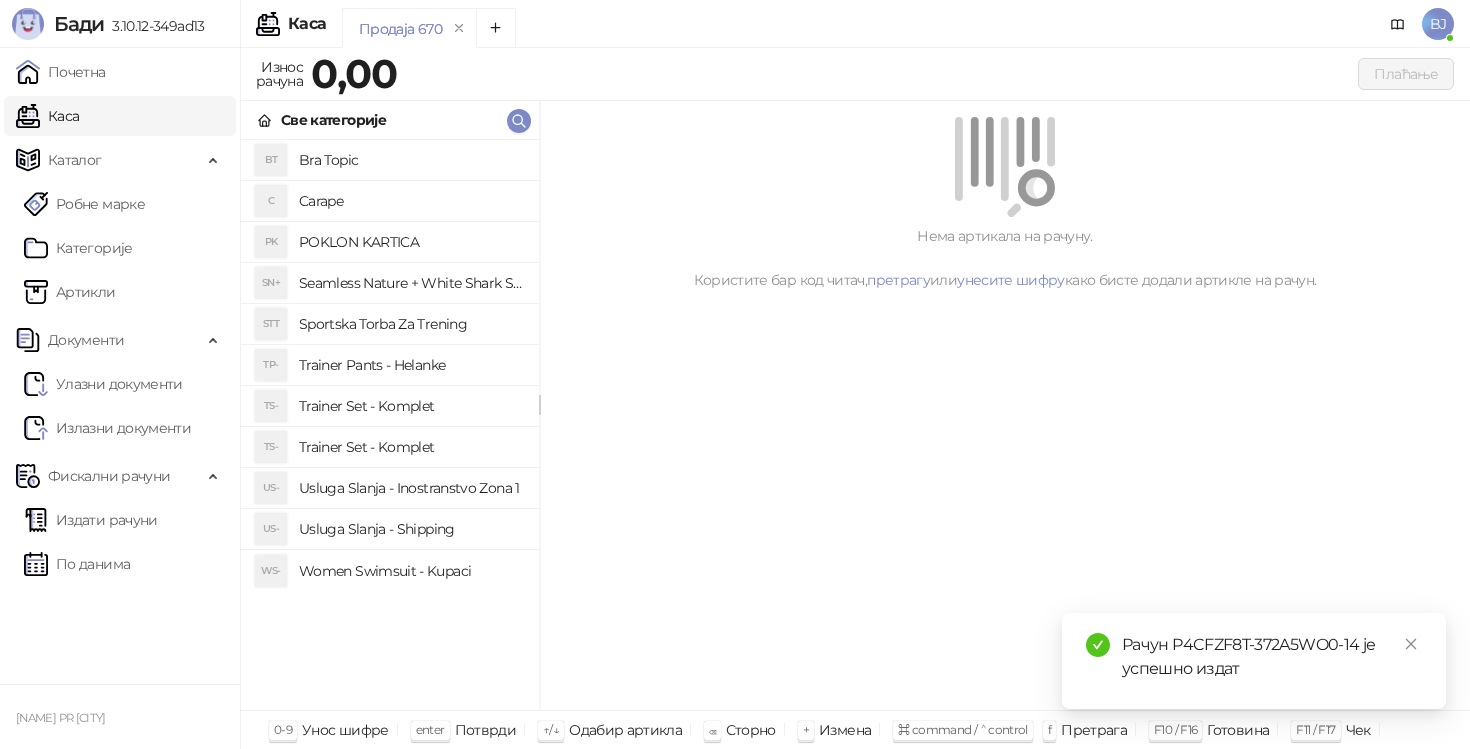 click on "Trainer Set - Komplet" at bounding box center [411, 406] 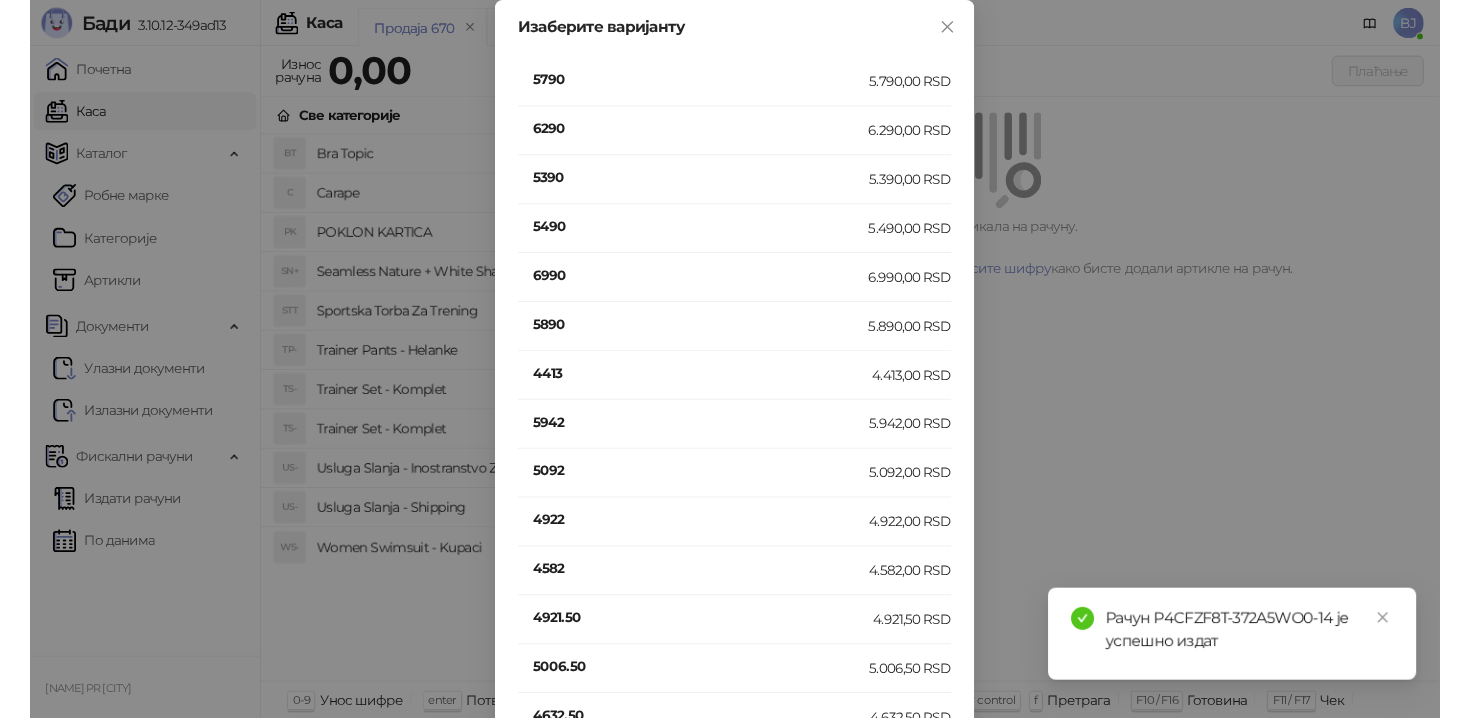 scroll, scrollTop: 576, scrollLeft: 0, axis: vertical 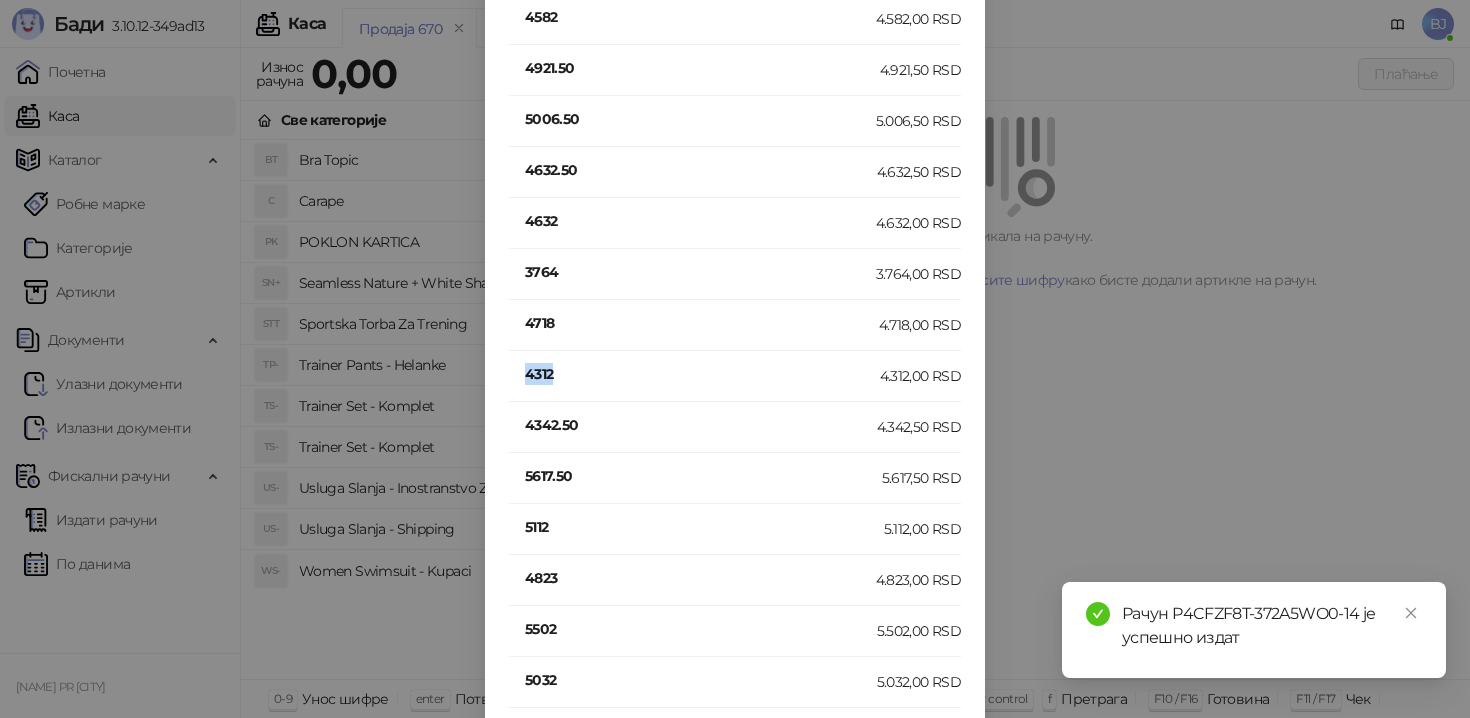 click on "4312" at bounding box center [702, 374] 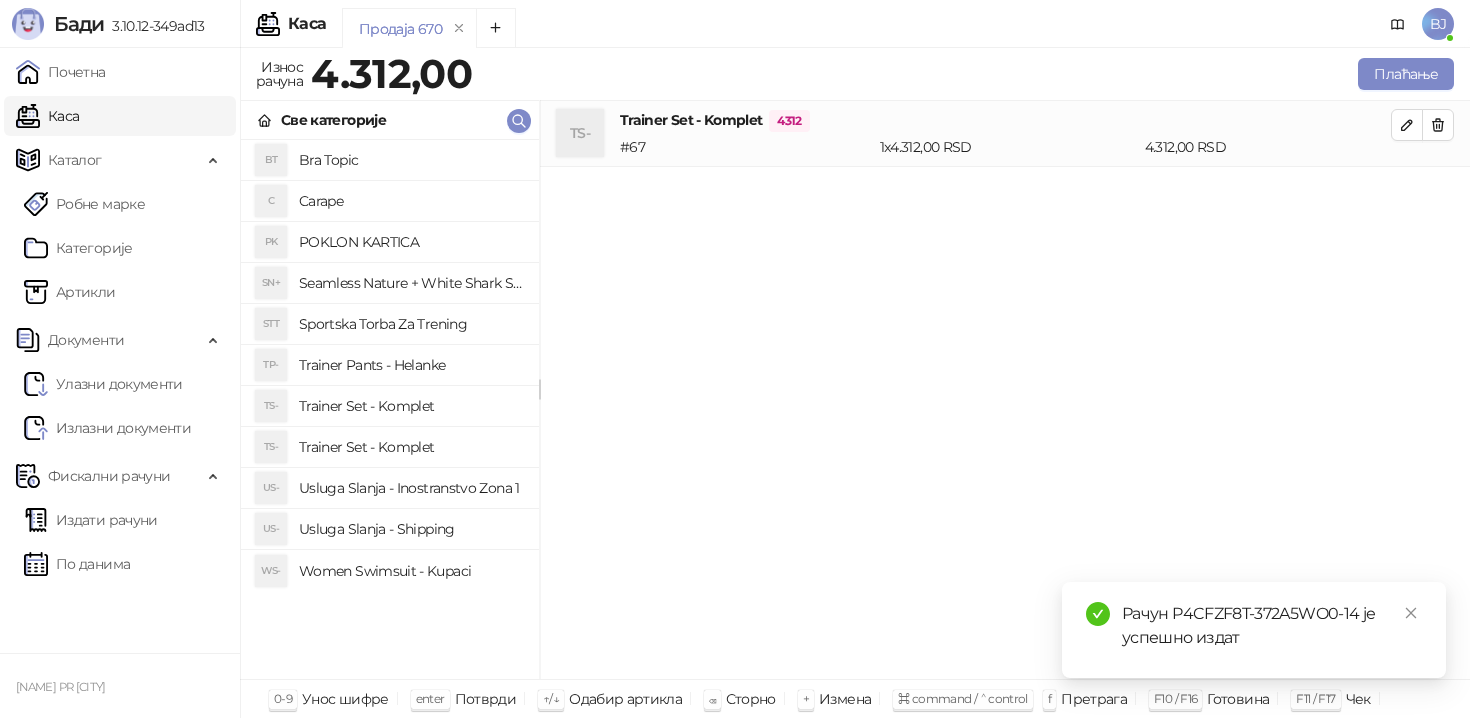 click on "Usluga Slanja - Shipping" at bounding box center (411, 529) 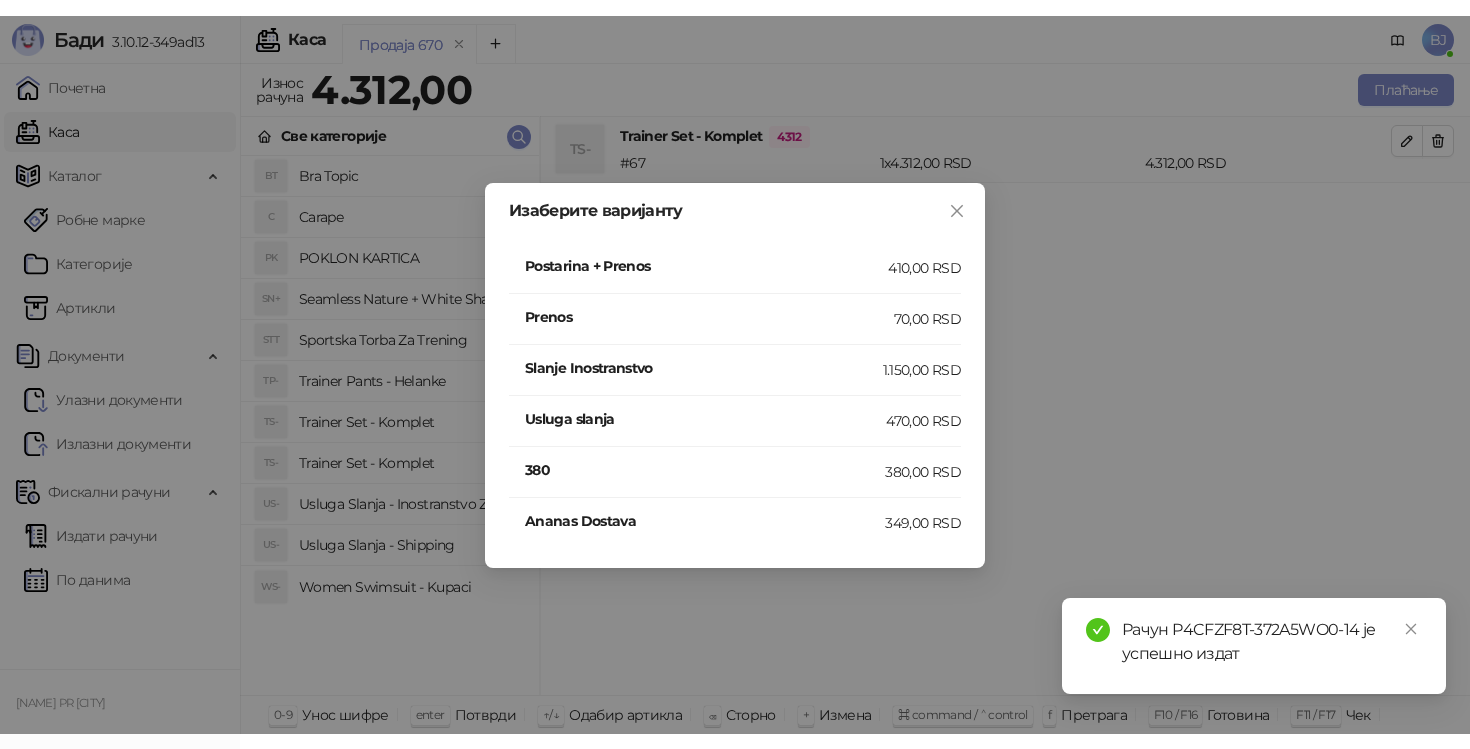 scroll, scrollTop: 0, scrollLeft: 0, axis: both 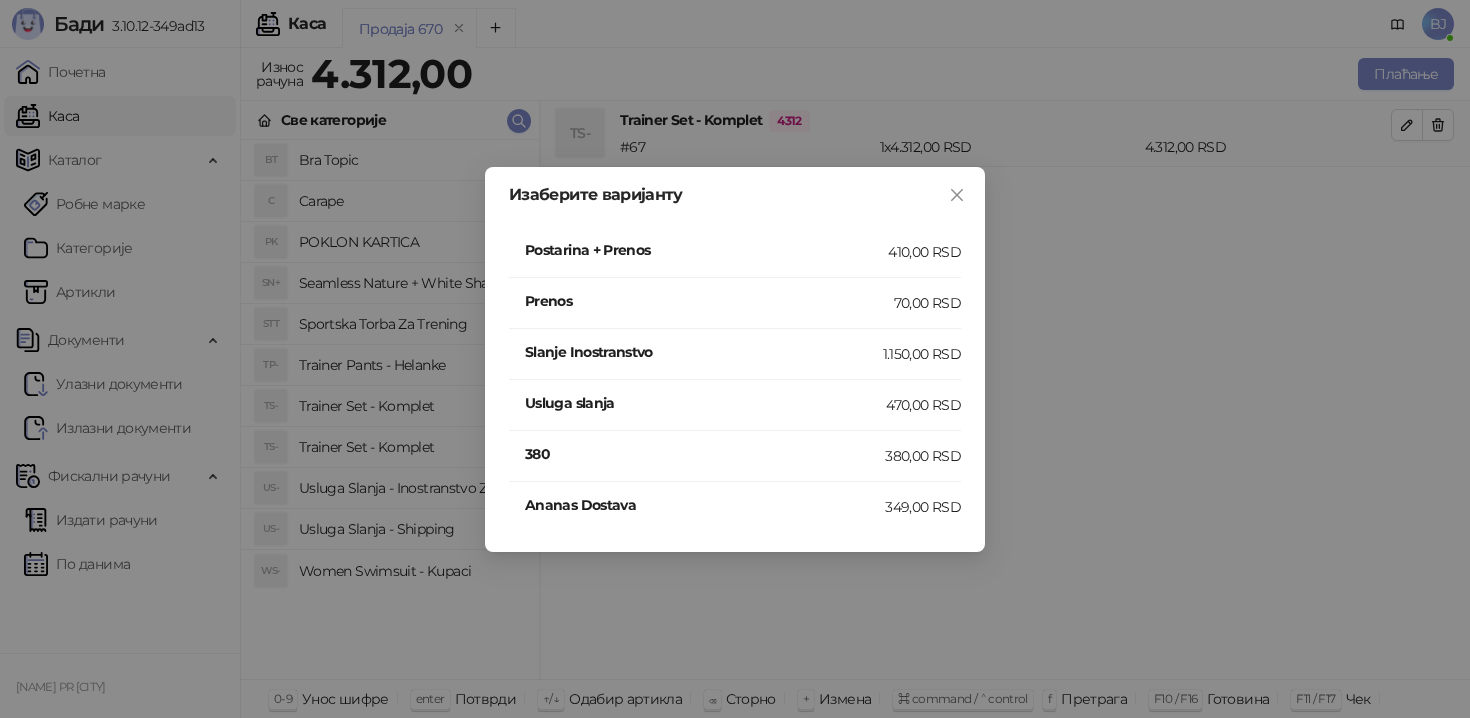 click on "Postarina + Prenos" at bounding box center [706, 250] 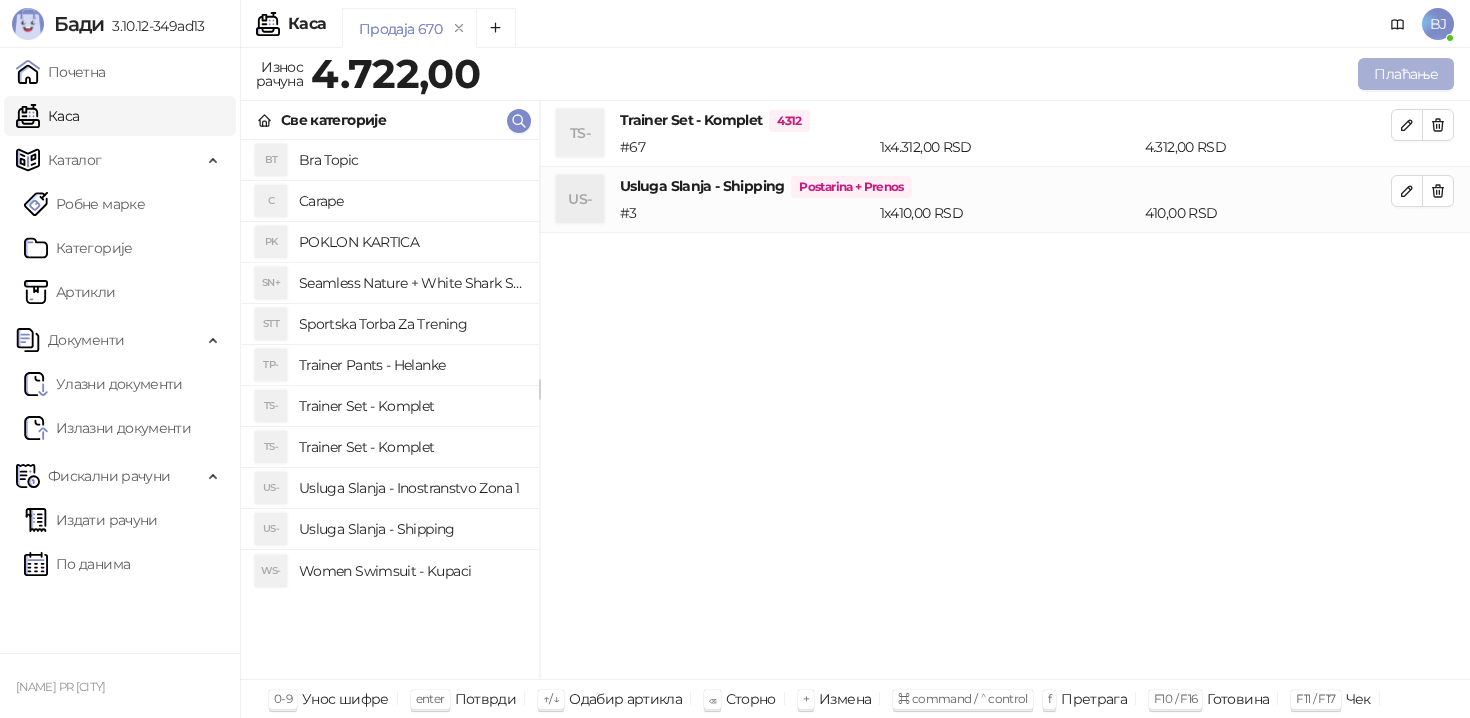 click on "Плаћање" at bounding box center [1406, 74] 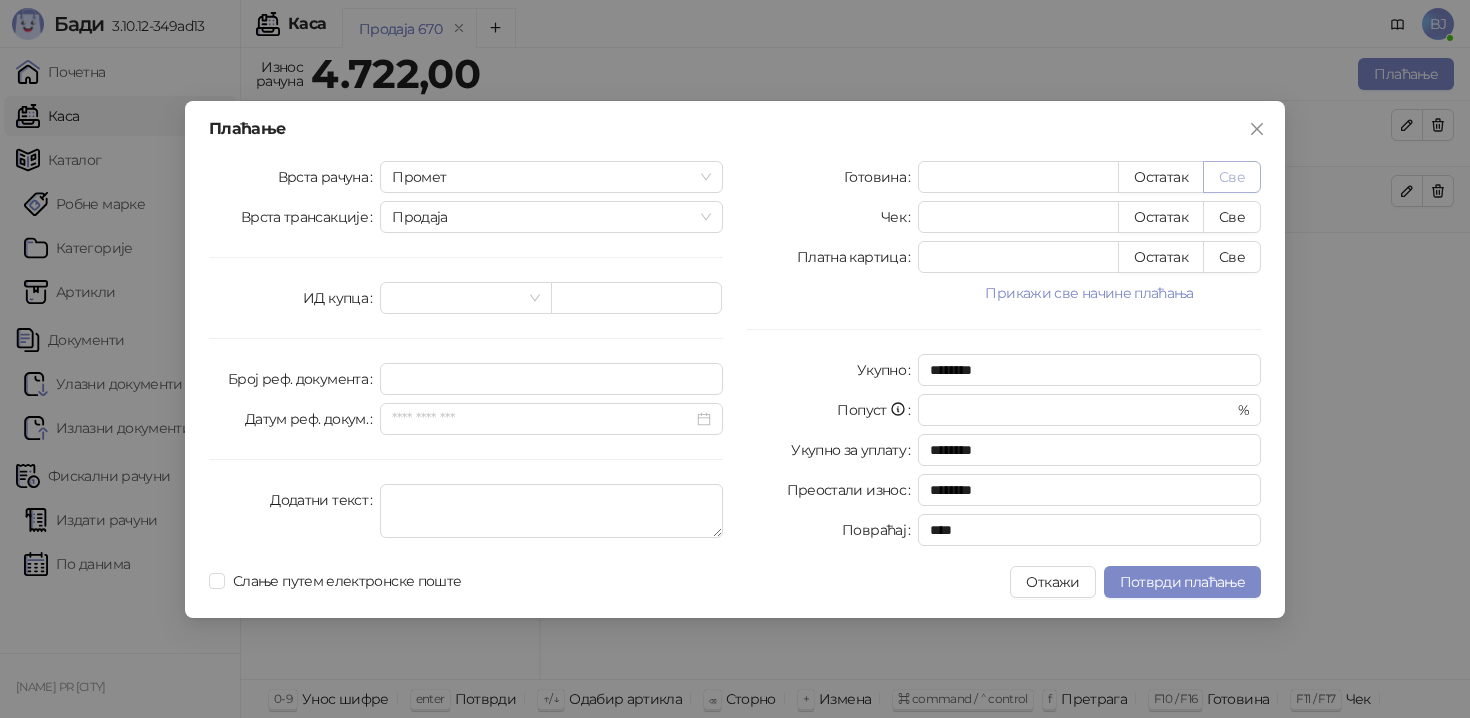 click on "Све" at bounding box center [1232, 177] 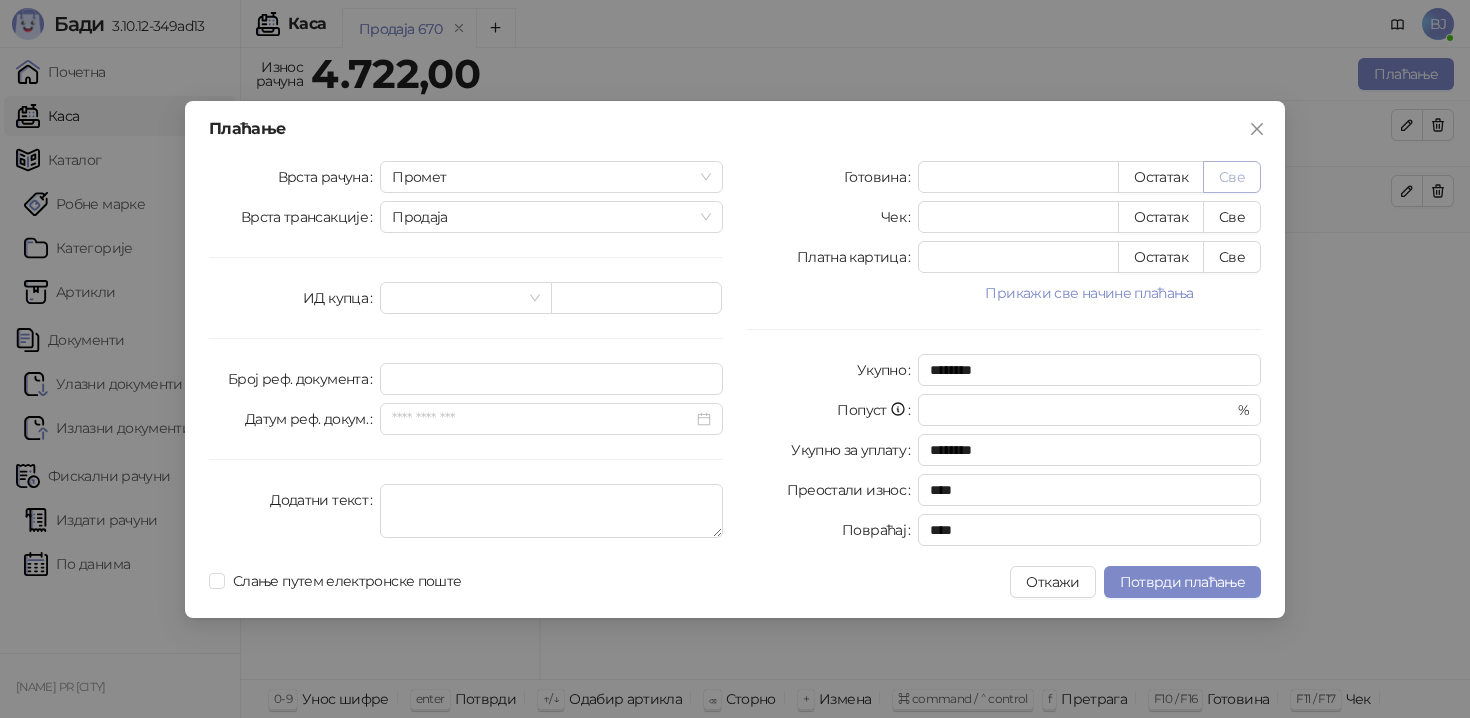 type 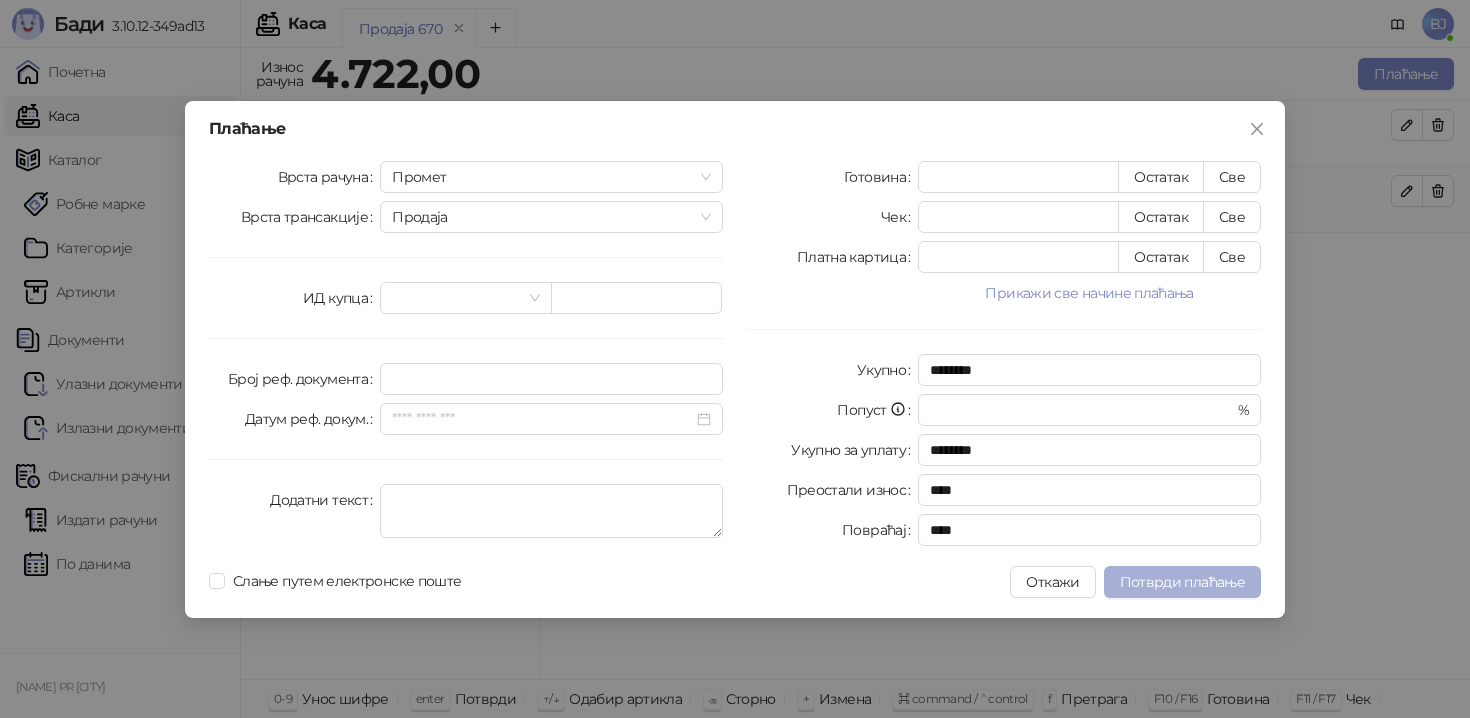 click on "Потврди плаћање" at bounding box center [1182, 582] 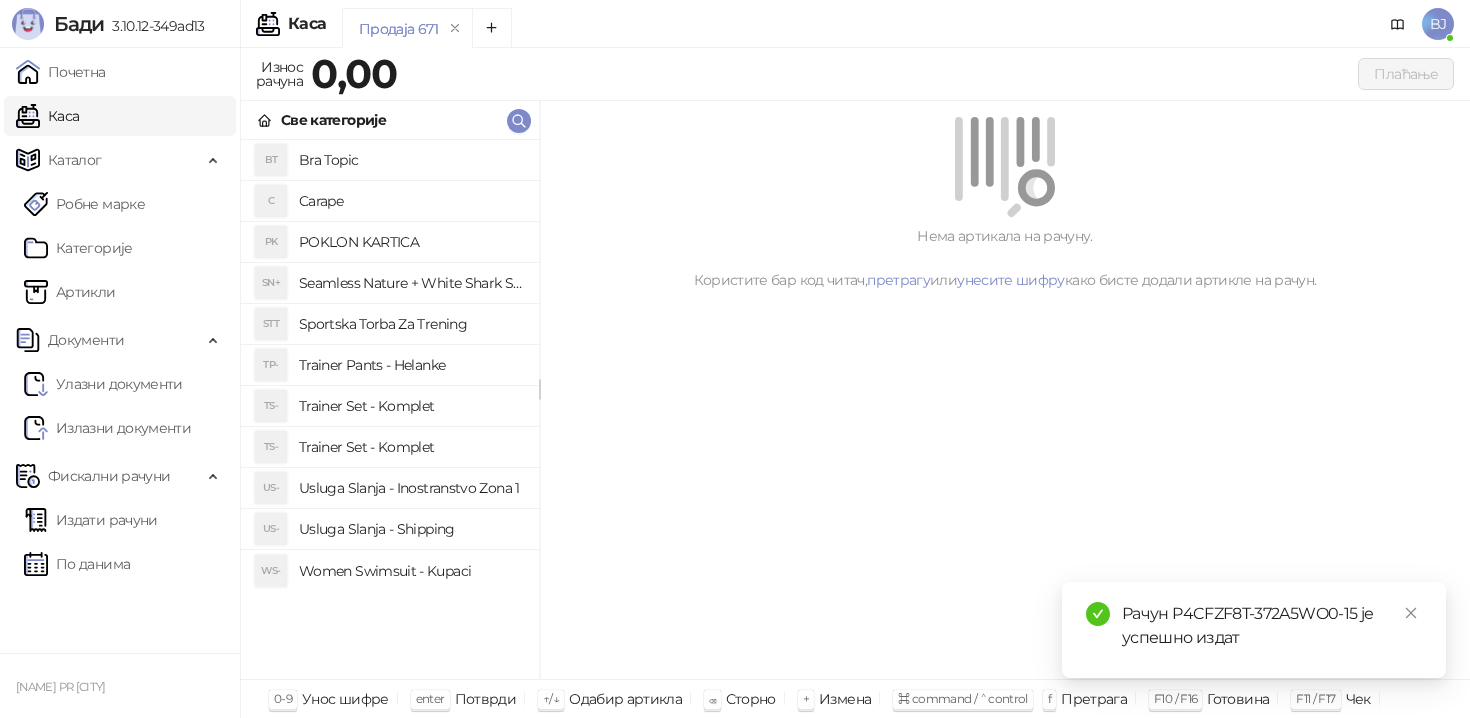 click on "Trainer Set - Komplet" at bounding box center [411, 406] 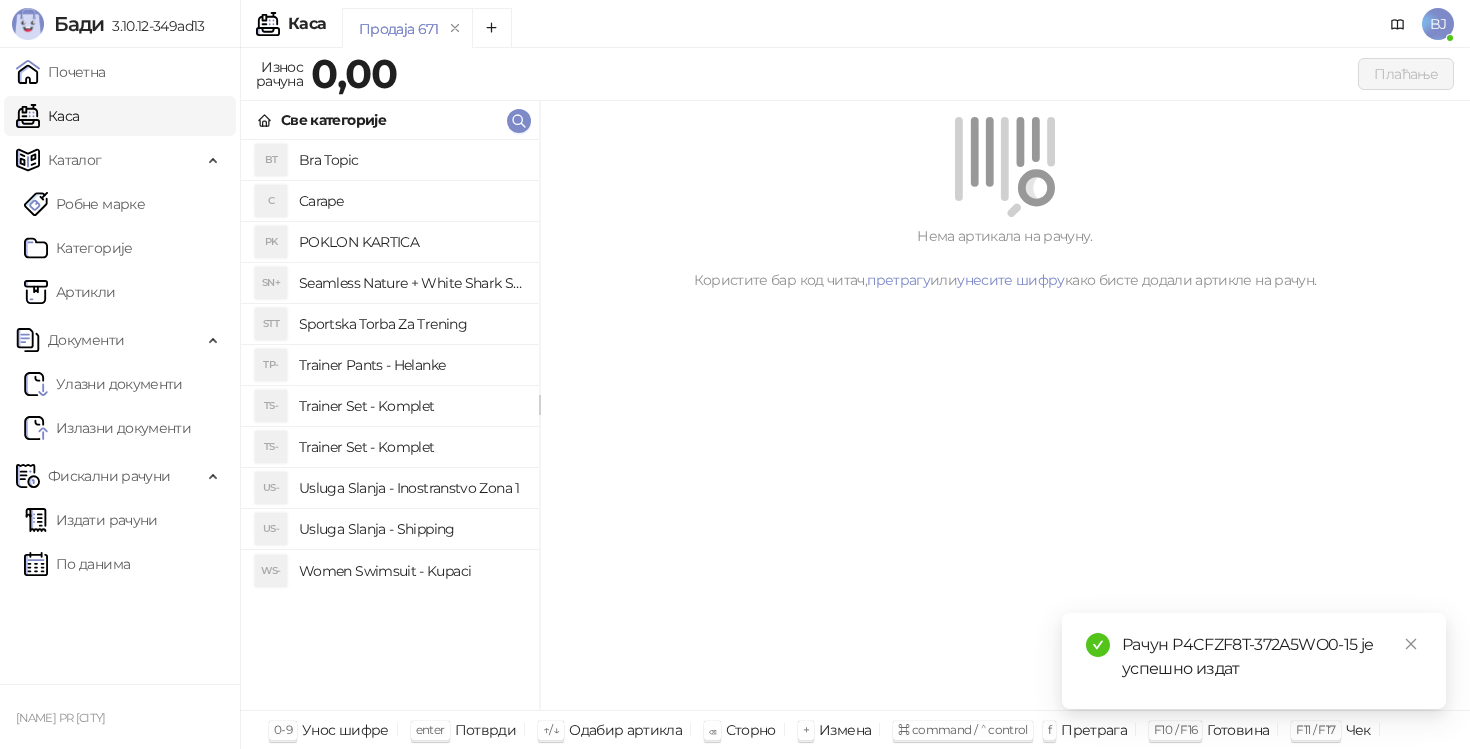 click on "Trainer Set - Komplet" at bounding box center (411, 447) 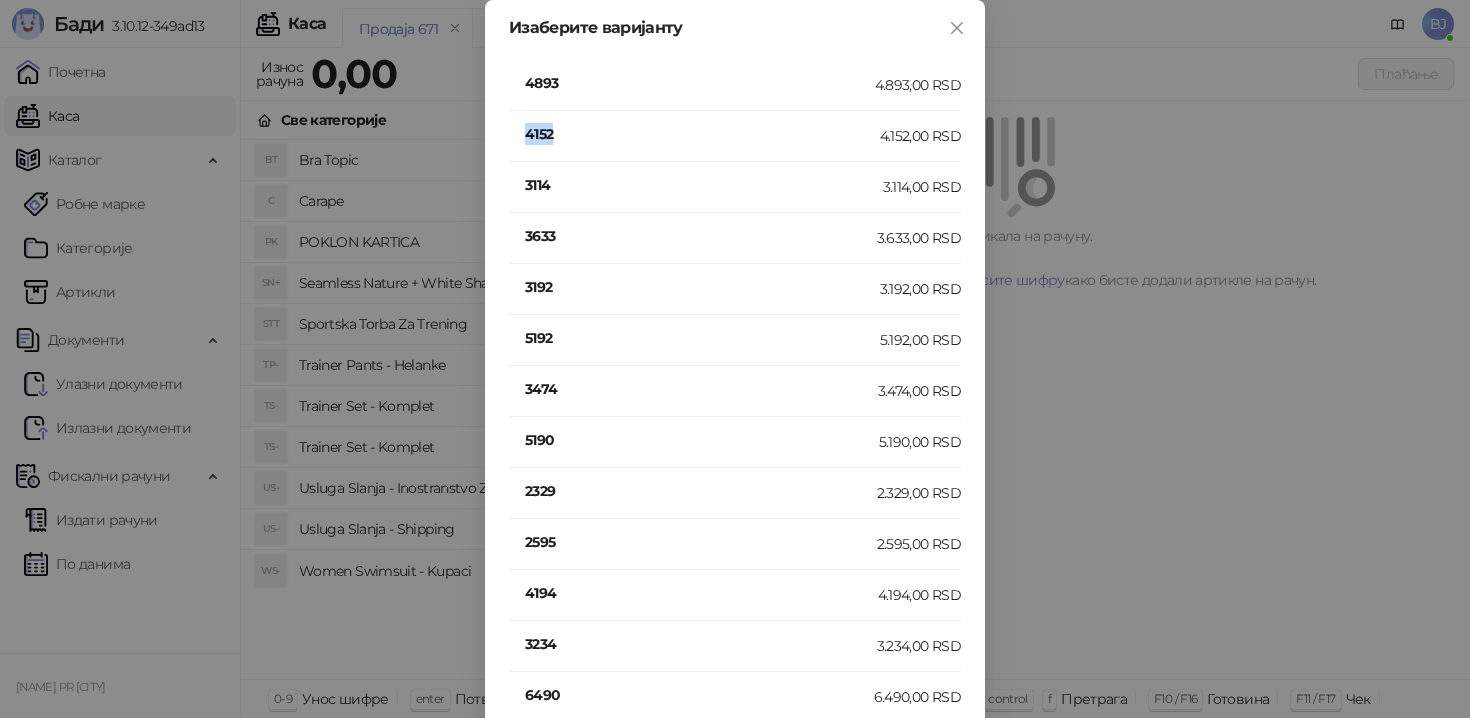 click on "4152" at bounding box center [702, 134] 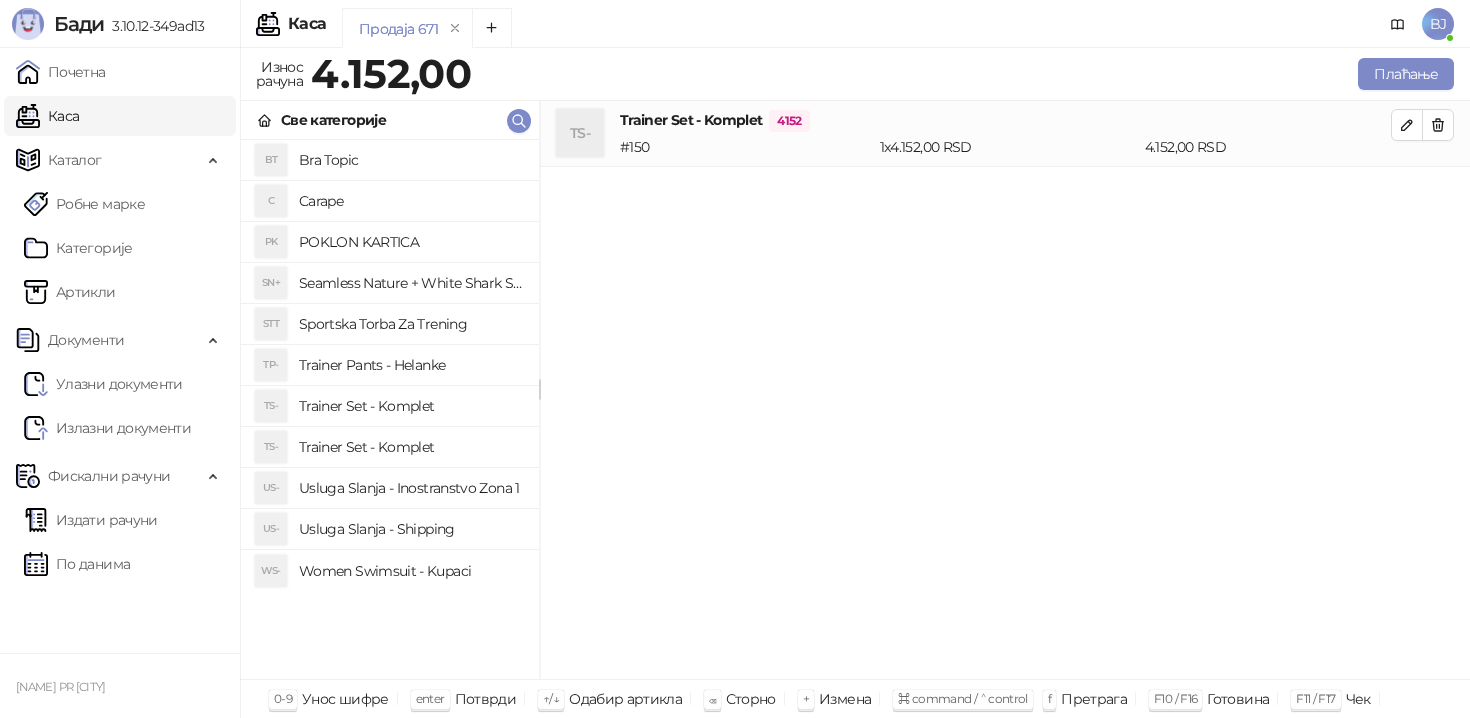 click on "Usluga Slanja - Shipping" at bounding box center [411, 529] 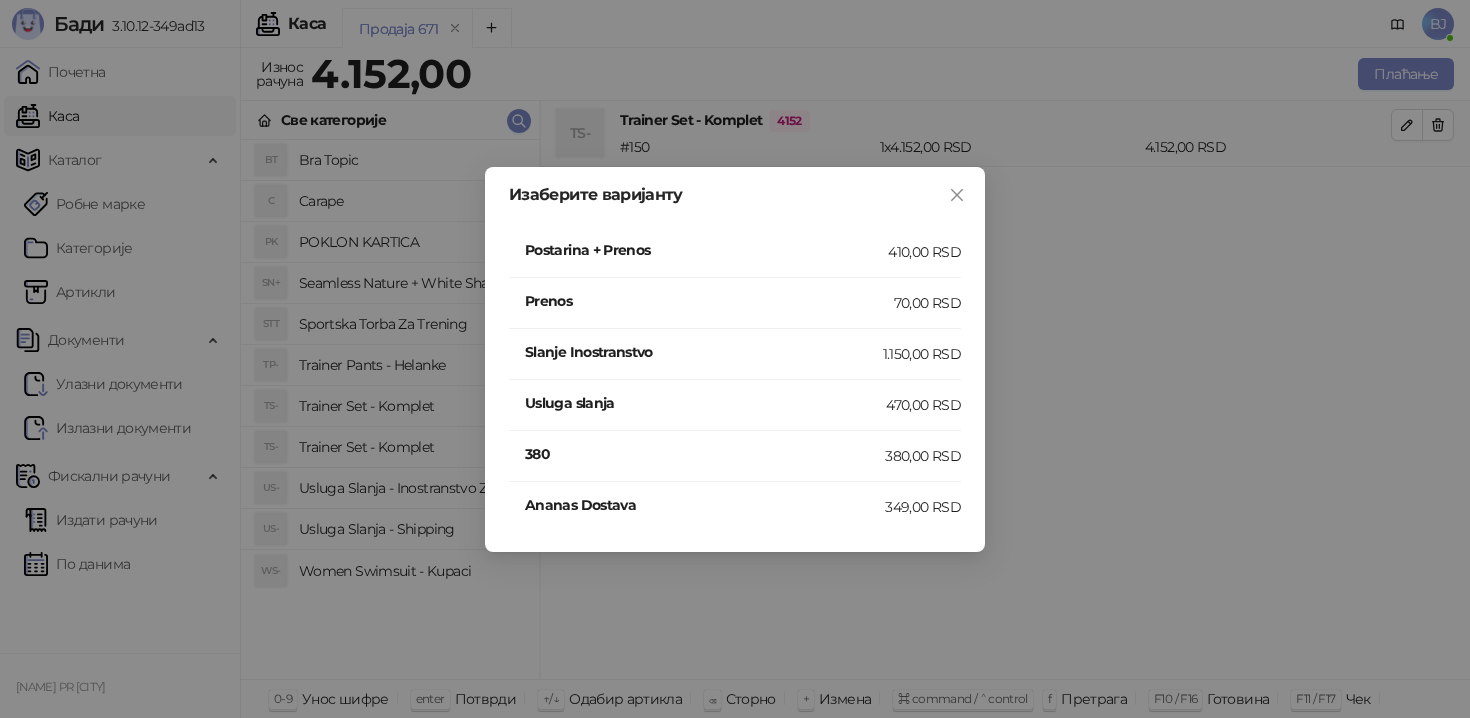 click on "Postarina + Prenos" at bounding box center (706, 252) 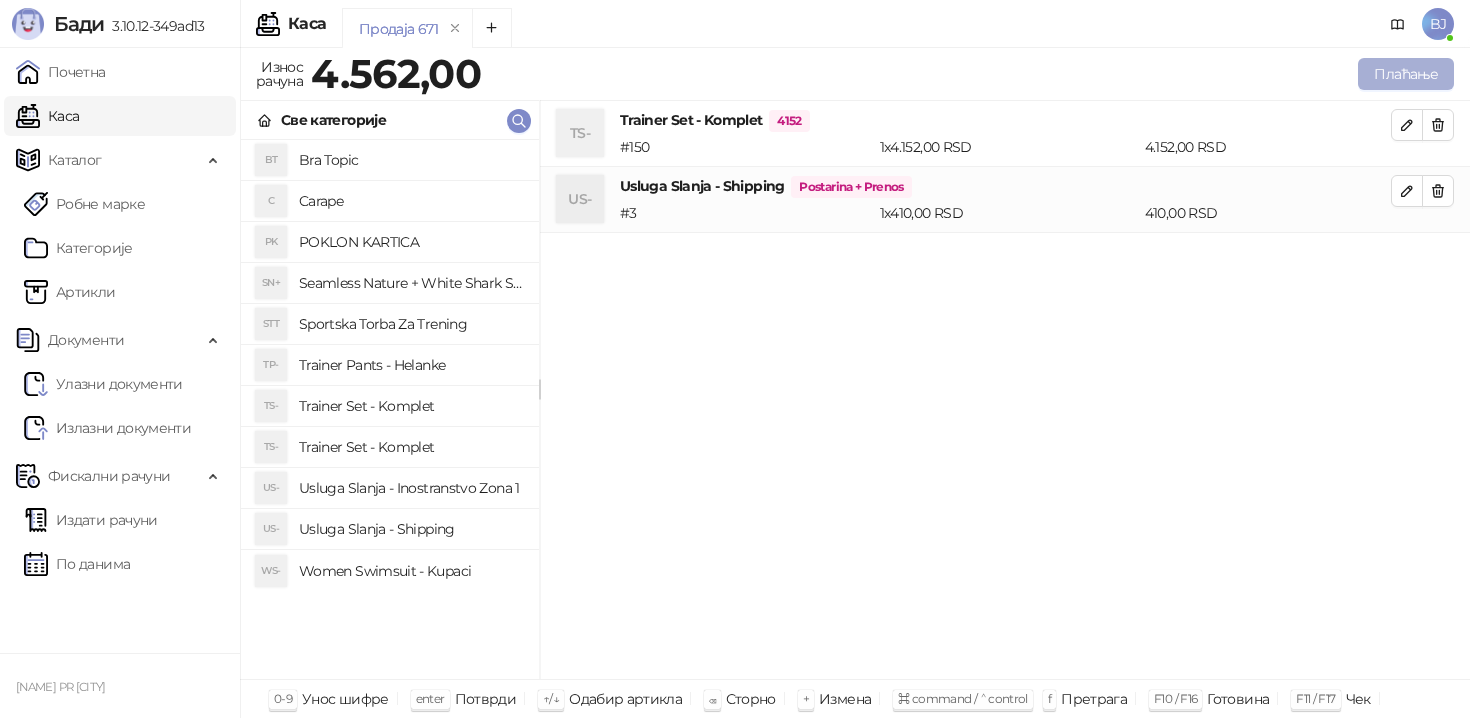 click on "Плаћање" at bounding box center (1406, 74) 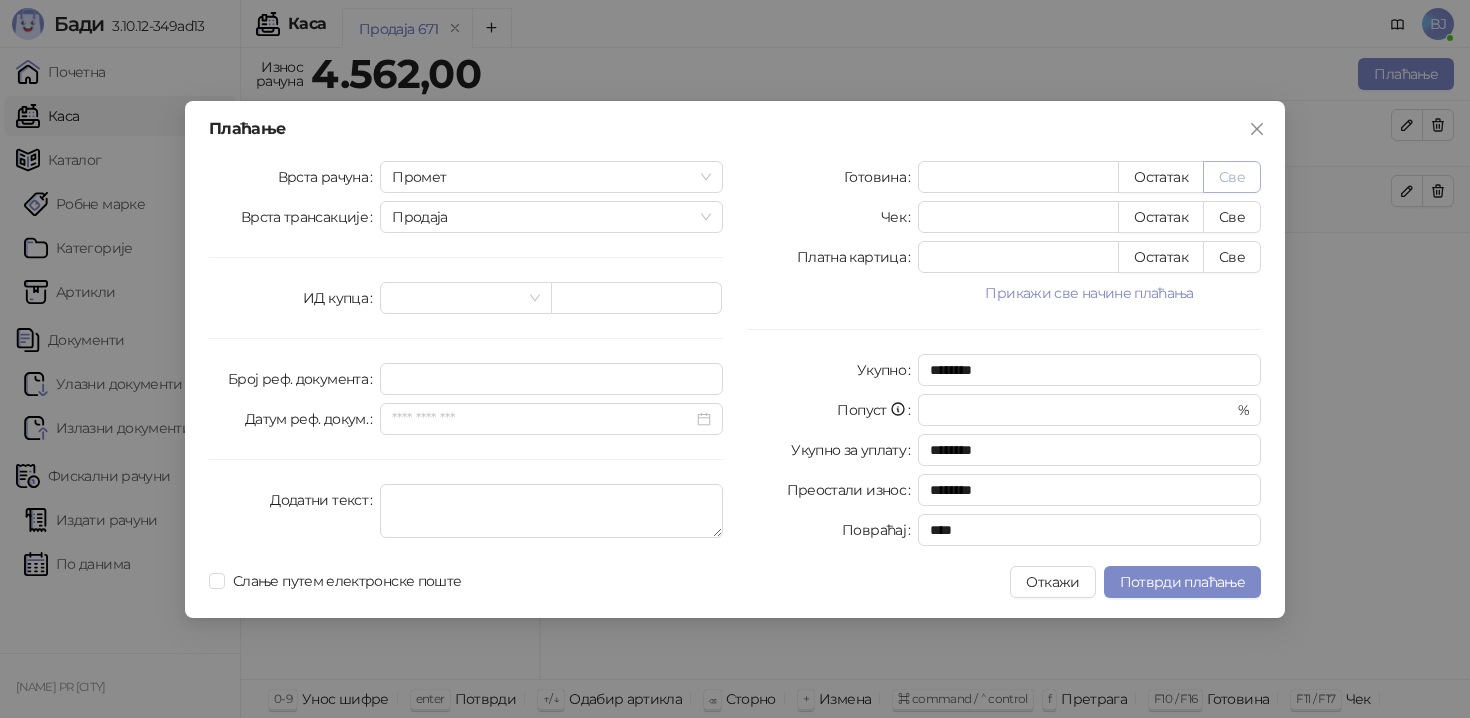 click on "Све" at bounding box center [1232, 177] 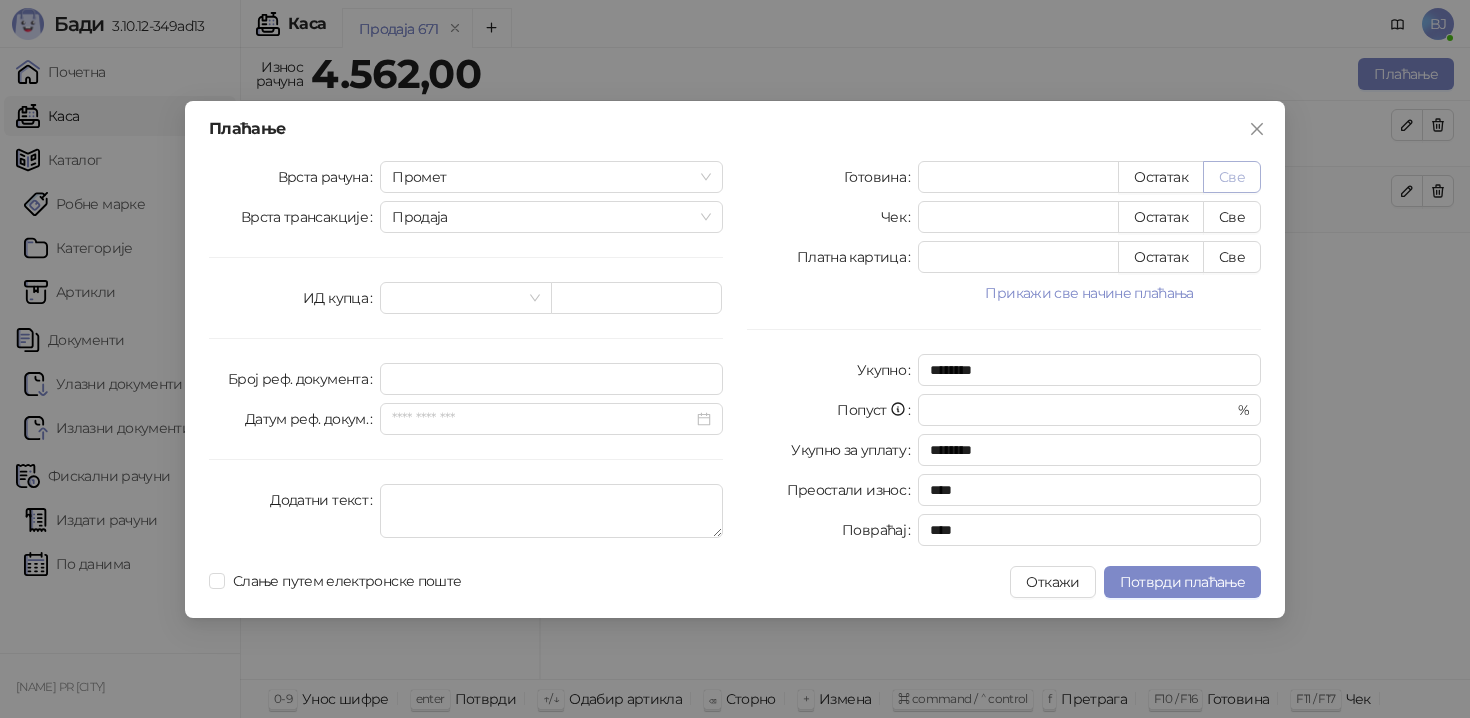 type 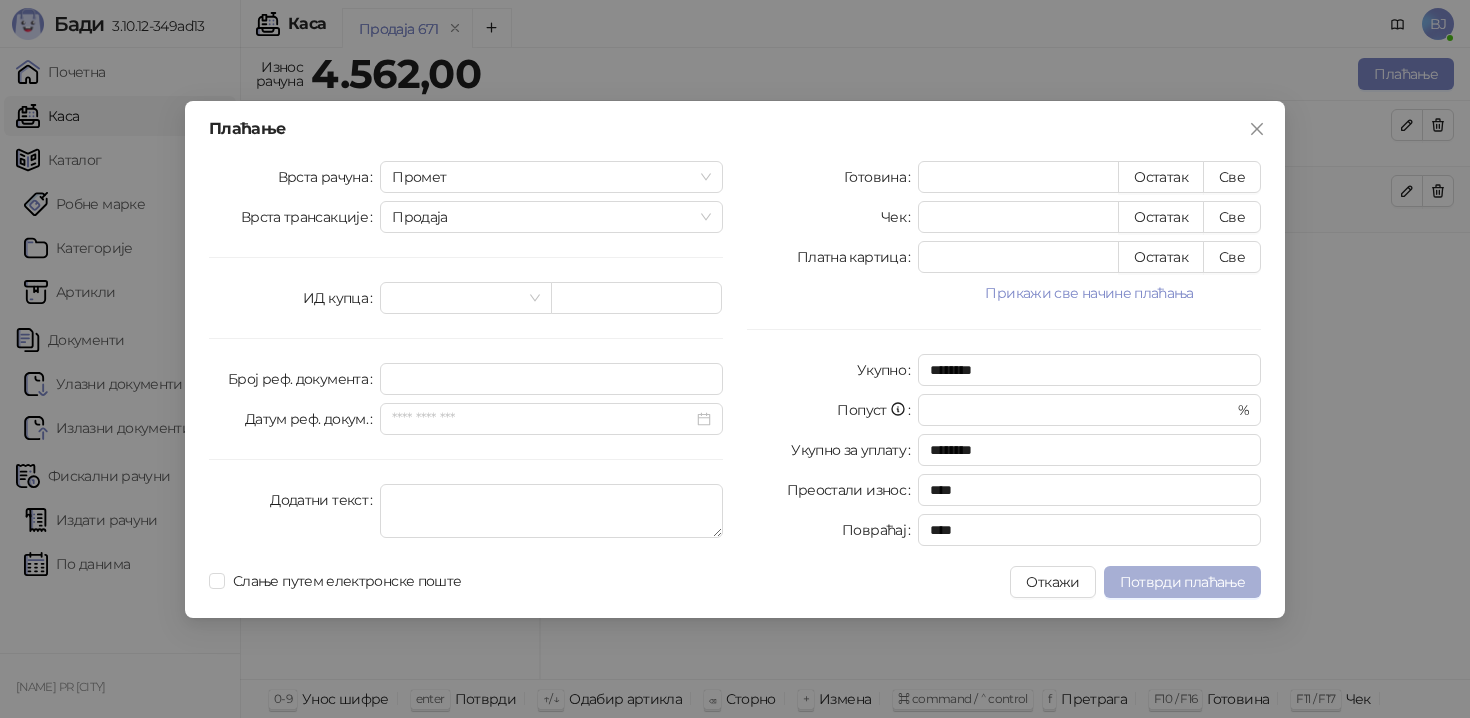 click on "Потврди плаћање" at bounding box center [1182, 582] 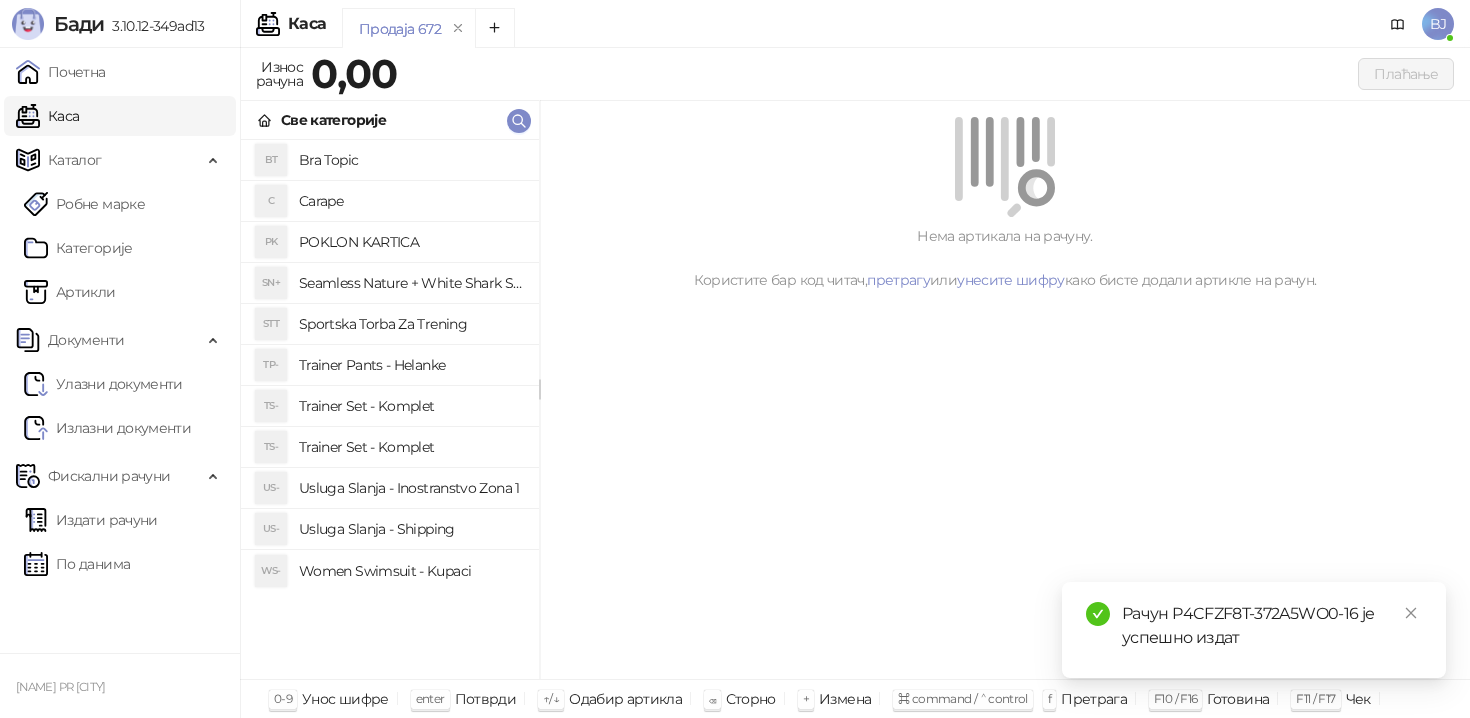 click on "Trainer Set - Komplet" at bounding box center (411, 406) 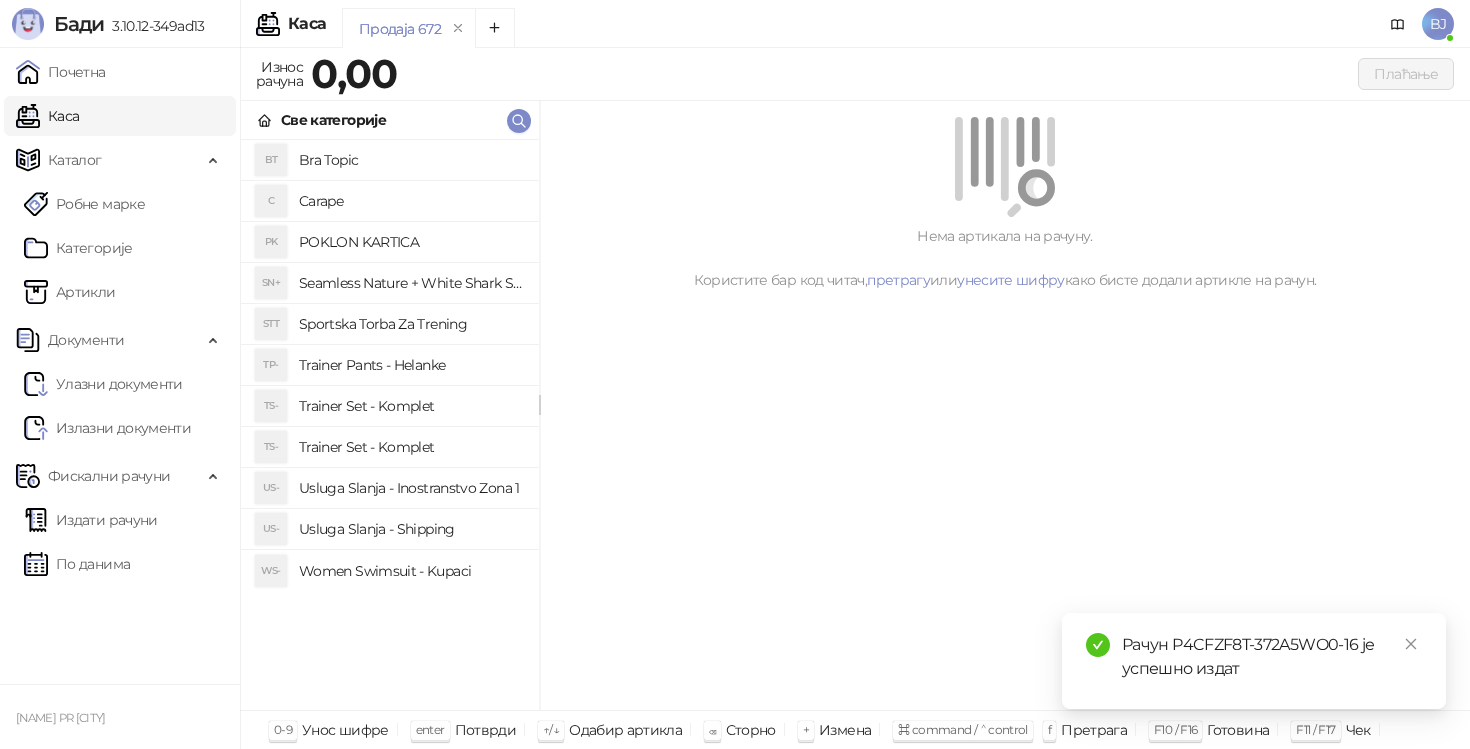 click on "Trainer Set - Komplet" at bounding box center (411, 447) 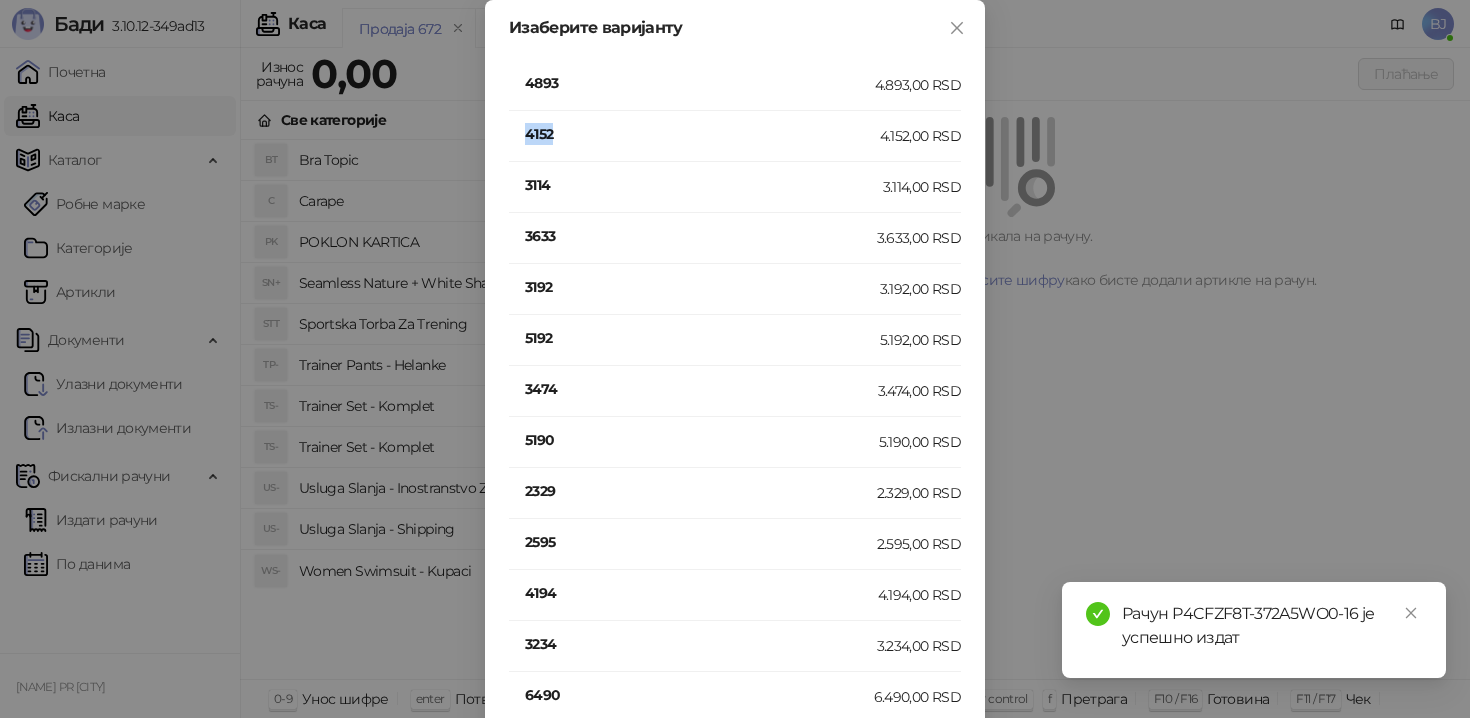 click on "4152" at bounding box center [702, 134] 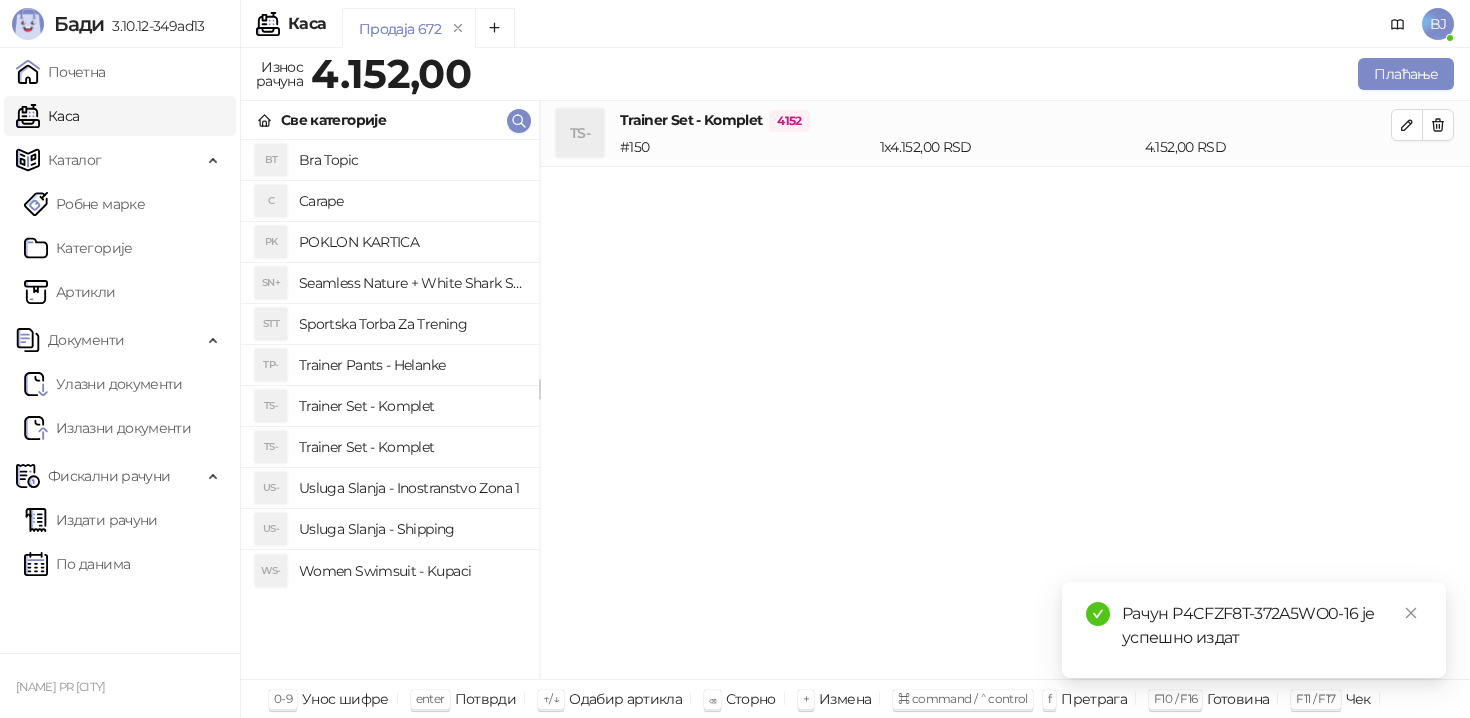 click on "Usluga Slanja - Shipping" at bounding box center [411, 529] 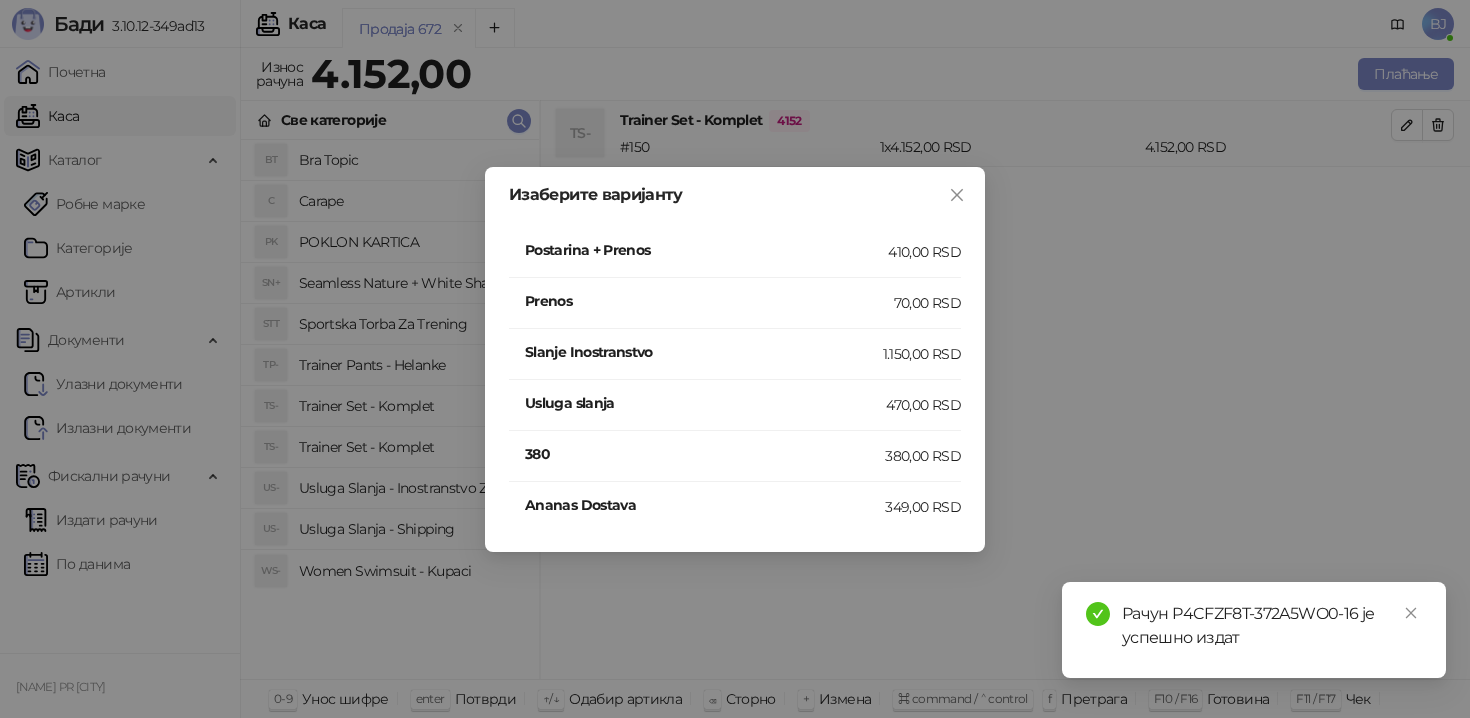 click on "Postarina + Prenos" at bounding box center (706, 250) 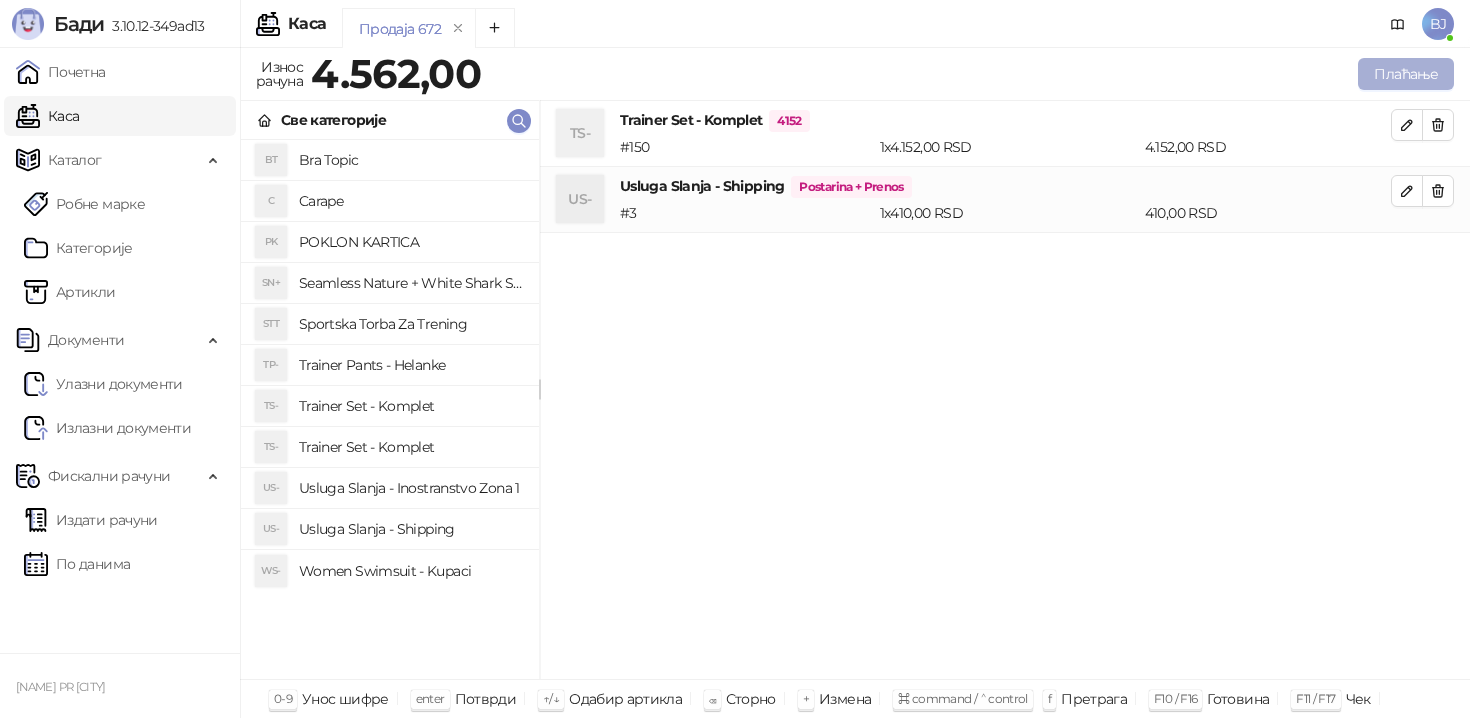 click on "Плаћање" at bounding box center [1406, 74] 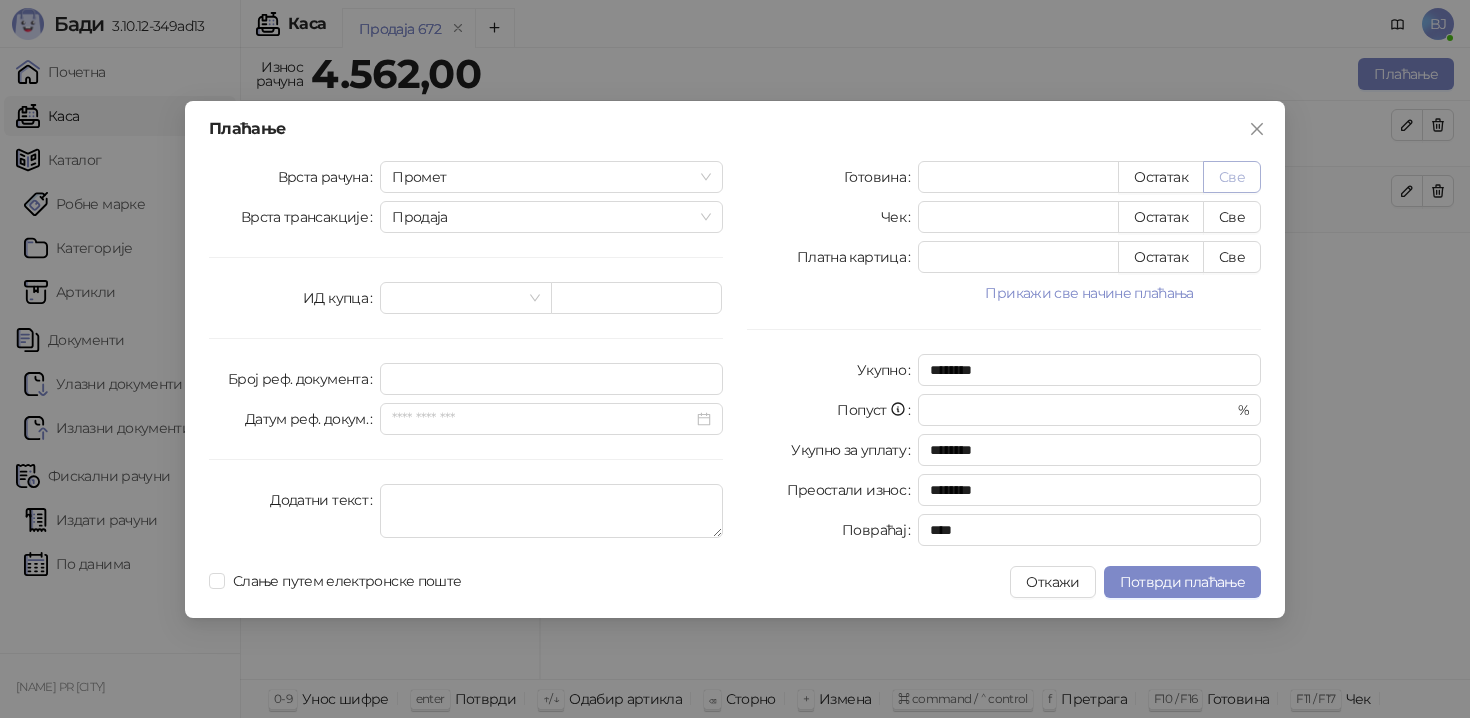 click on "Све" at bounding box center (1232, 177) 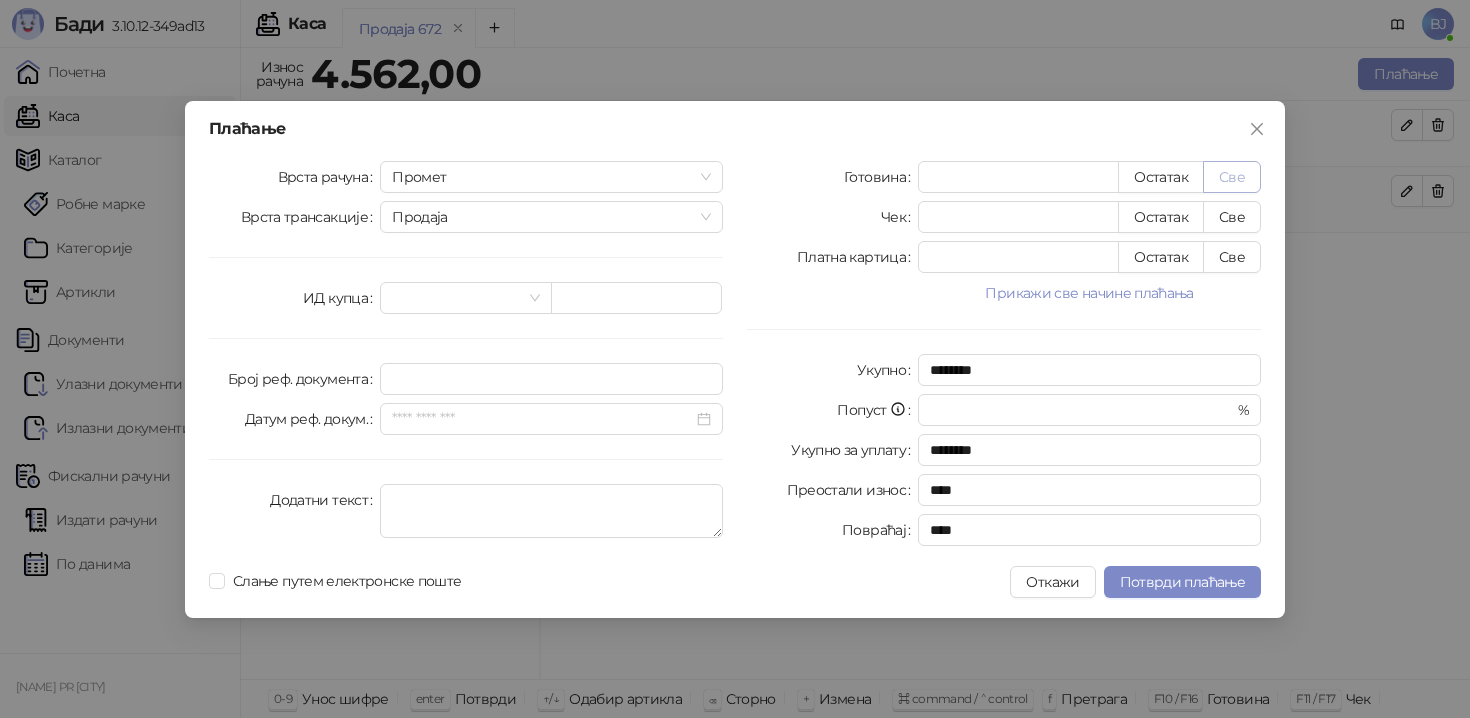 type 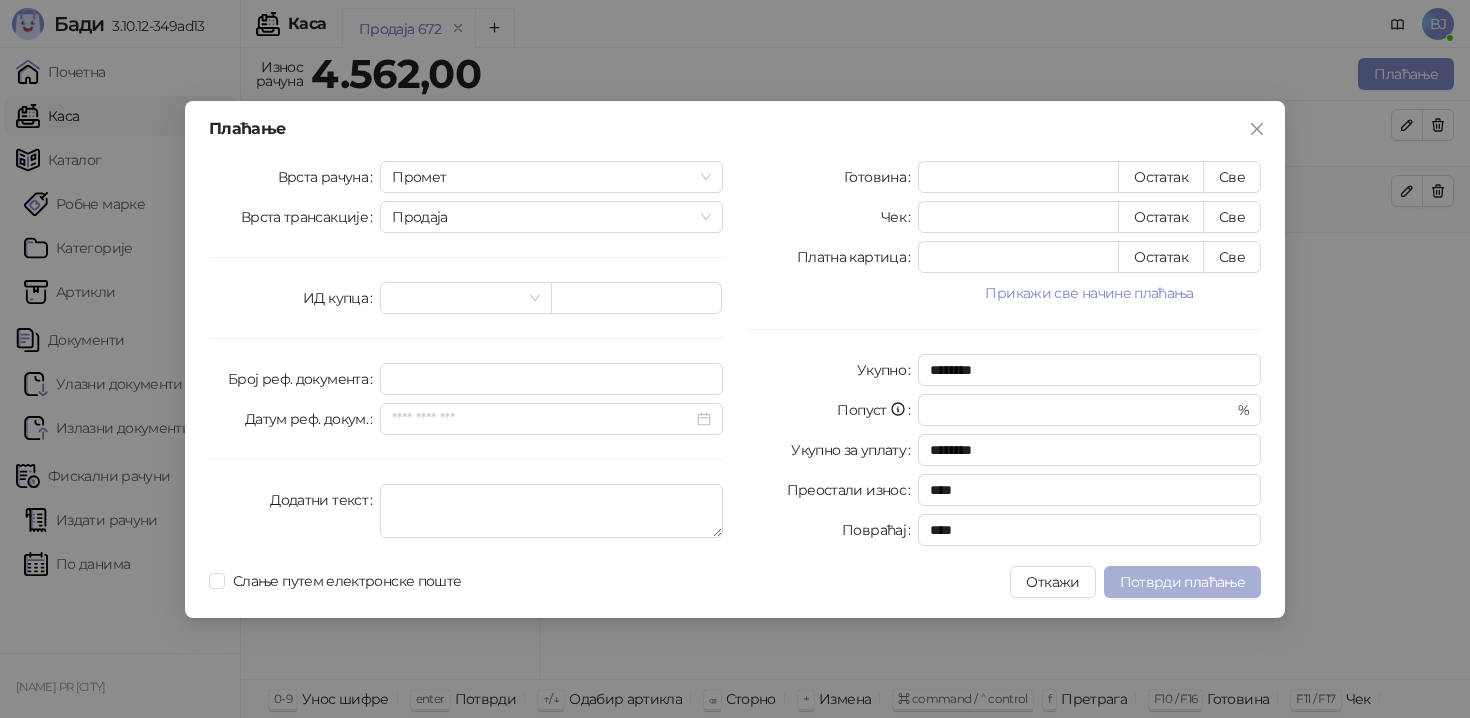 click on "Потврди плаћање" at bounding box center (1182, 582) 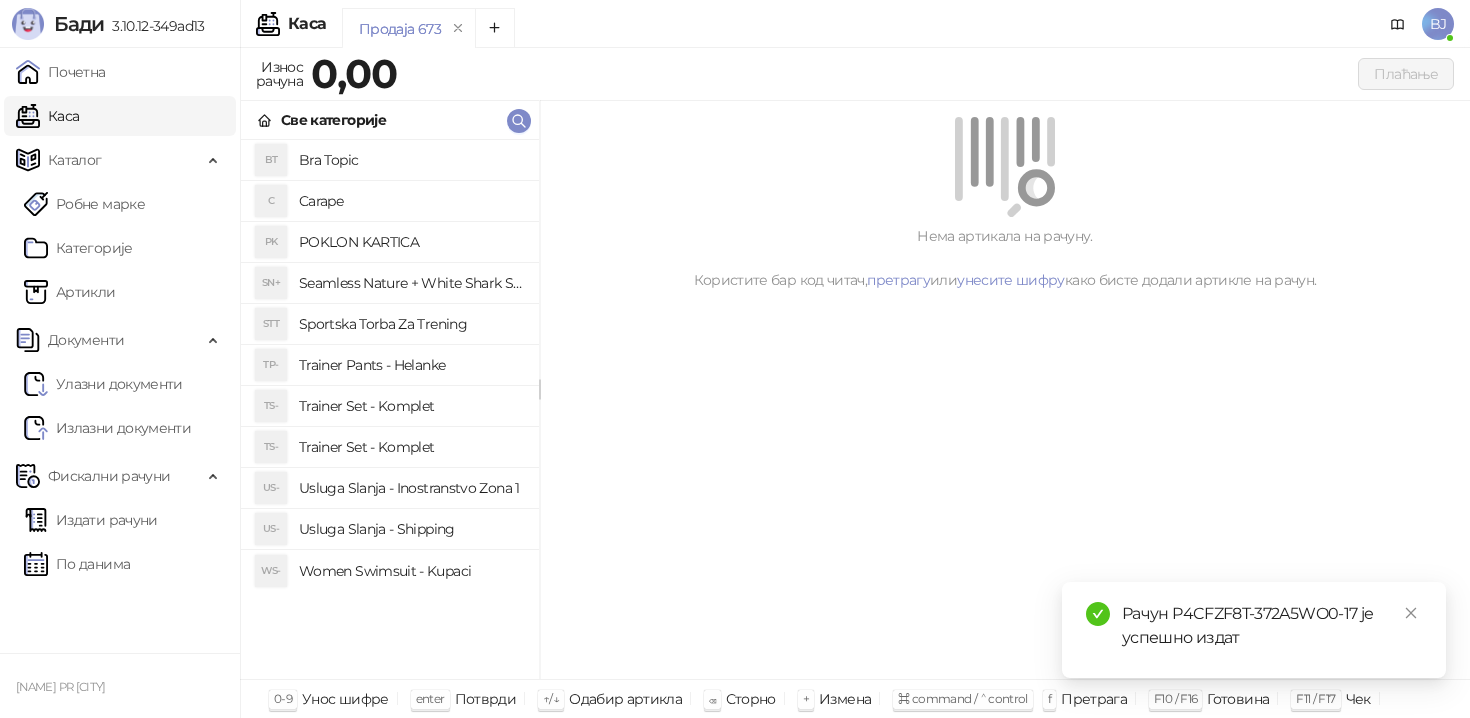 click on "Trainer Set - Komplet" at bounding box center (411, 406) 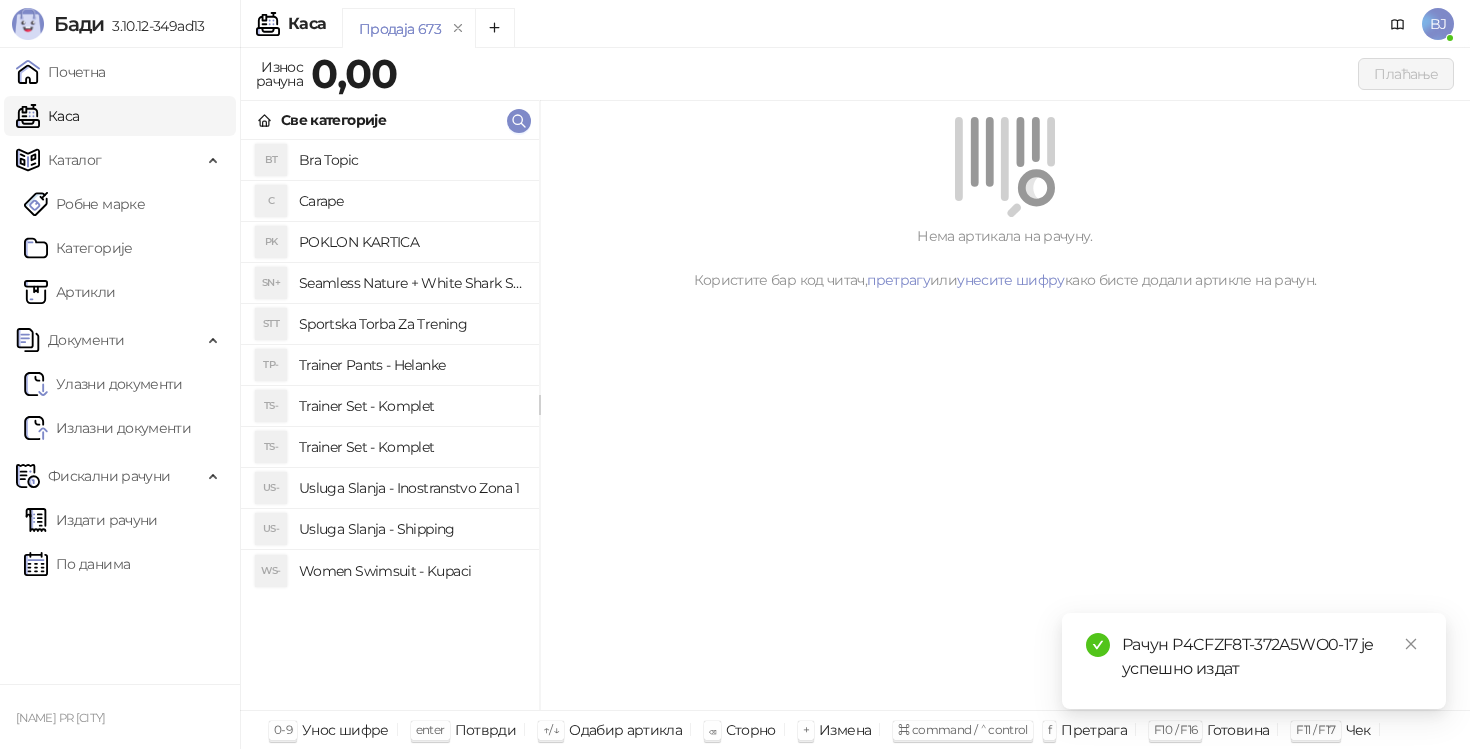 click on "Trainer Set - Komplet" at bounding box center [411, 447] 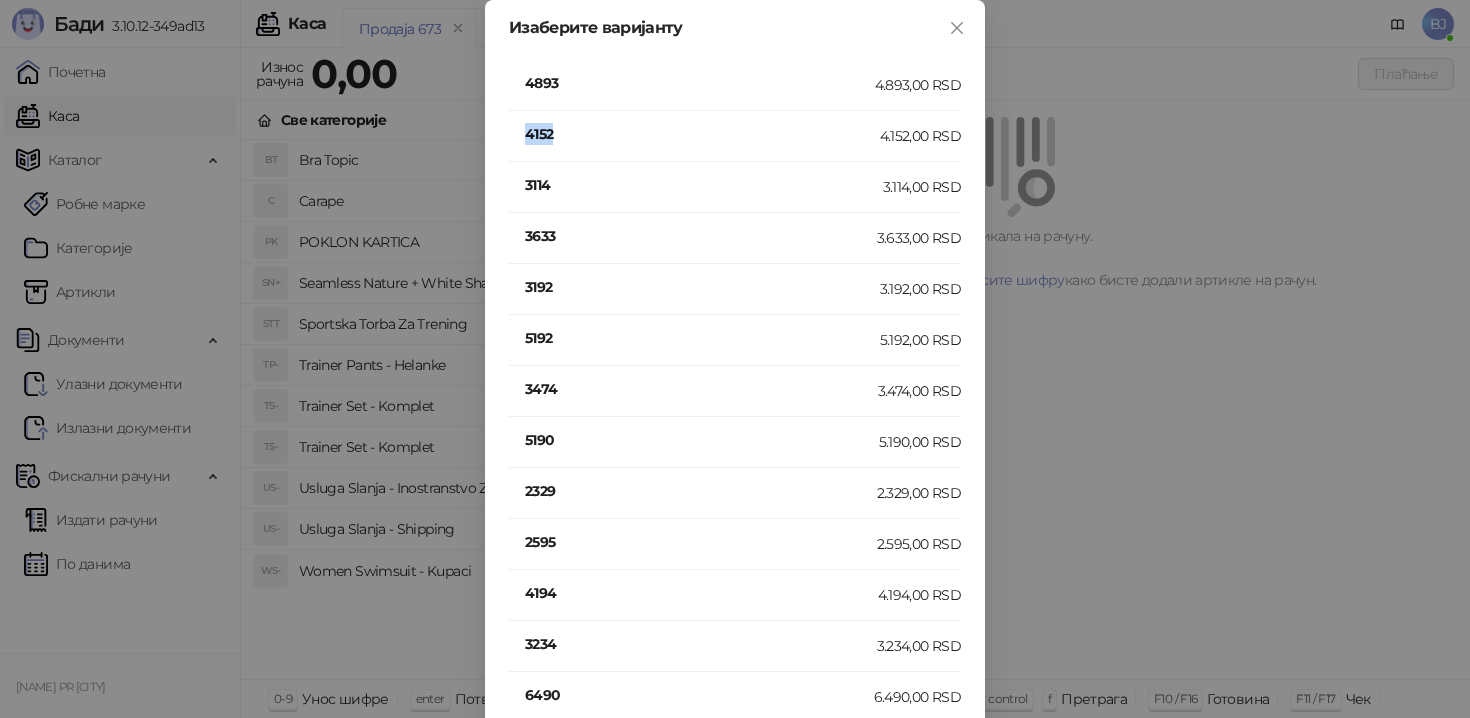 click on "4152" at bounding box center (702, 134) 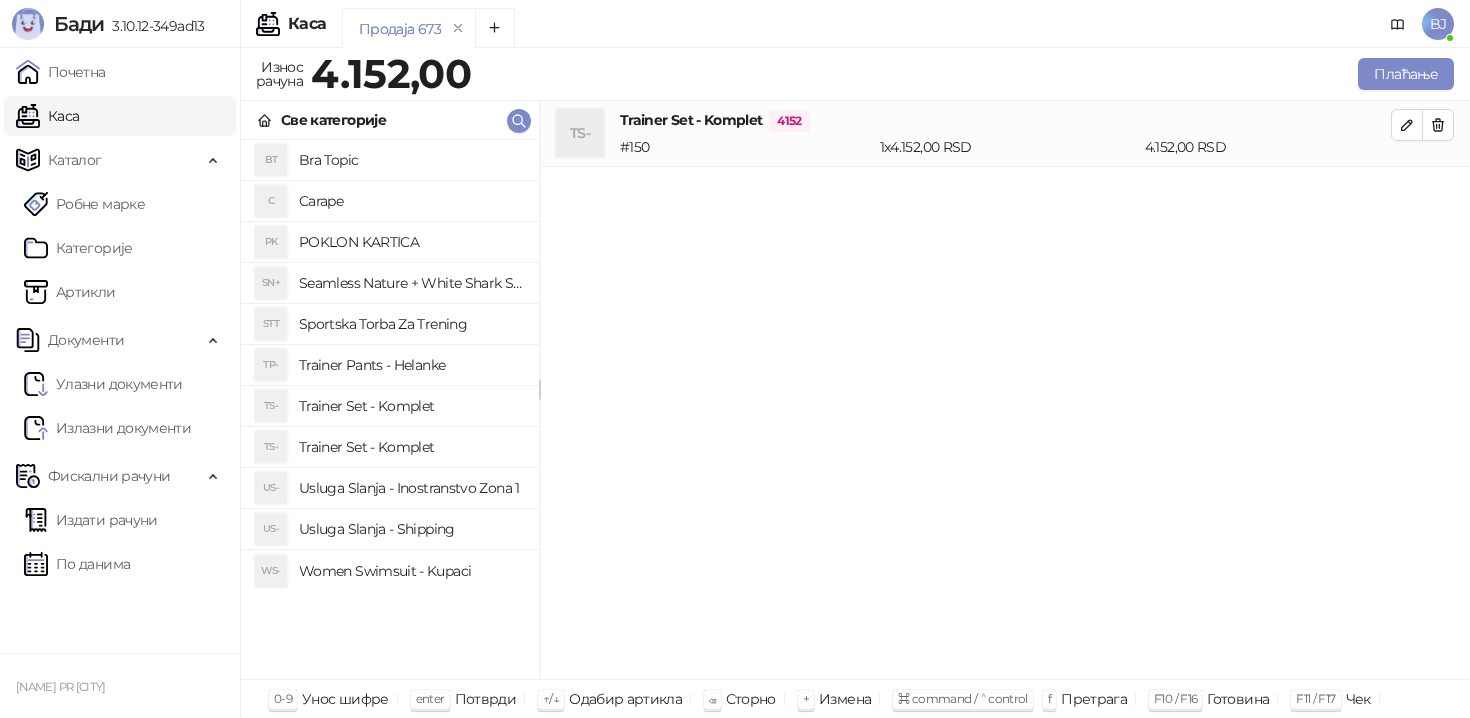 click on "Usluga Slanja - Shipping" at bounding box center [411, 529] 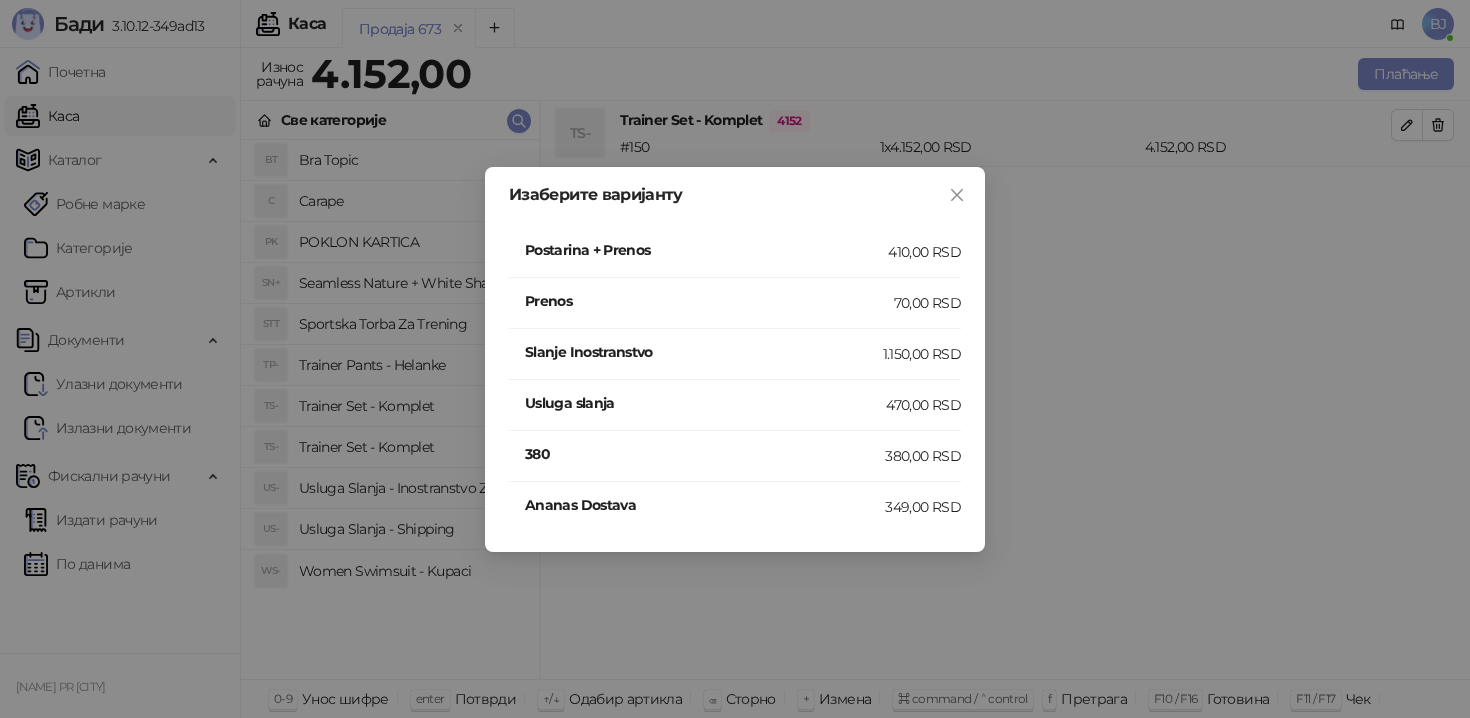 click on "410,00 RSD" at bounding box center (924, 252) 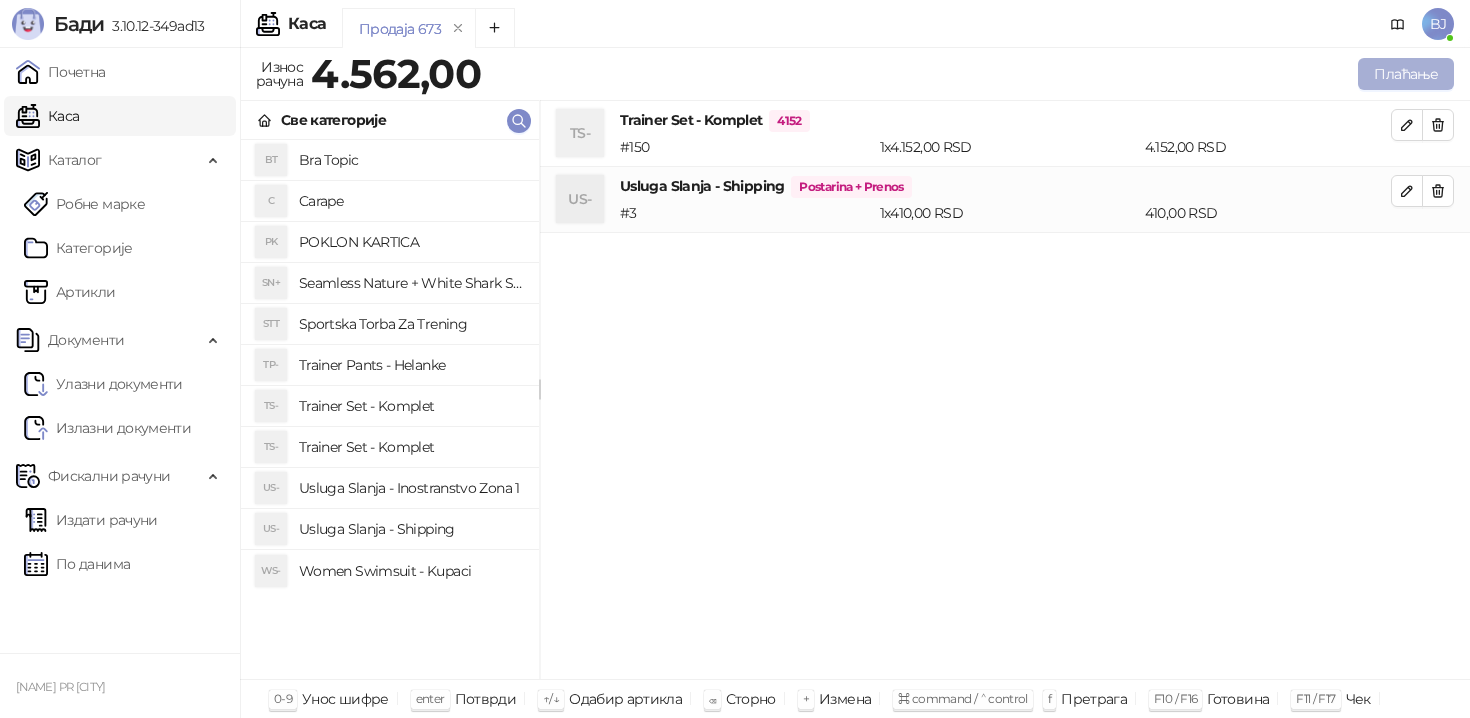click on "Плаћање" at bounding box center [1406, 74] 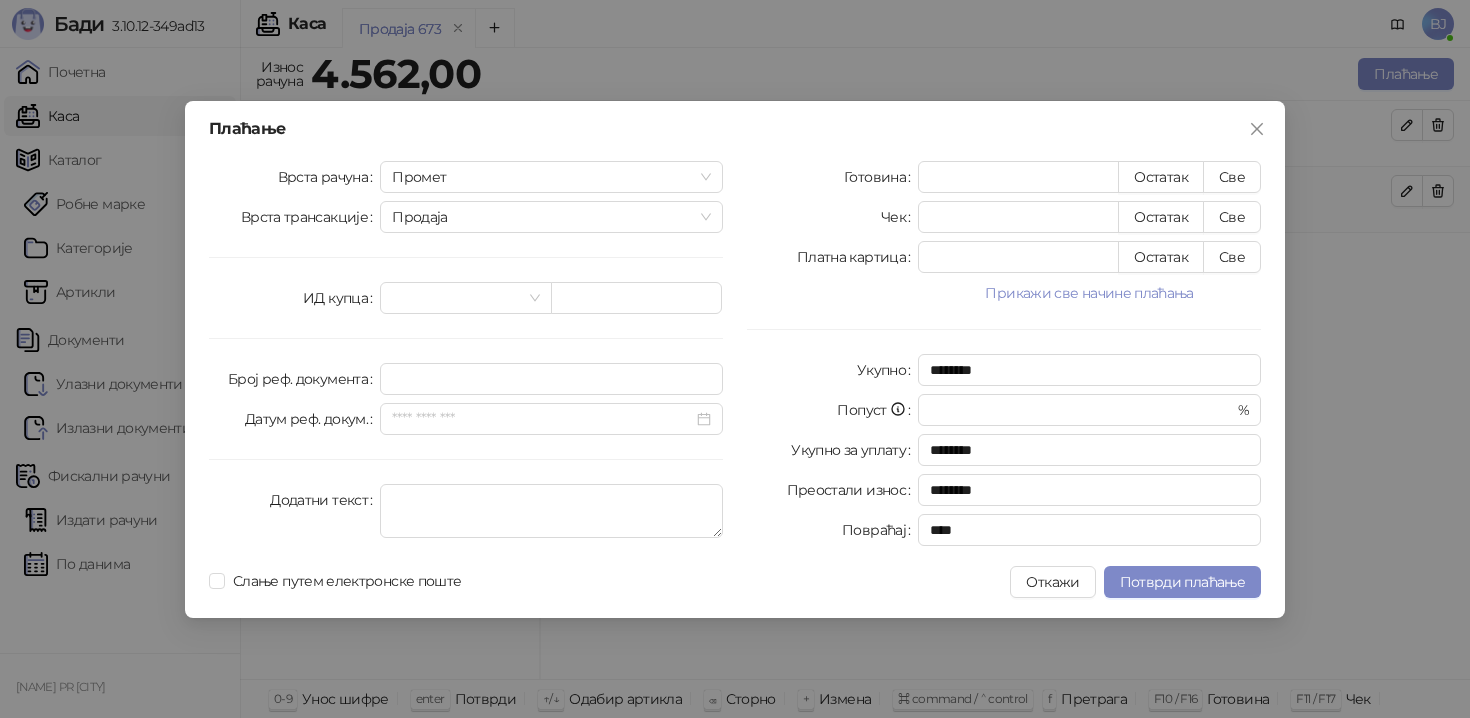 click on "Плаћање Врста рачуна Промет Врста трансакције Продаја ИД купца Број реф. документа Датум реф. докум. Додатни текст Готовина * Остатак Све Чек * Остатак Све Платна картица * Остатак Све Прикажи све начине плаћања Пренос на рачун * Остатак Све Ваучер * Остатак Све Инстант плаћање * Остатак Све Друго безготовинско * Остатак Све Укупно ******** Попуст   * % Укупно за уплату ******** Преостали износ ******** Повраћај **** Слање путем електронске поште Откажи Потврди плаћање" at bounding box center (735, 359) 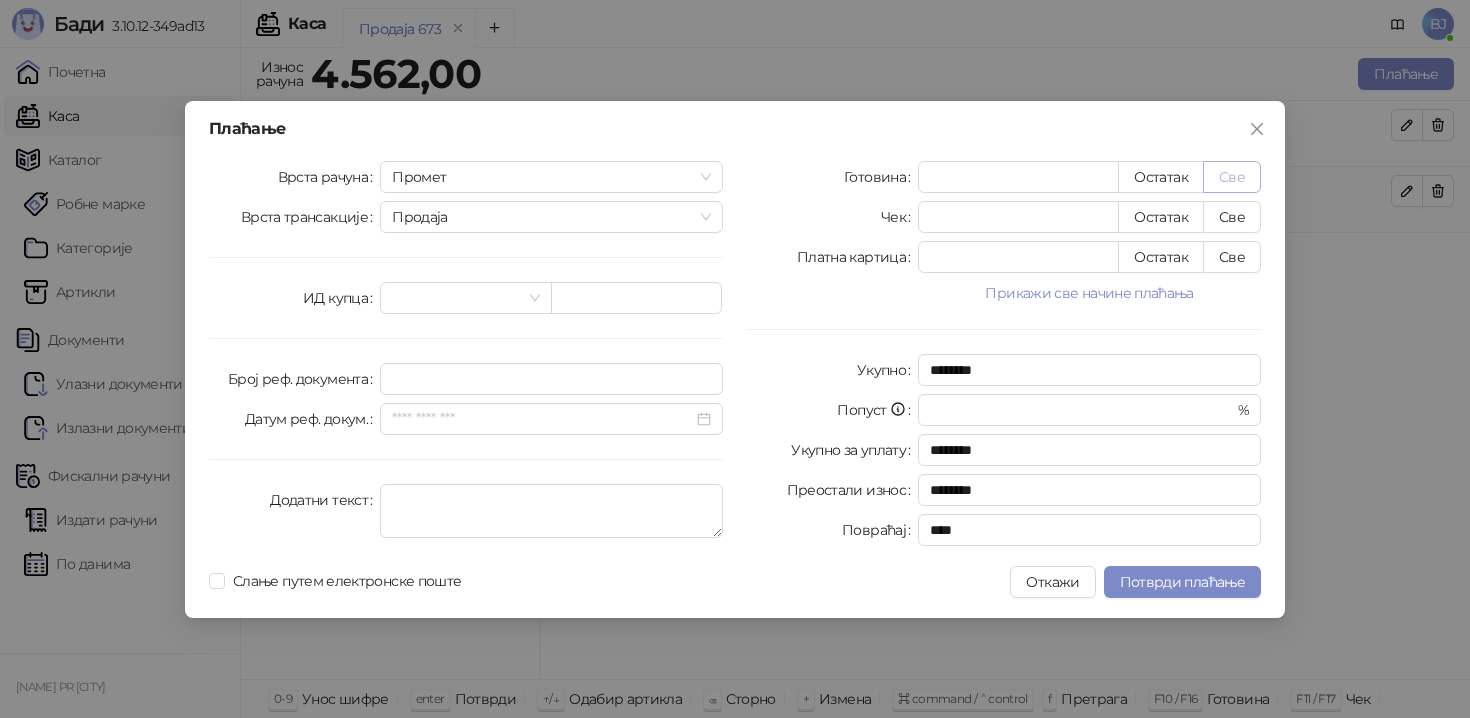 click on "Све" at bounding box center [1232, 177] 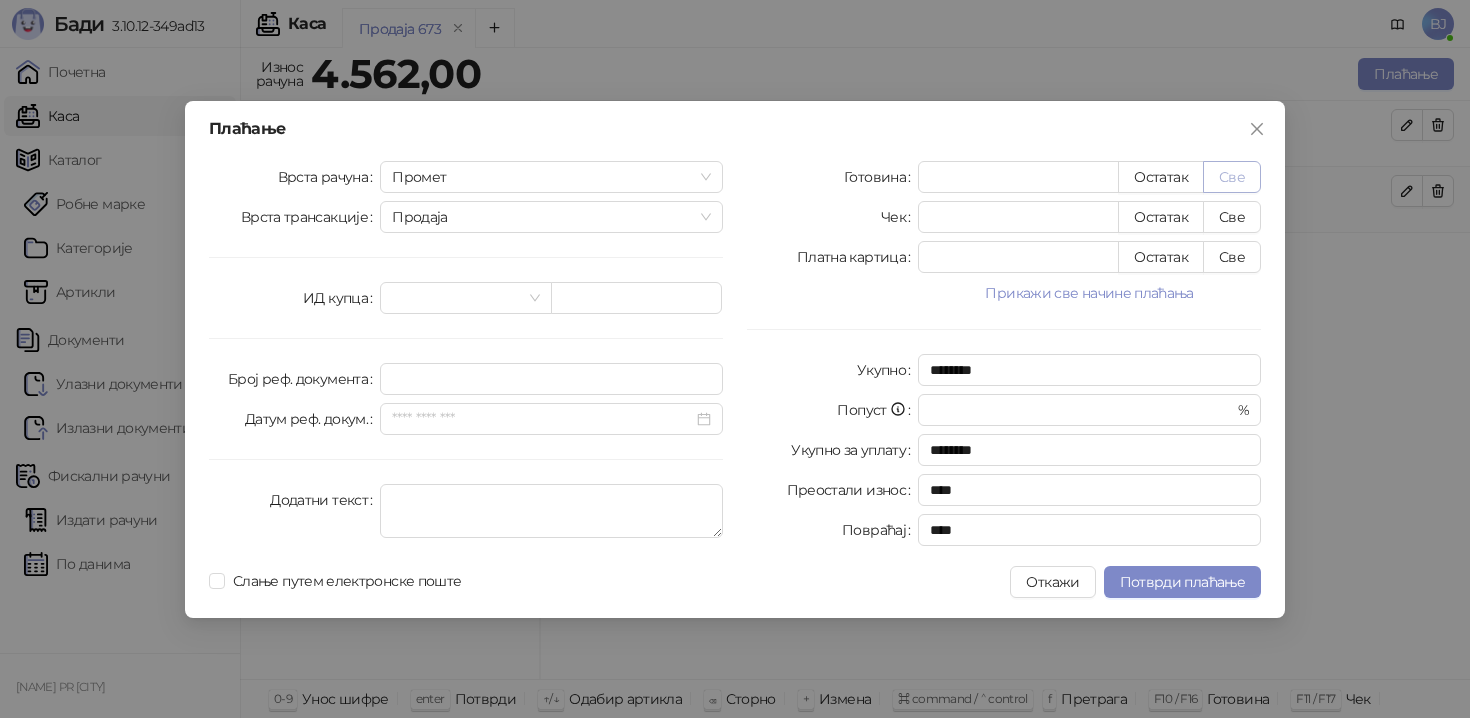 type 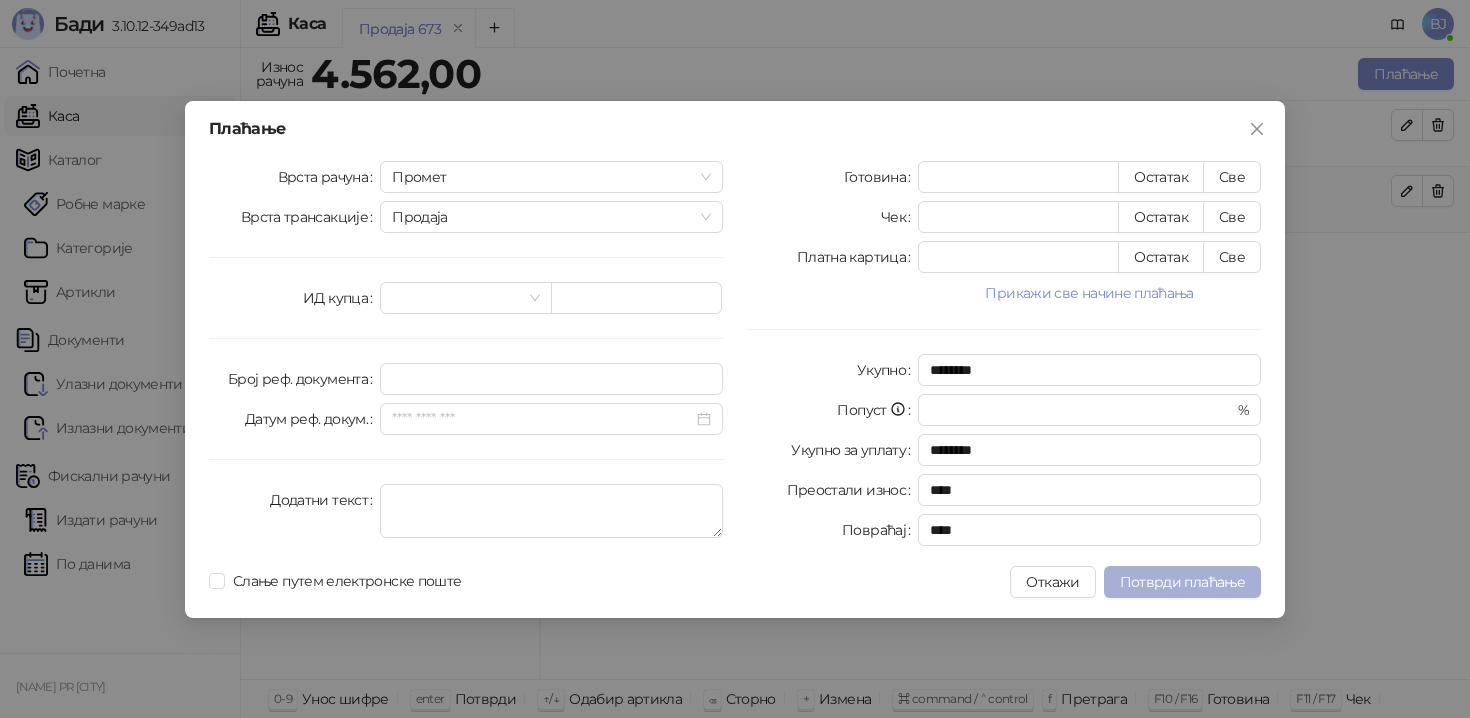 click on "Потврди плаћање" at bounding box center [1182, 582] 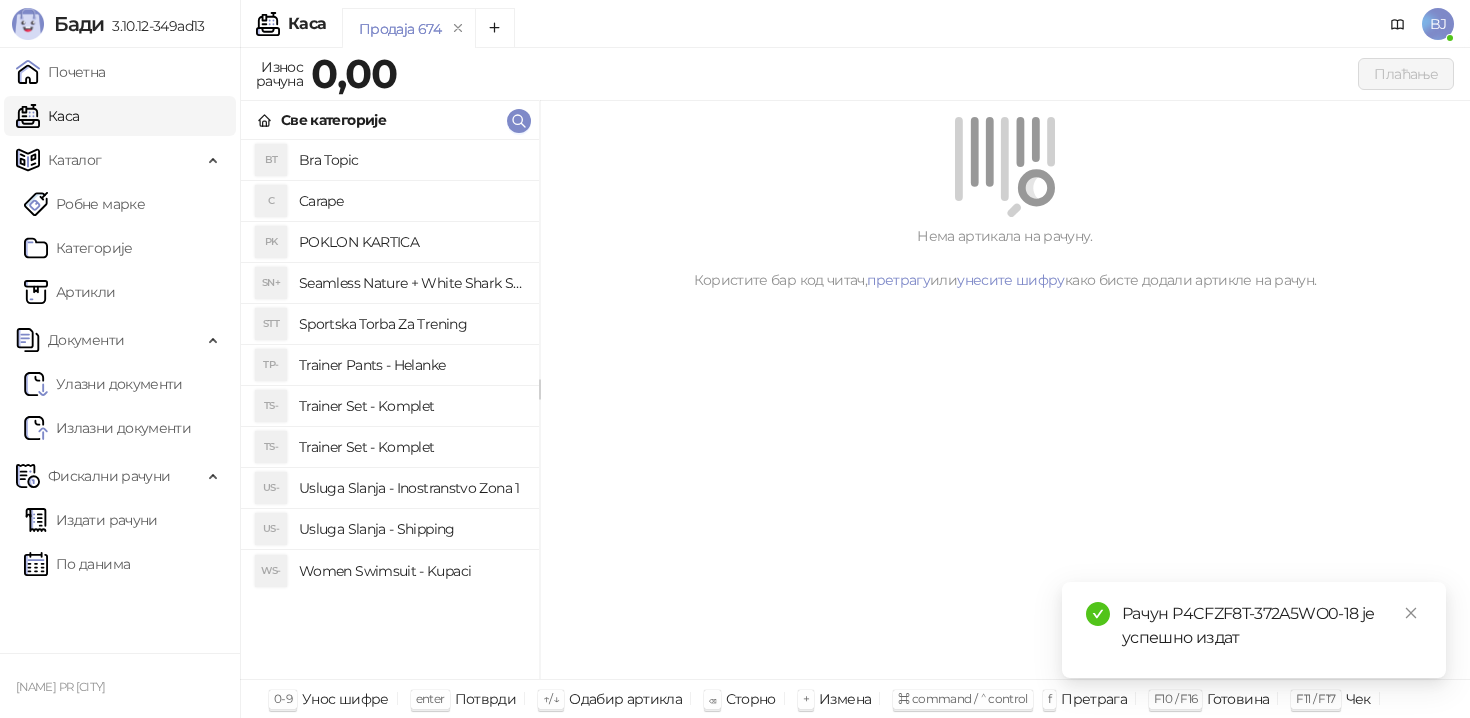 click on "Trainer Set - Komplet" at bounding box center (411, 447) 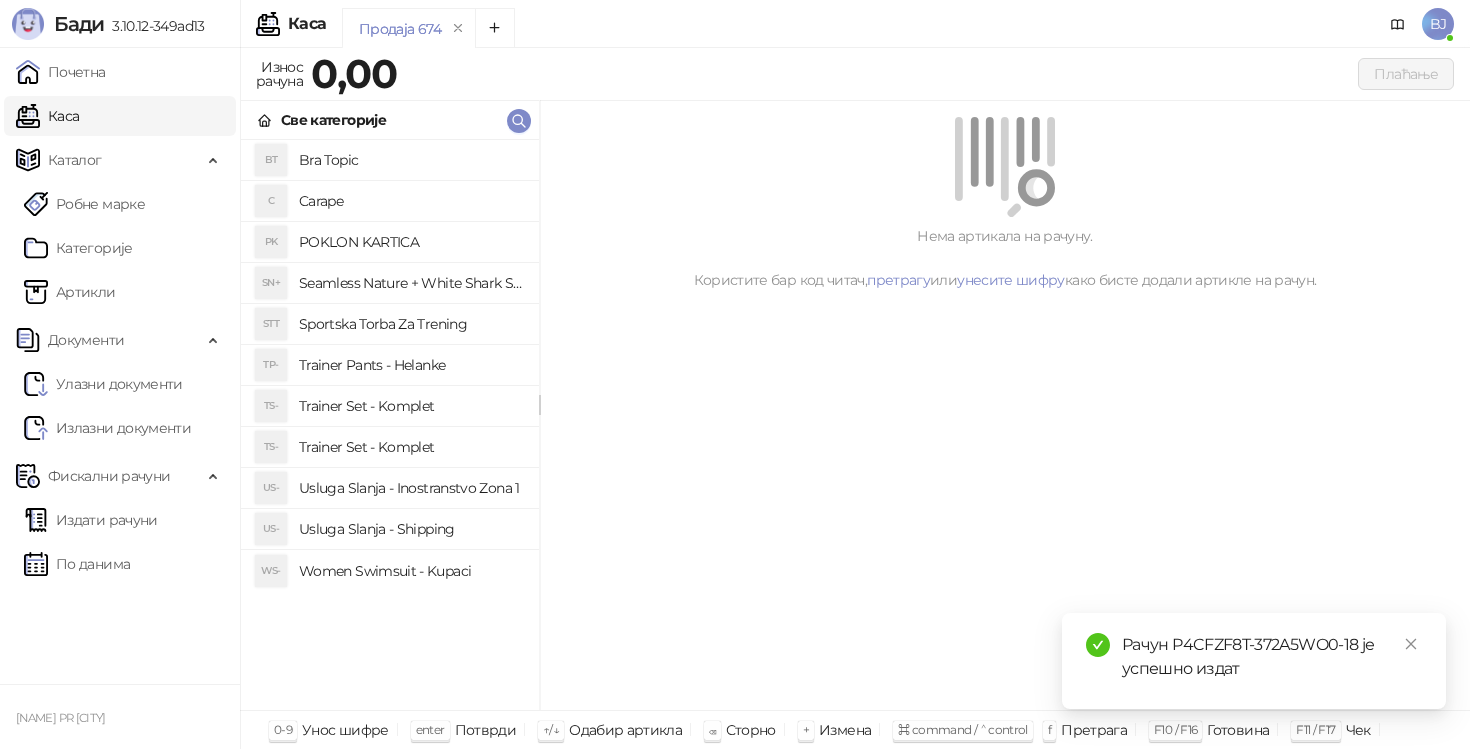 click on "Trainer Set - Komplet" at bounding box center [411, 406] 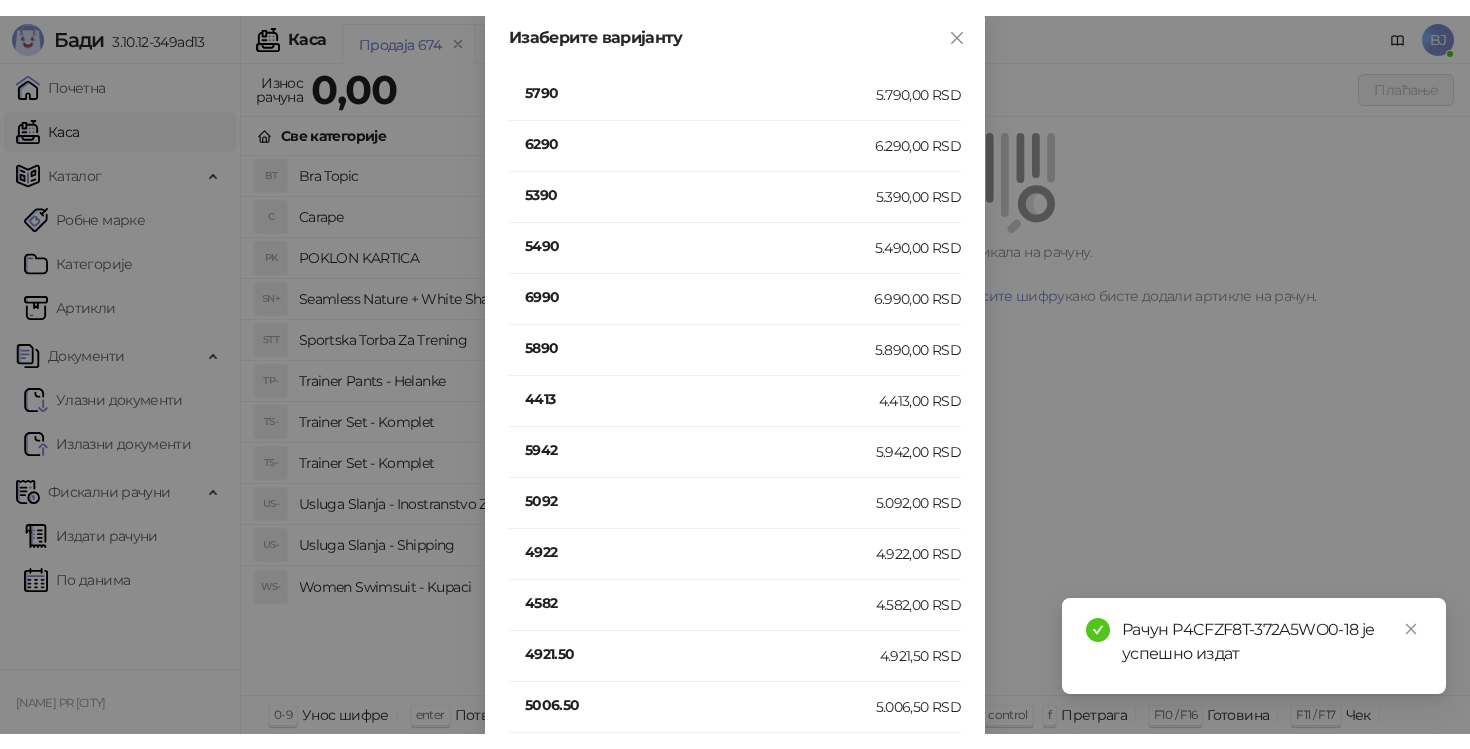 scroll, scrollTop: 387, scrollLeft: 0, axis: vertical 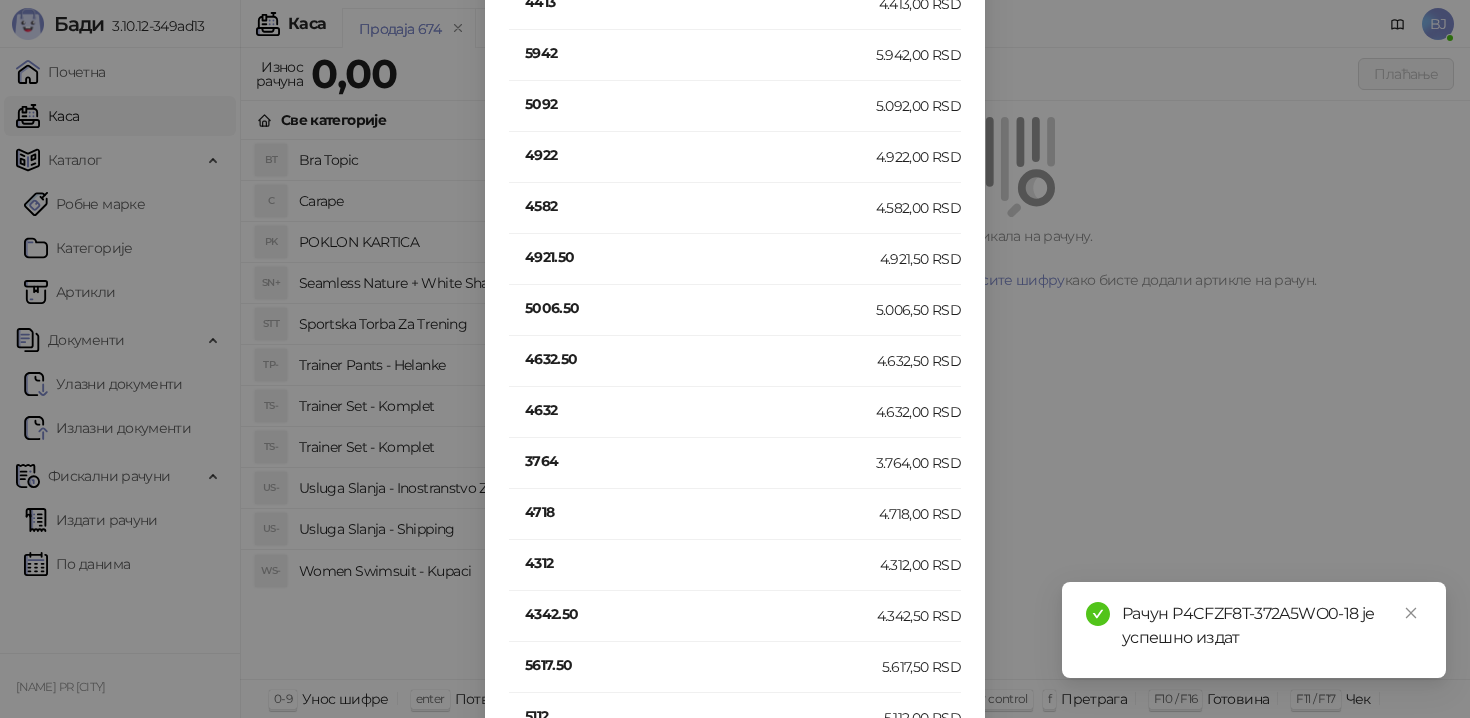 click on "4632" at bounding box center [700, 410] 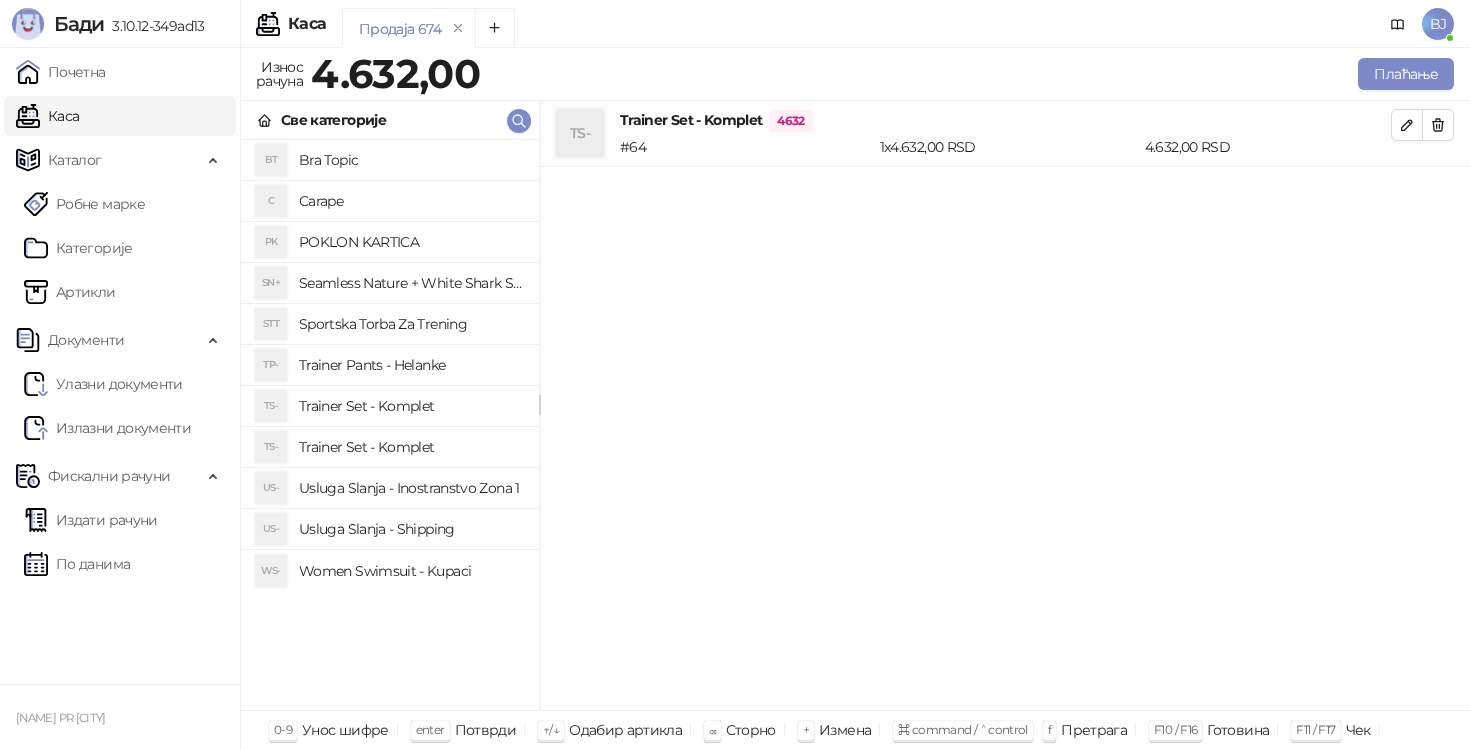click on "Usluga Slanja - Shipping" at bounding box center [411, 529] 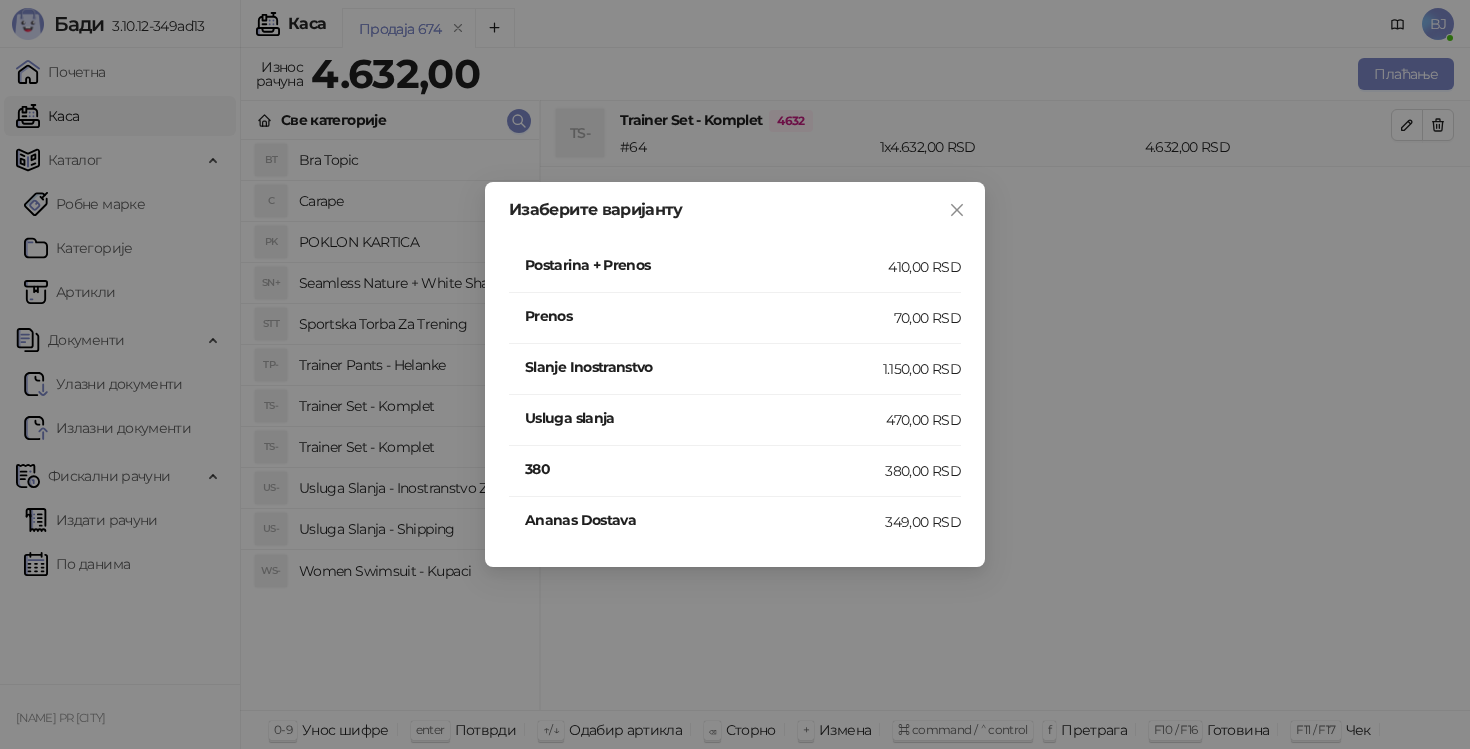 scroll, scrollTop: 0, scrollLeft: 0, axis: both 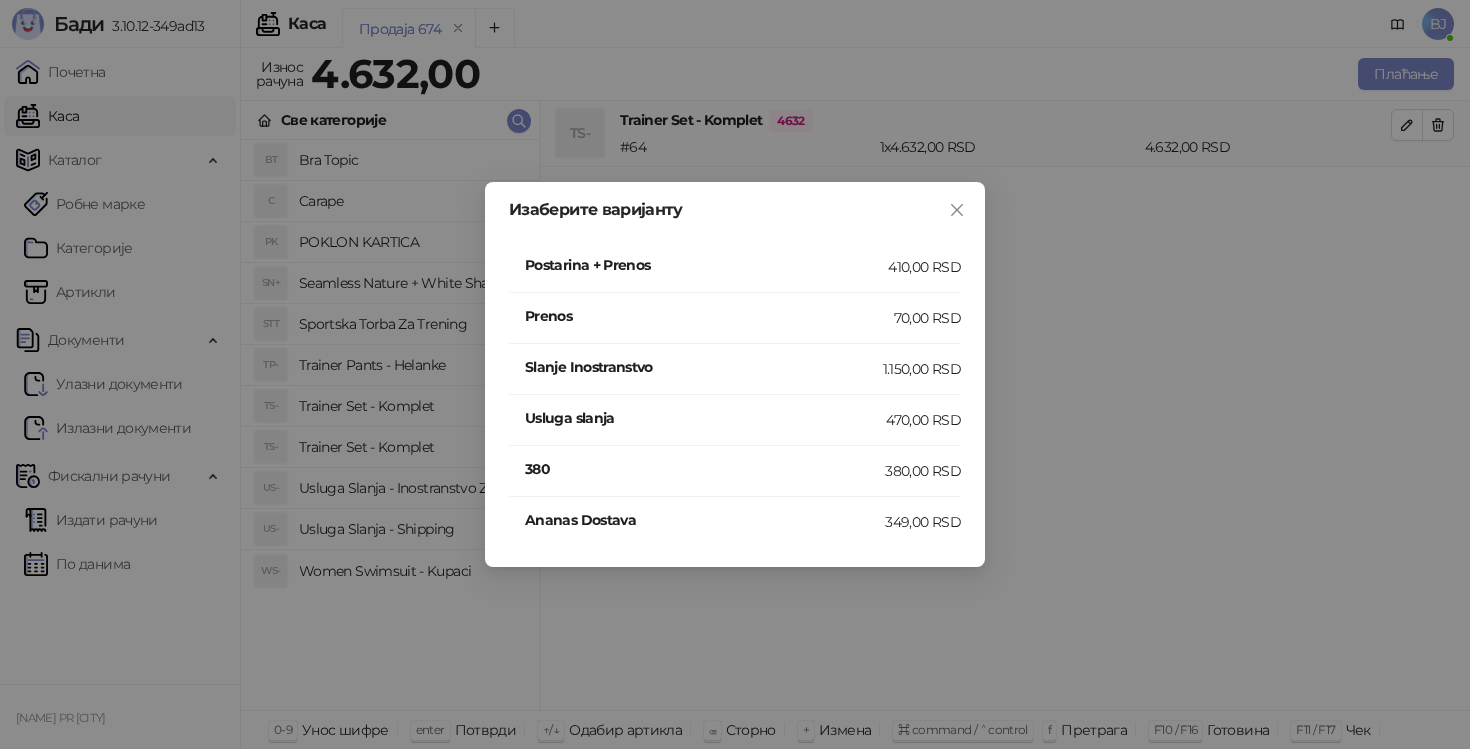 click on "Postarina + Prenos 410,00 RSD" at bounding box center (735, 267) 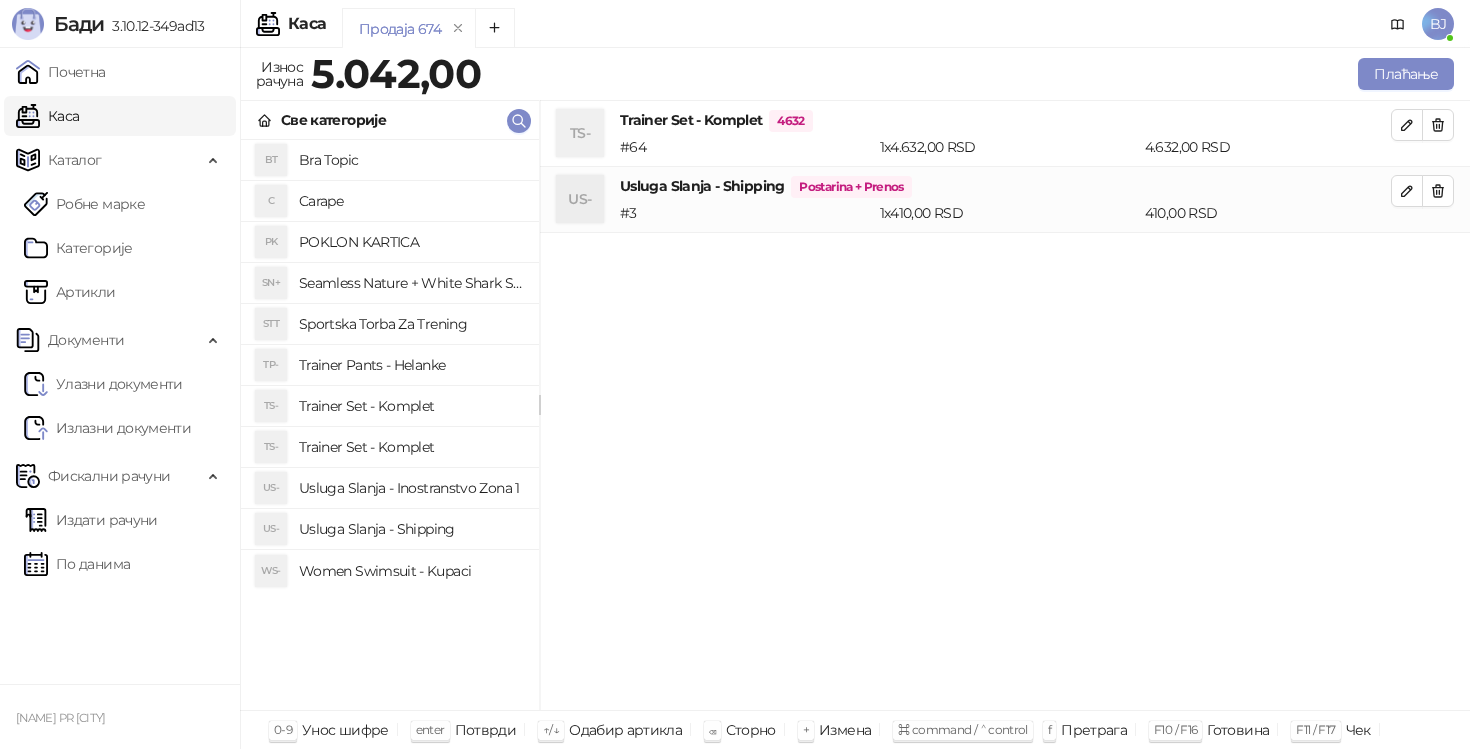 click on "Плаћање" at bounding box center (971, 74) 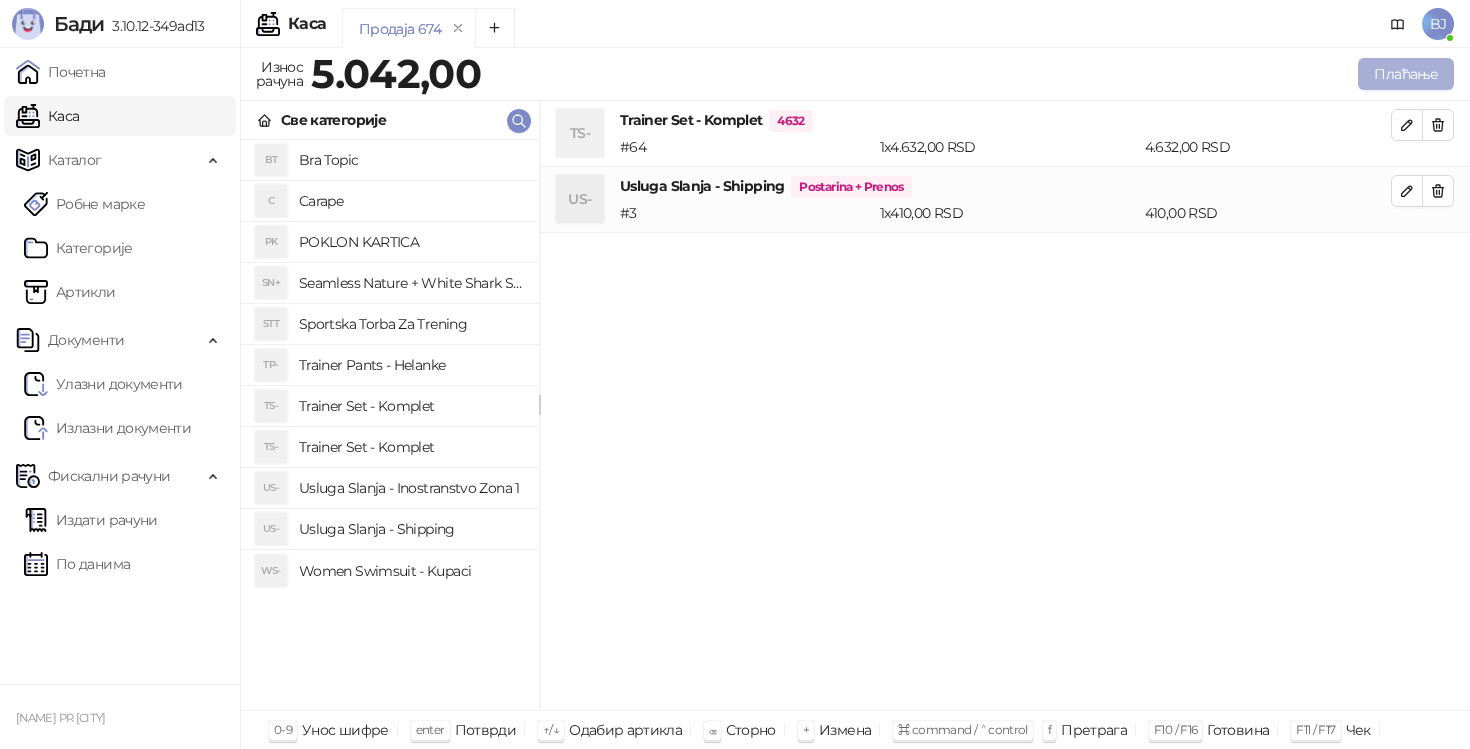 click on "Плаћање" at bounding box center (1406, 74) 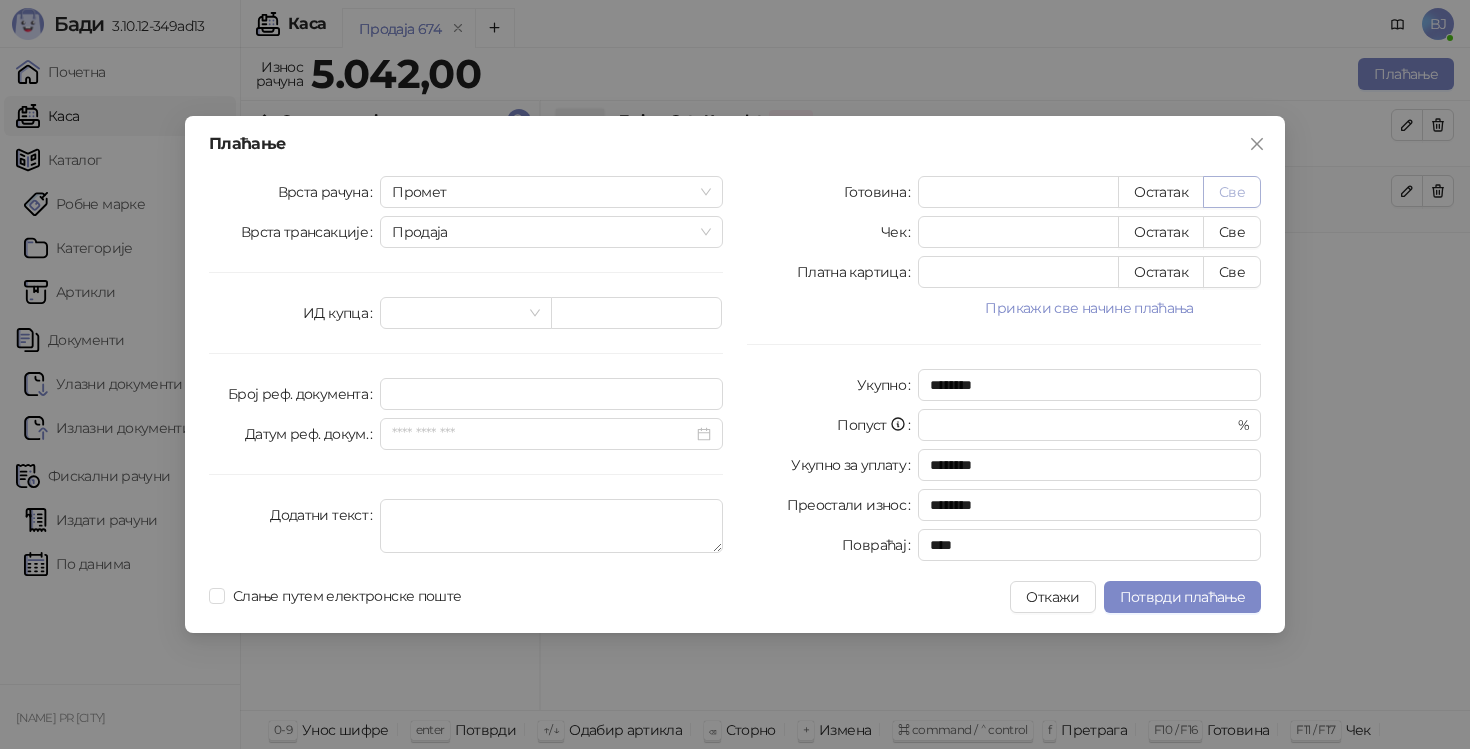 click on "Све" at bounding box center [1232, 192] 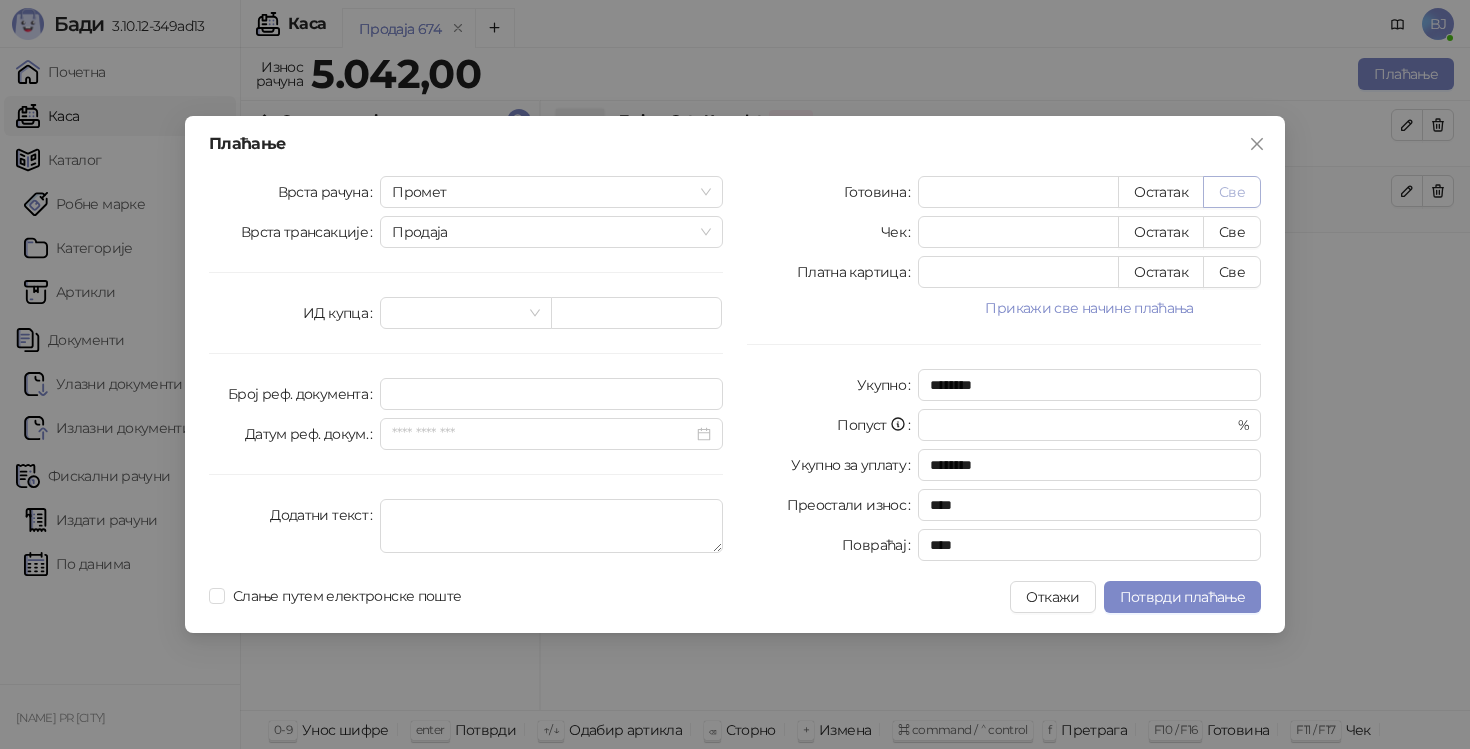 type 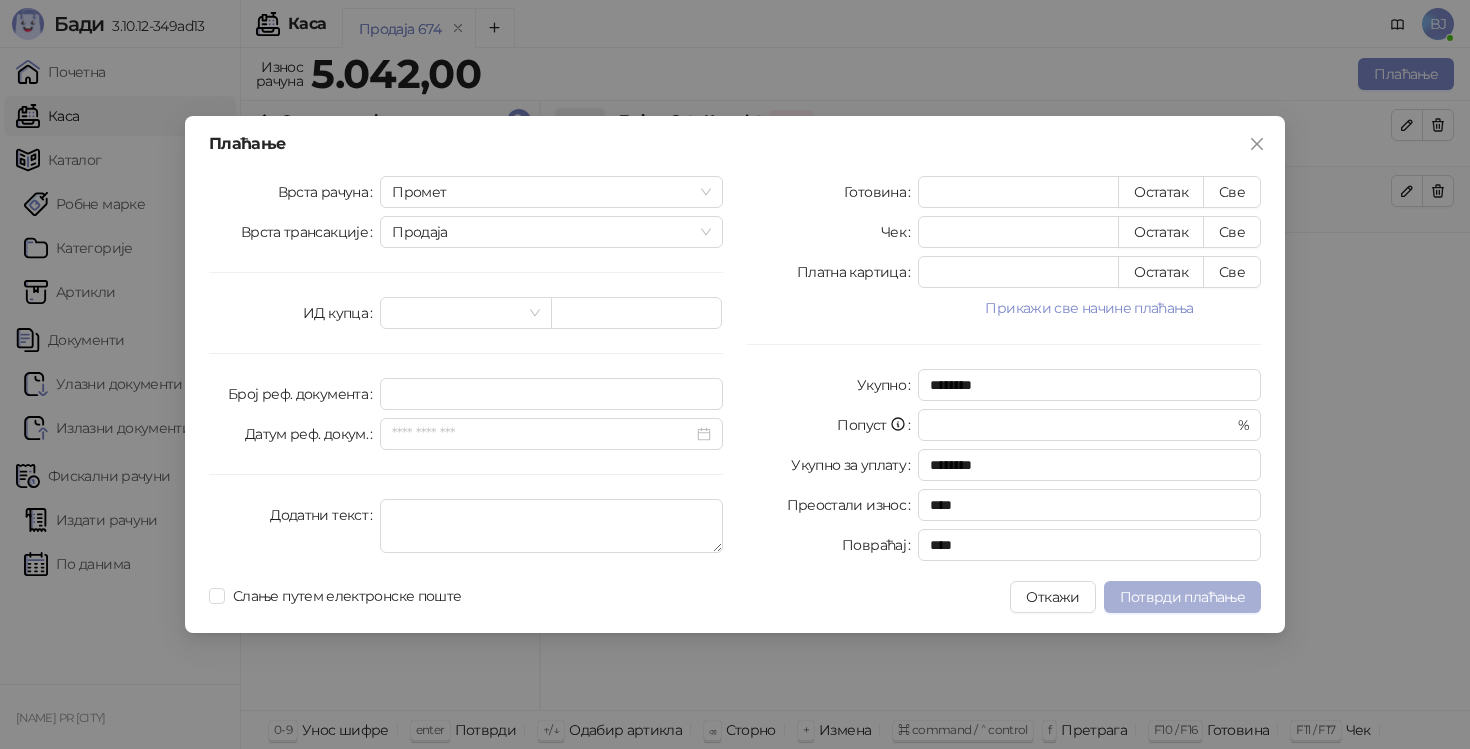 click on "Потврди плаћање" at bounding box center (1182, 597) 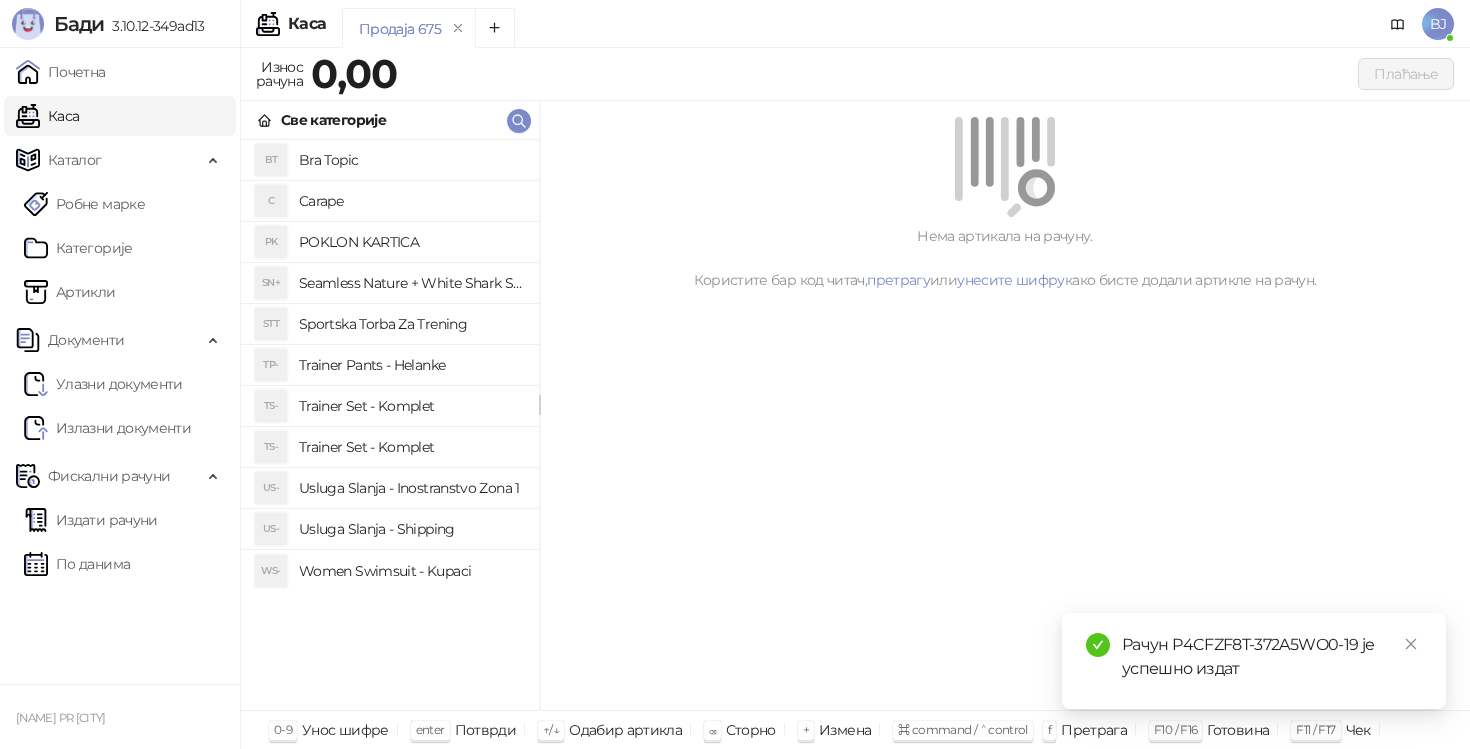 click on "Trainer Set - Komplet" at bounding box center (411, 406) 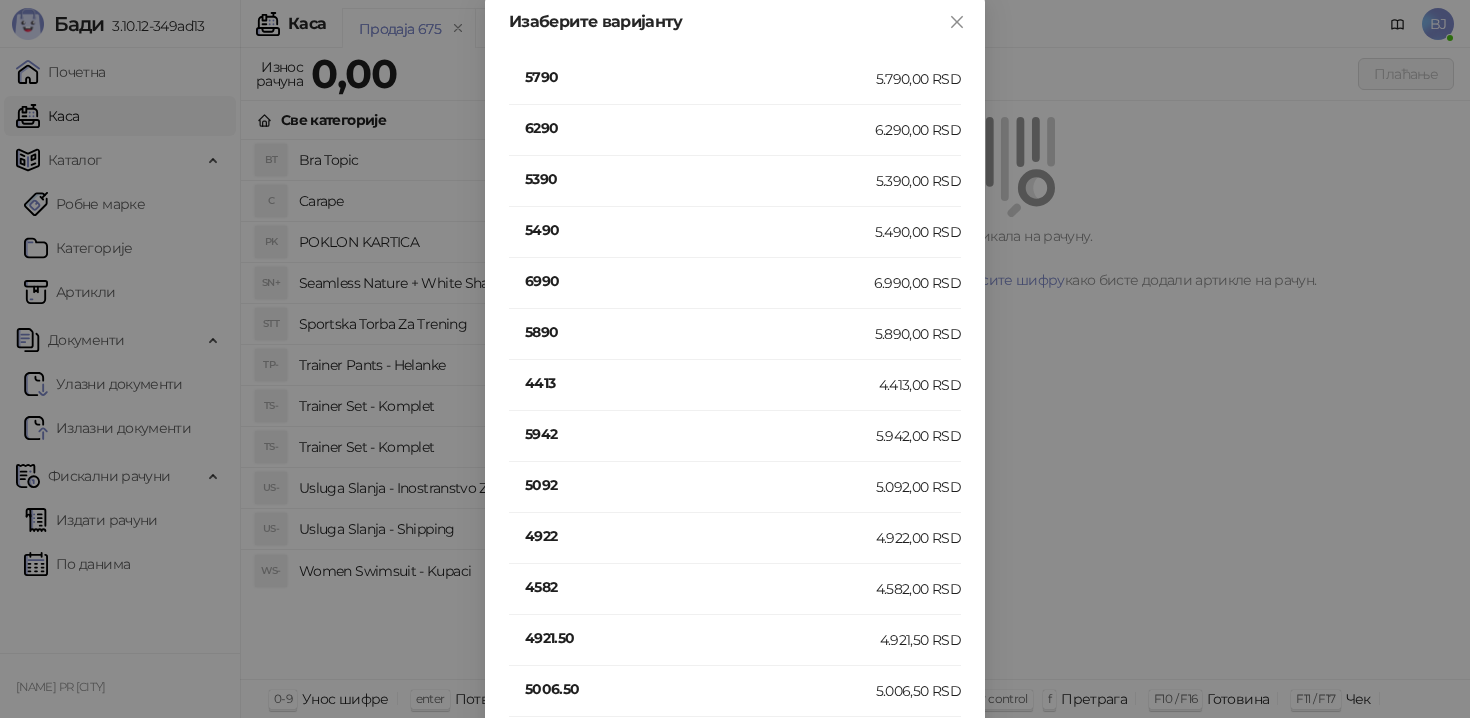 scroll, scrollTop: 387, scrollLeft: 0, axis: vertical 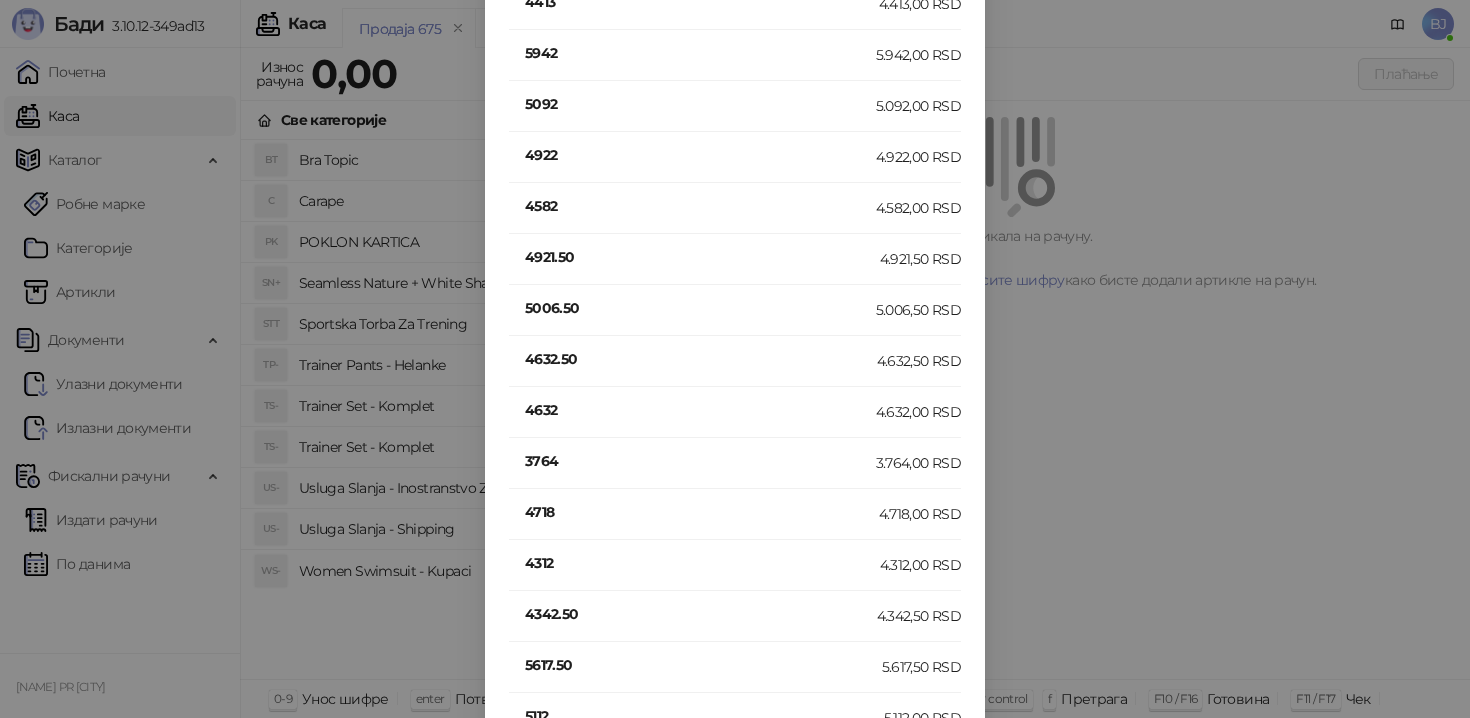 click on "4632" at bounding box center (700, 410) 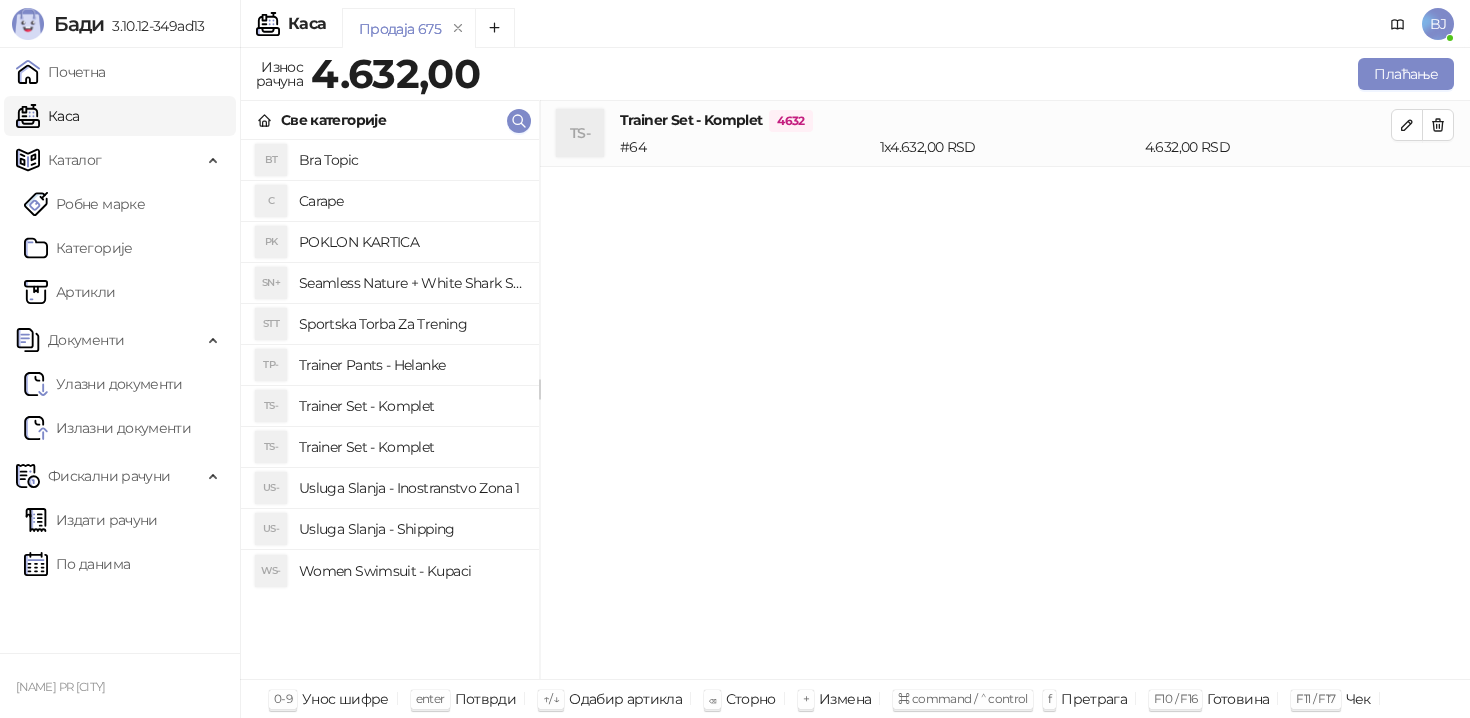 scroll, scrollTop: 0, scrollLeft: 0, axis: both 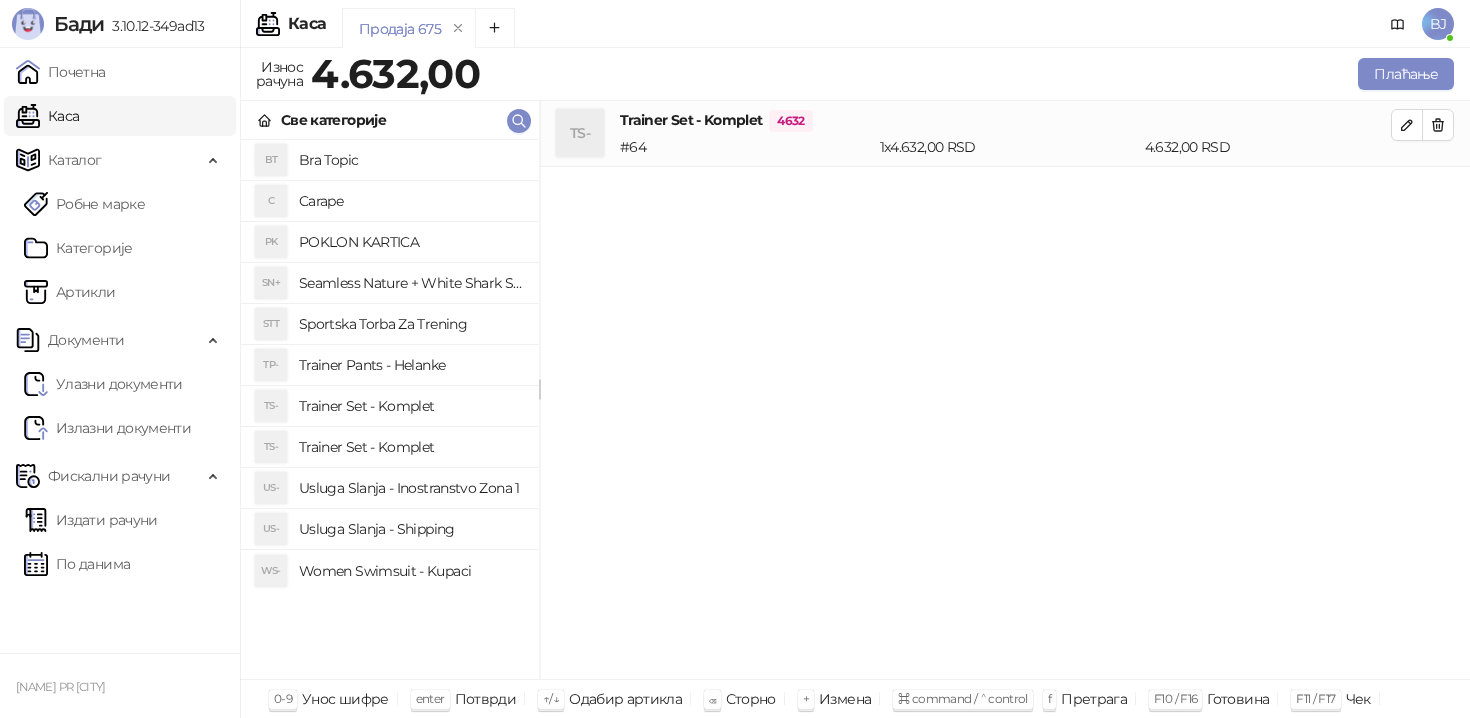 click on "Usluga Slanja - Shipping" at bounding box center (411, 529) 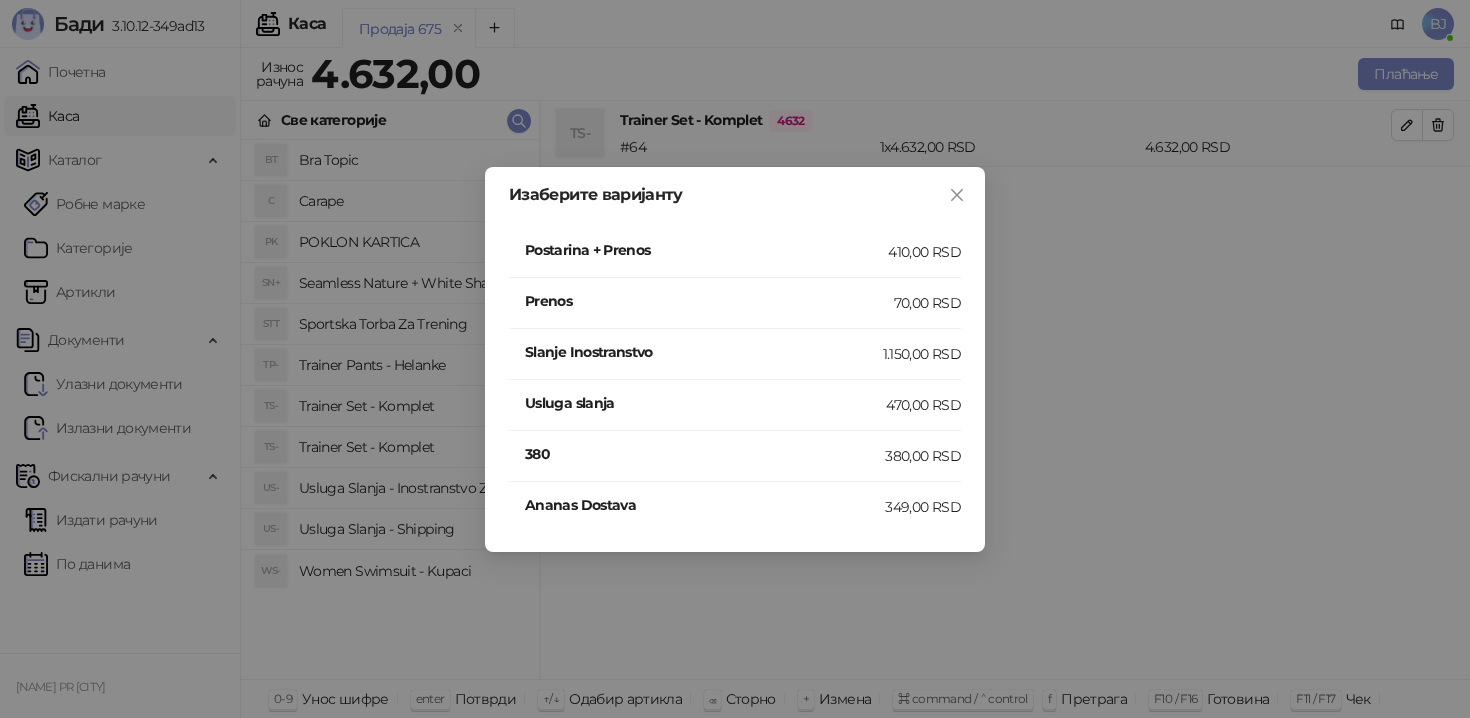 click on "410,00 RSD" at bounding box center (924, 252) 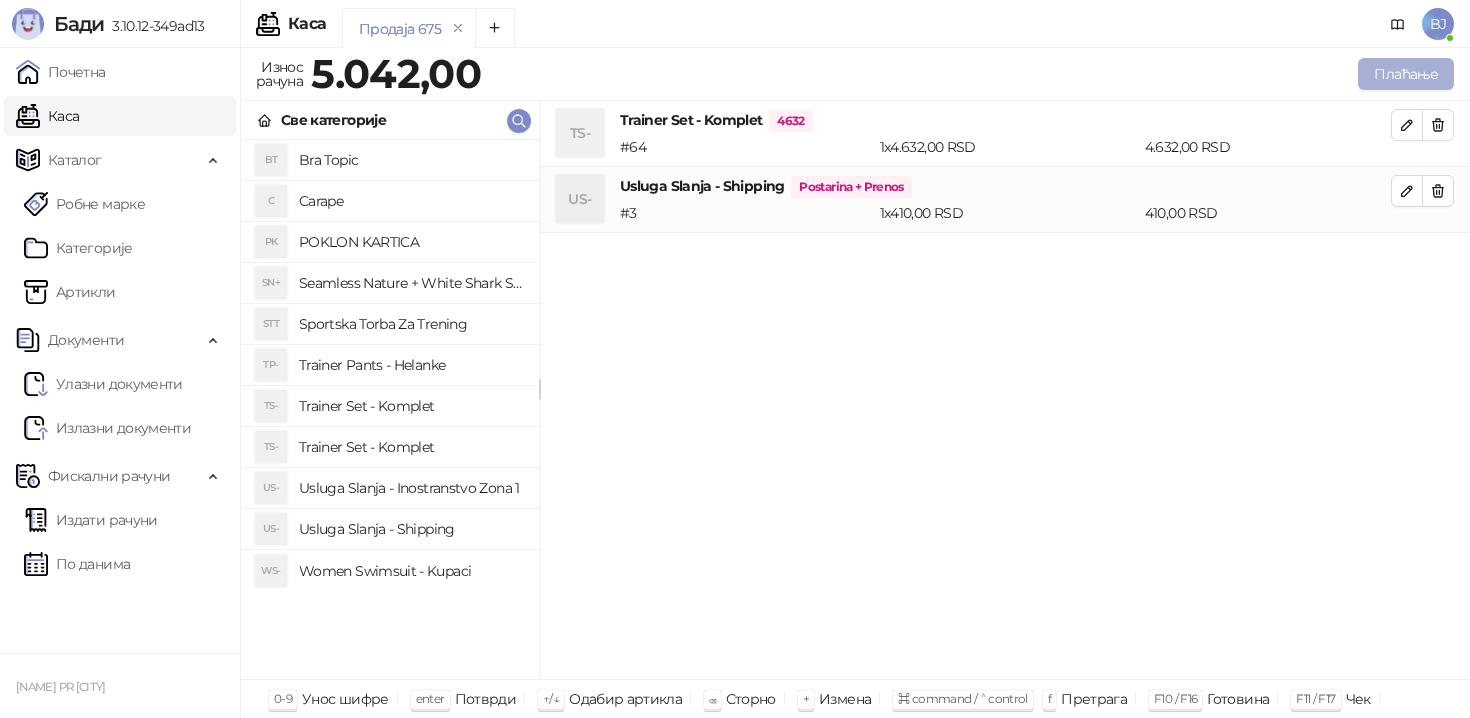 click on "Плаћање" at bounding box center [1406, 74] 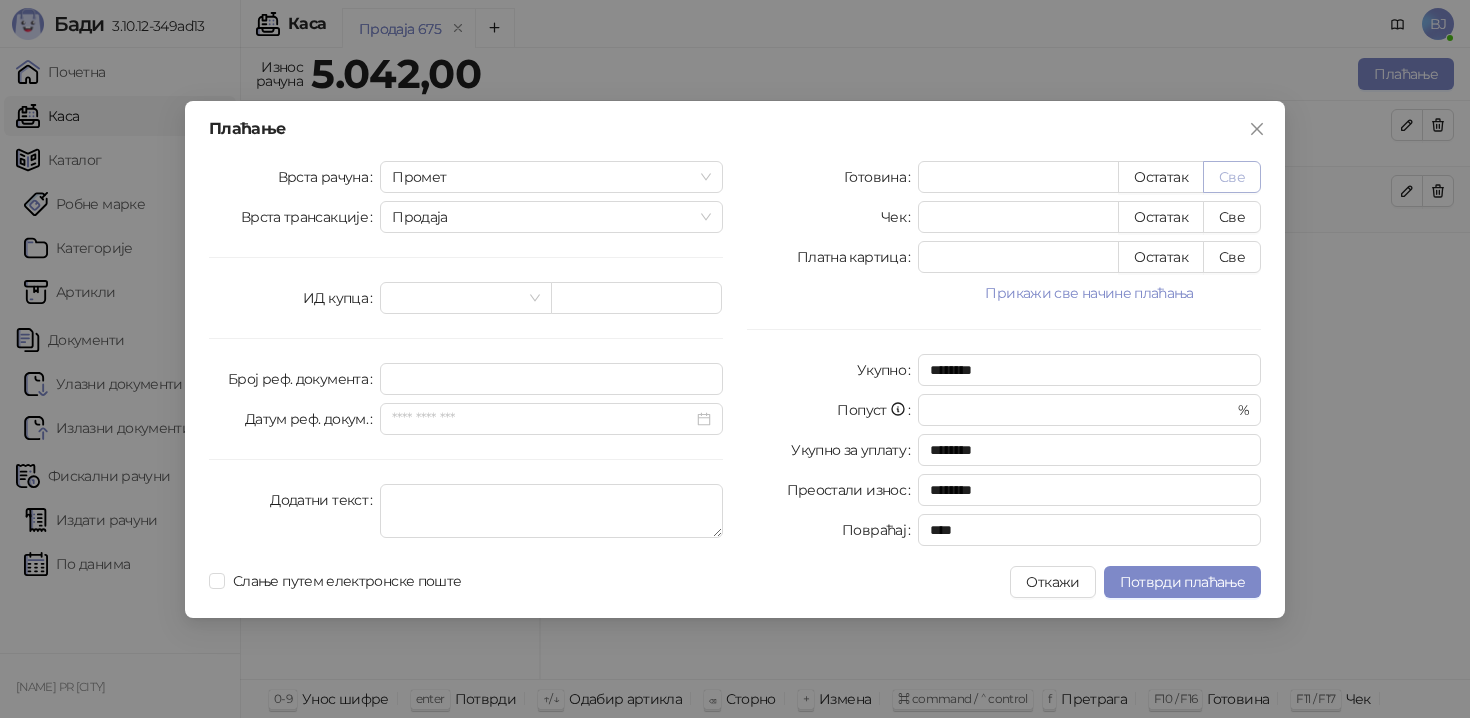 click on "Све" at bounding box center (1232, 177) 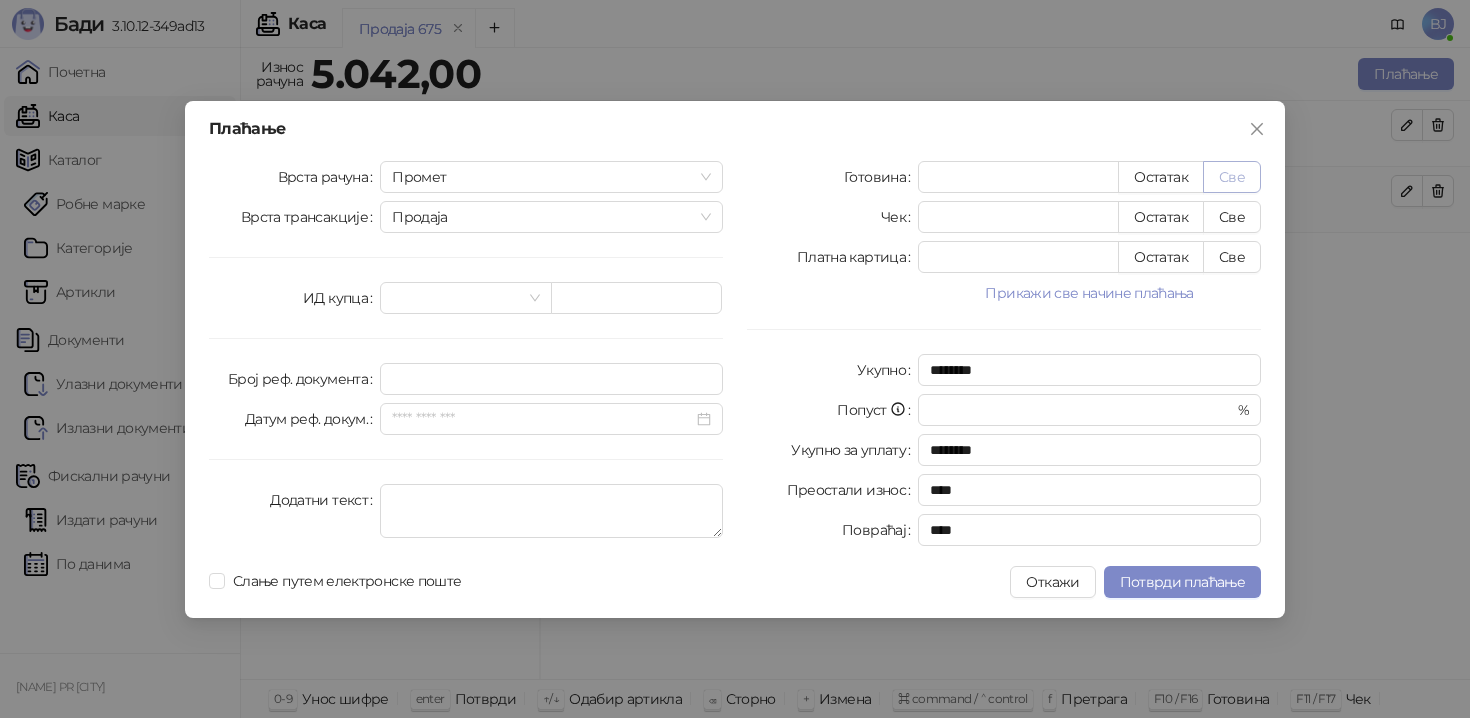 type 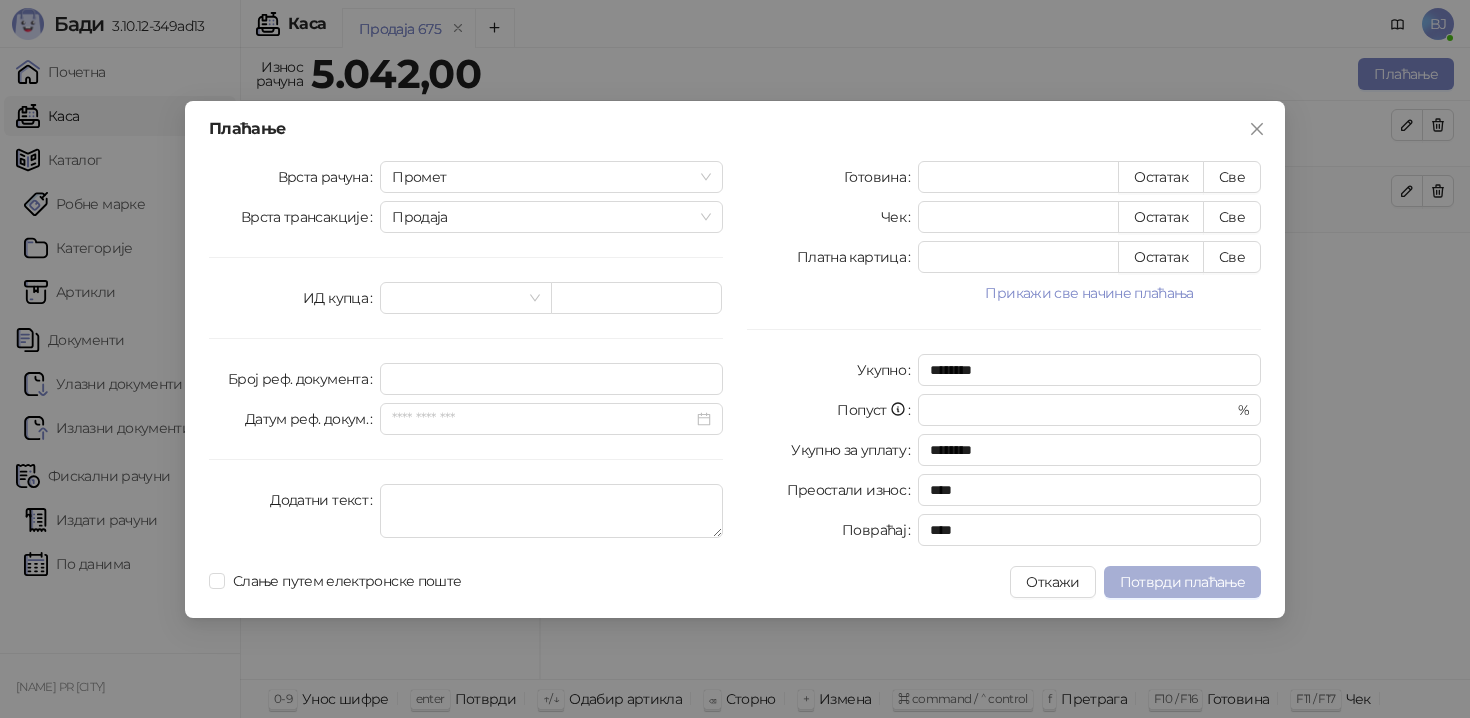 click on "Потврди плаћање" at bounding box center [1182, 582] 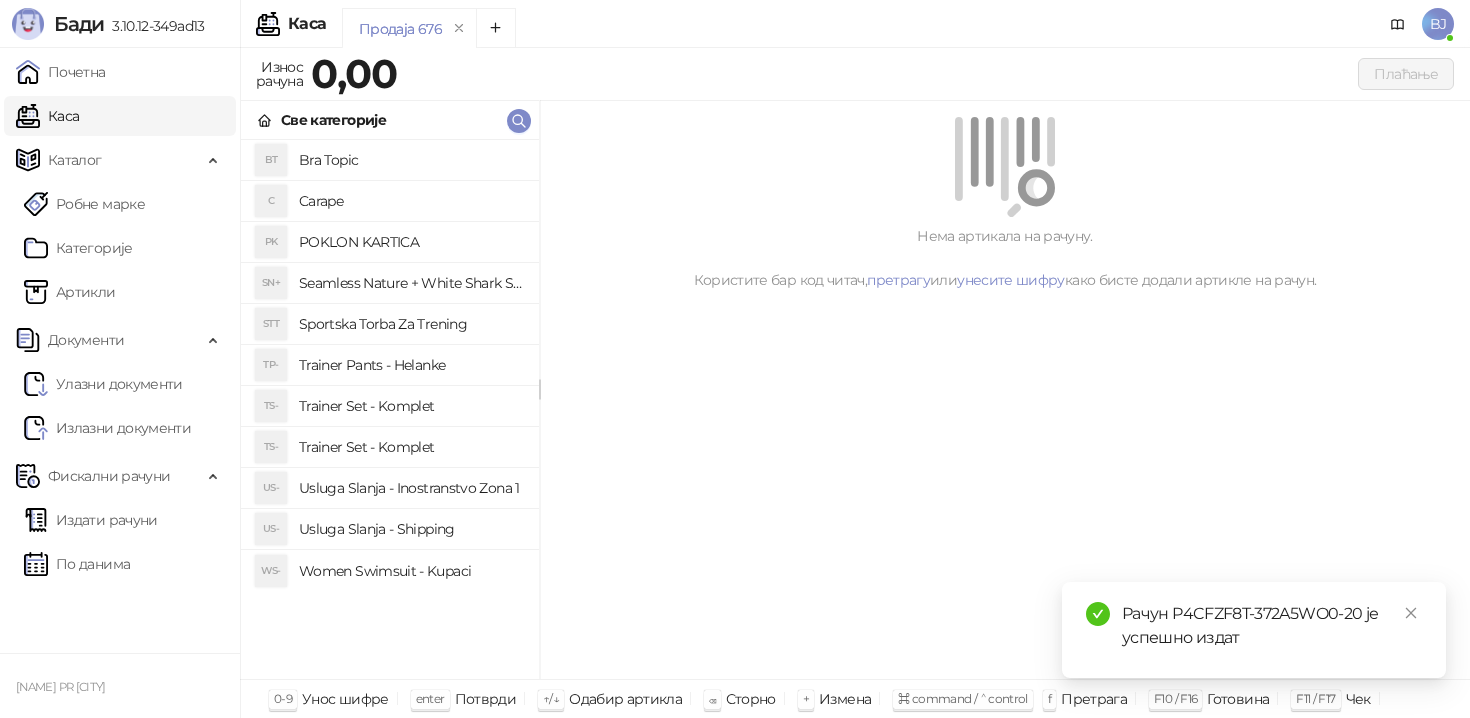 click on "Trainer Set - Komplet" at bounding box center [411, 406] 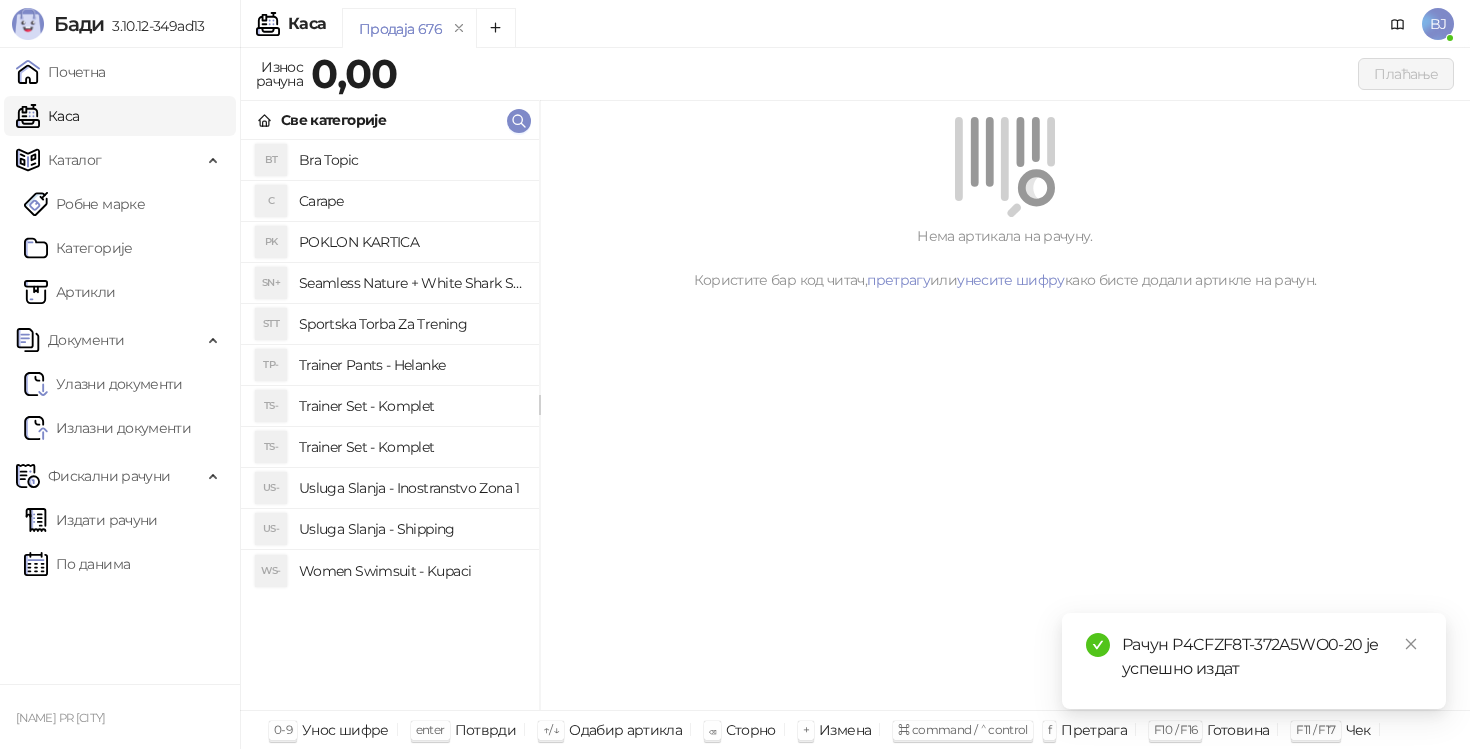 click on "Trainer Set - Komplet" at bounding box center (411, 447) 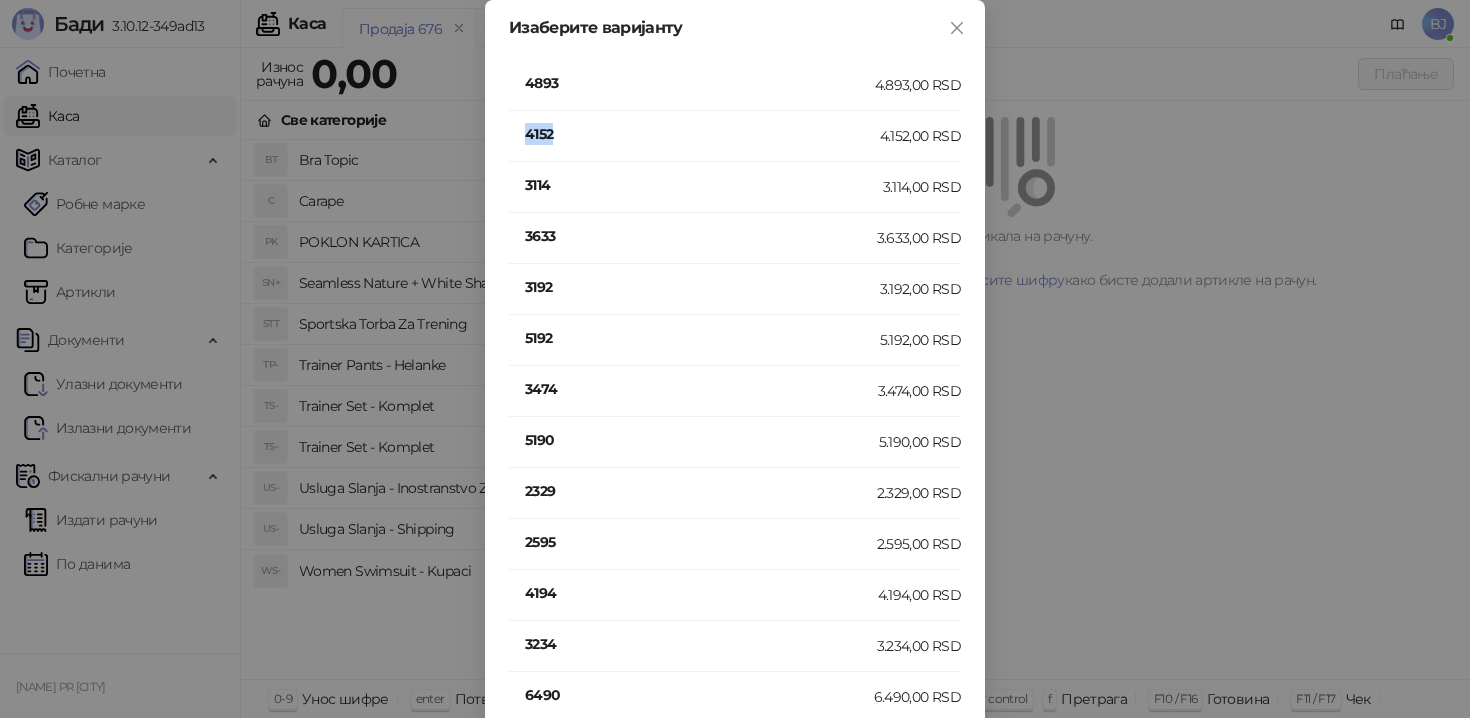 click on "4152" at bounding box center (702, 134) 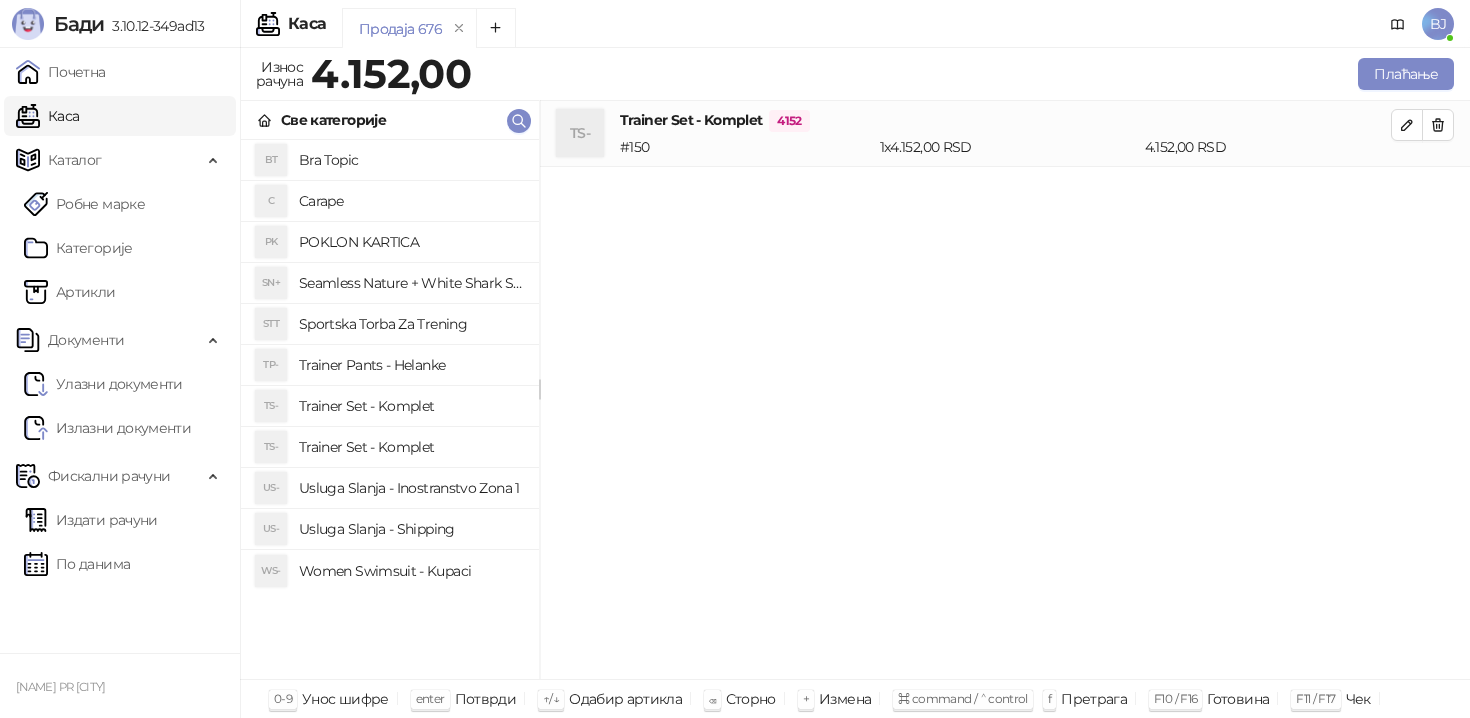 click on "Usluga Slanja - Shipping" at bounding box center [411, 529] 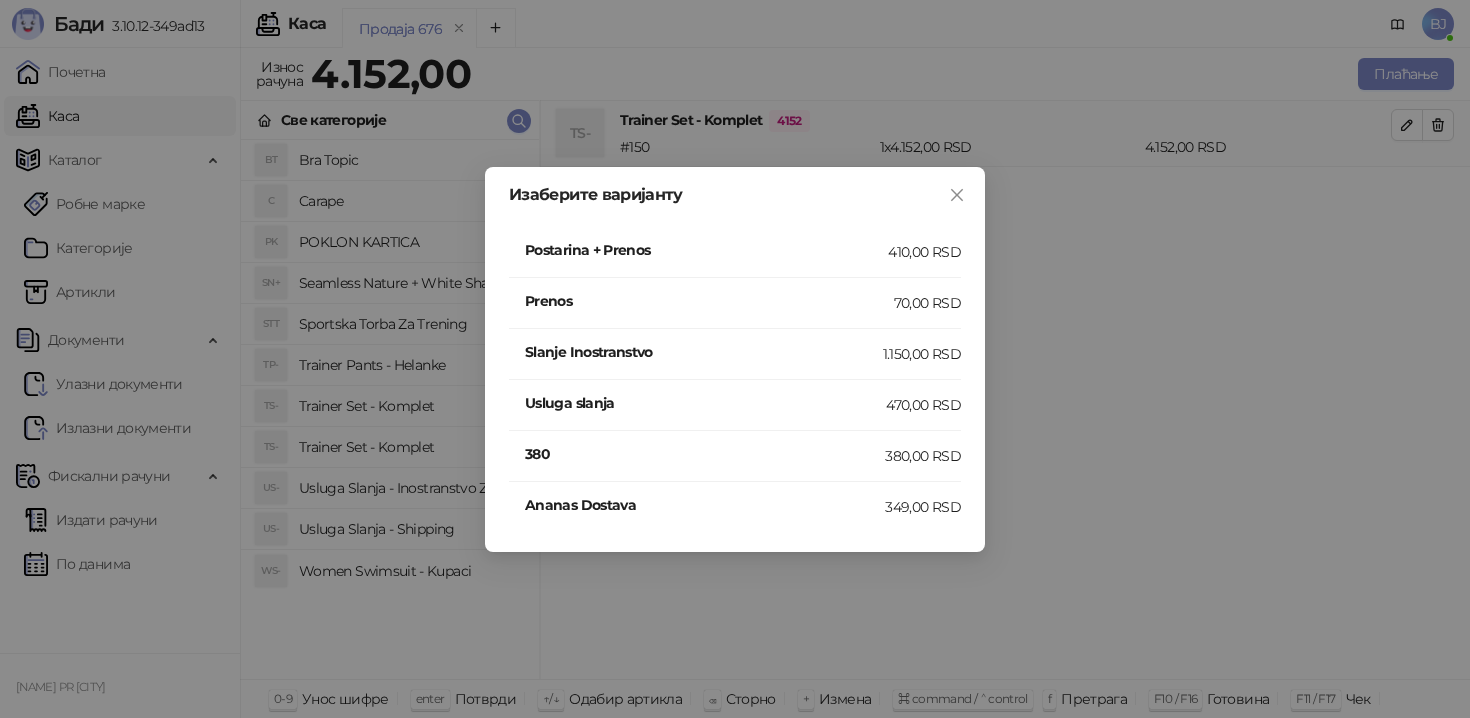 click on "Postarina + Prenos" at bounding box center [706, 250] 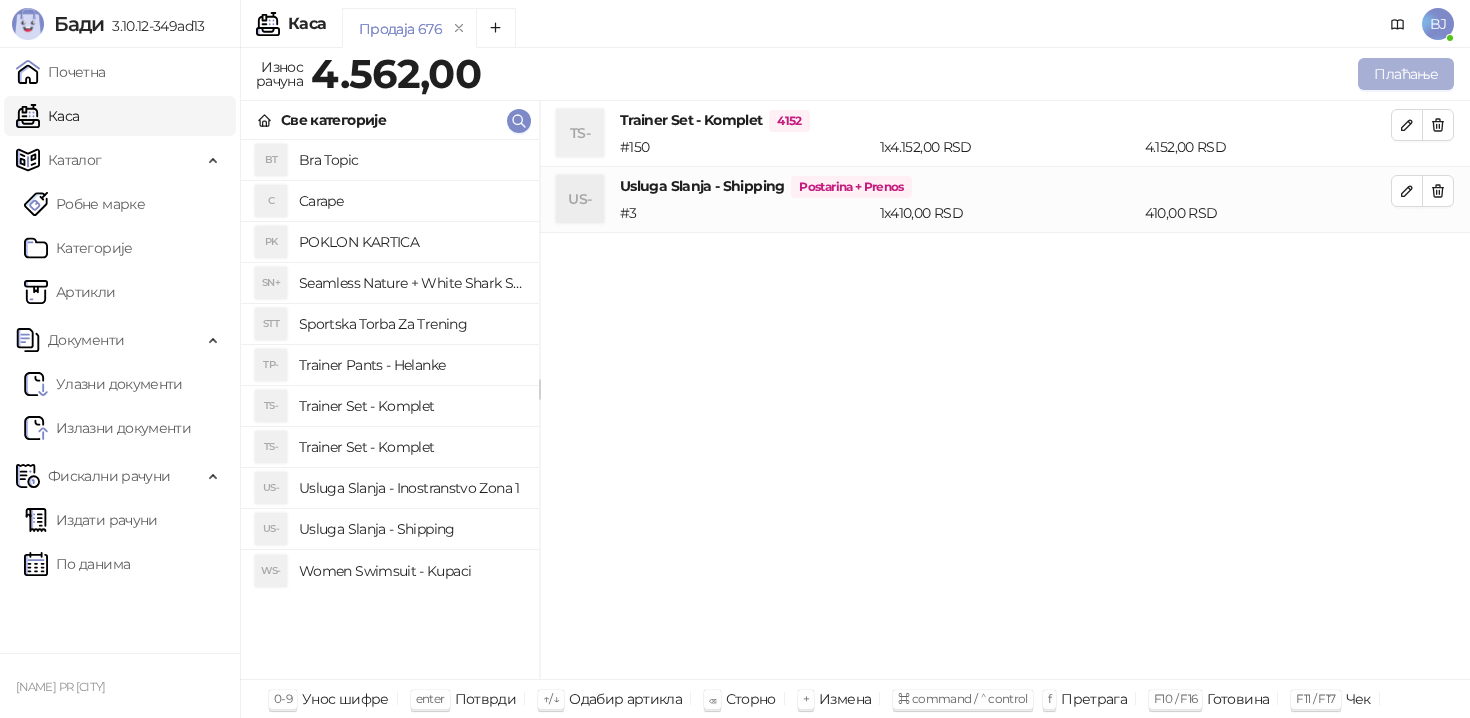click on "Плаћање" at bounding box center (1406, 74) 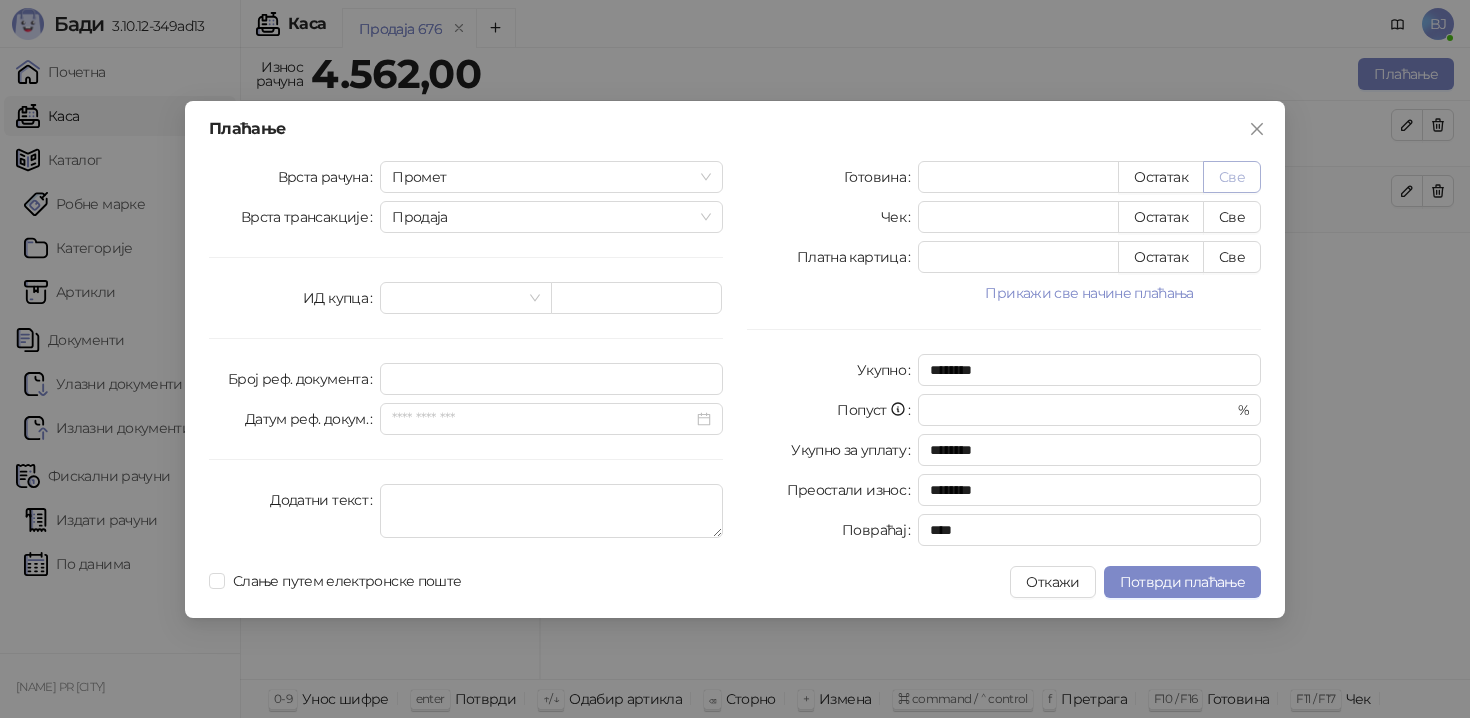 click on "Све" at bounding box center (1232, 177) 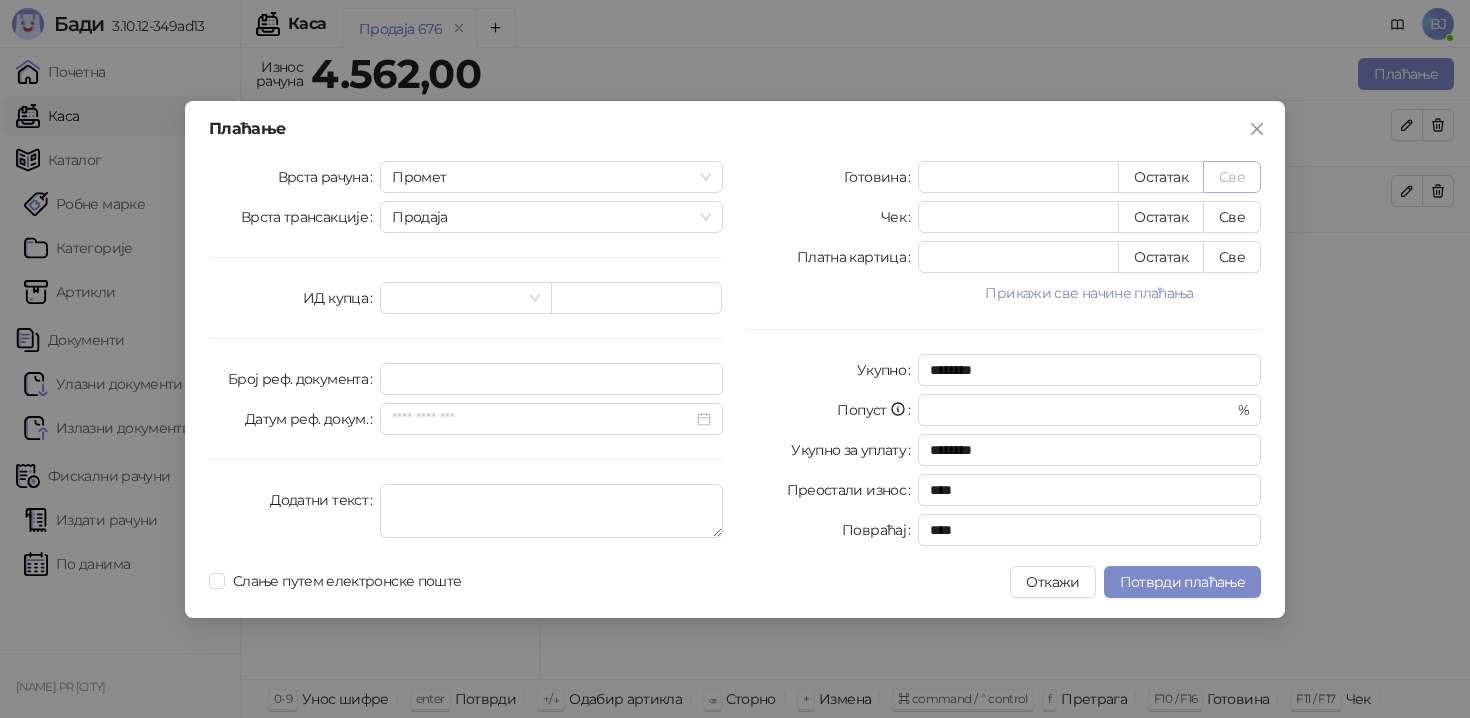 type 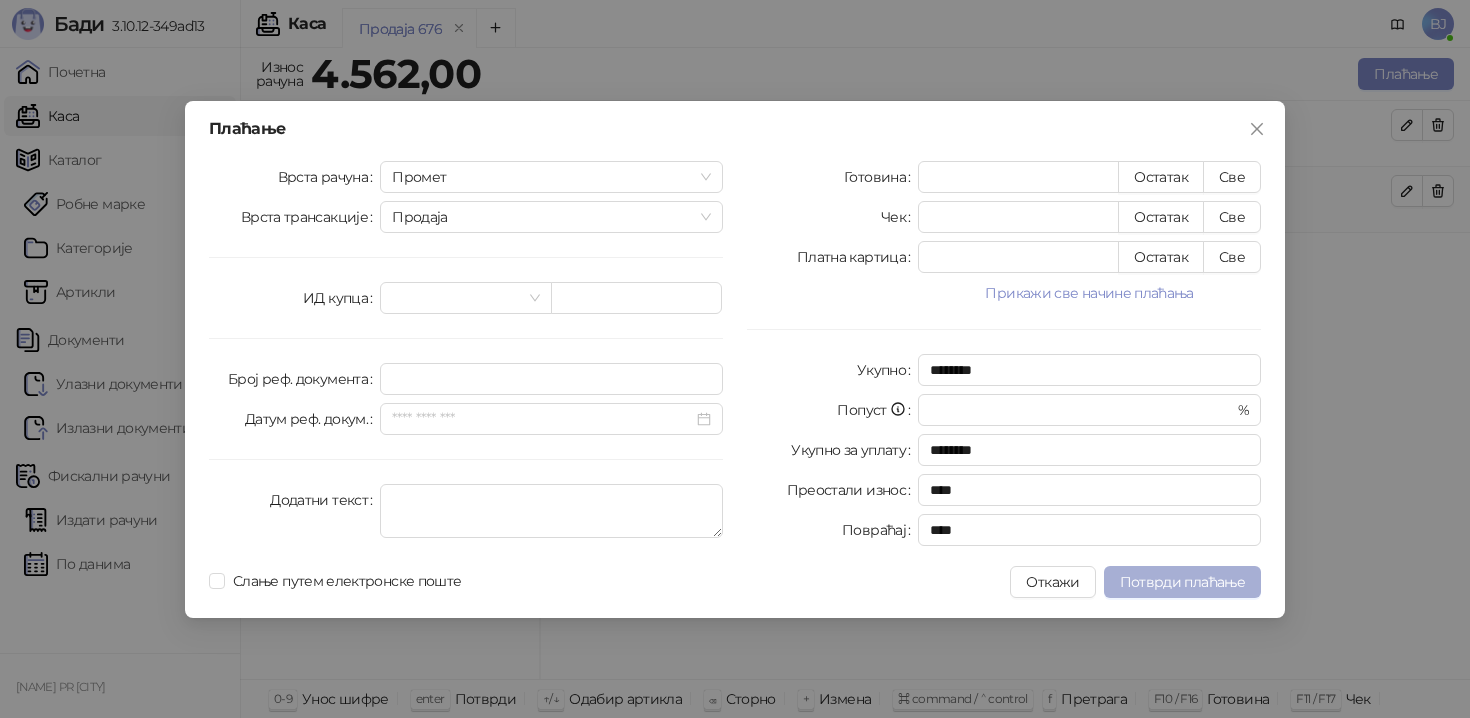 click on "Потврди плаћање" at bounding box center [1182, 582] 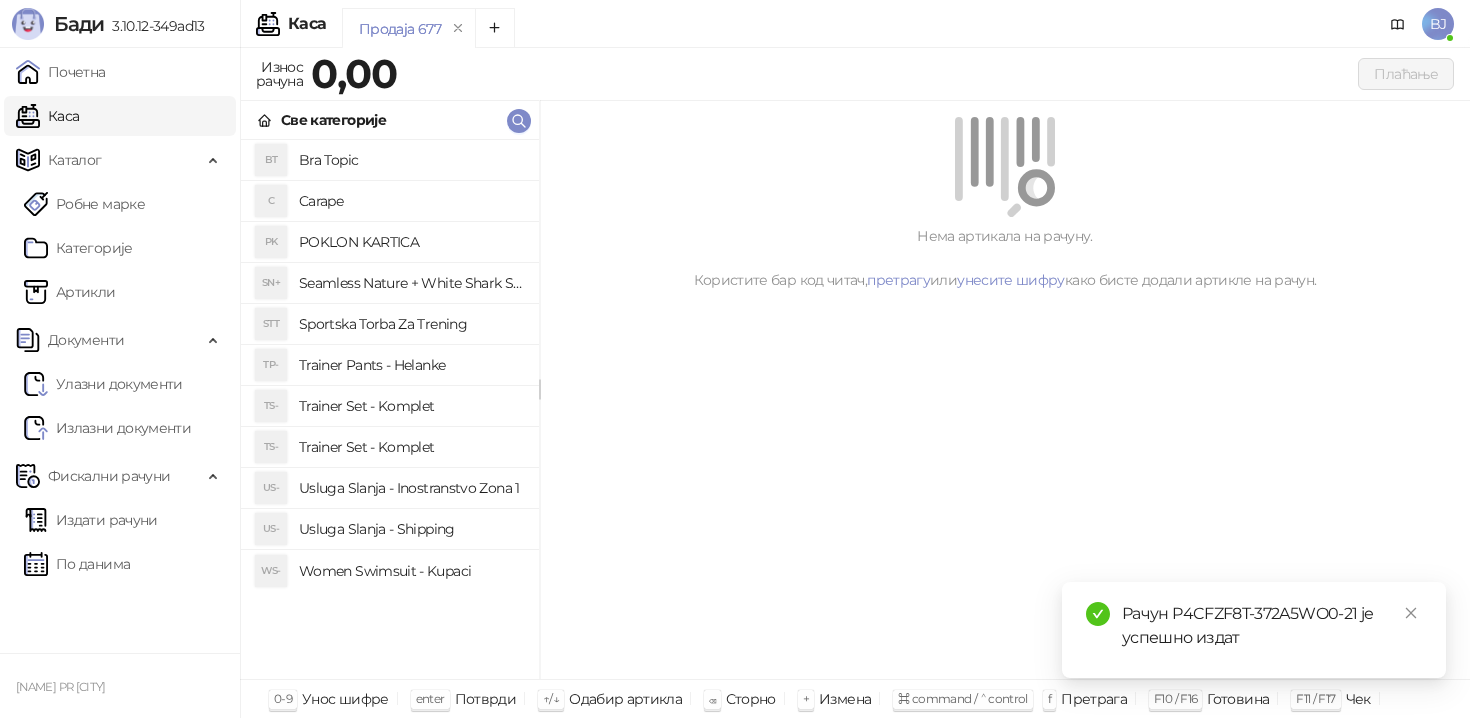 click on "Trainer Set - Komplet" at bounding box center [411, 406] 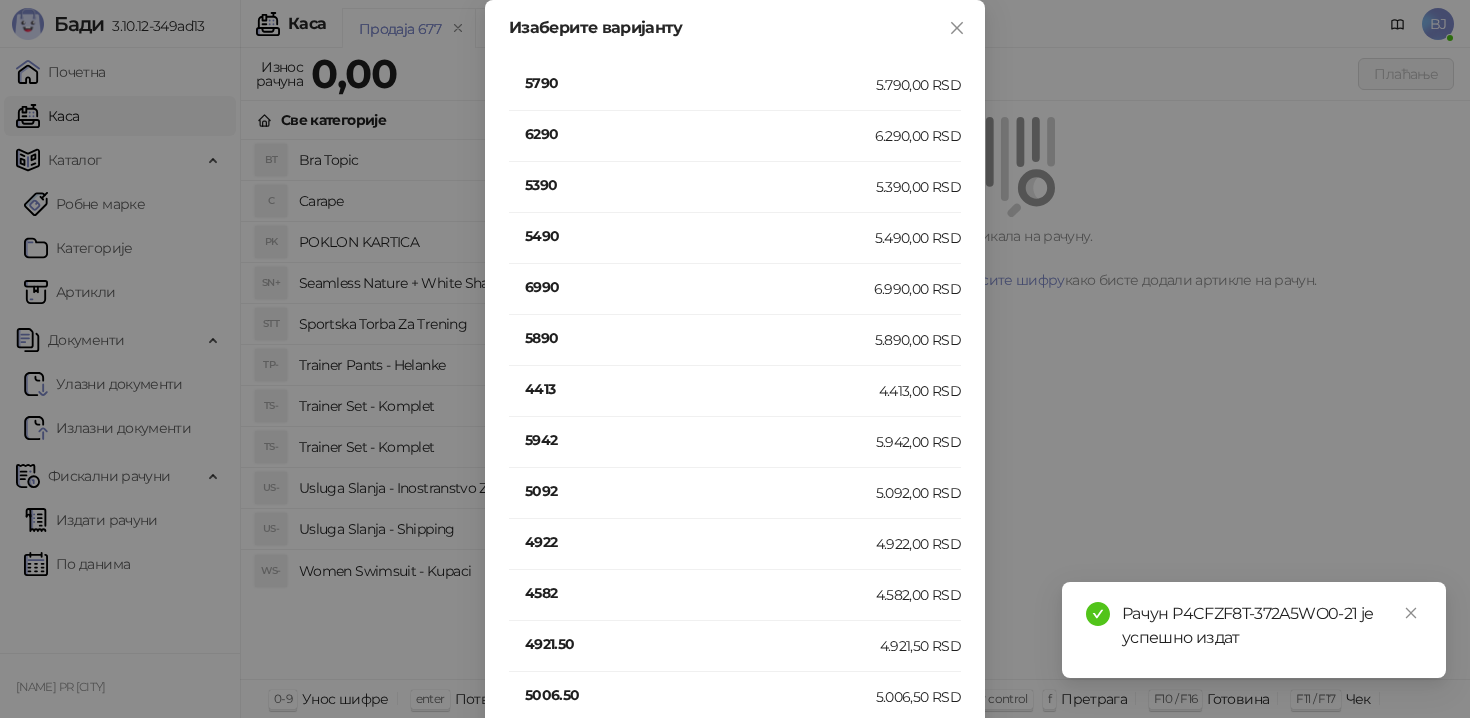 scroll, scrollTop: 387, scrollLeft: 0, axis: vertical 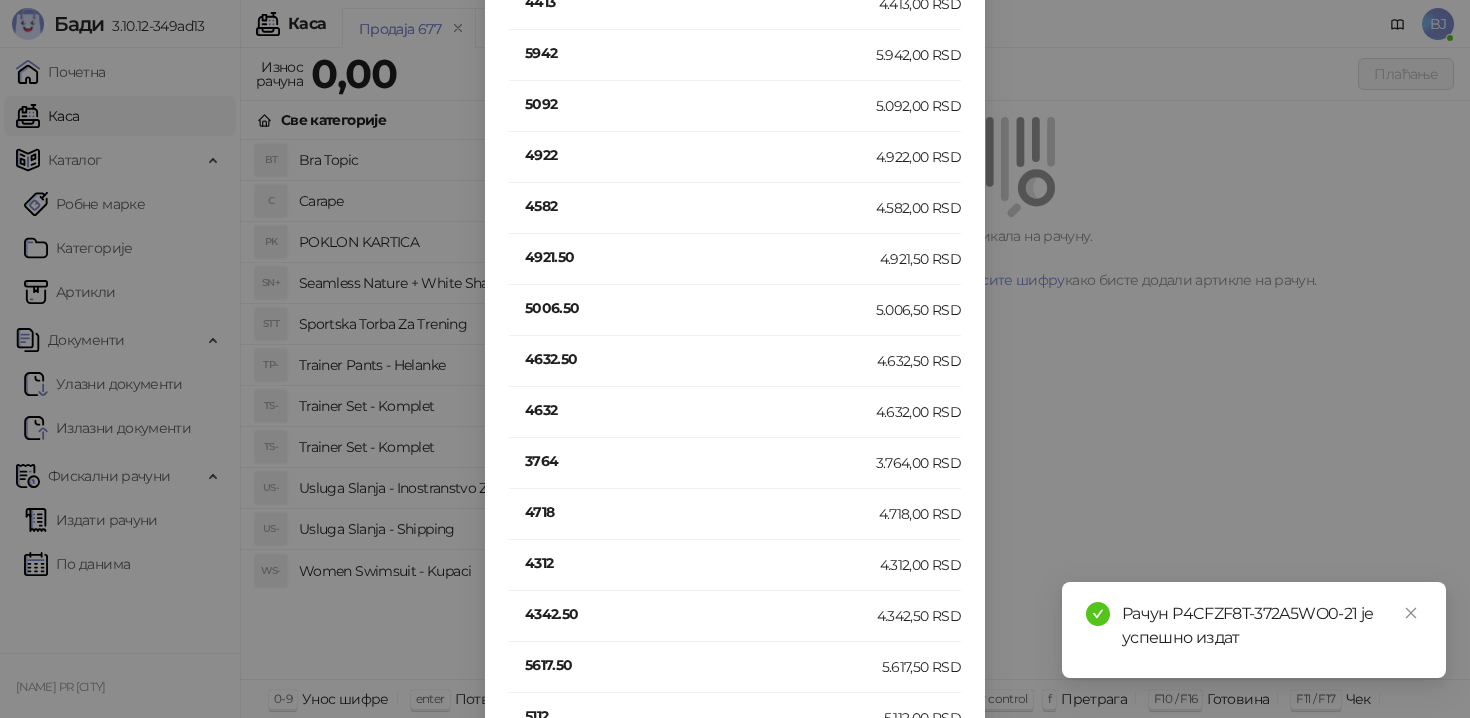click on "4632" at bounding box center (700, 410) 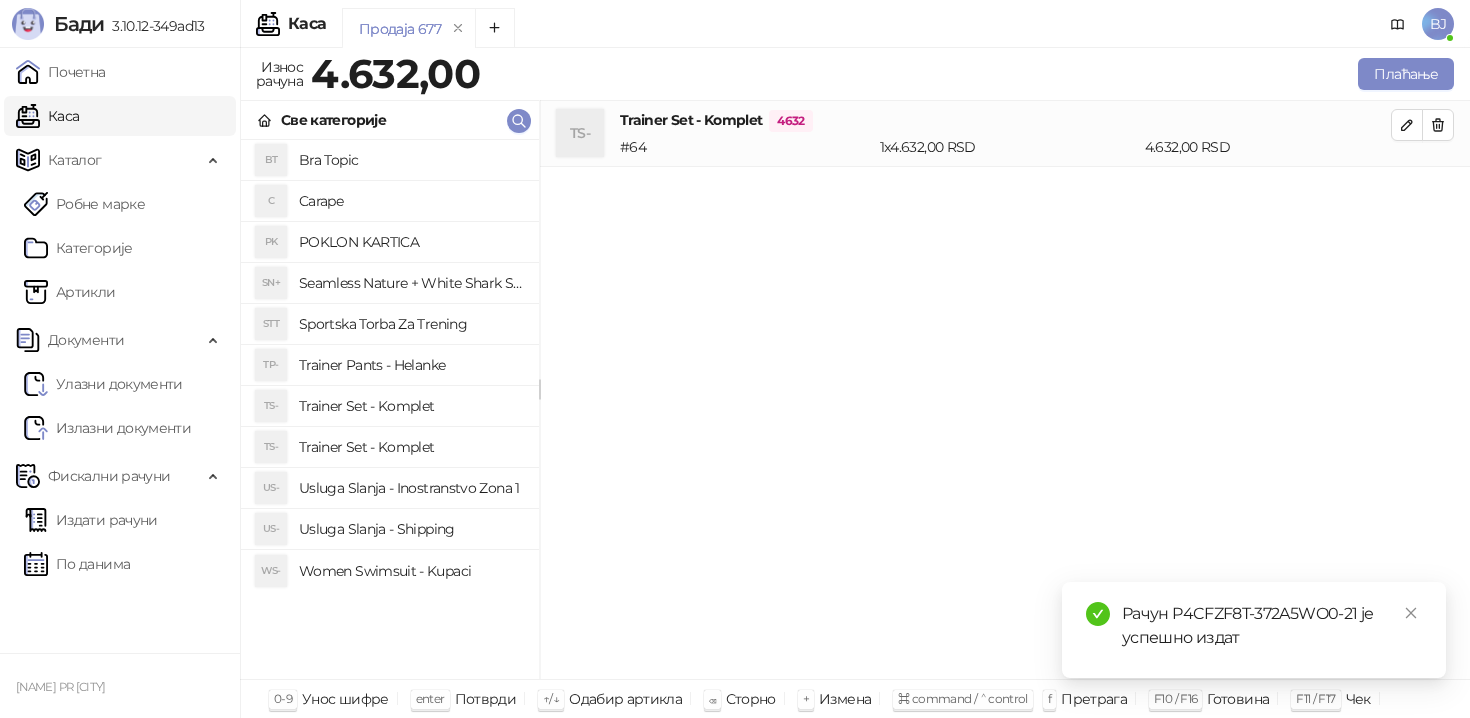 scroll, scrollTop: 0, scrollLeft: 0, axis: both 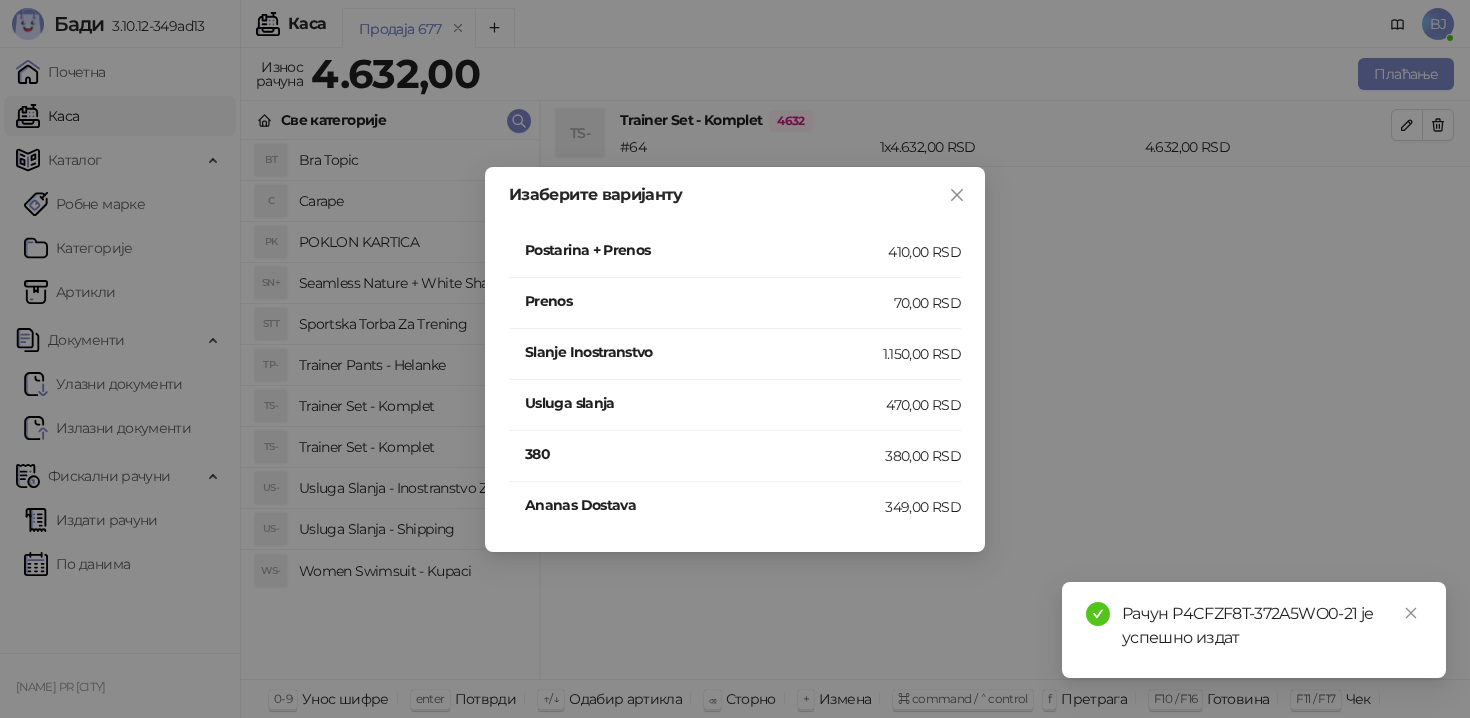 click on "Postarina + Prenos" at bounding box center [706, 250] 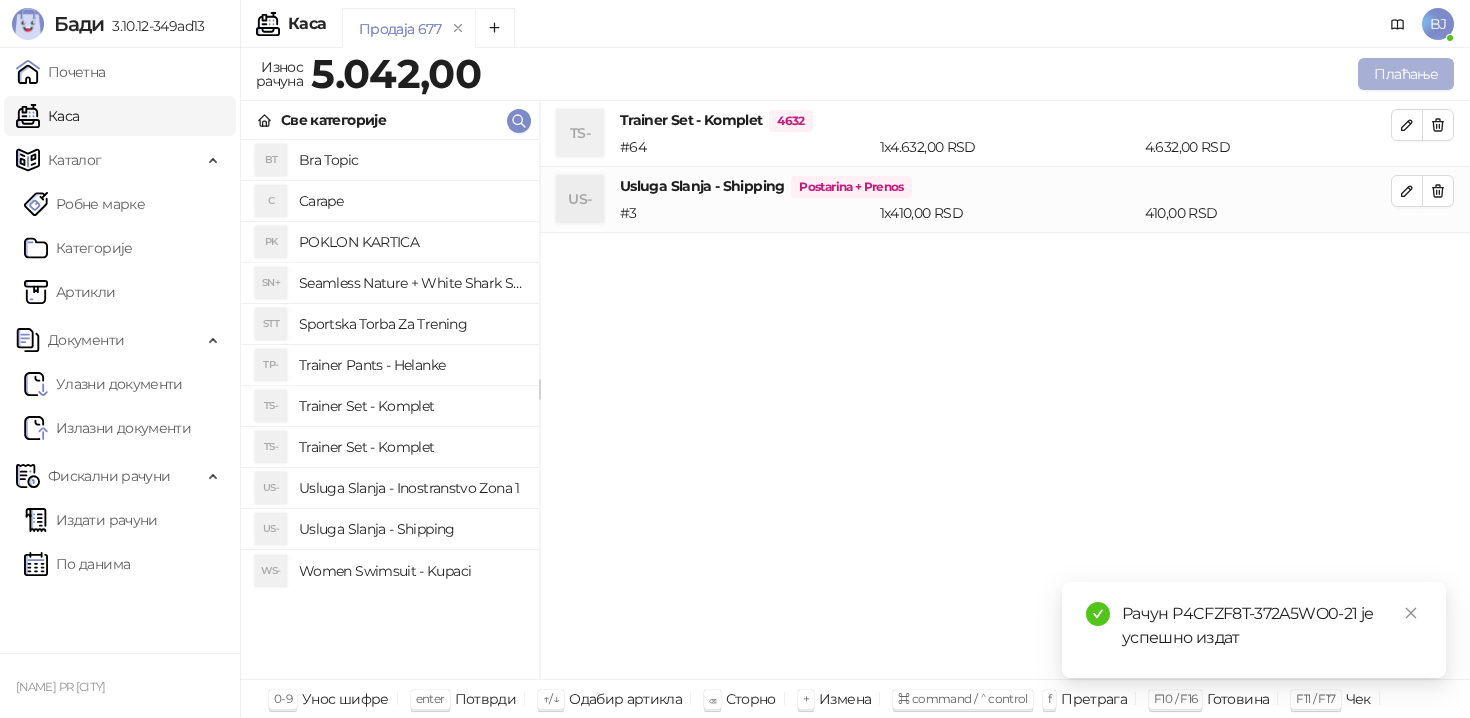 click on "Плаћање" at bounding box center (1406, 74) 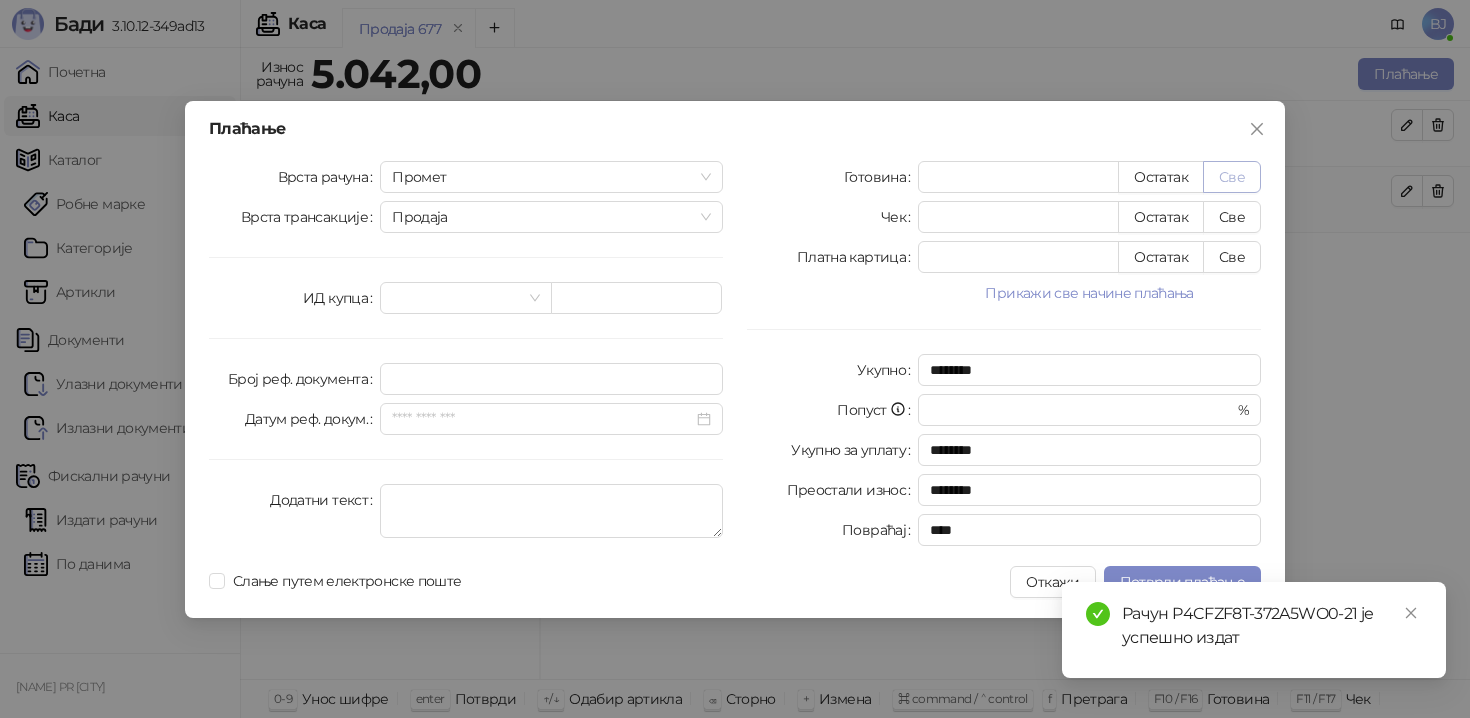 click on "Све" at bounding box center [1232, 177] 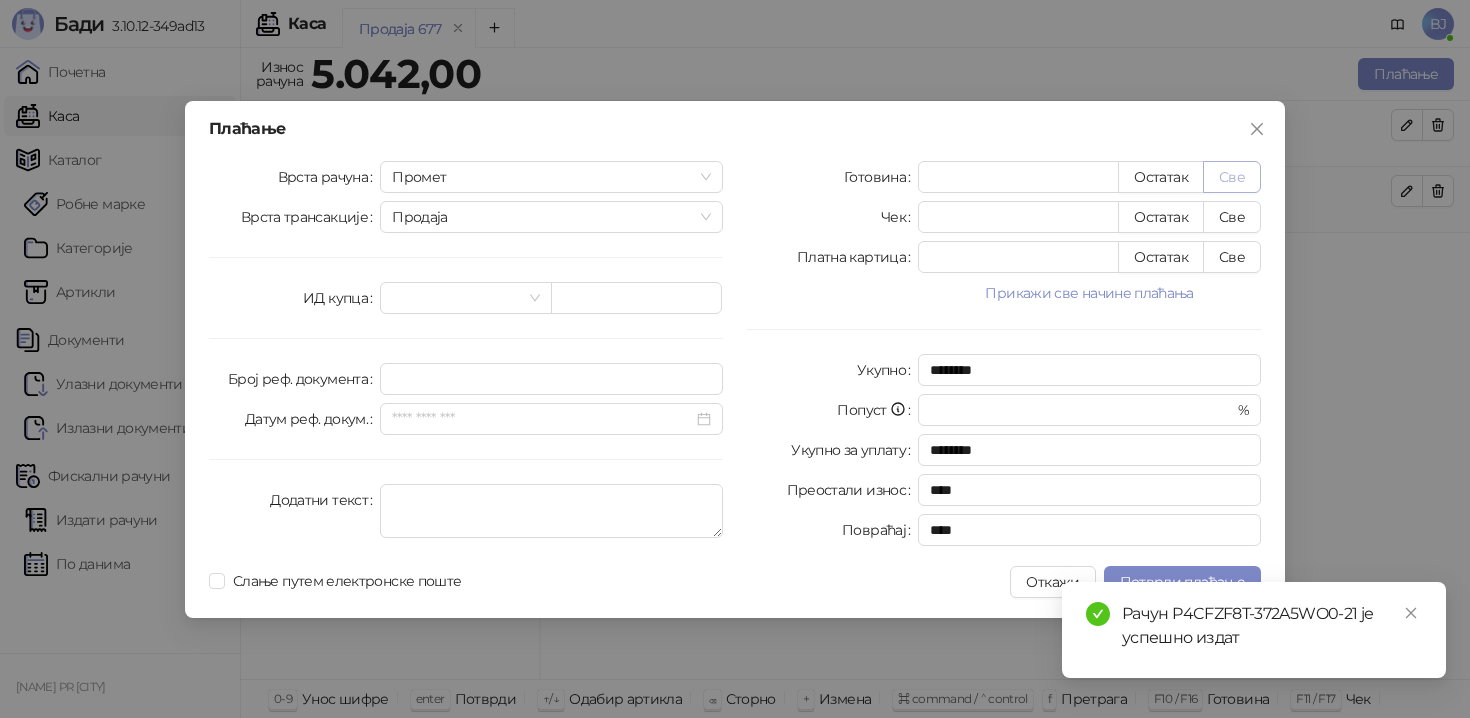 type 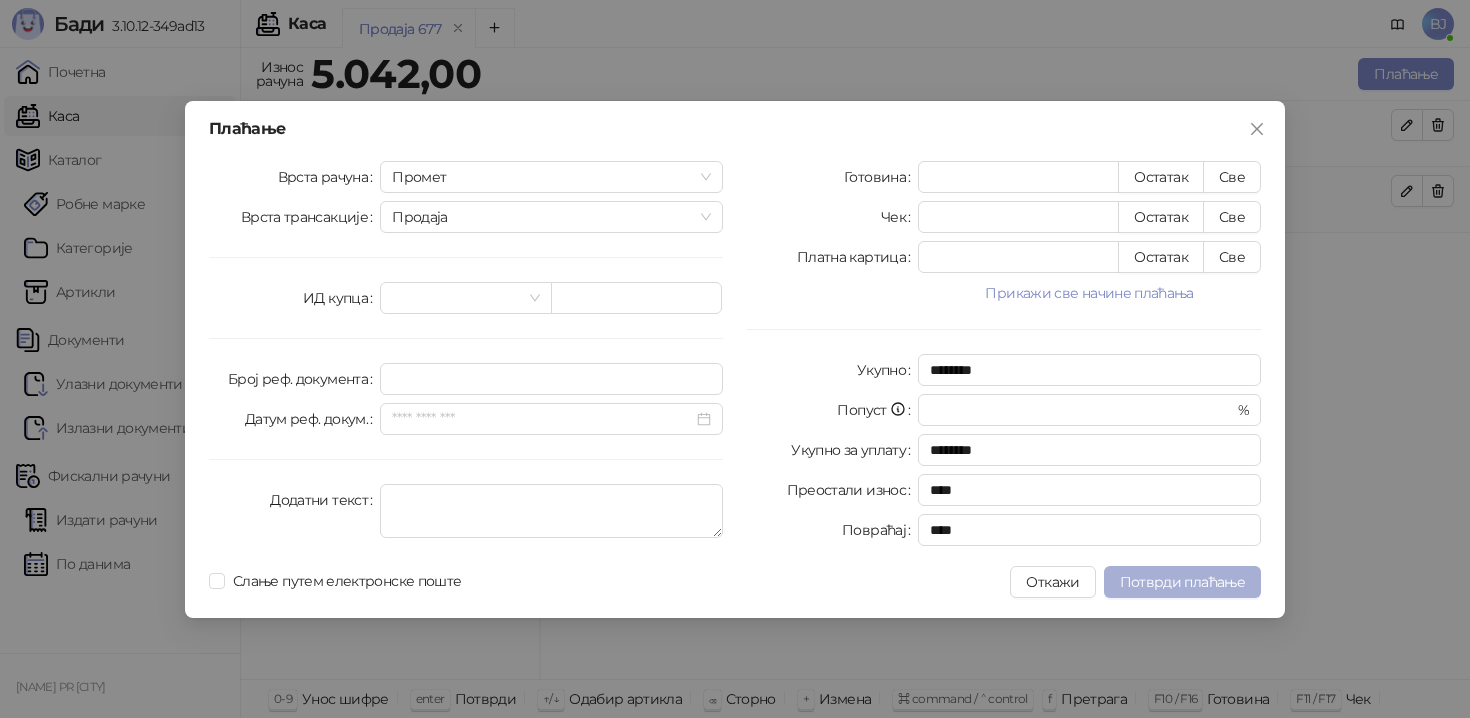 click on "Потврди плаћање" at bounding box center (1182, 582) 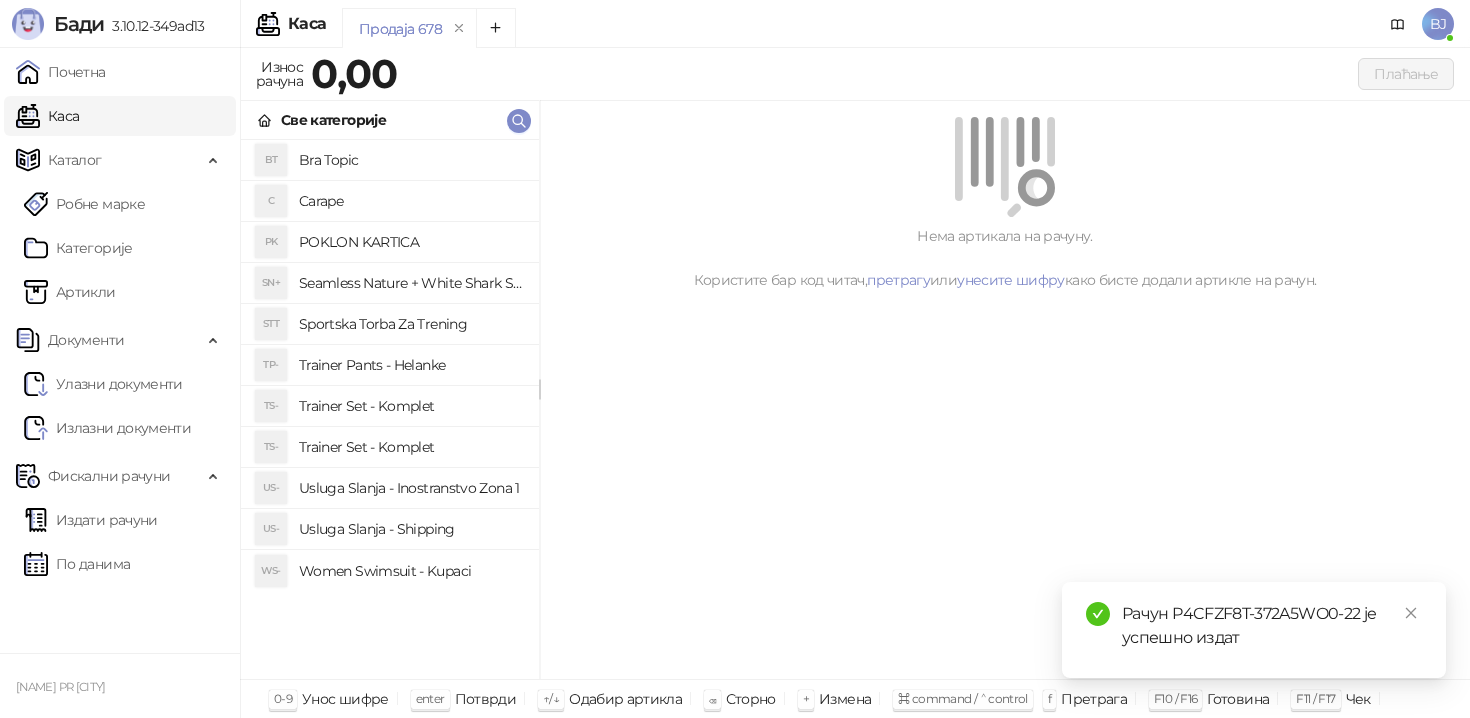 click on "Trainer Set - Komplet" at bounding box center [411, 406] 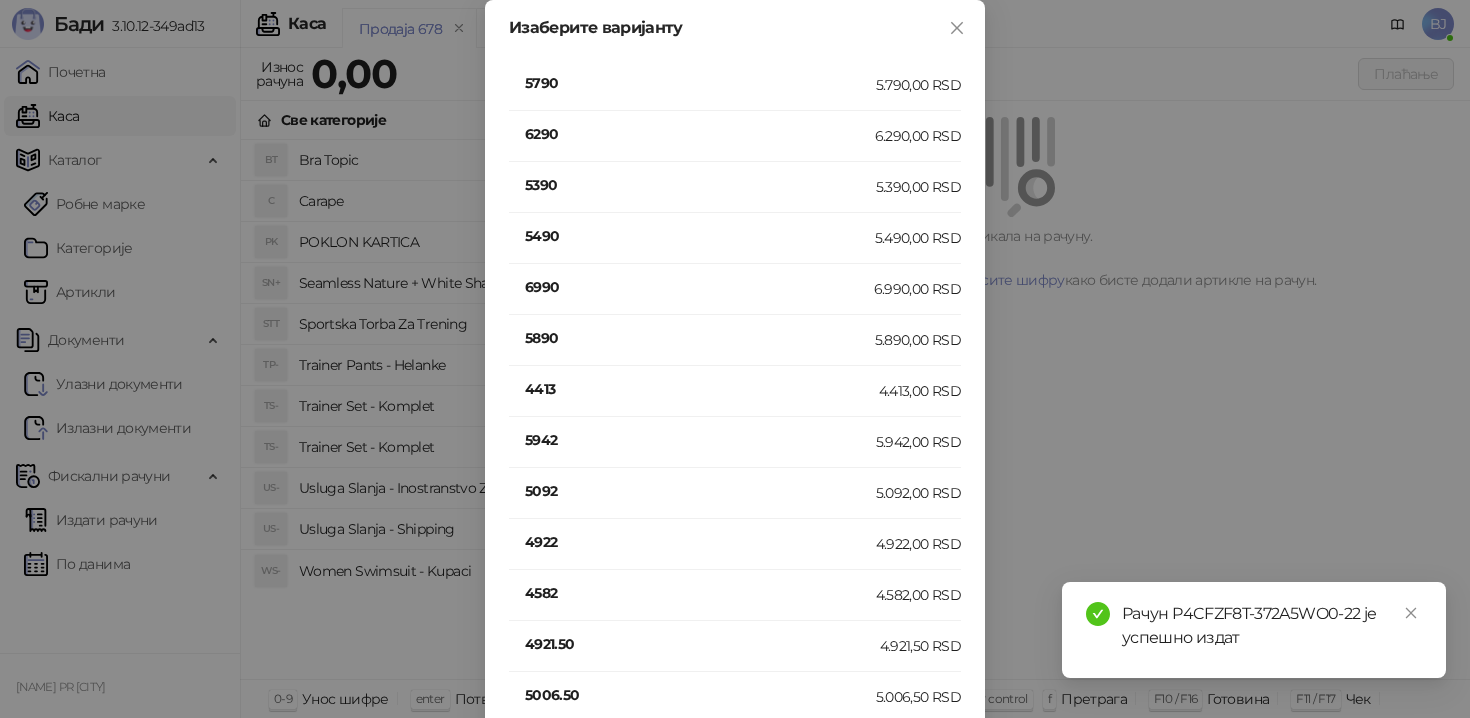 scroll, scrollTop: 591, scrollLeft: 0, axis: vertical 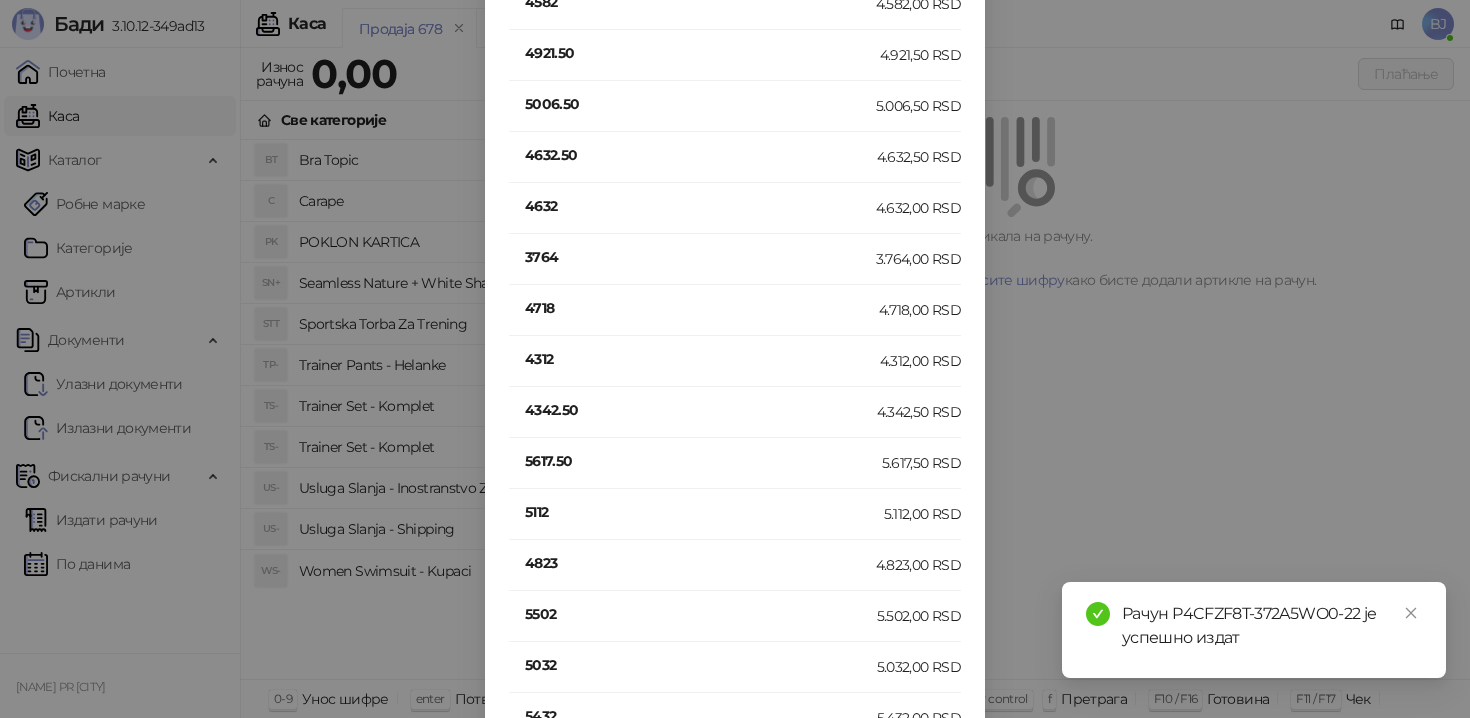 click on "4312" at bounding box center [702, 359] 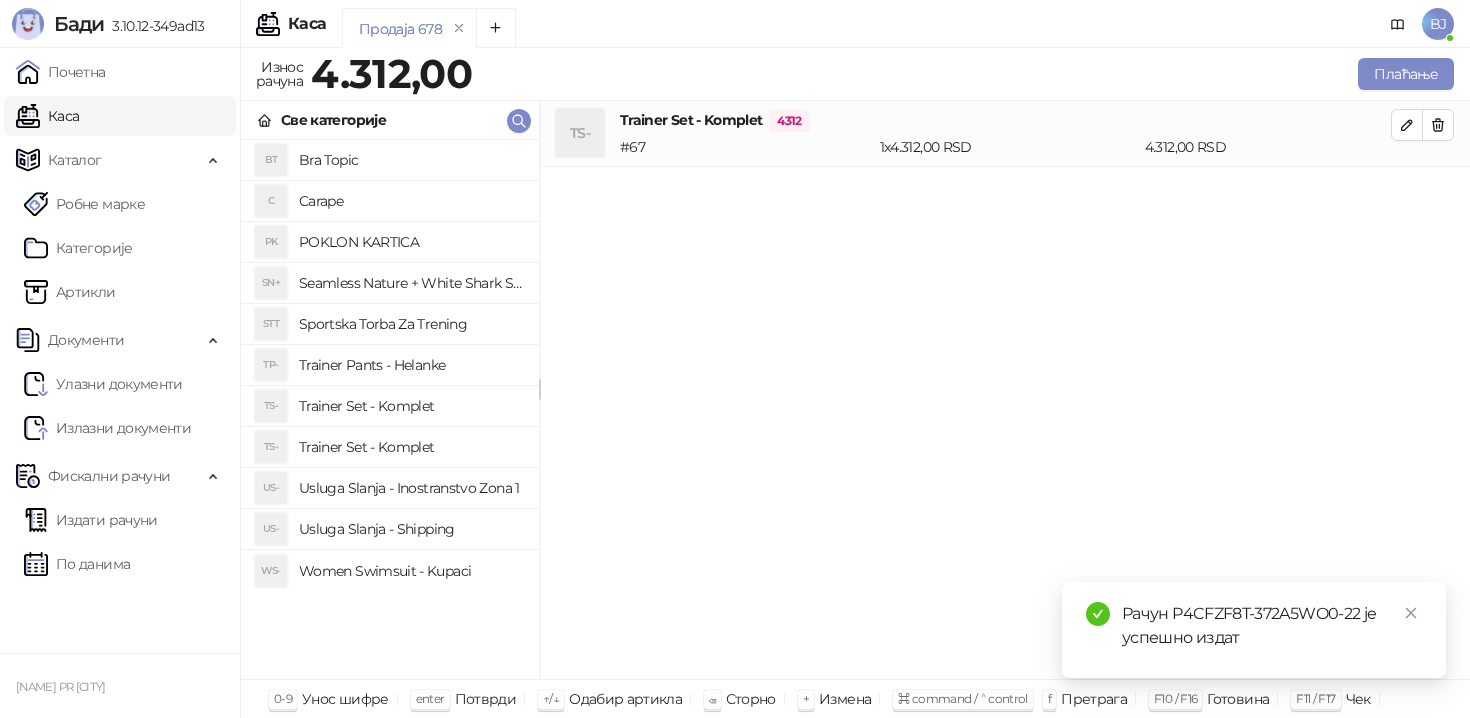 scroll, scrollTop: 0, scrollLeft: 0, axis: both 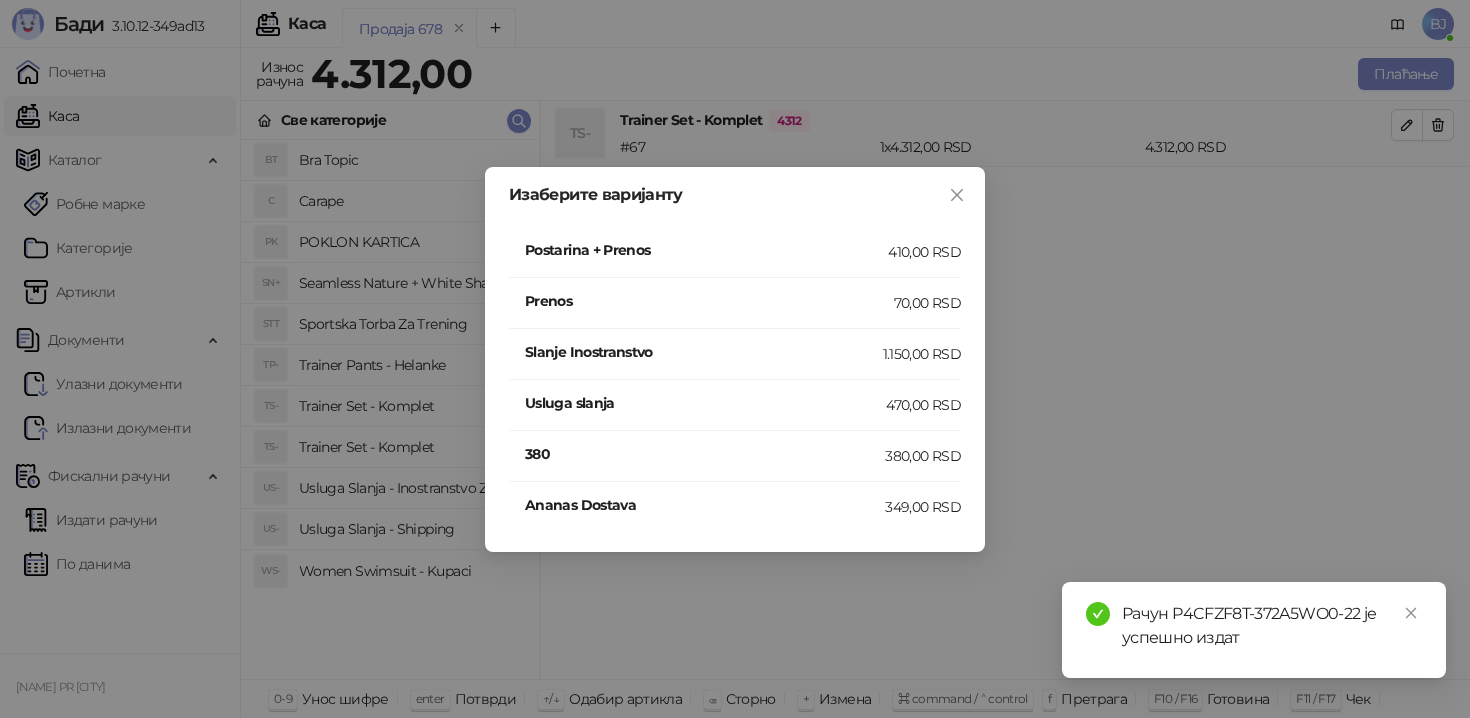 click on "410,00 RSD" at bounding box center [924, 252] 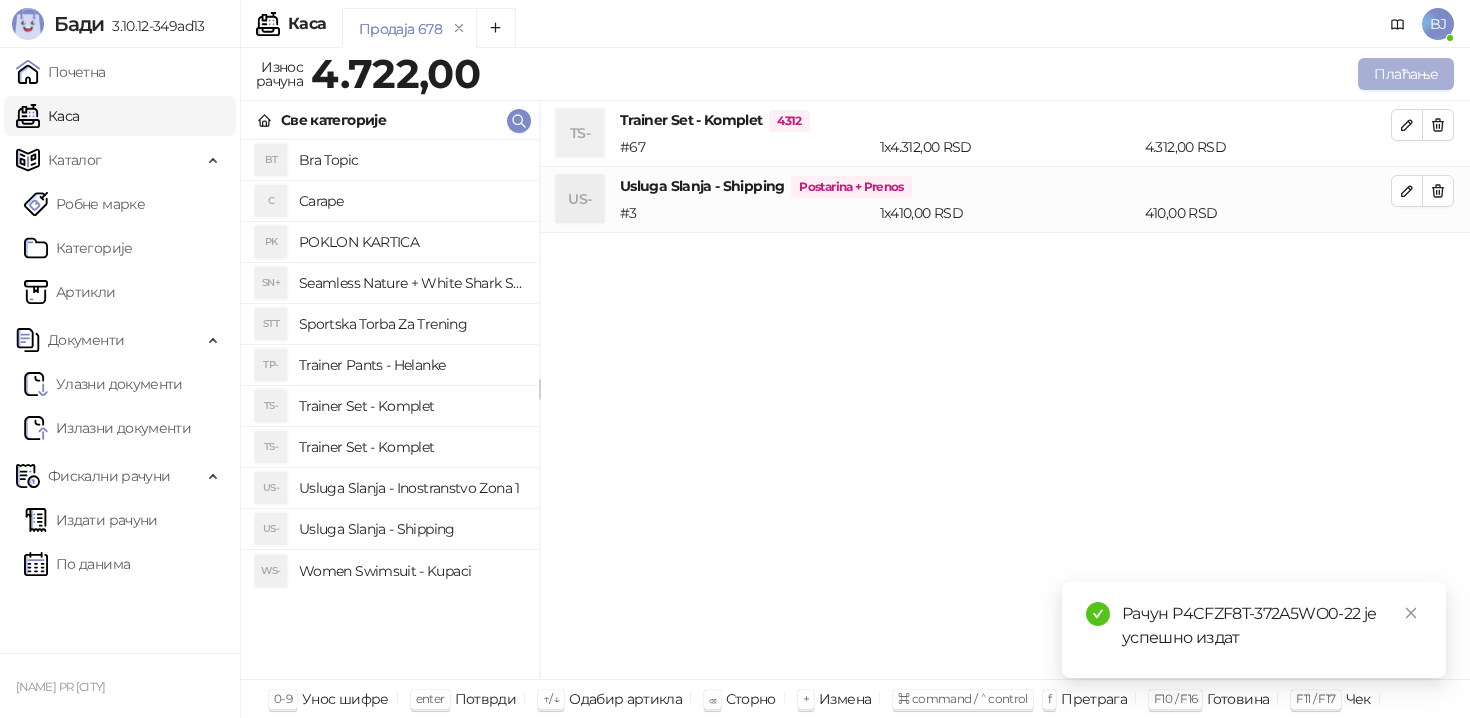 click on "Плаћање" at bounding box center (1406, 74) 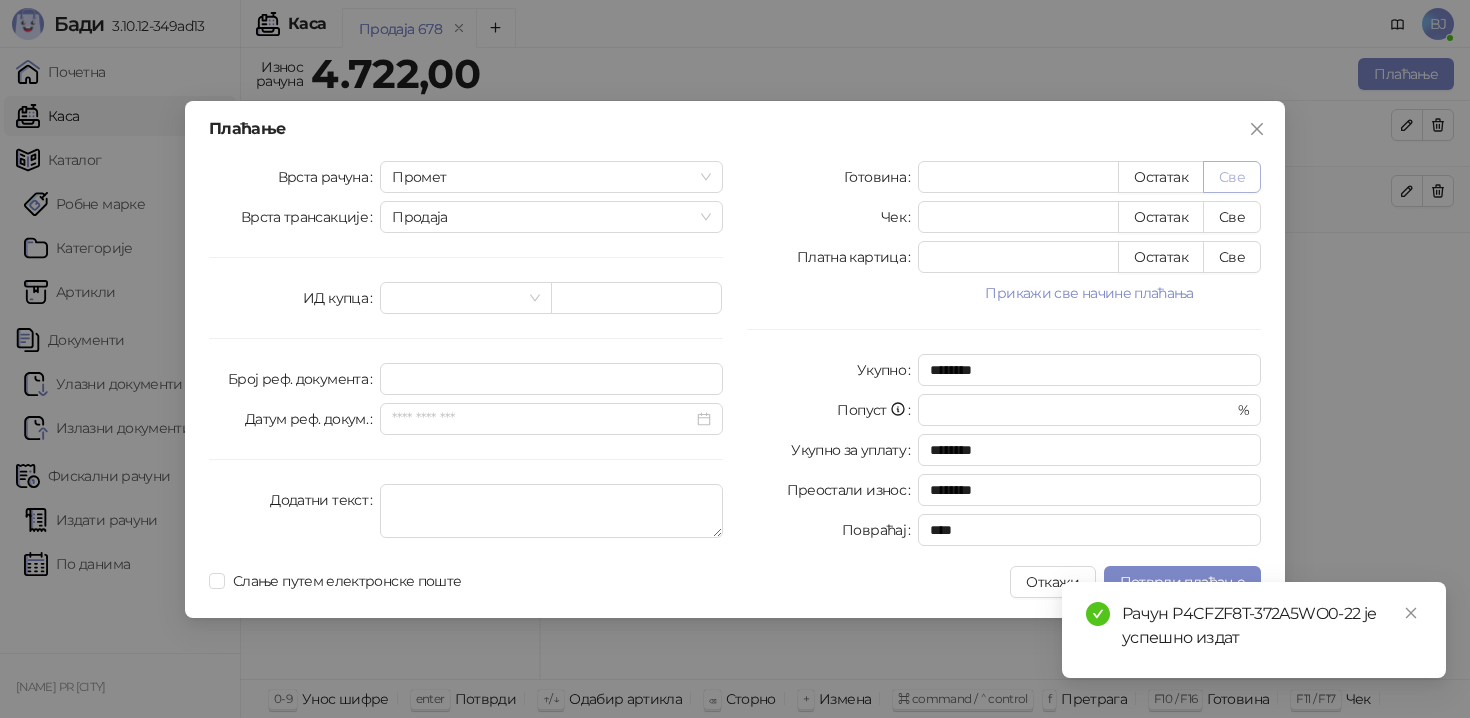 click on "Све" at bounding box center (1232, 177) 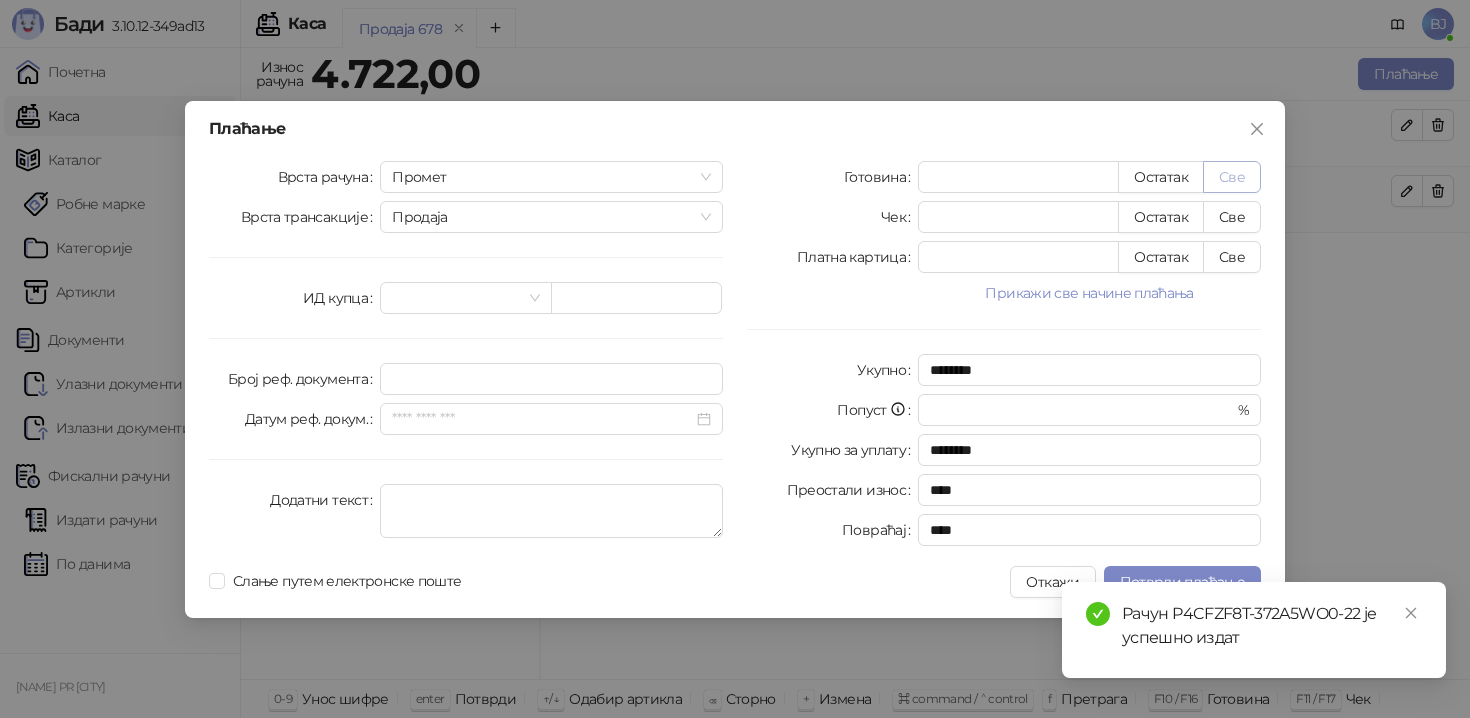 type 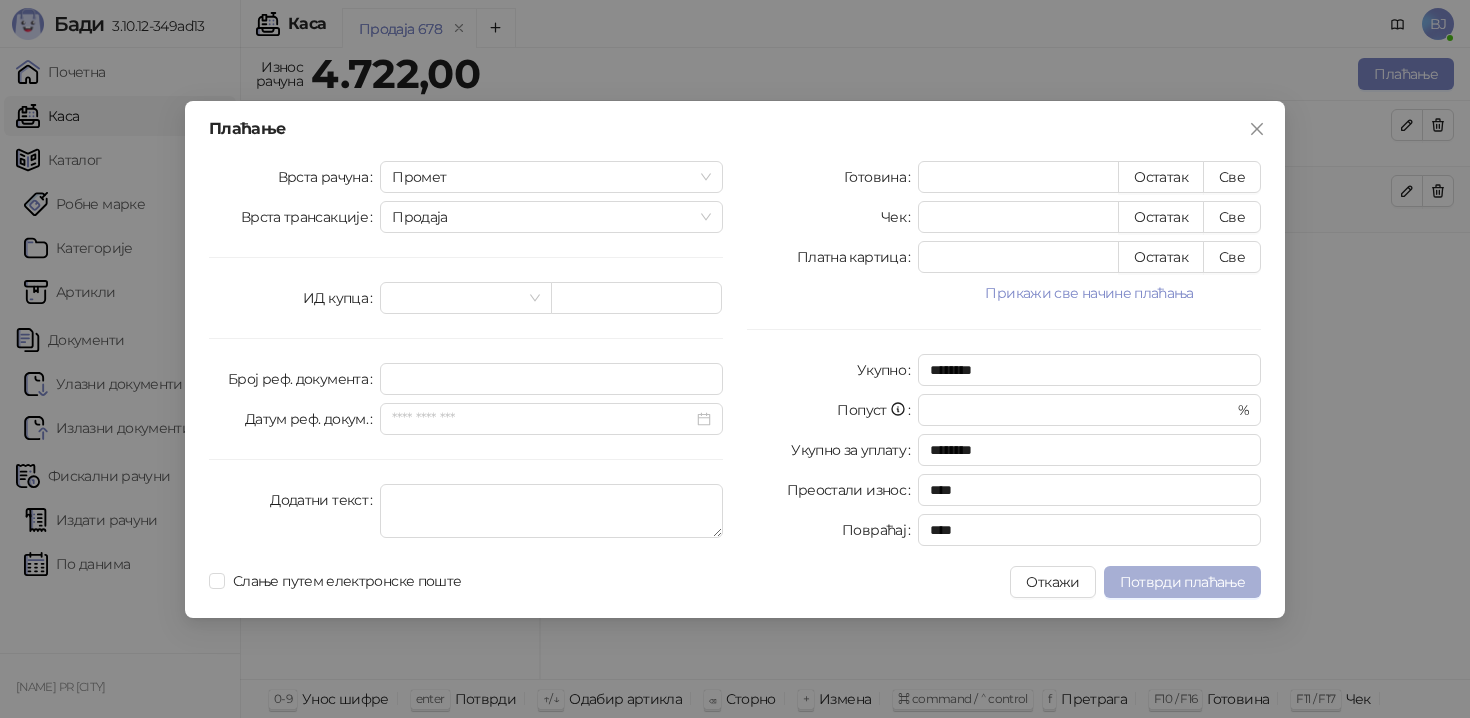 click on "Потврди плаћање" at bounding box center [1182, 582] 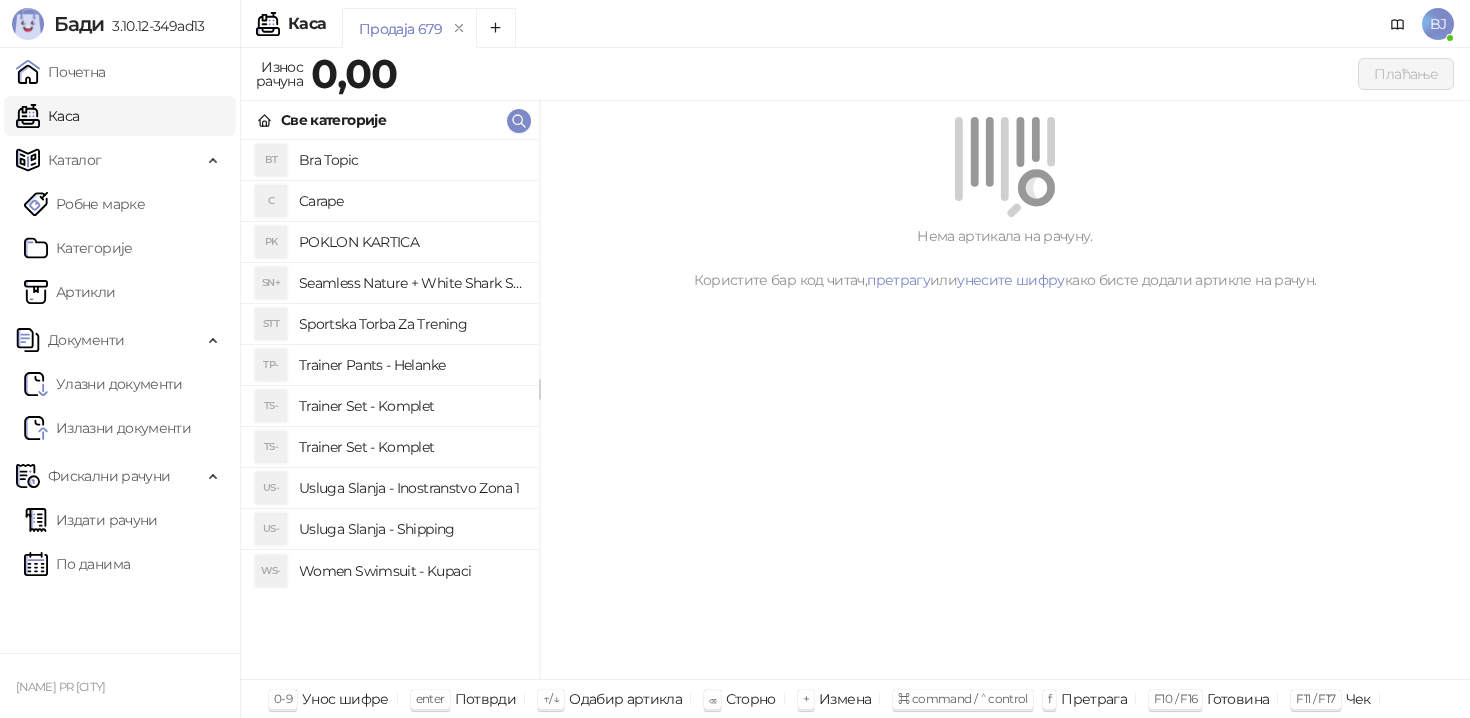 click on "Trainer Pants - Helanke" at bounding box center (411, 365) 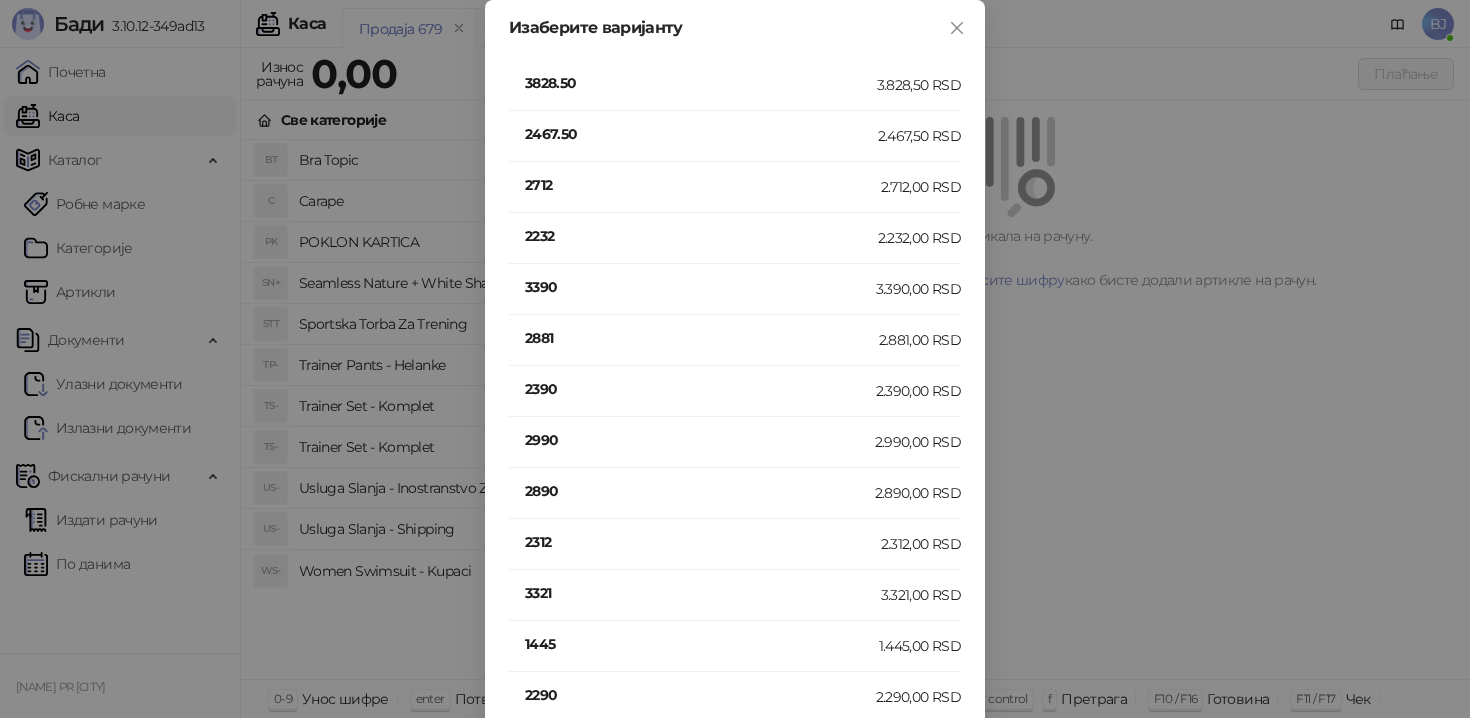 click on "2712" at bounding box center (703, 185) 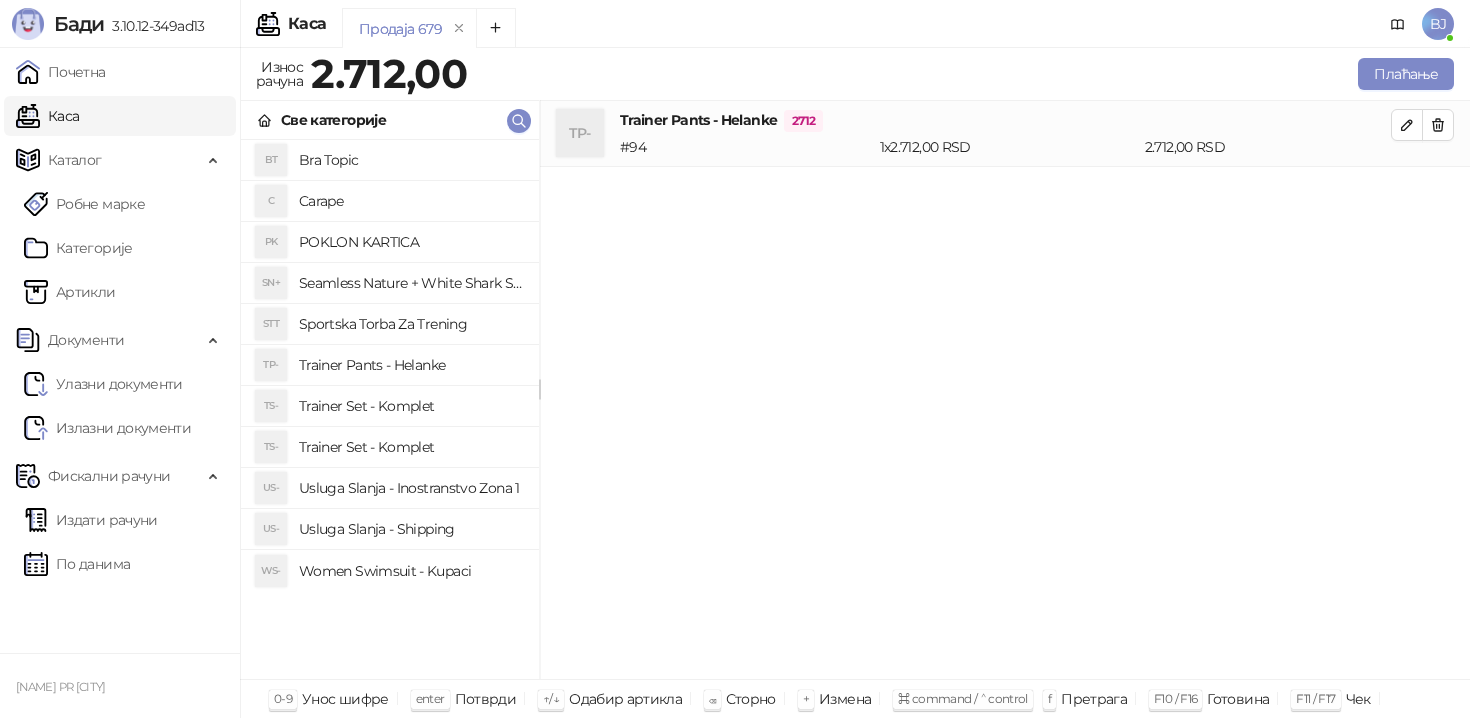 click on "TP- Trainer Pants - Helanke" at bounding box center (390, 365) 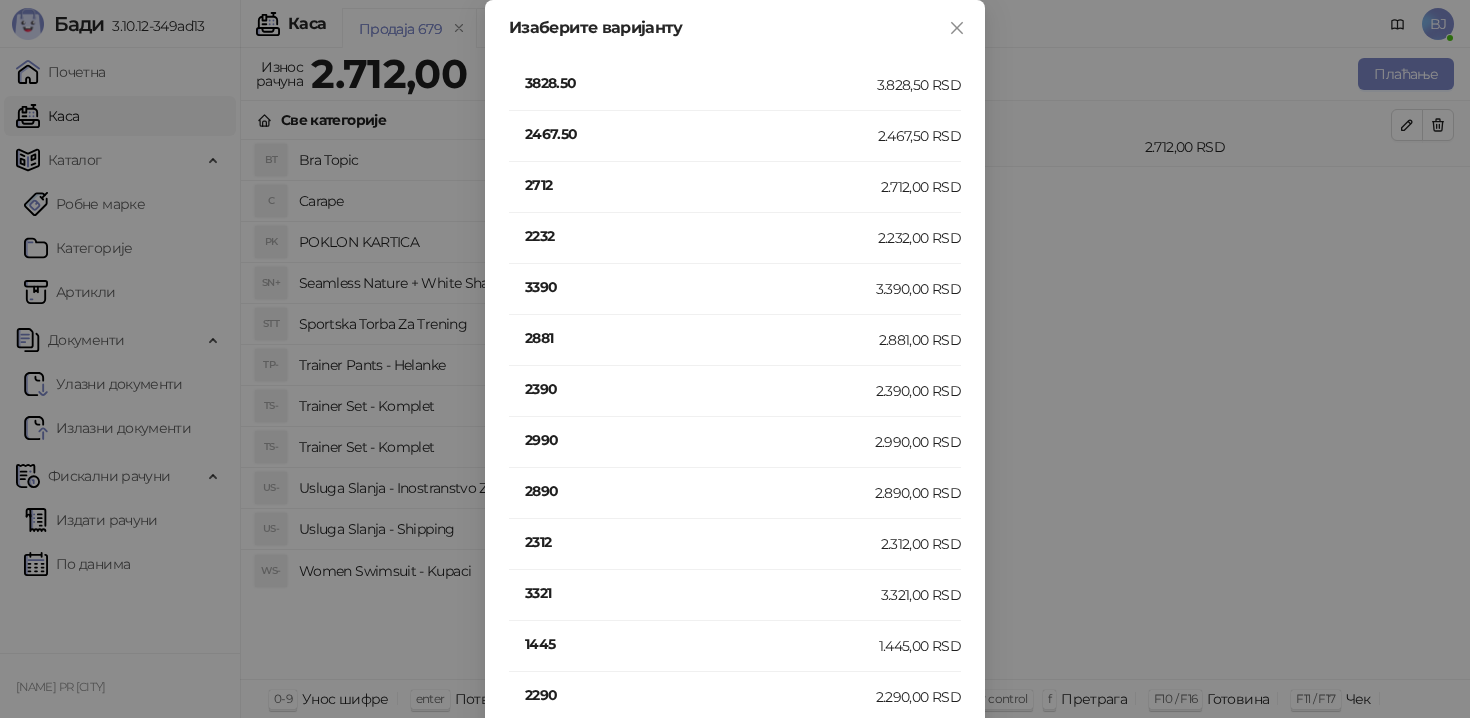 scroll, scrollTop: 438, scrollLeft: 0, axis: vertical 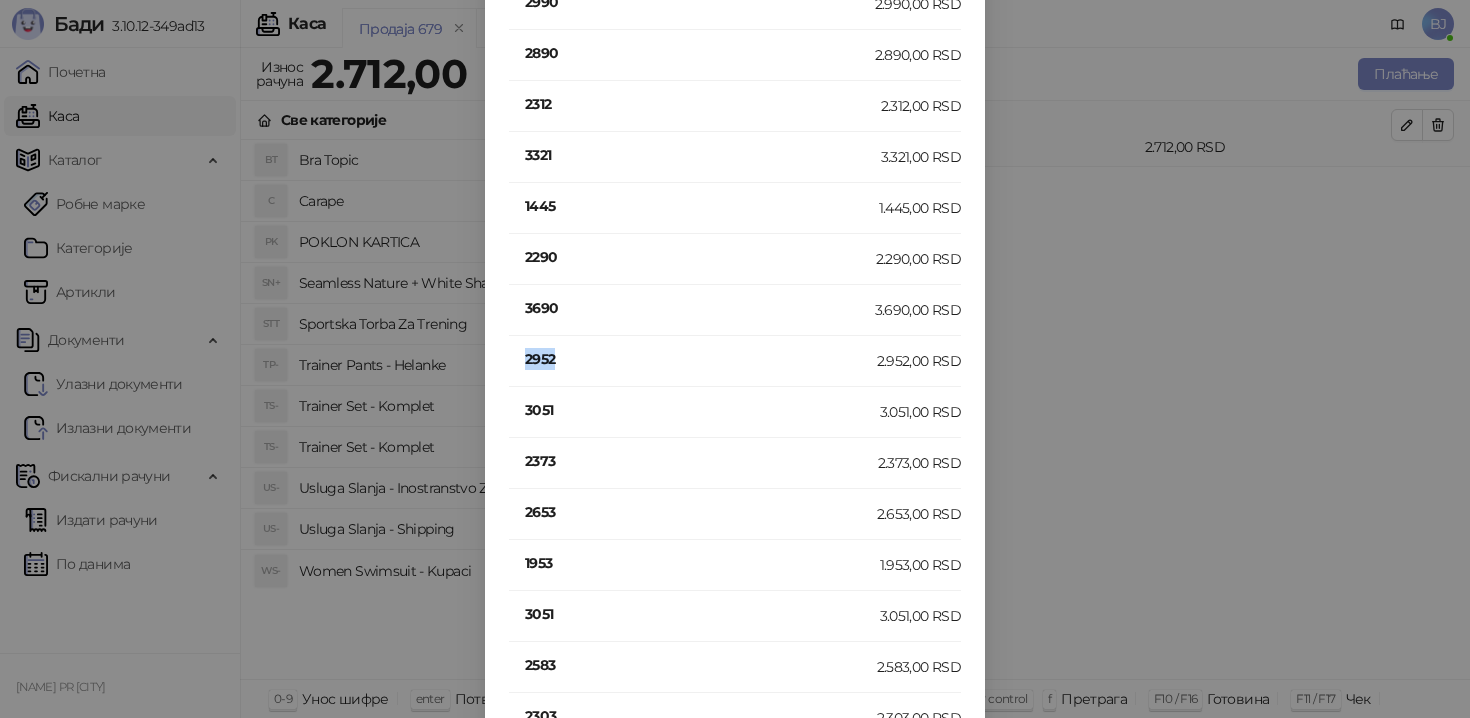 click on "2952" at bounding box center (701, 359) 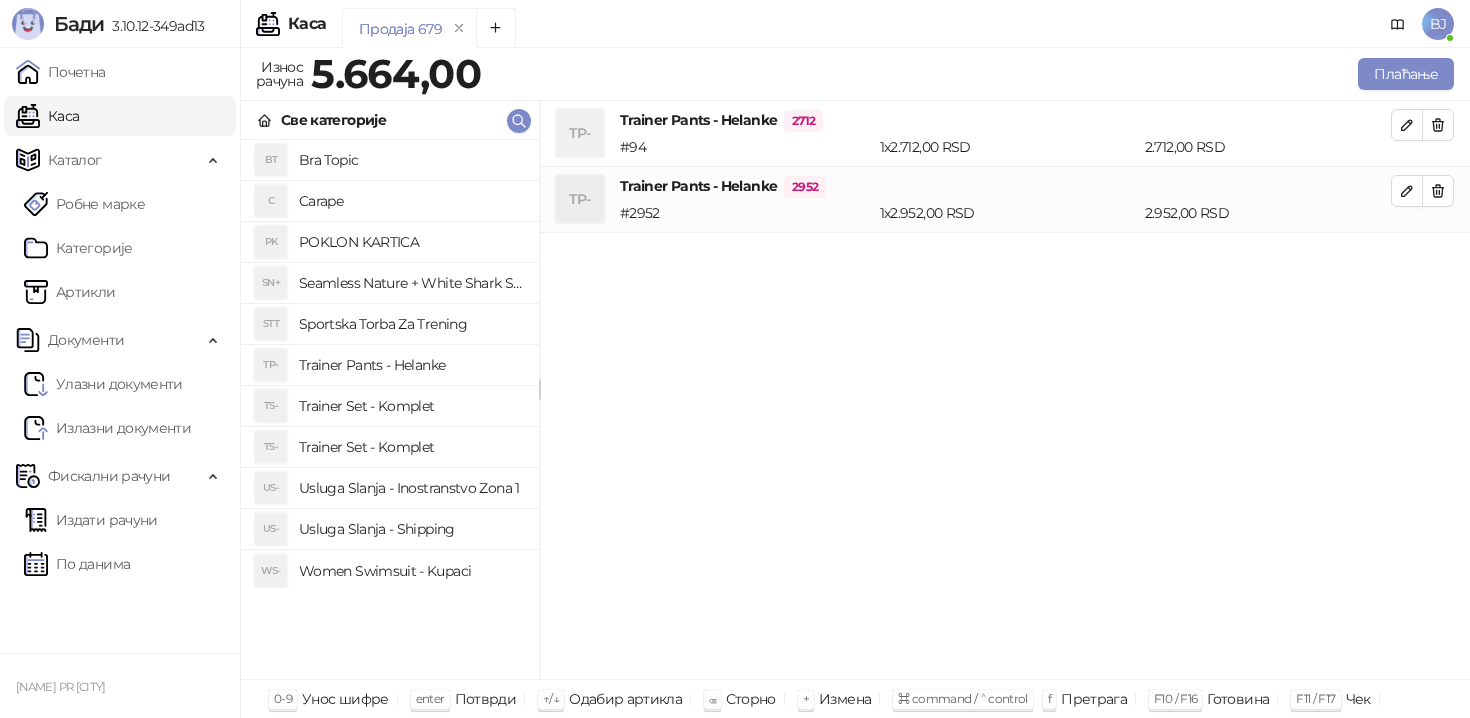 click on "Usluga Slanja - Shipping" at bounding box center [411, 529] 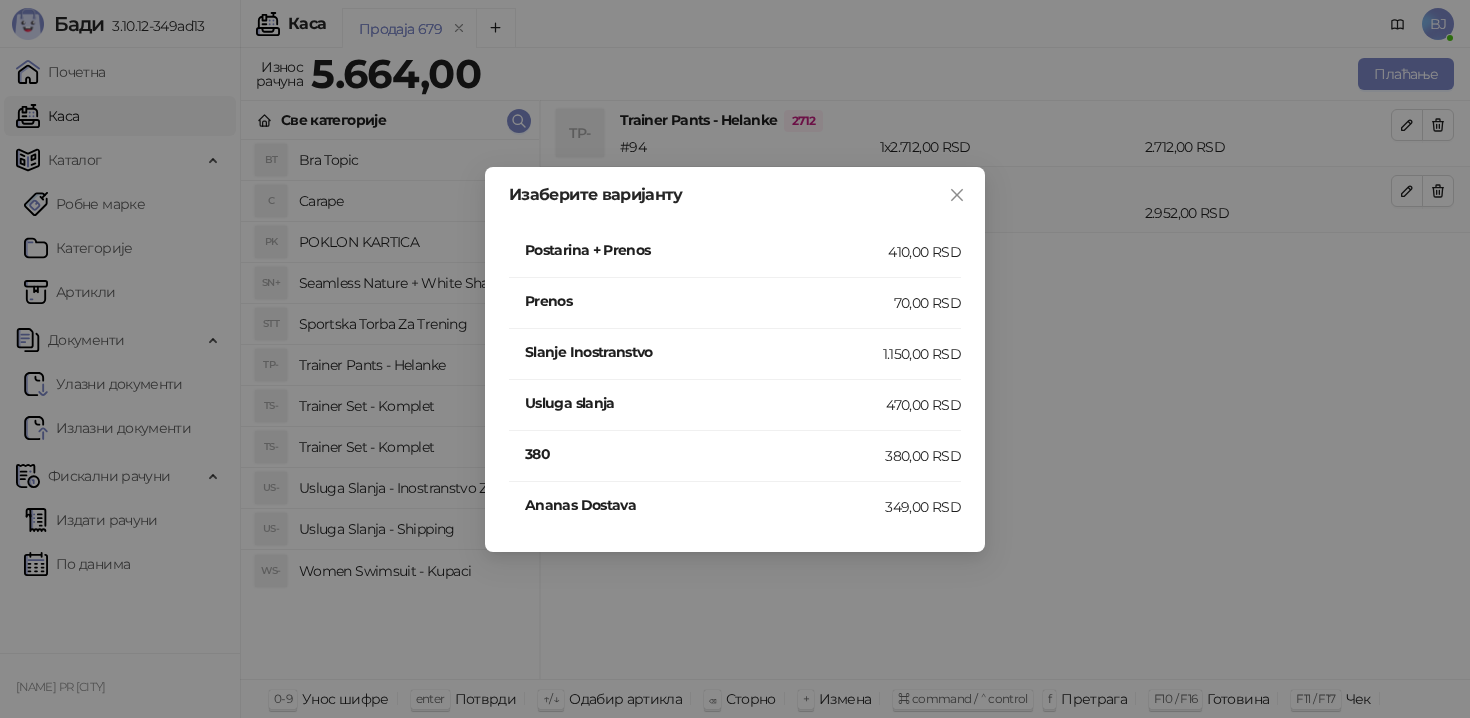 click on "Postarina + Prenos" at bounding box center (706, 252) 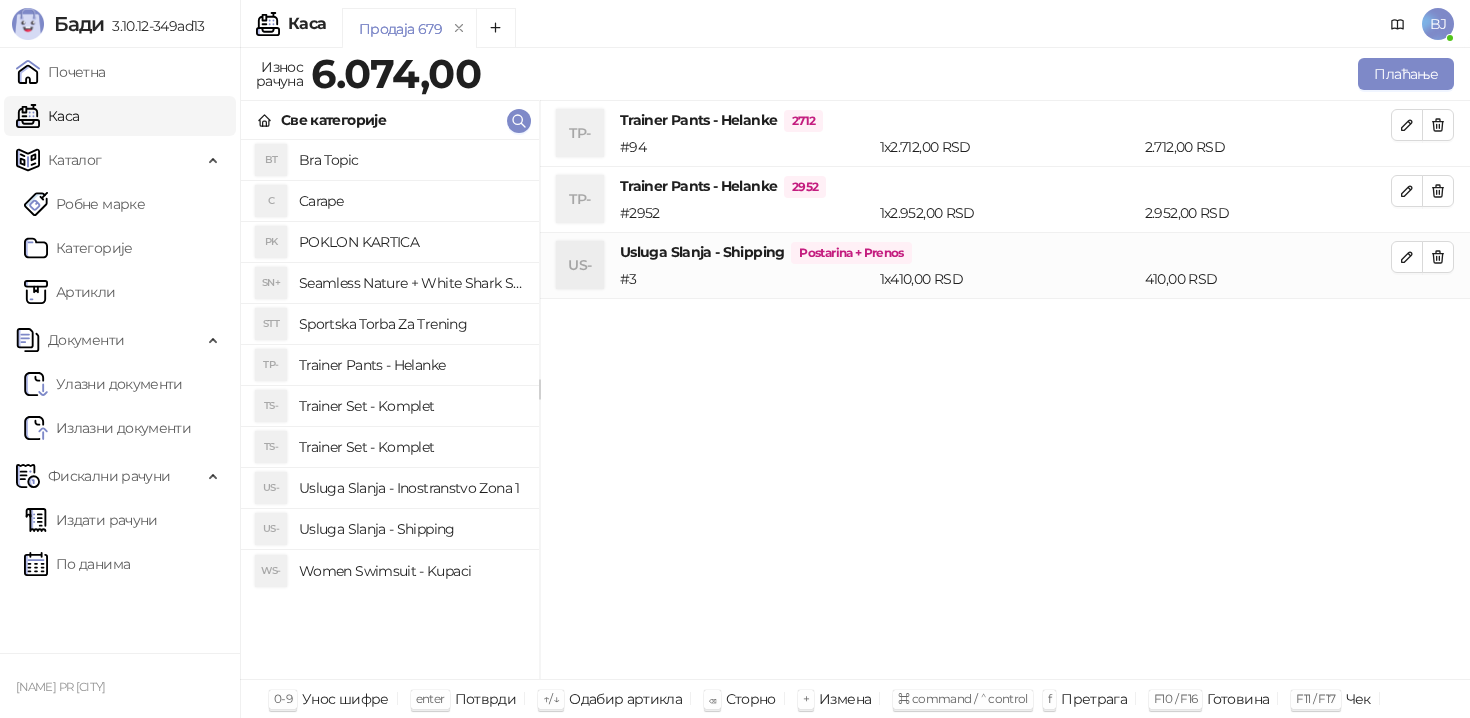 click on "Плаћање" at bounding box center (971, 74) 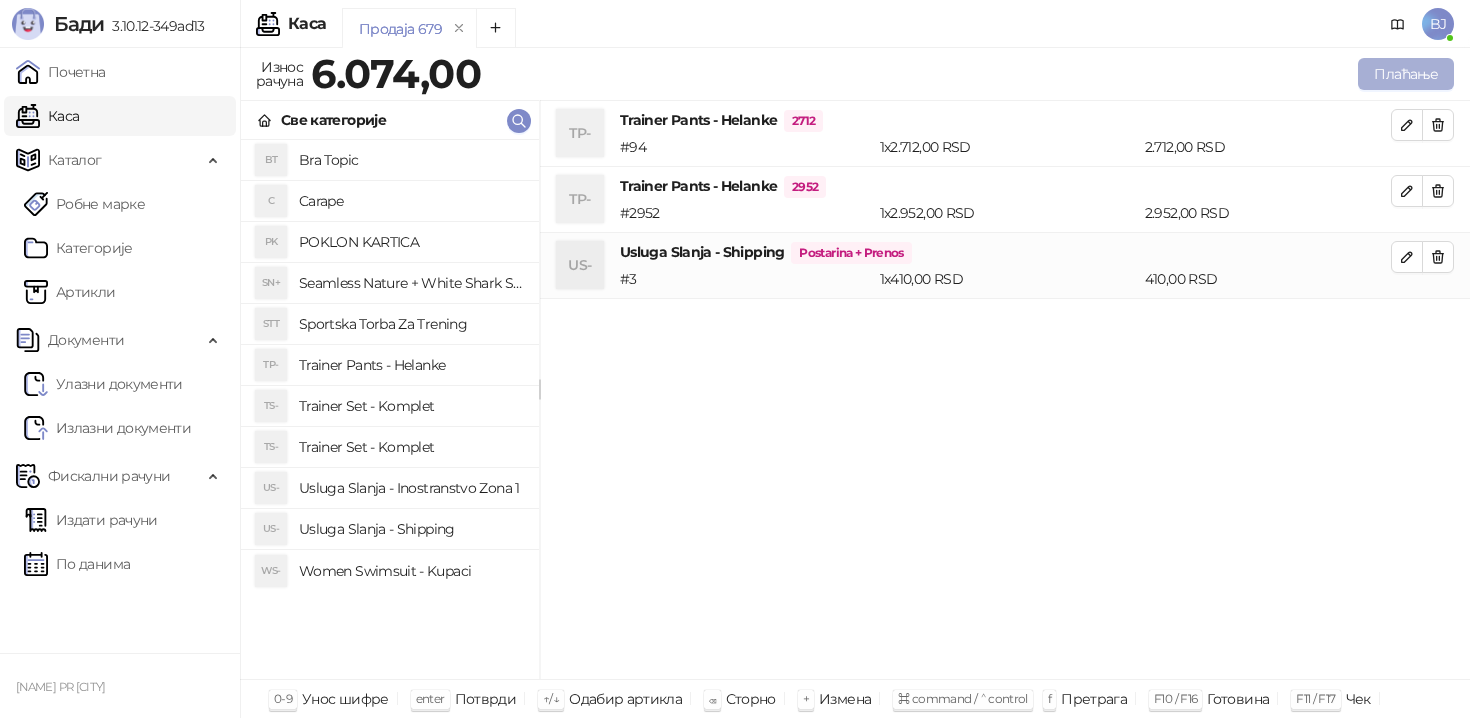 click on "Плаћање" at bounding box center [1406, 74] 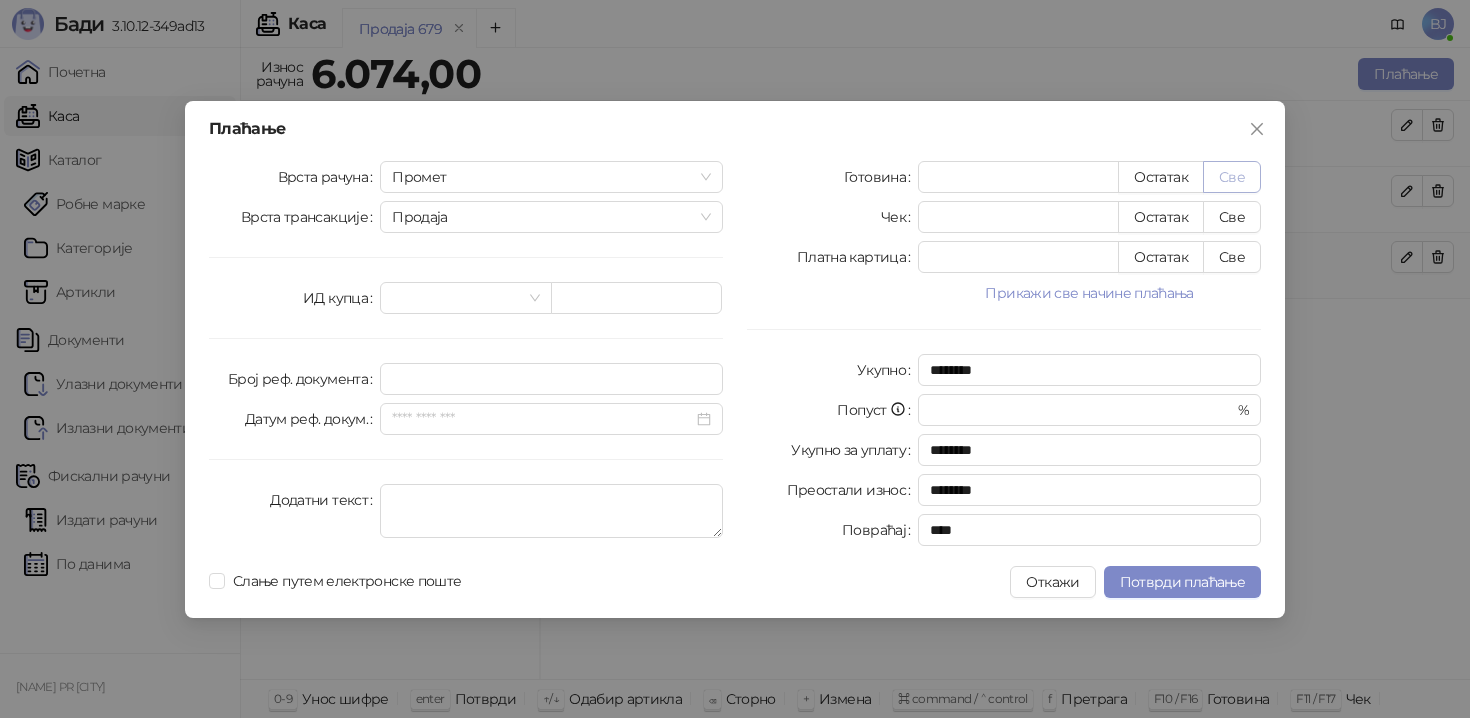 click on "Све" at bounding box center (1232, 177) 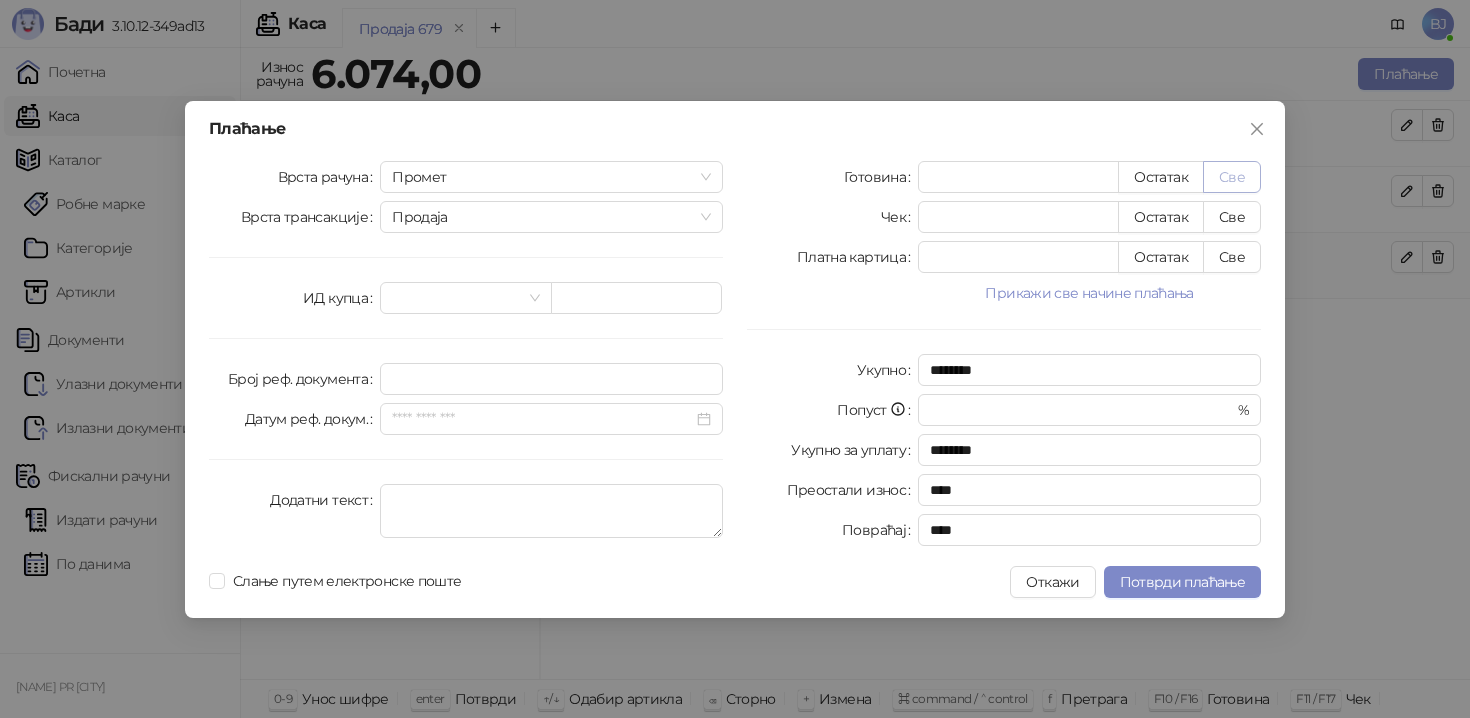 type 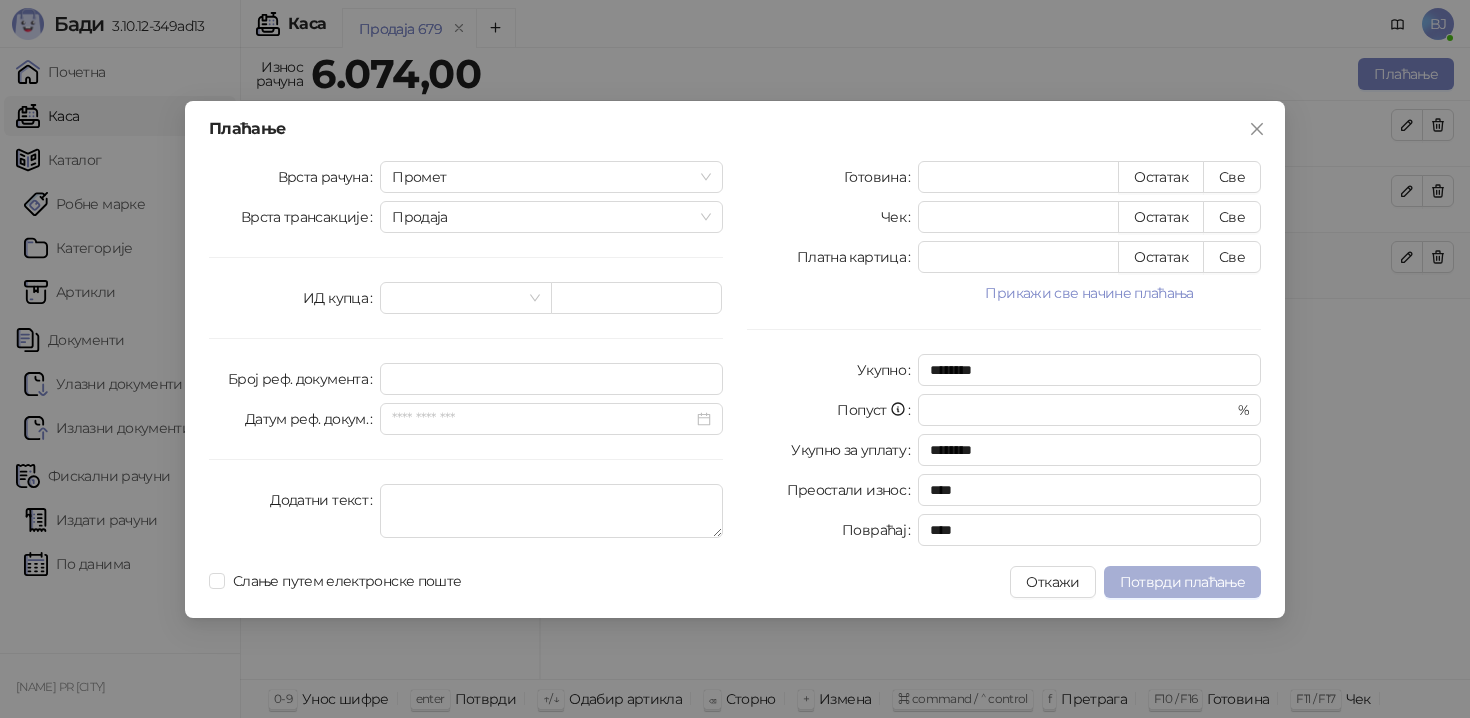 click on "Потврди плаћање" at bounding box center (1182, 582) 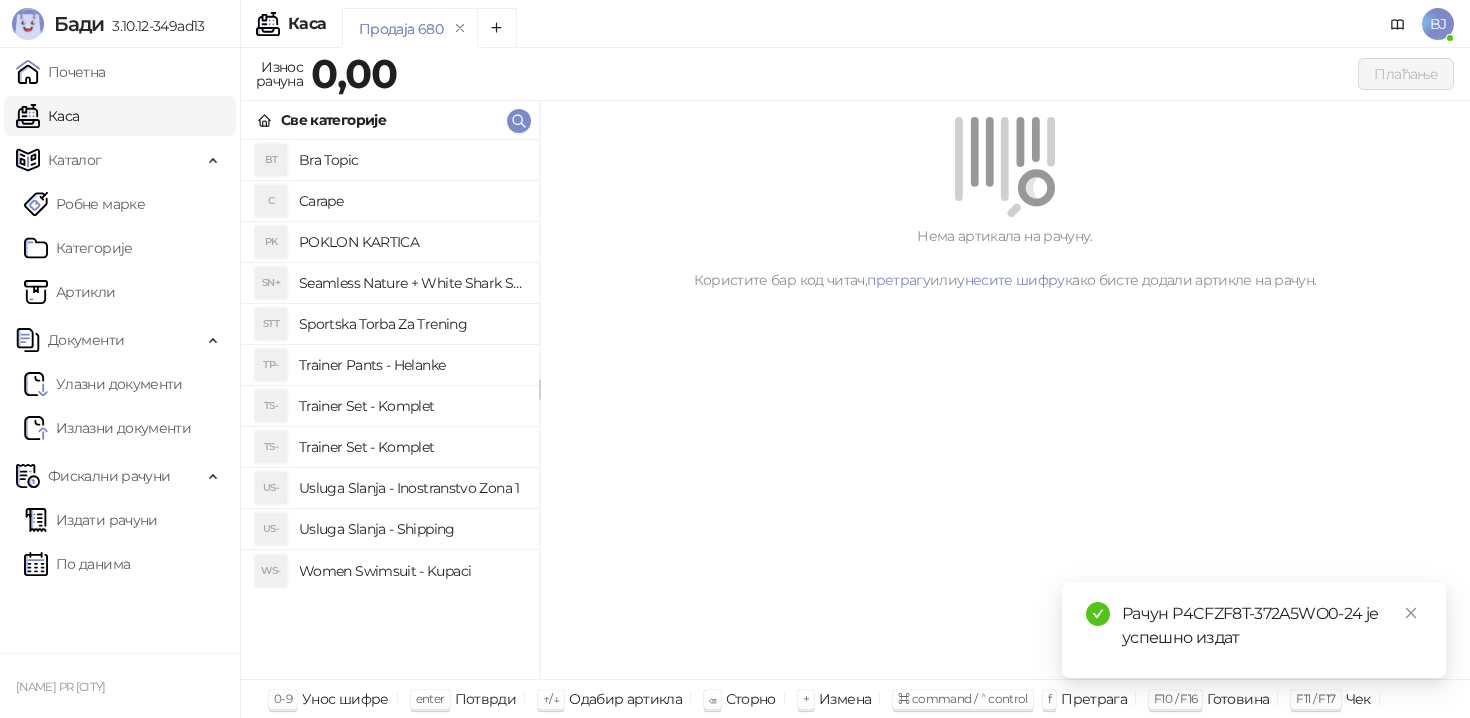 click on "Trainer Set - Komplet" at bounding box center (411, 406) 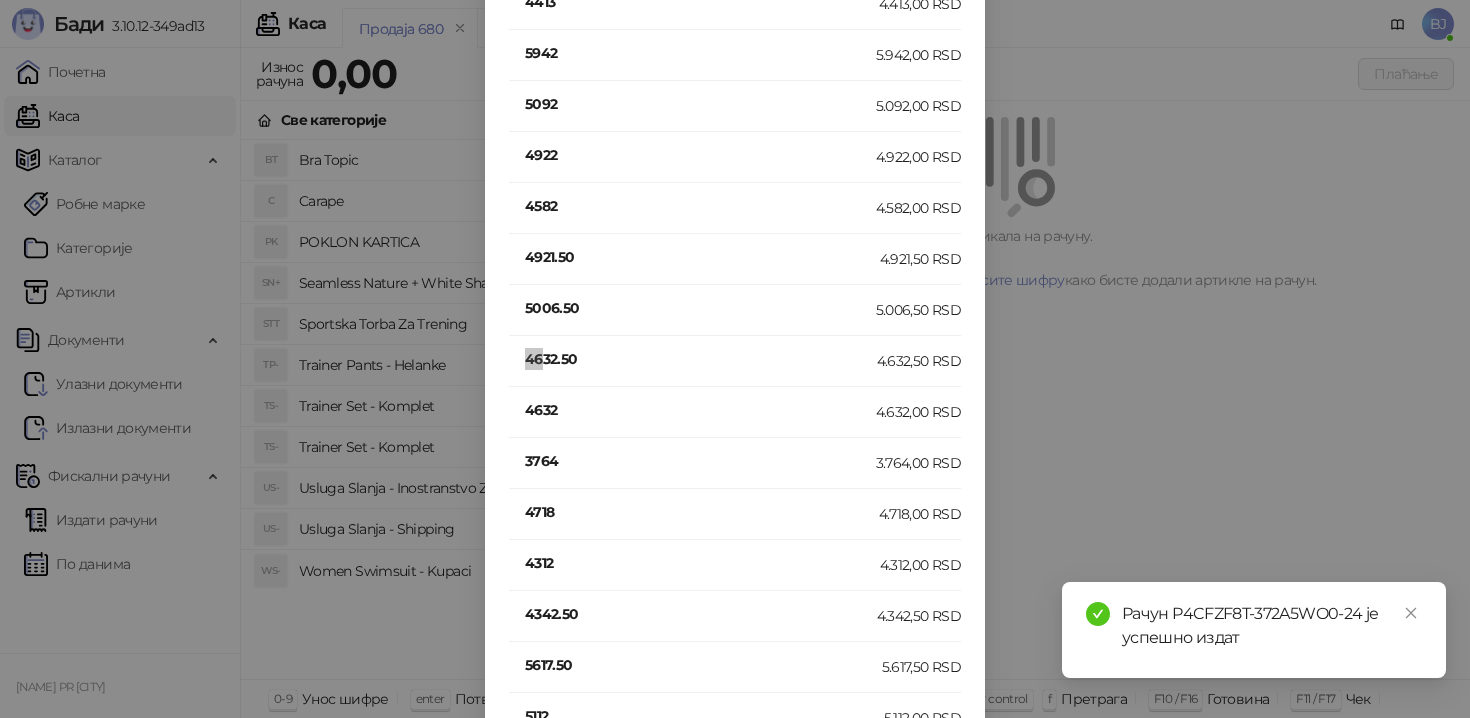 scroll, scrollTop: 3135, scrollLeft: 0, axis: vertical 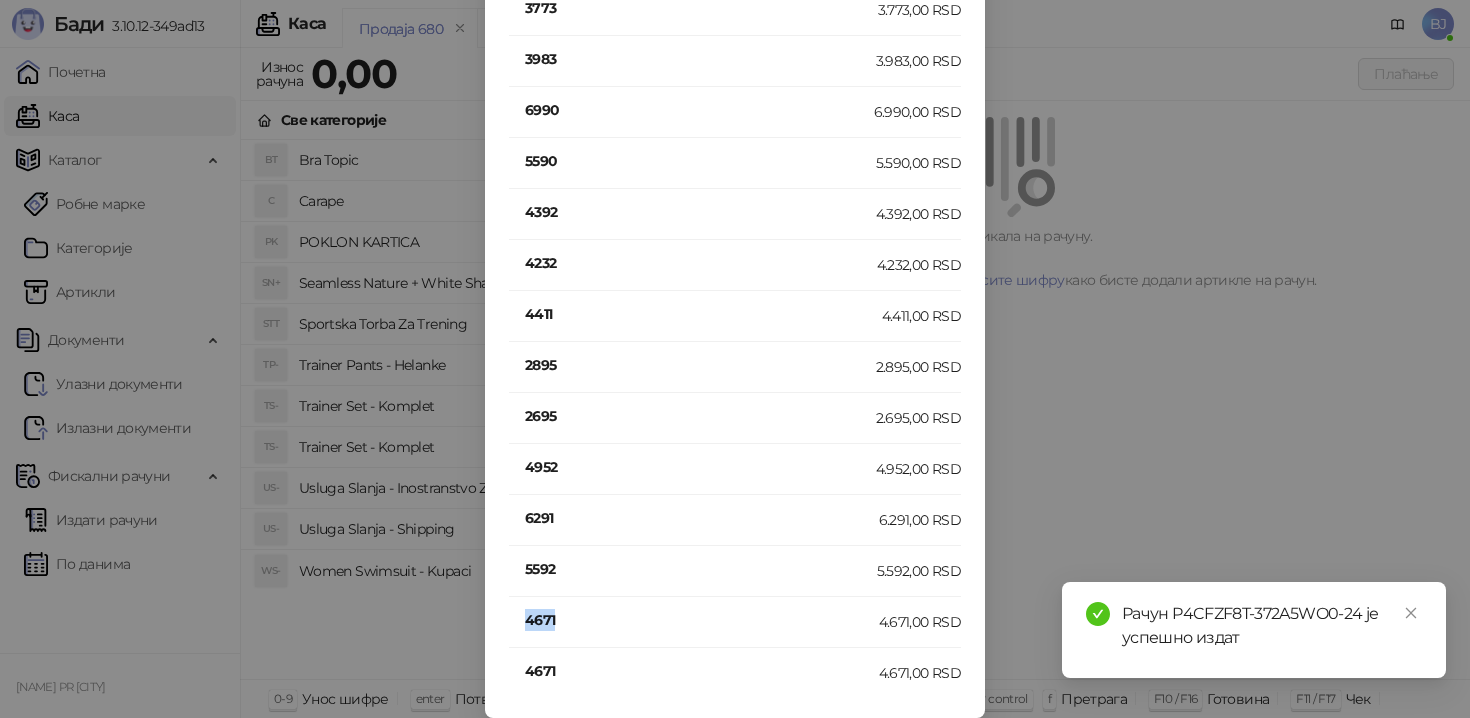 click on "4671" at bounding box center [702, 620] 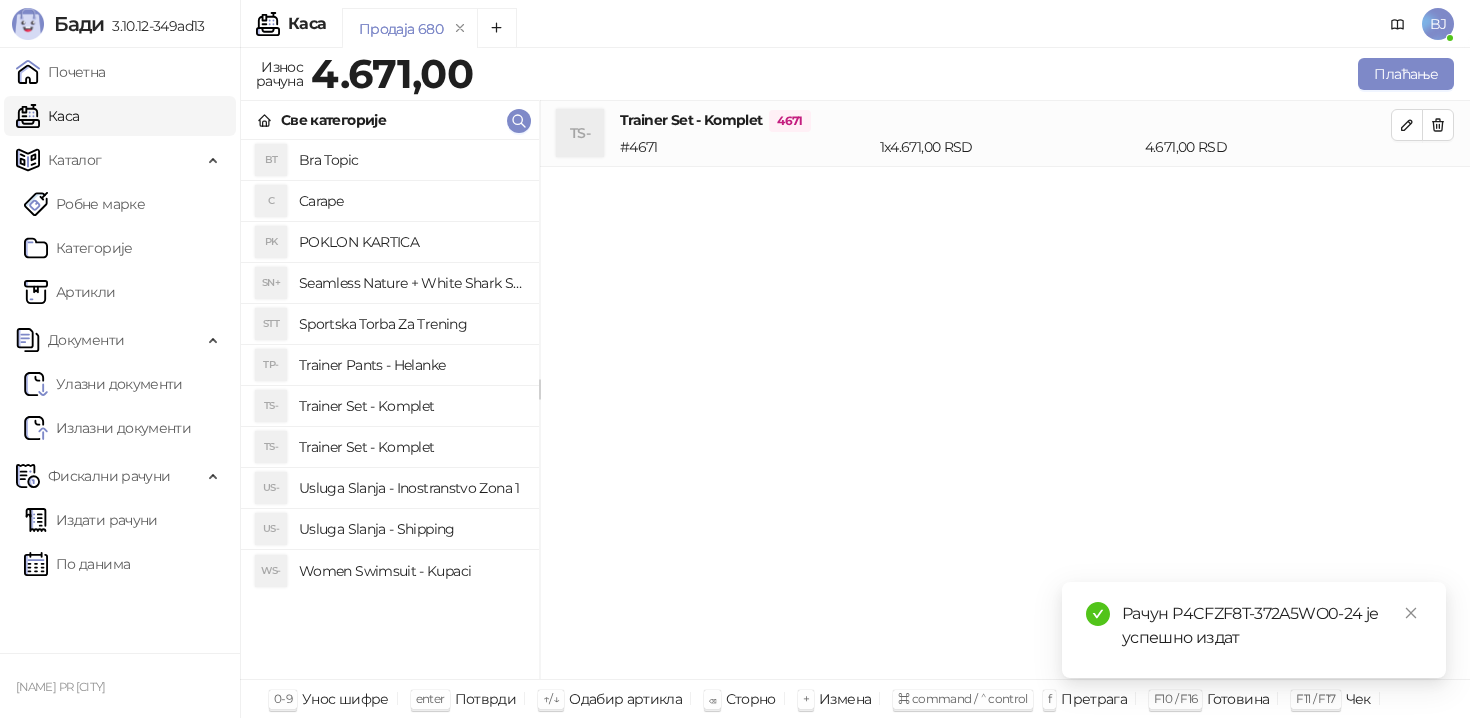 scroll, scrollTop: 0, scrollLeft: 0, axis: both 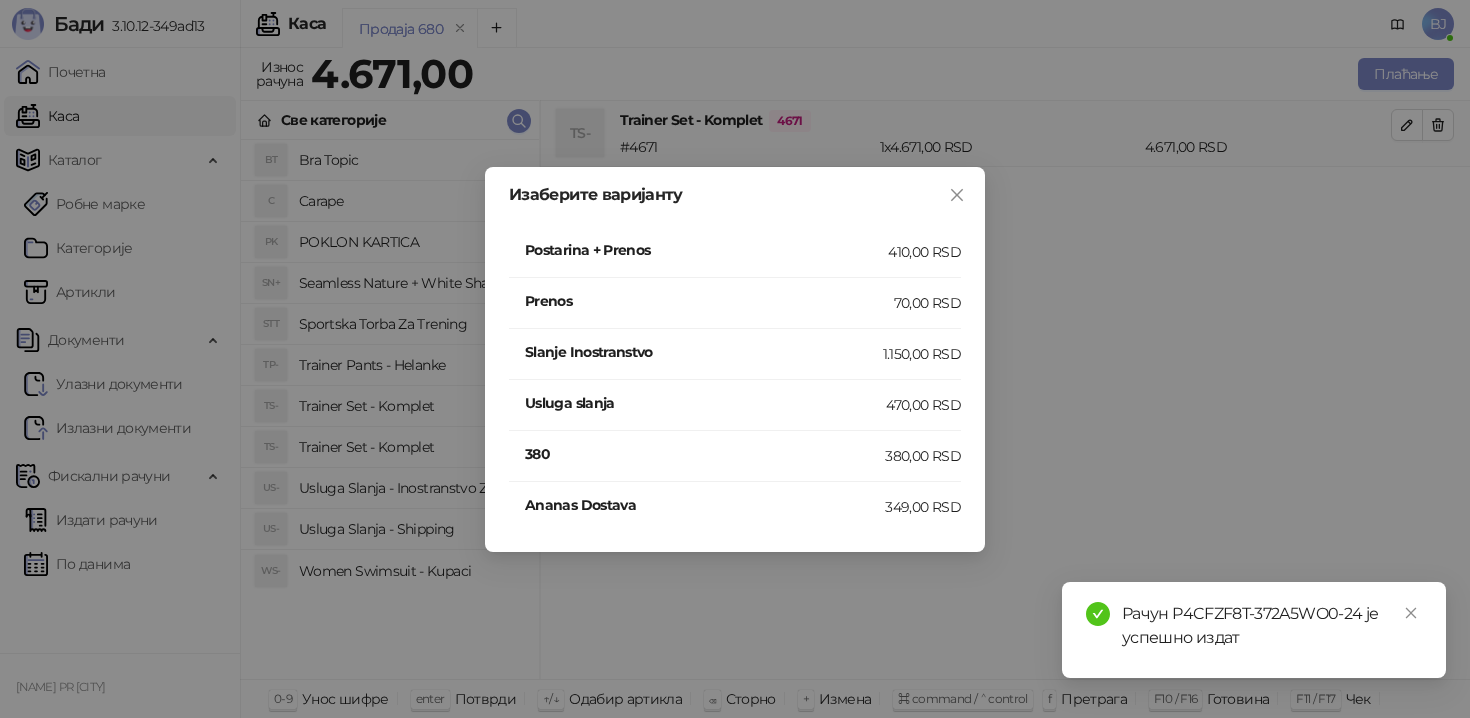click on "410,00 RSD" at bounding box center (924, 252) 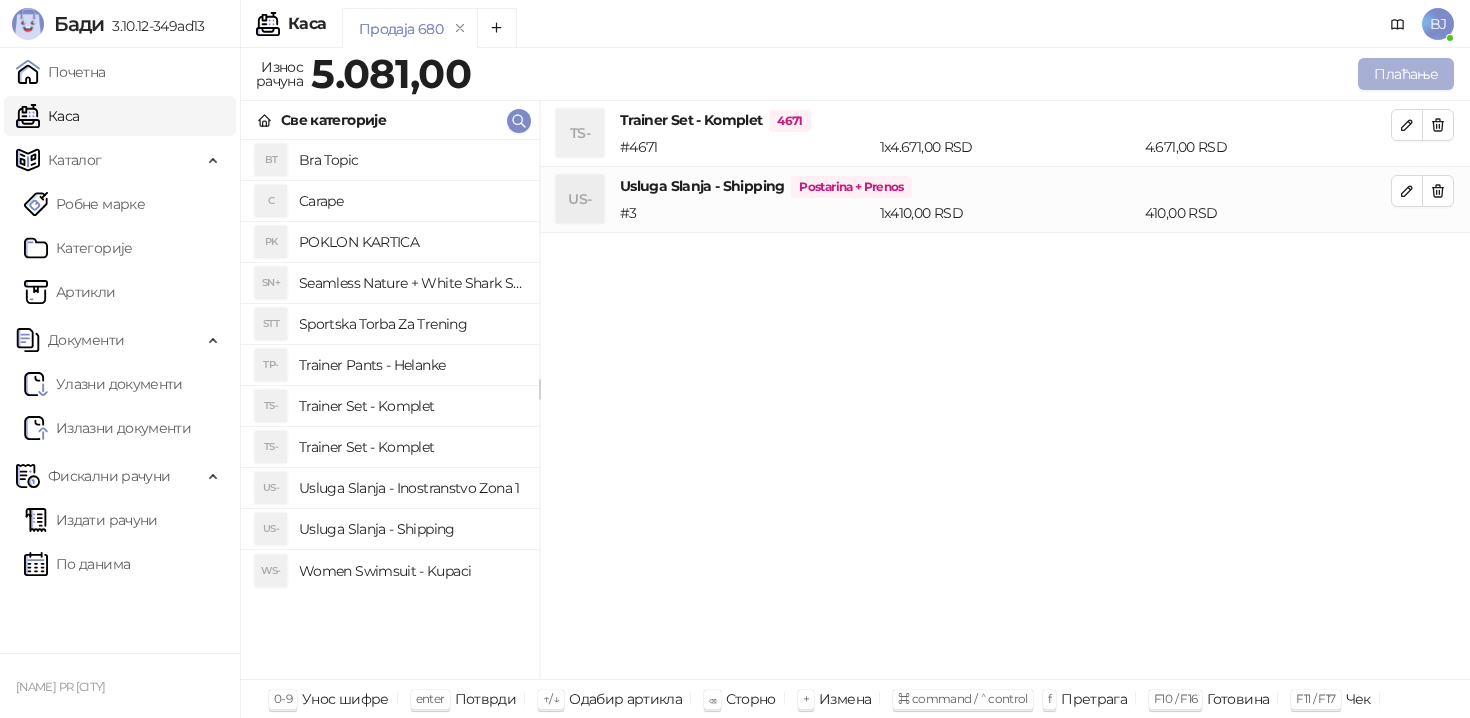 click on "Плаћање" at bounding box center [1406, 74] 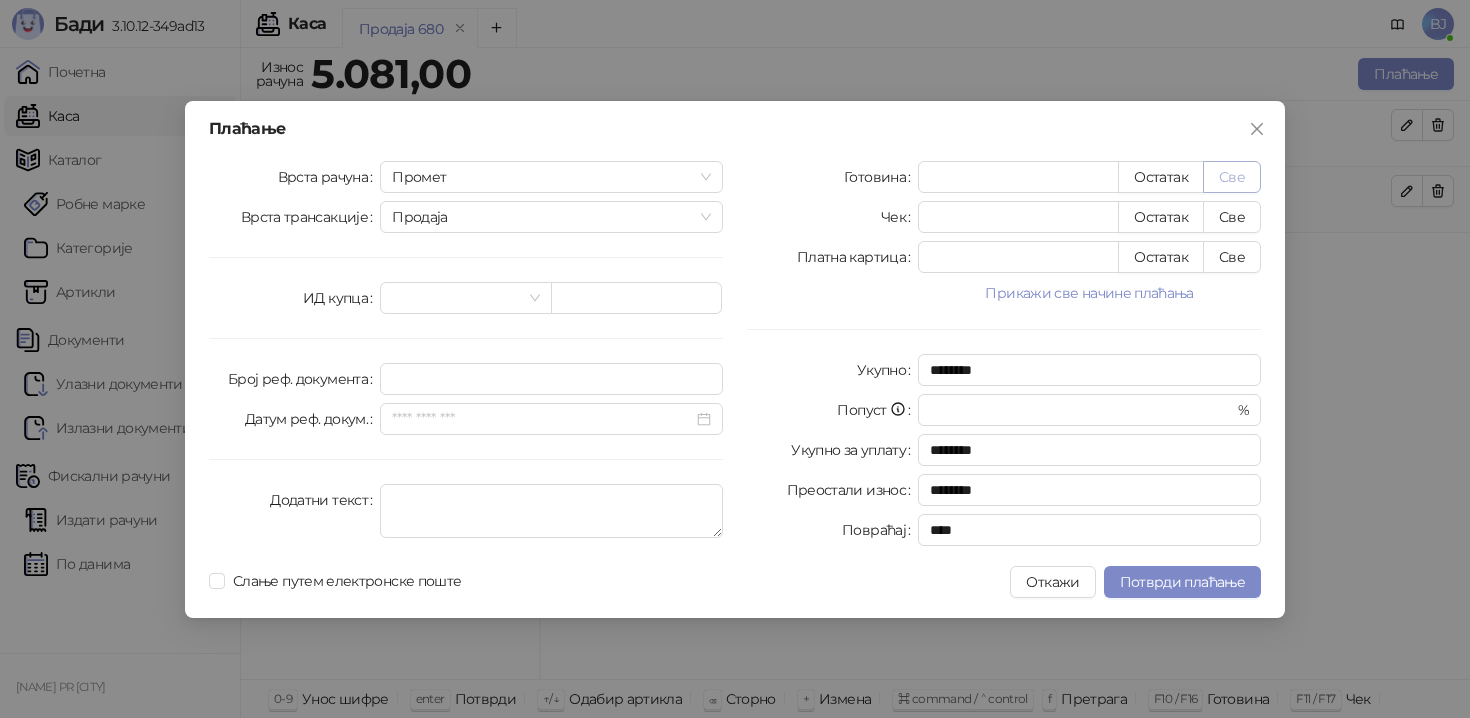 click on "Све" at bounding box center (1232, 177) 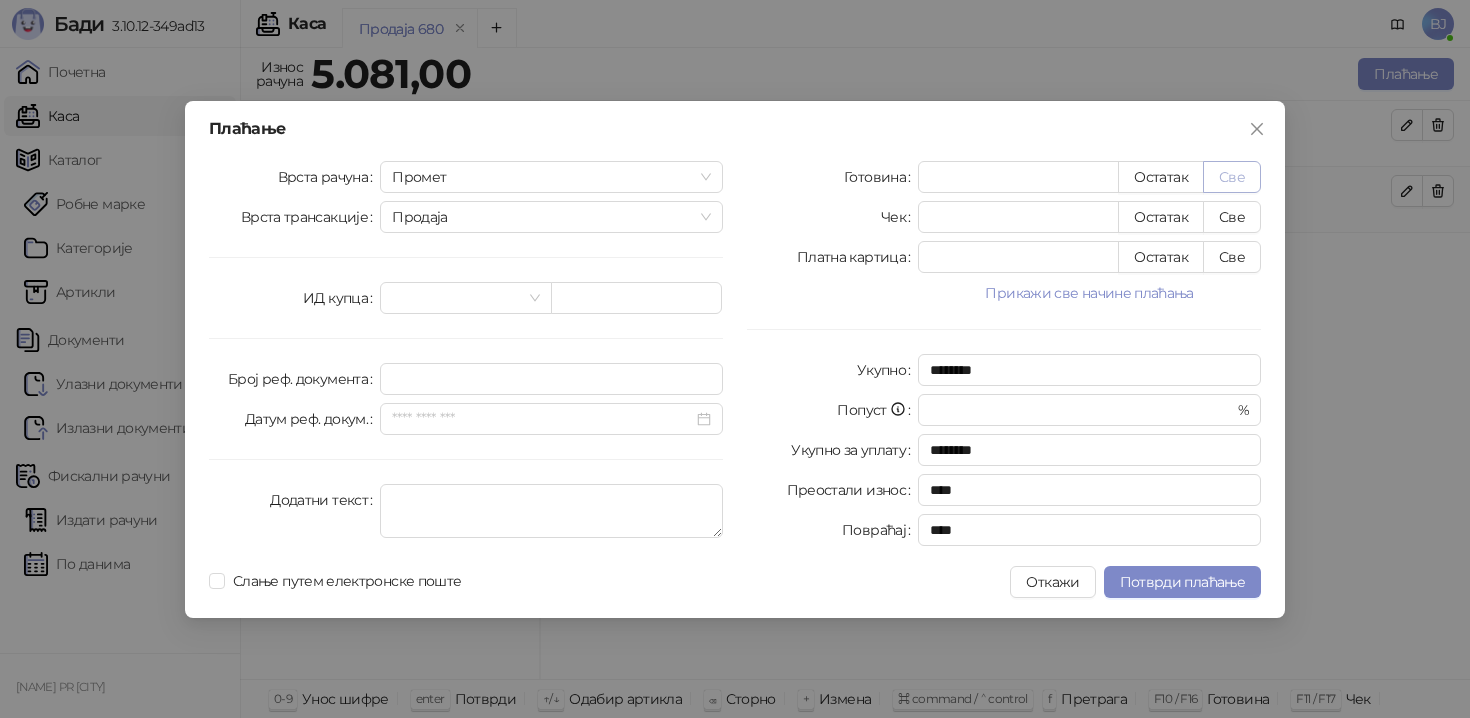 type 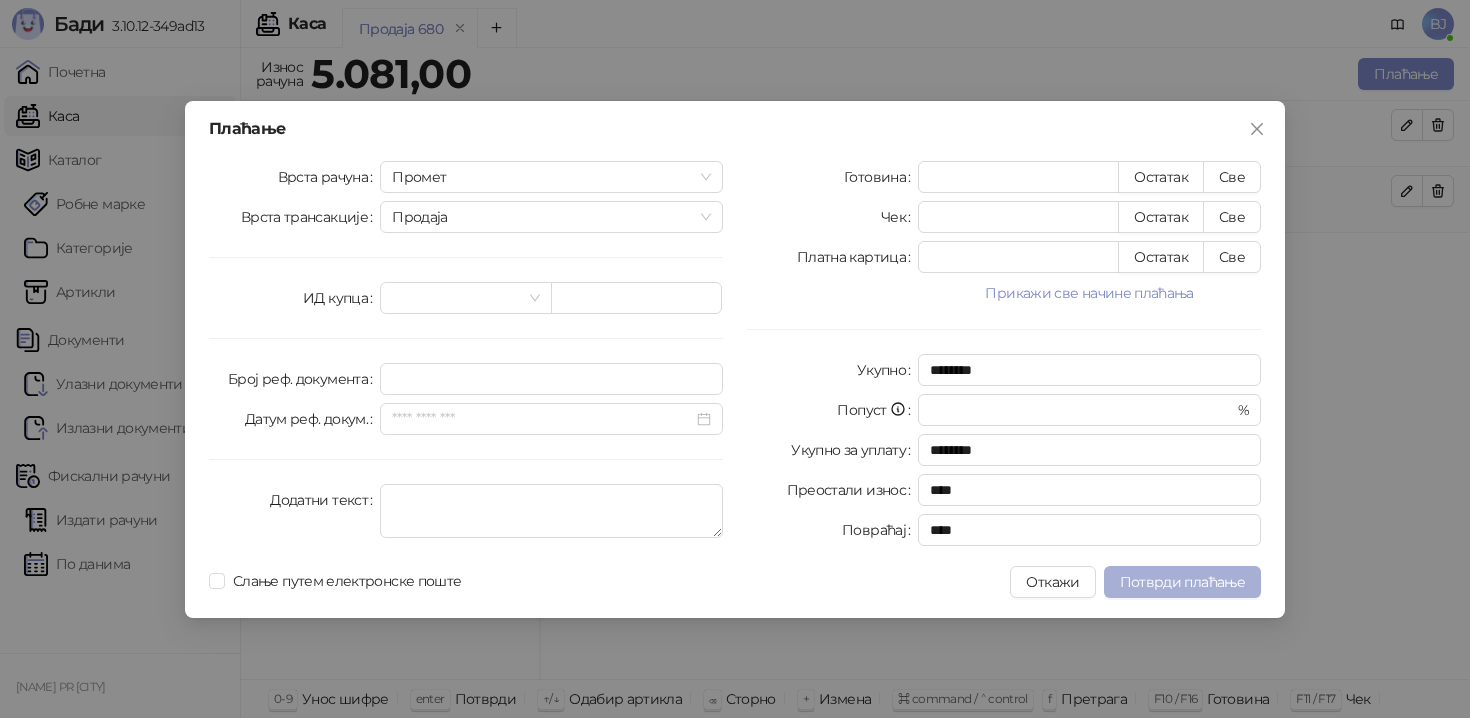 click on "Потврди плаћање" at bounding box center (1182, 582) 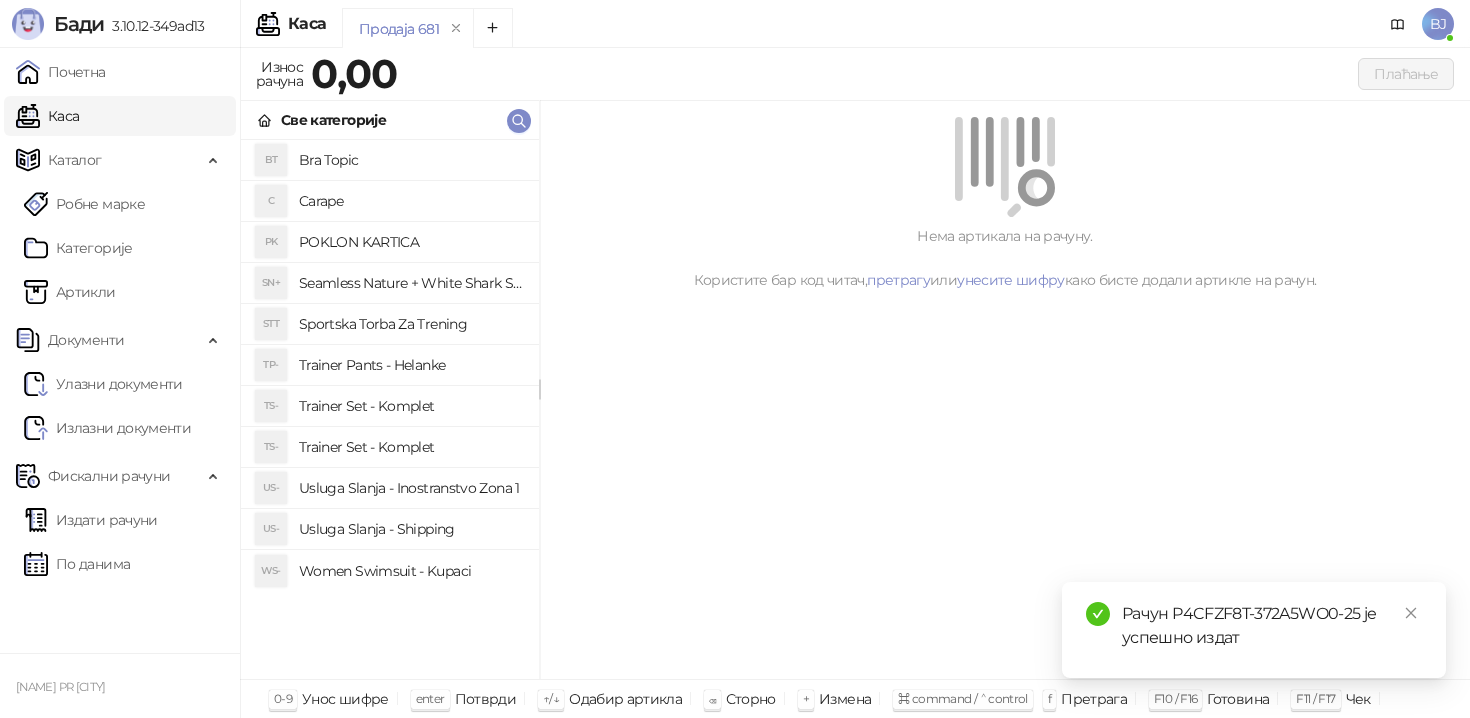 click on "Trainer Set - Komplet" at bounding box center (411, 406) 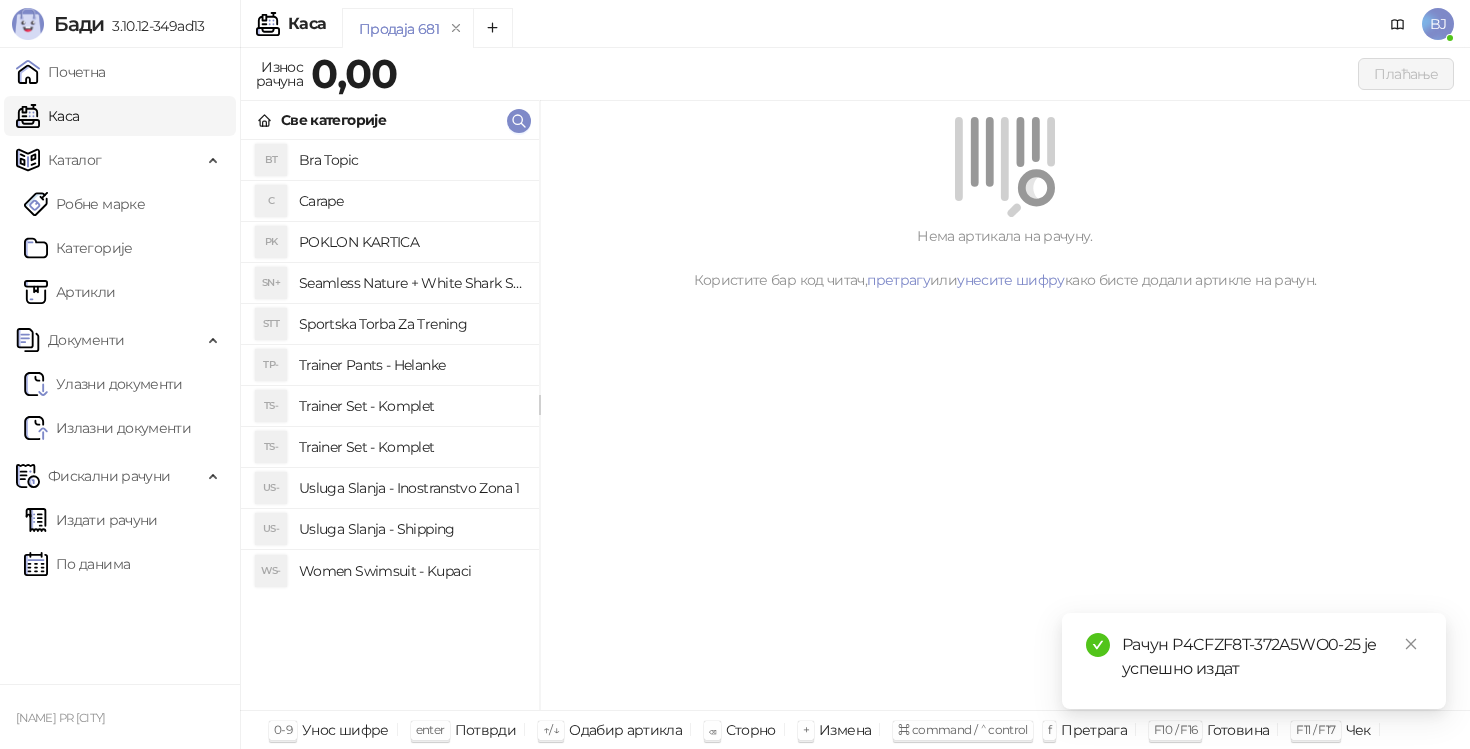 click on "Trainer Set - Komplet" at bounding box center [411, 447] 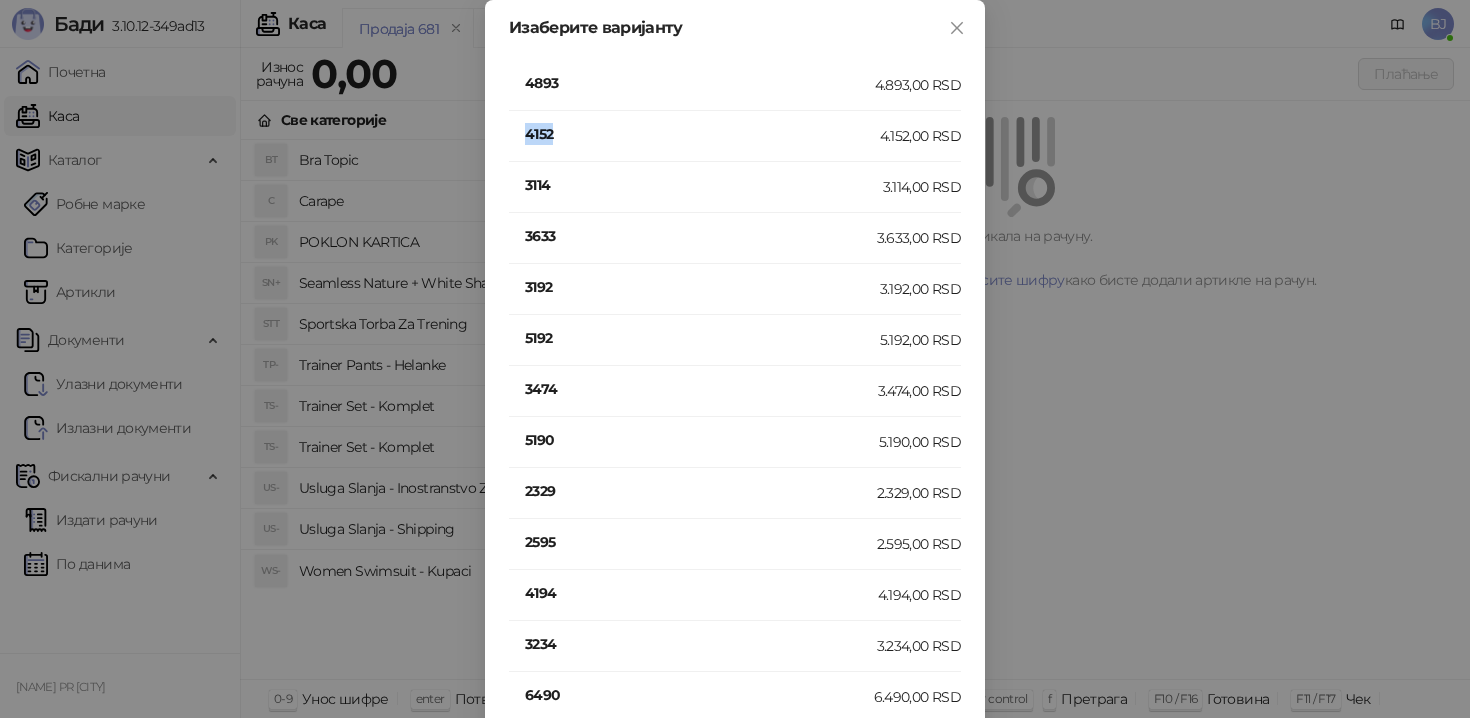 click on "4152" at bounding box center (702, 134) 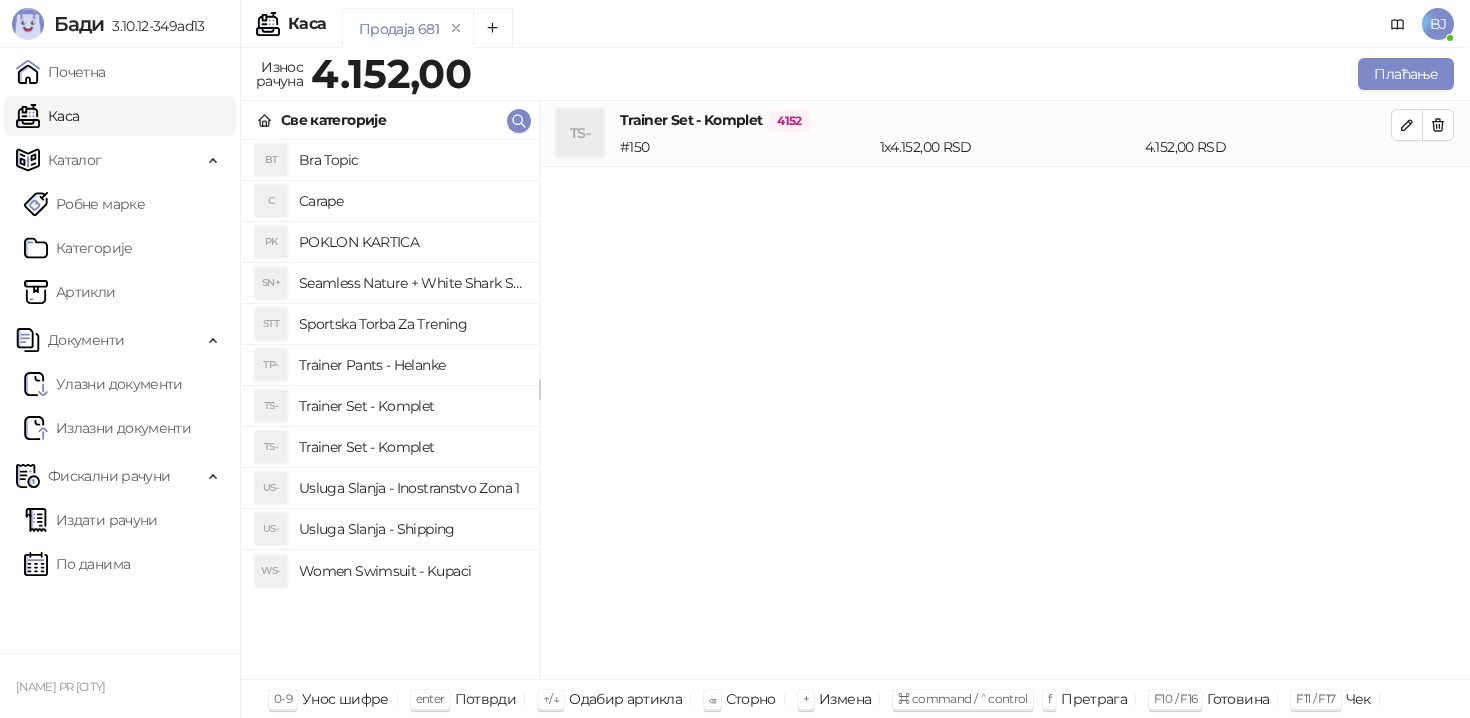 click on "Usluga Slanja - Shipping" at bounding box center [411, 529] 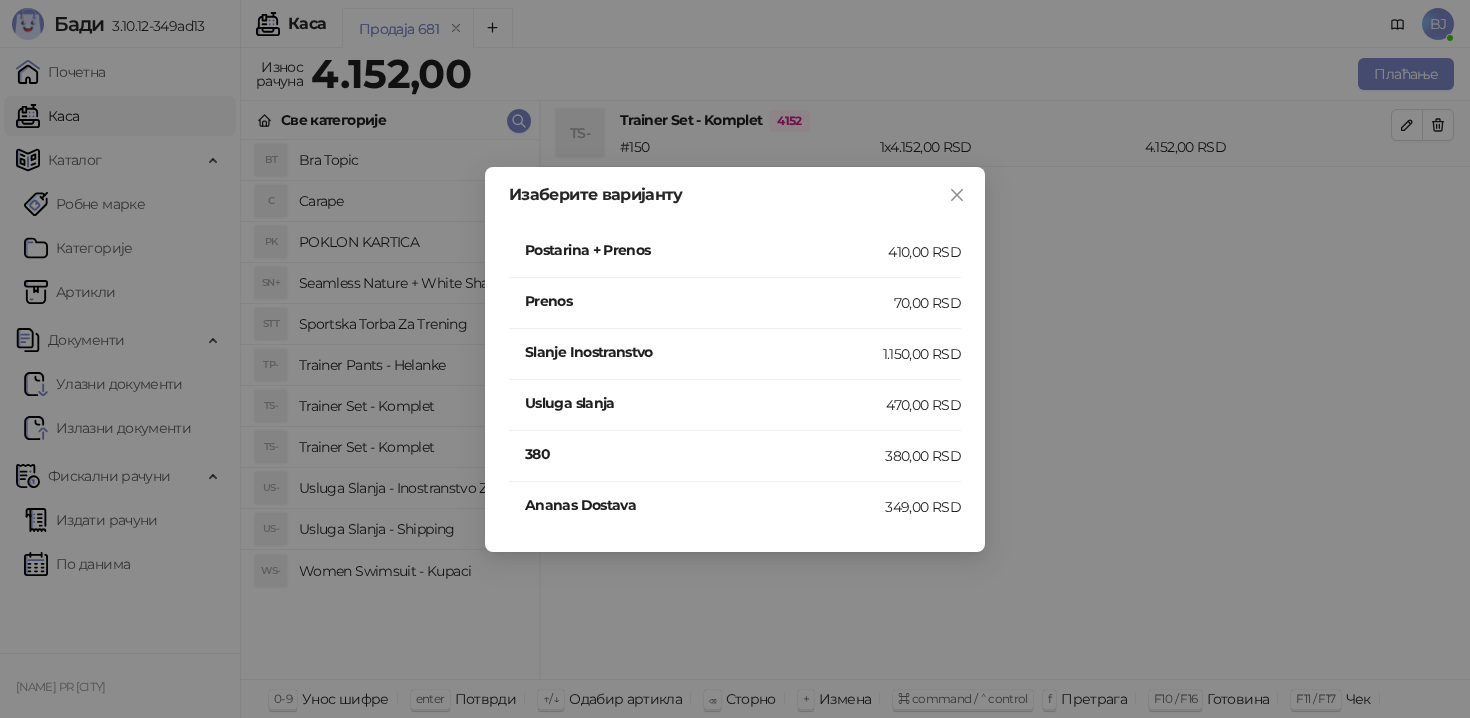 click on "410,00 RSD" at bounding box center [924, 252] 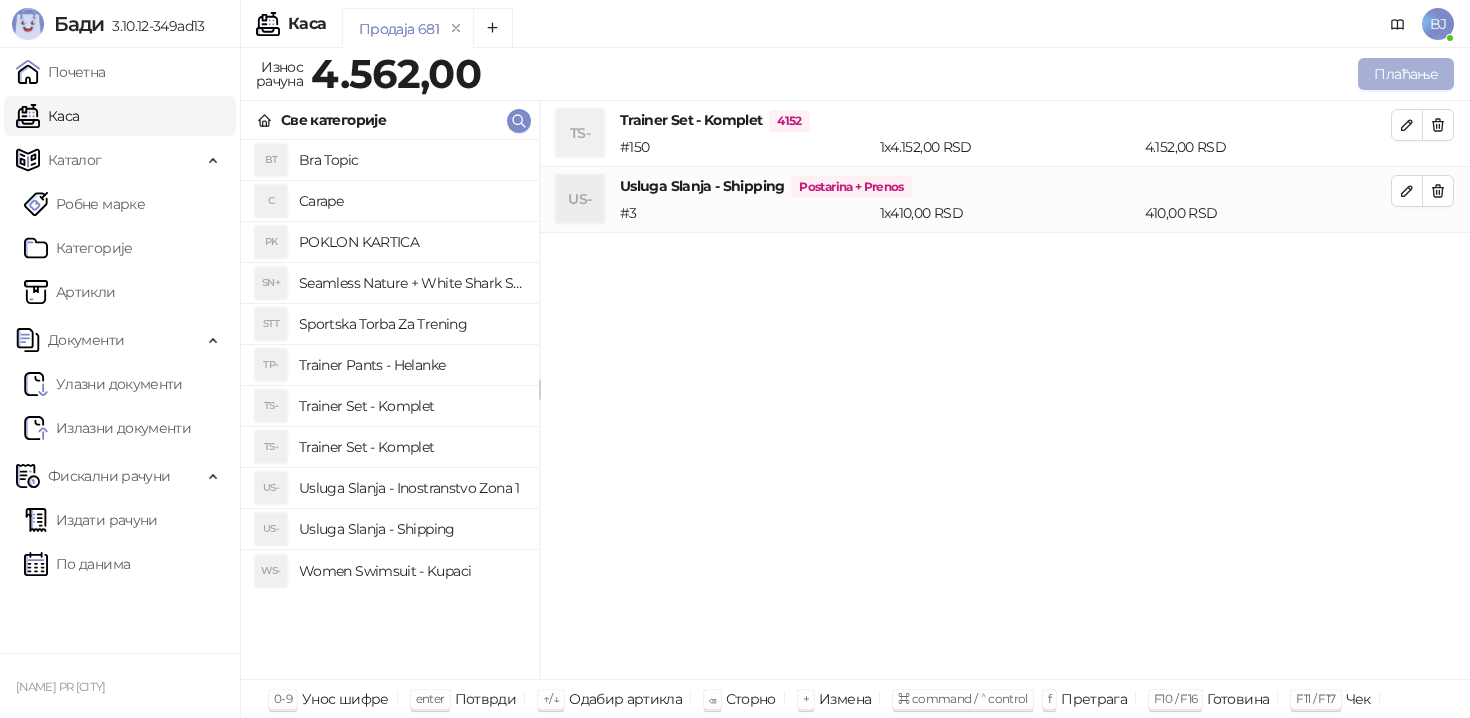 click on "Плаћање" at bounding box center [1406, 74] 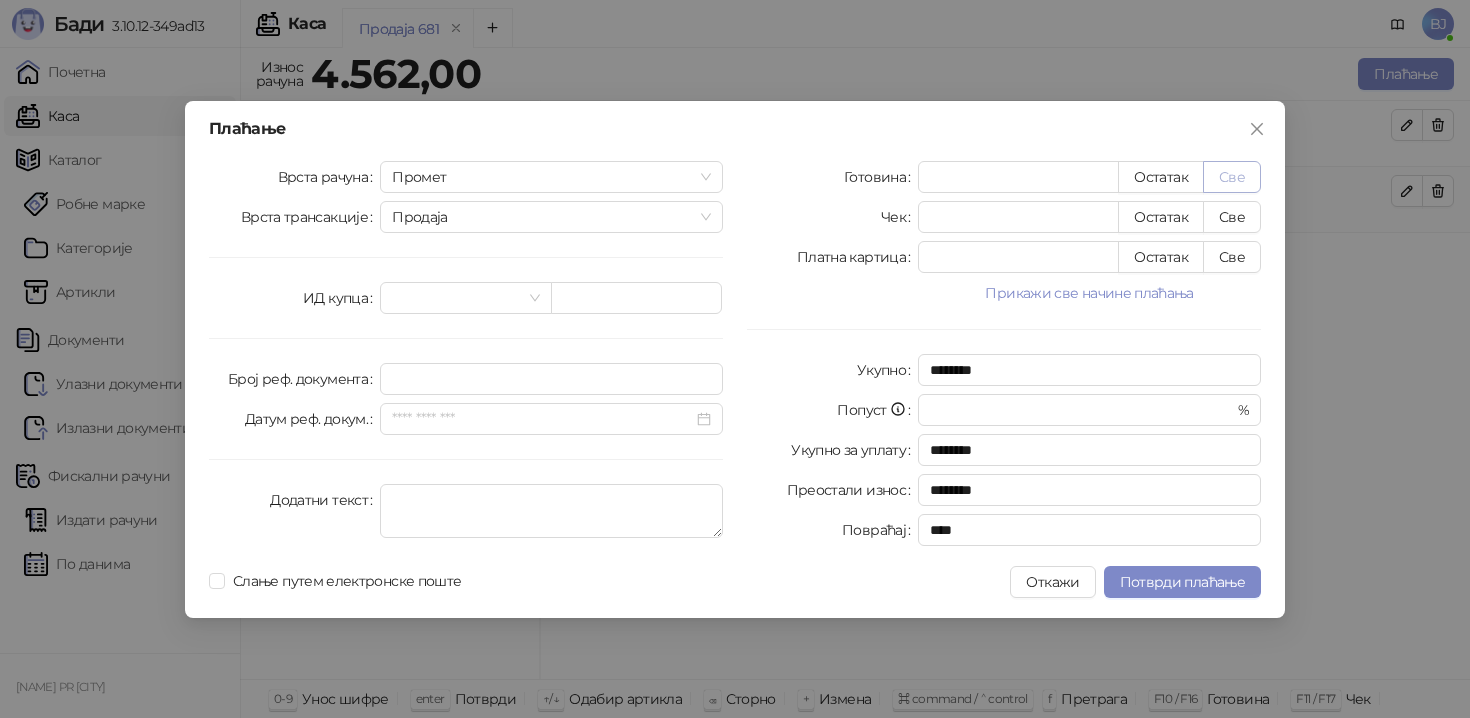 click on "Све" at bounding box center (1232, 177) 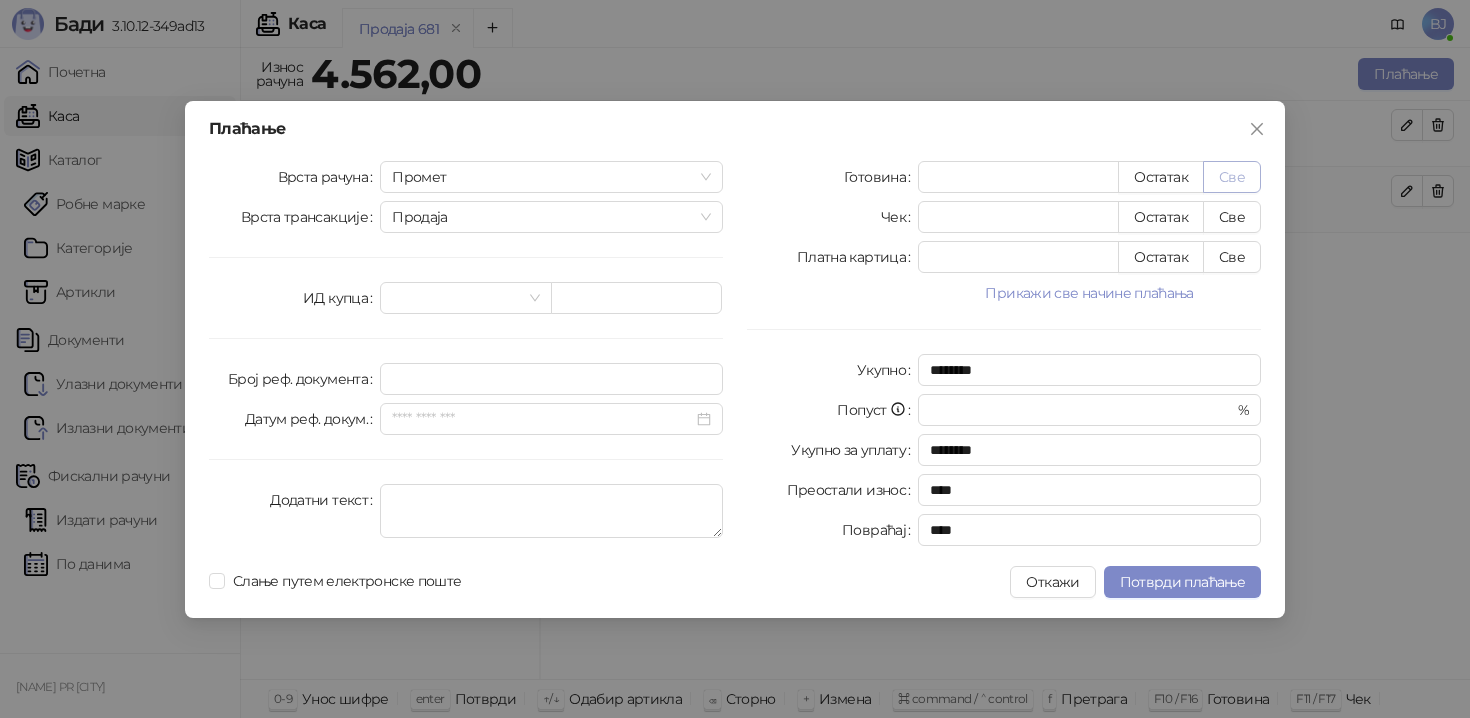 type 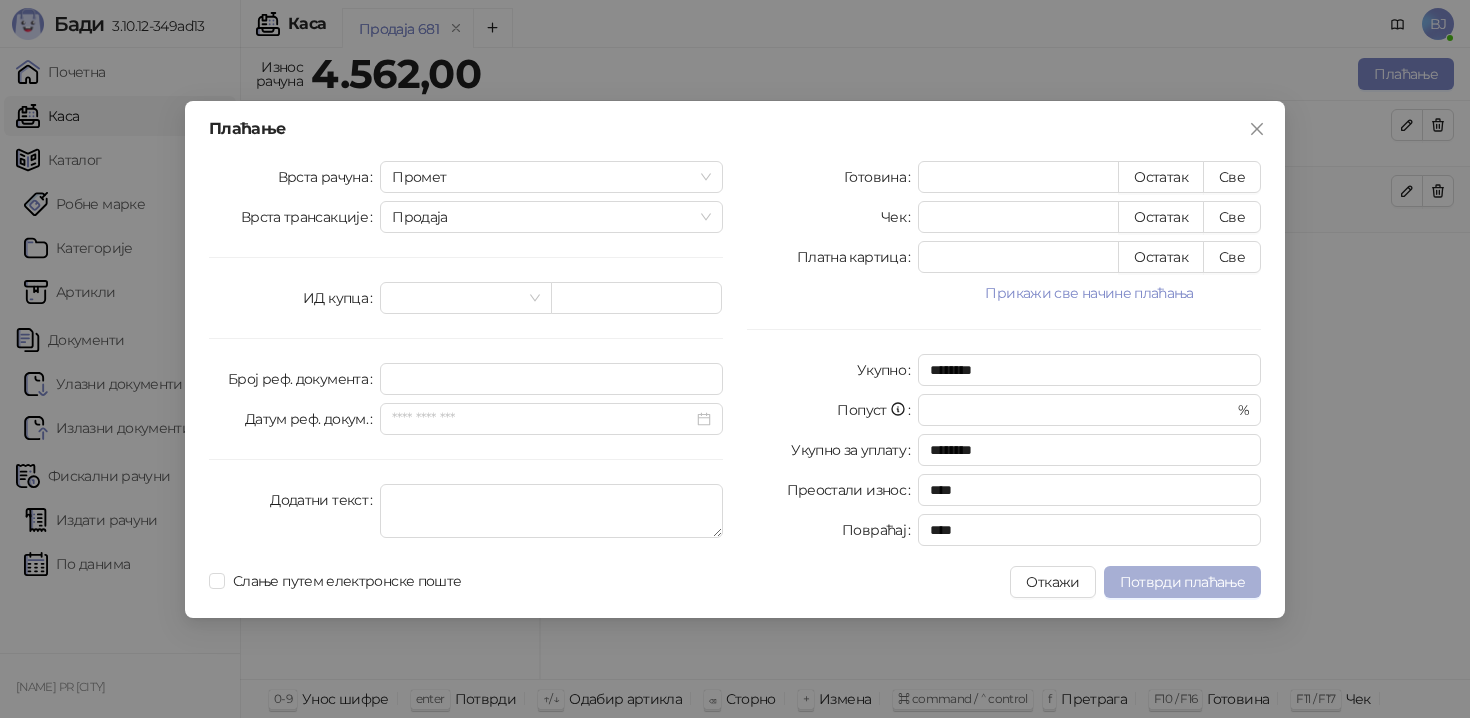 click on "Потврди плаћање" at bounding box center (1182, 582) 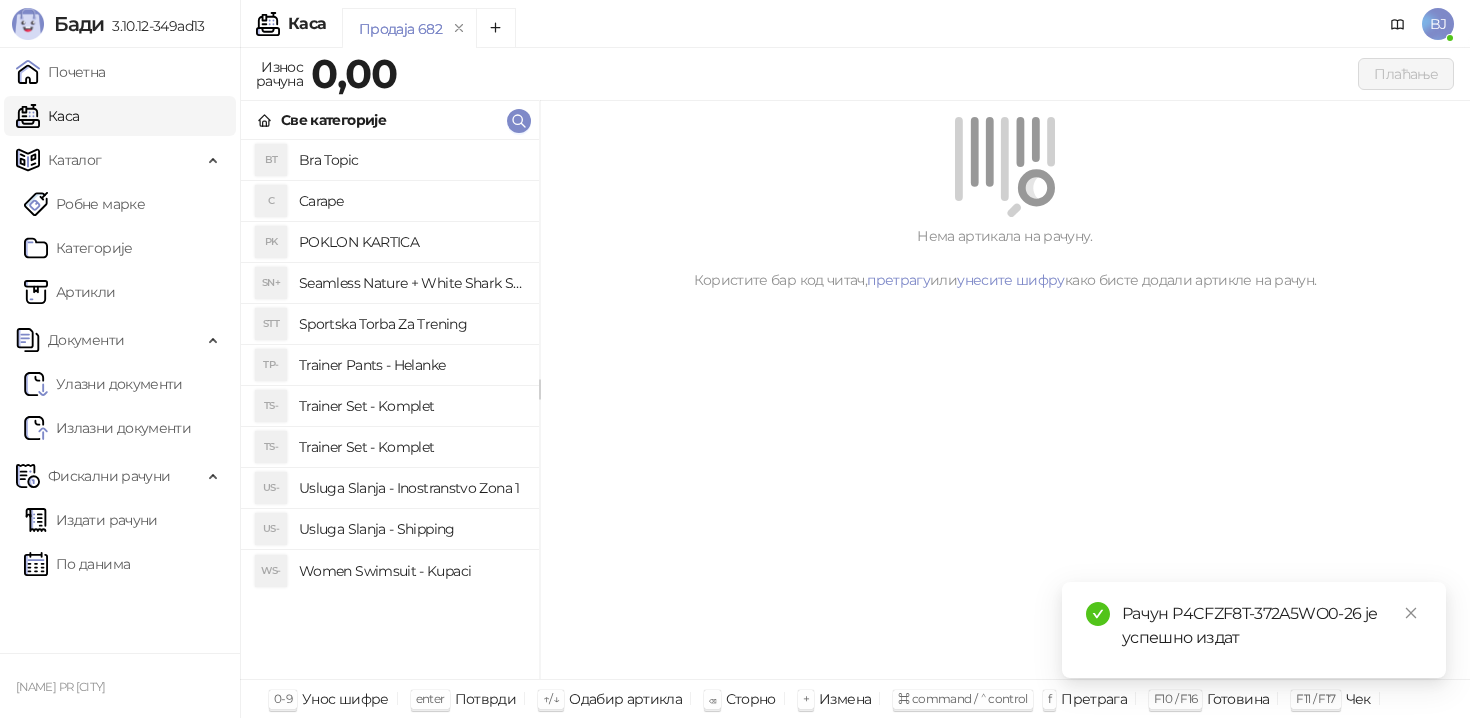 click on "Trainer Set - Komplet" at bounding box center [411, 447] 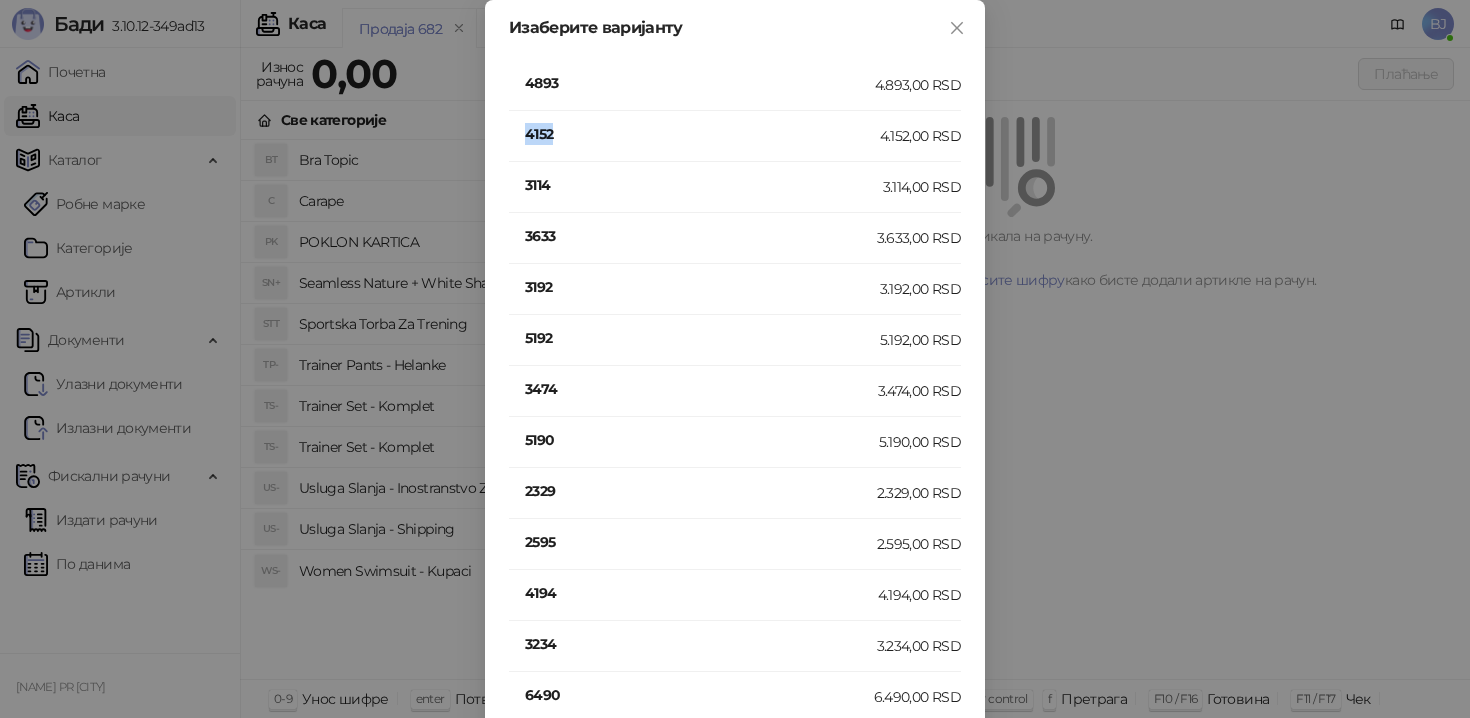 click on "4152" at bounding box center [702, 134] 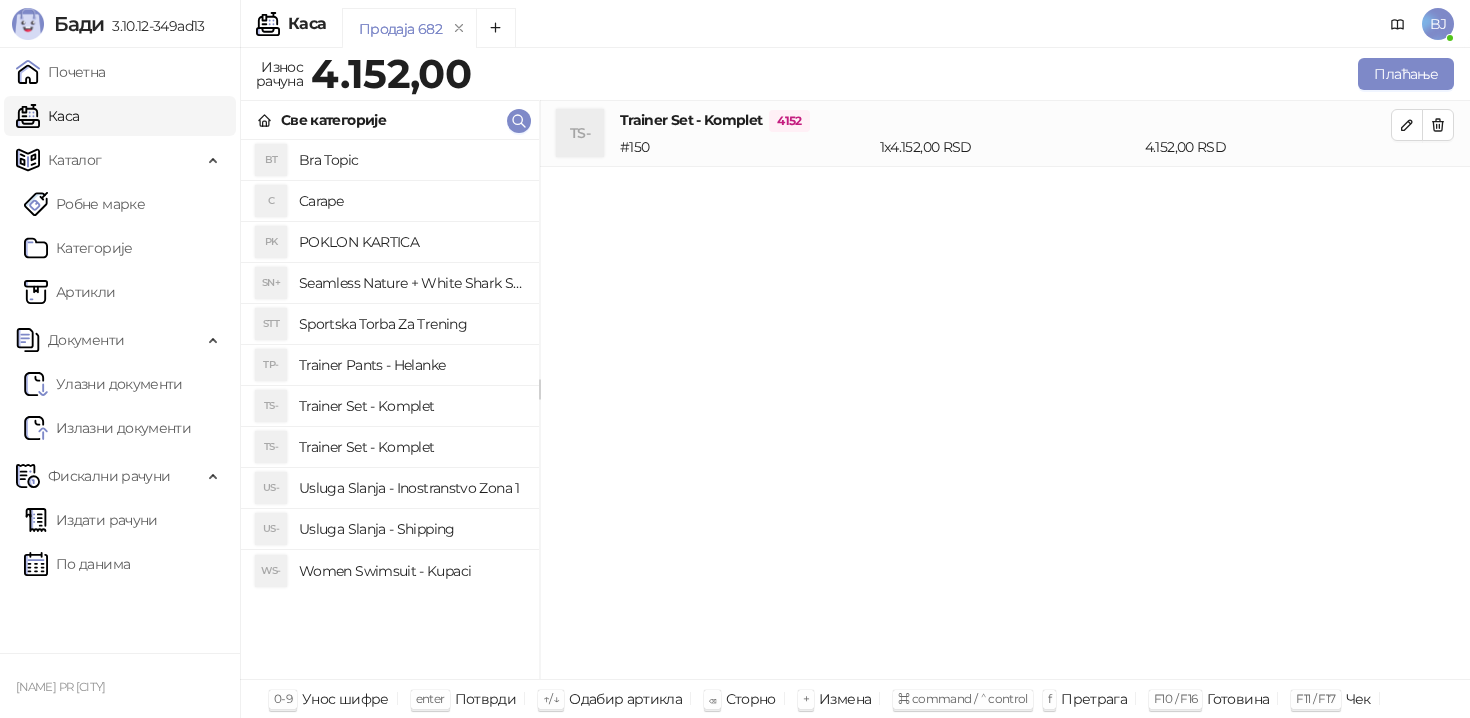 click on "TS- Trainer Set - Komplet    4152 # 150 1  x  4.152,00 RSD 4.152,00 RSD" at bounding box center (1005, 390) 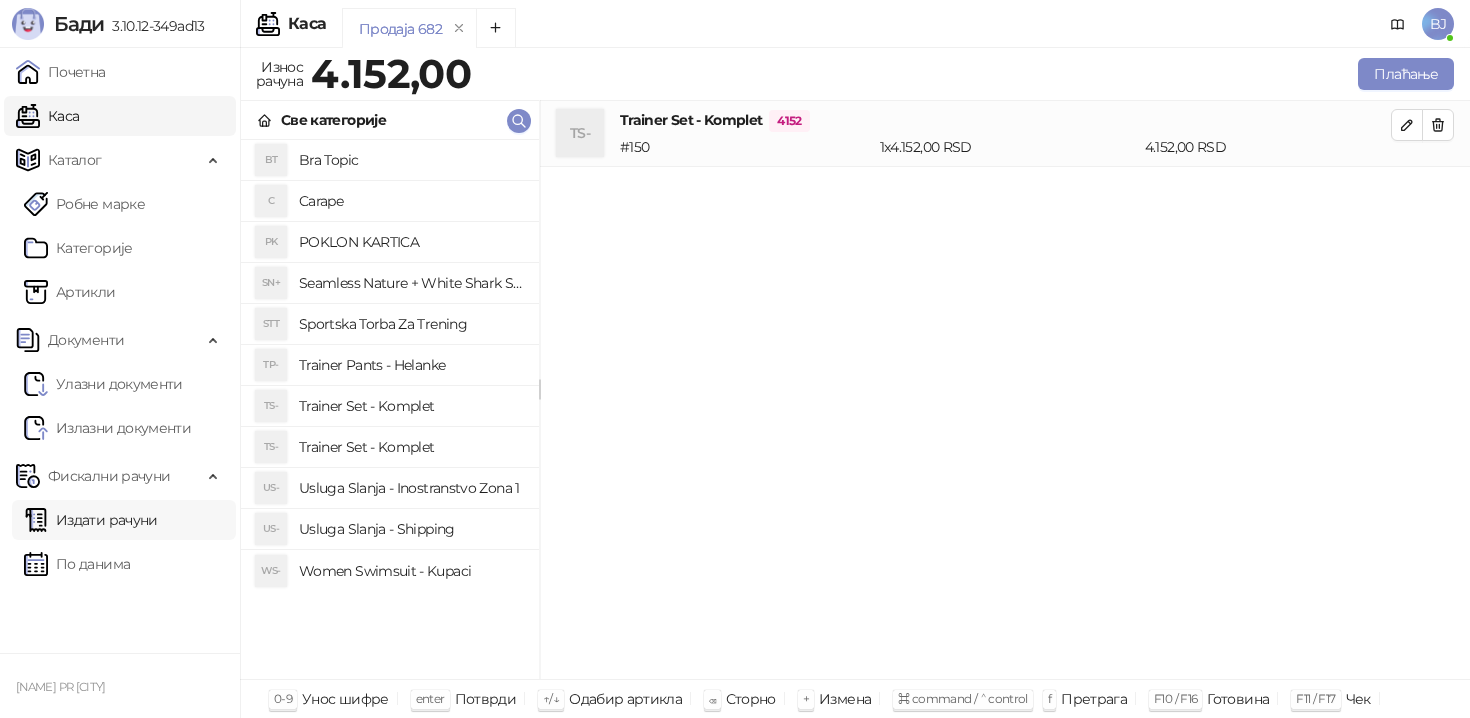 click on "Издати рачуни" at bounding box center [91, 520] 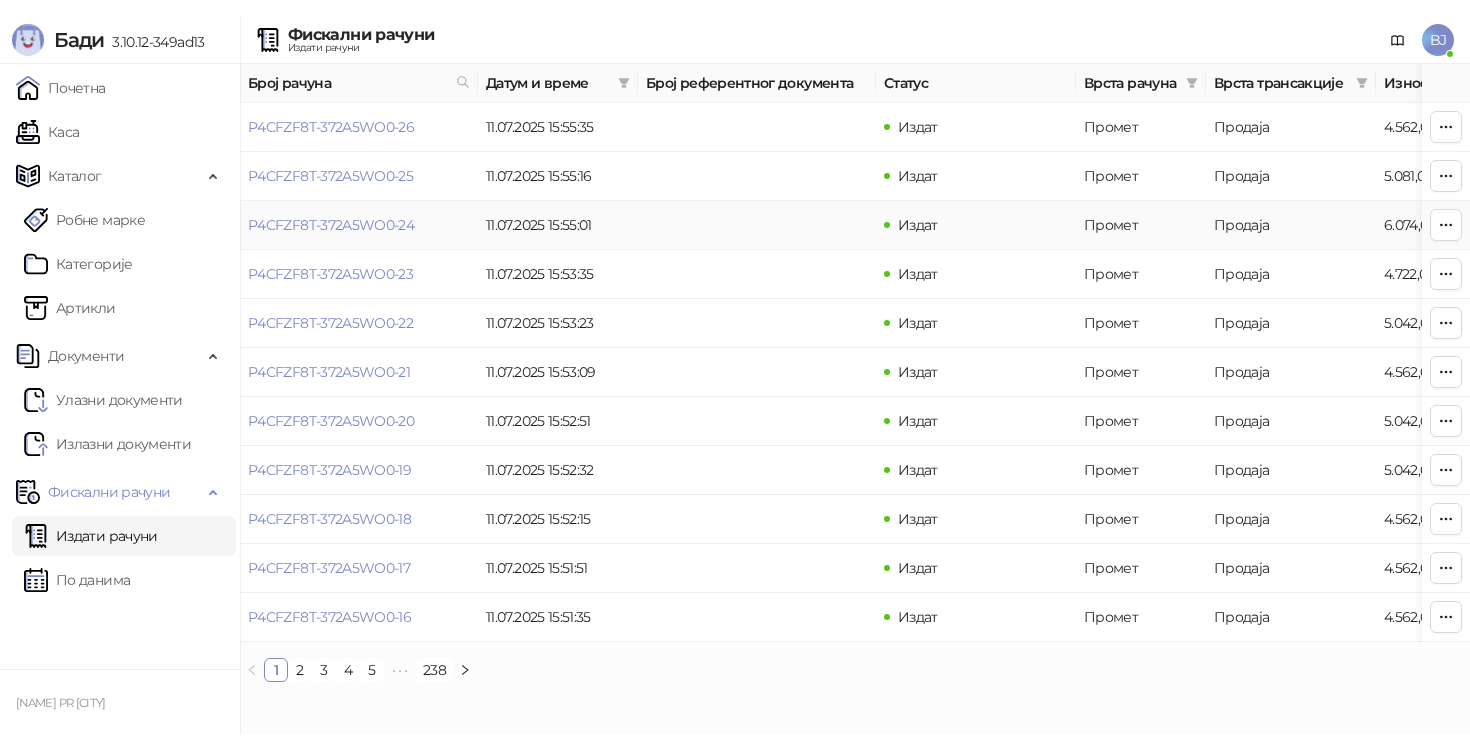scroll, scrollTop: 0, scrollLeft: 0, axis: both 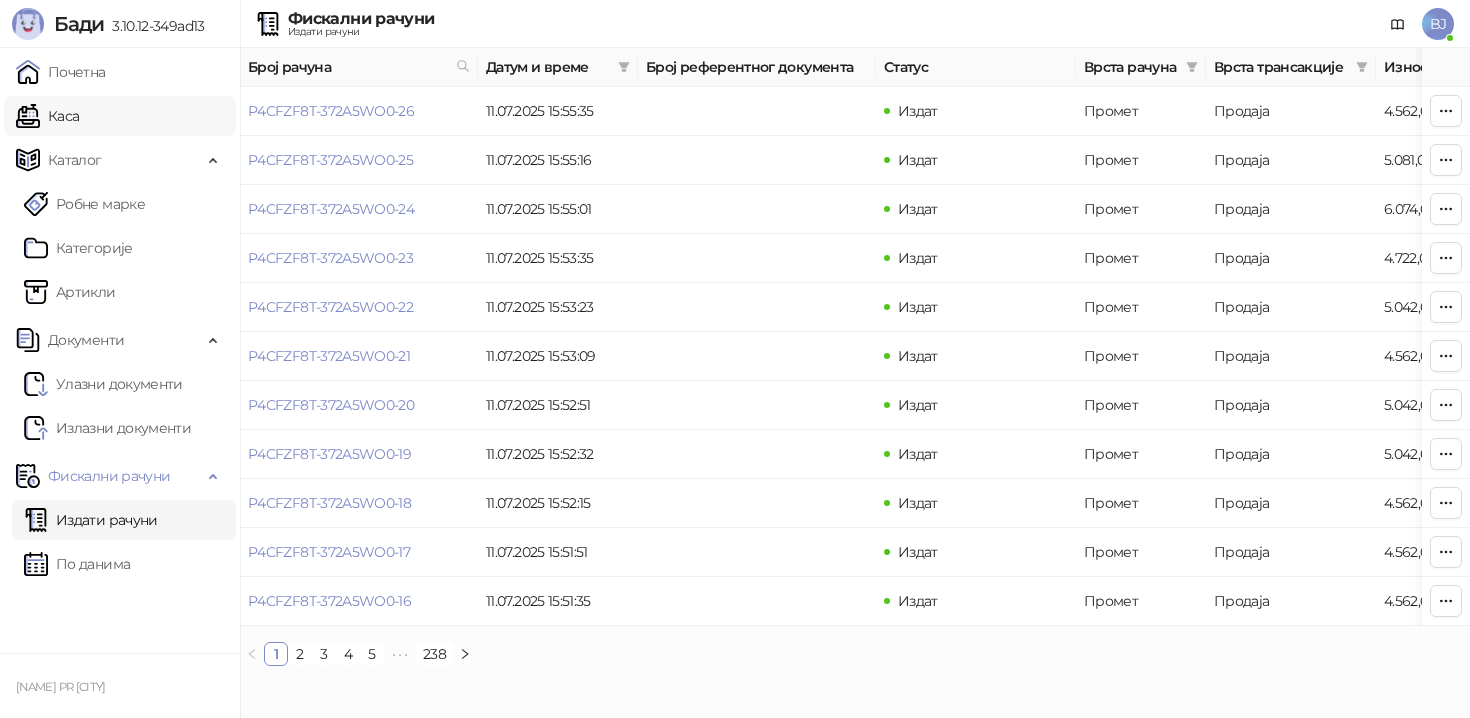click on "Каса" at bounding box center [47, 116] 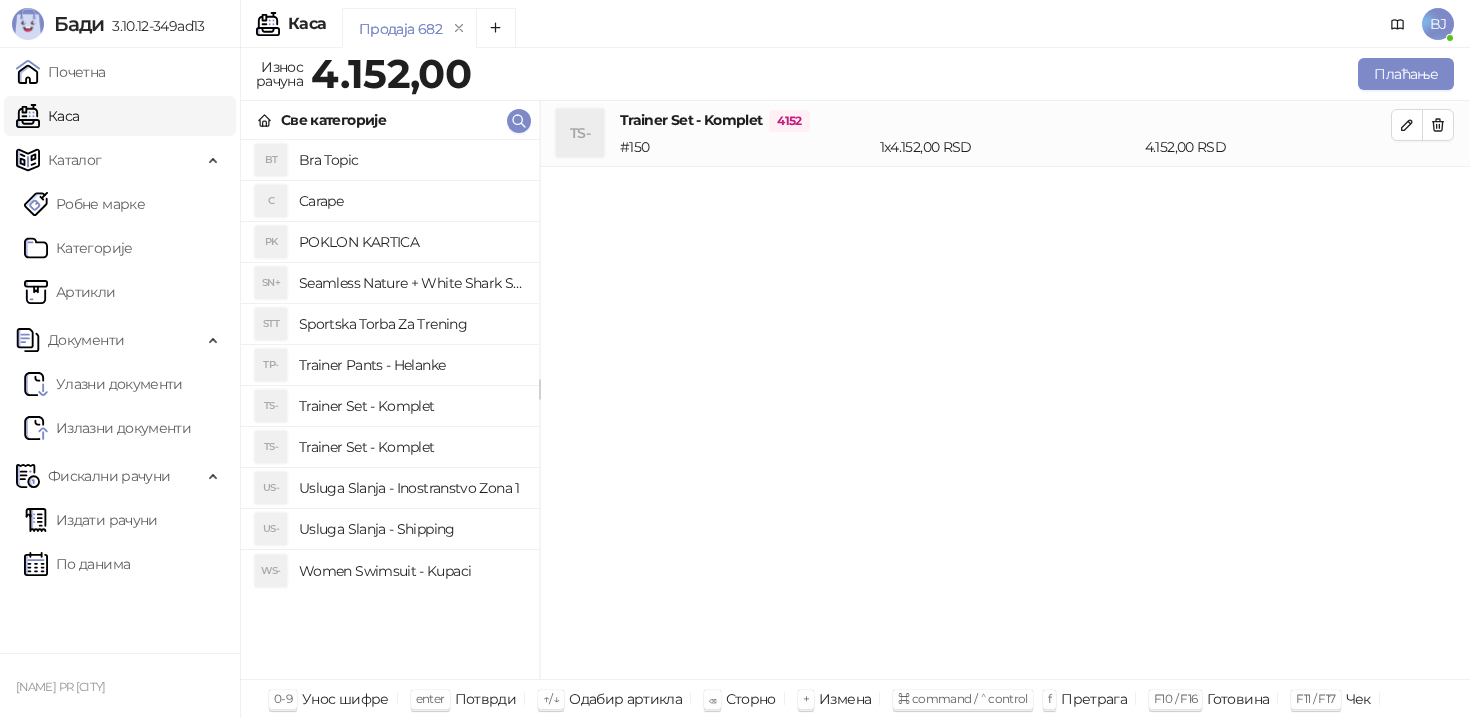 click on "Trainer Set - Komplet" at bounding box center [411, 447] 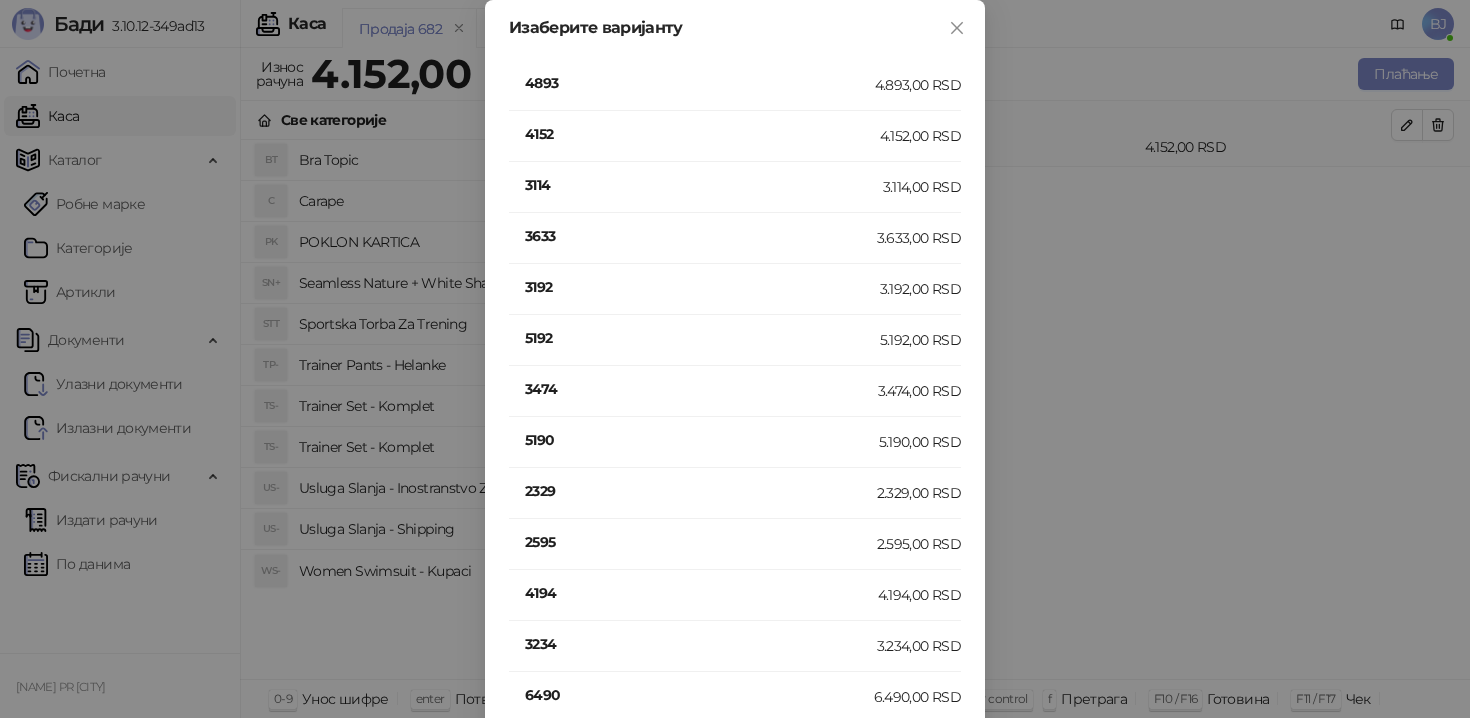click on "4152" at bounding box center (702, 134) 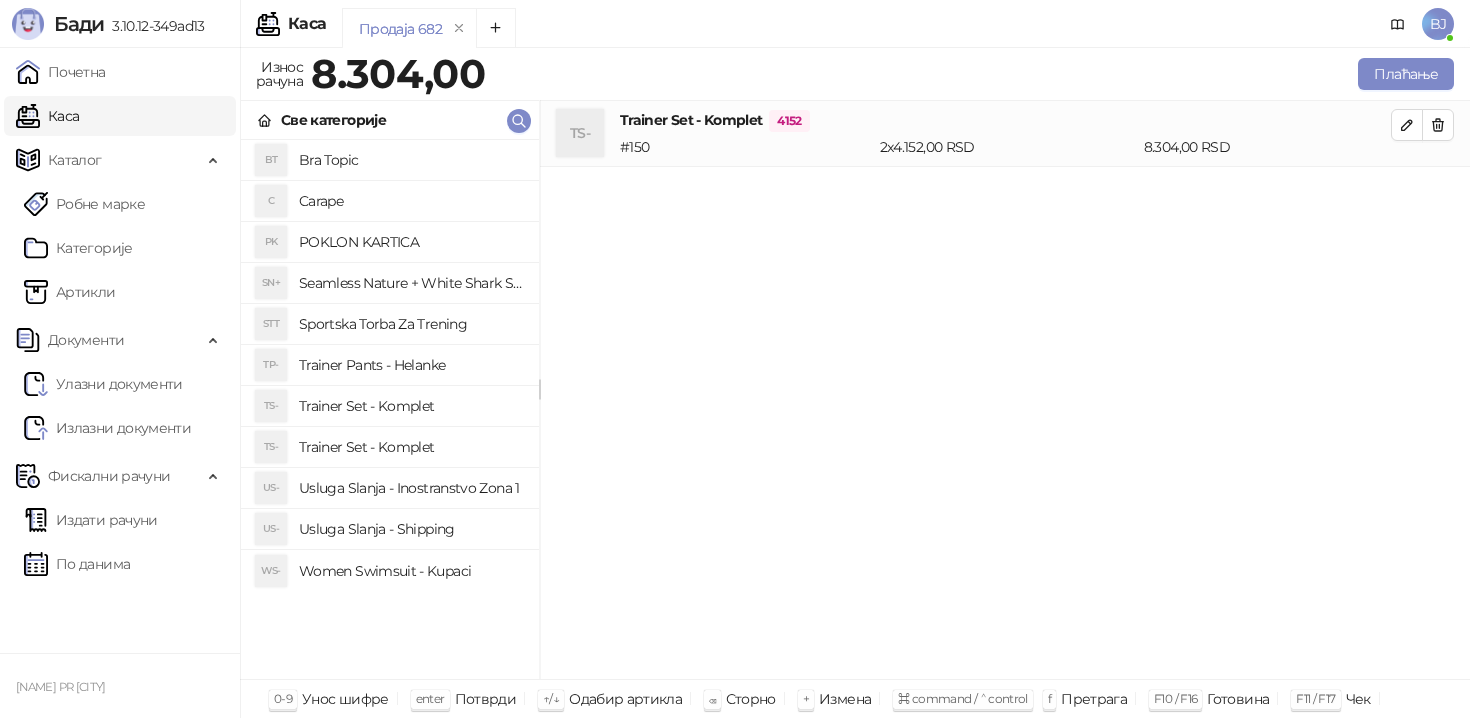 click on "Usluga Slanja - Shipping" at bounding box center [411, 529] 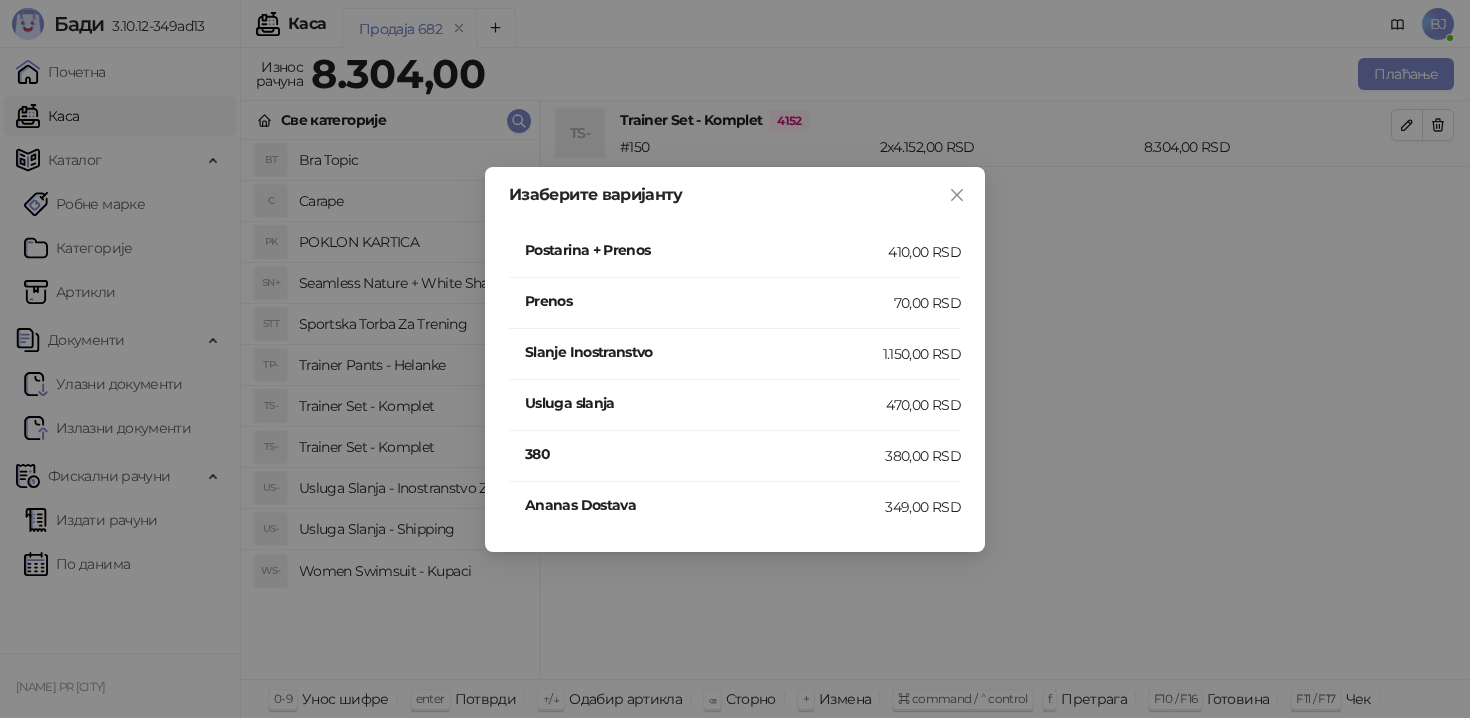 click on "Postarina + Prenos" at bounding box center [706, 250] 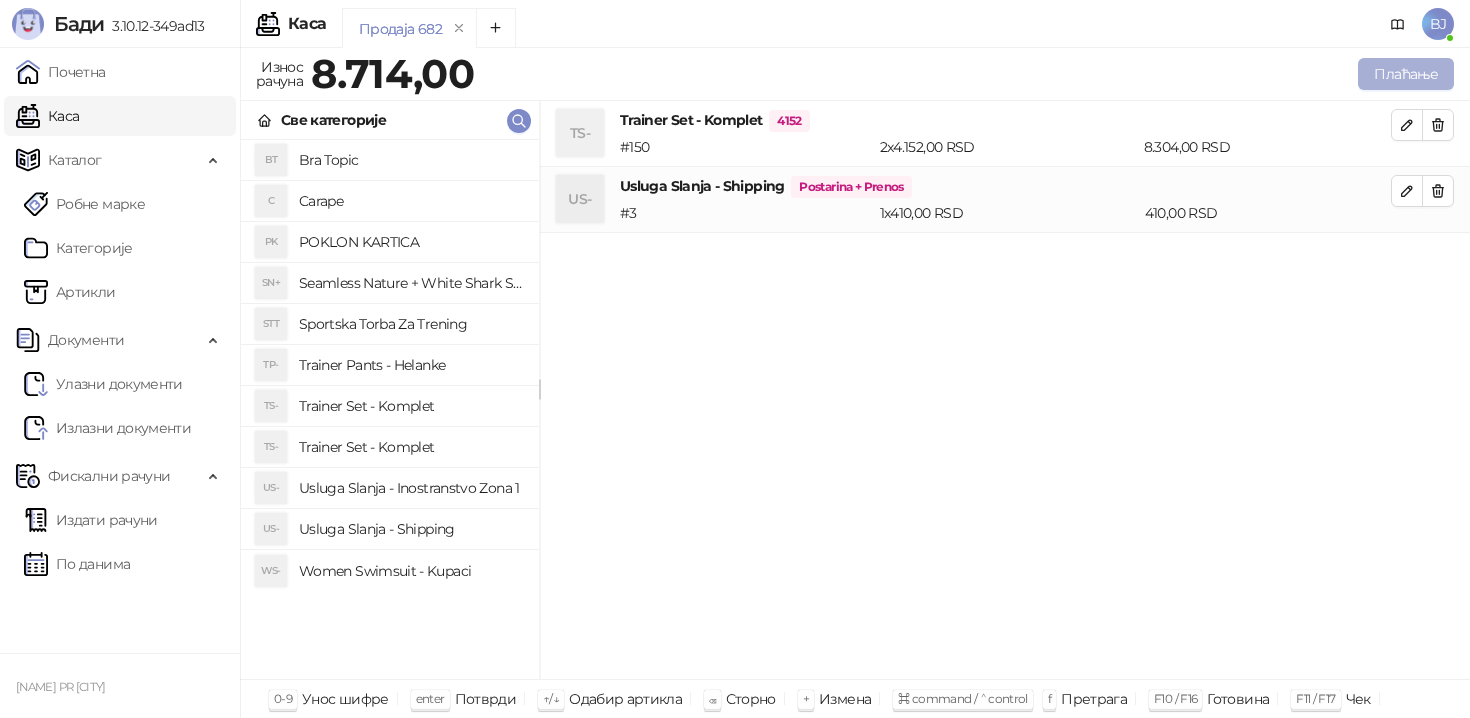 click on "Плаћање" at bounding box center [1406, 74] 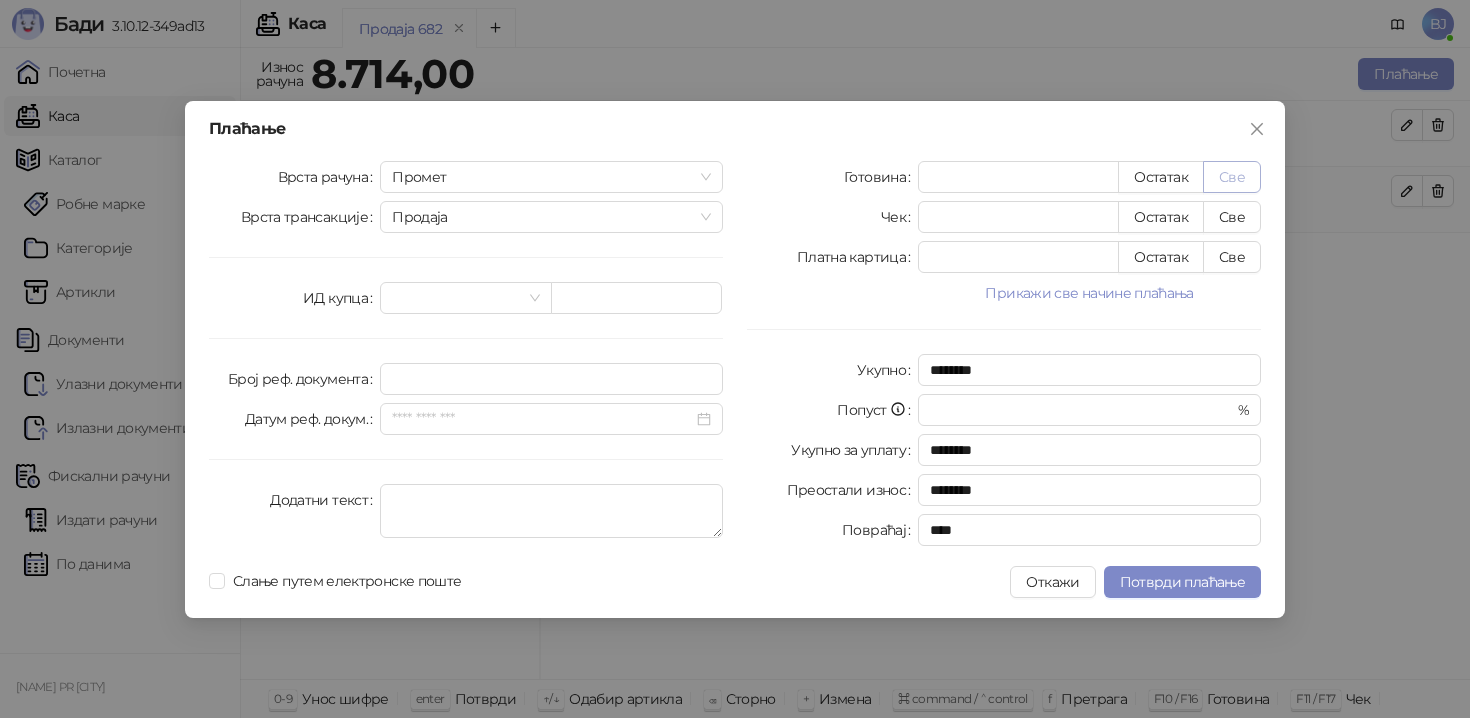 click on "Све" at bounding box center (1232, 177) 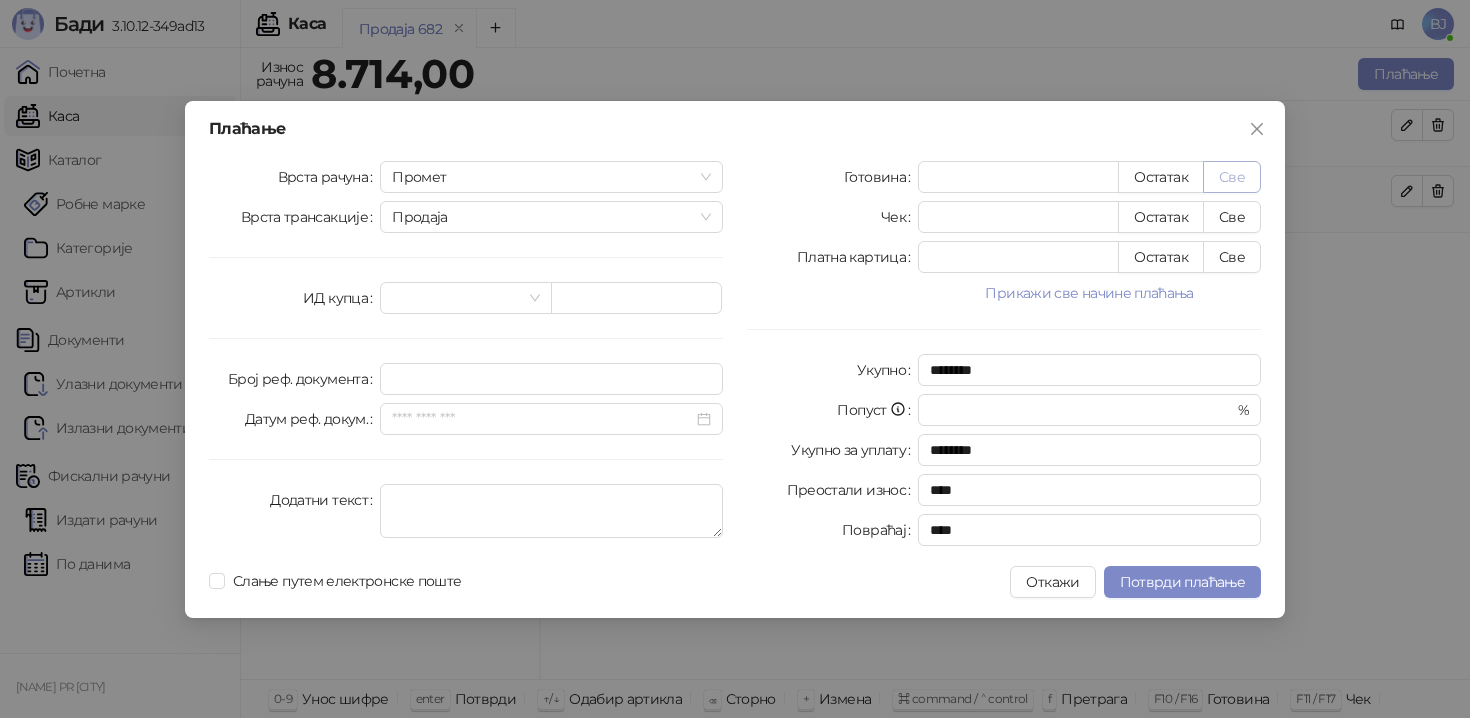 type 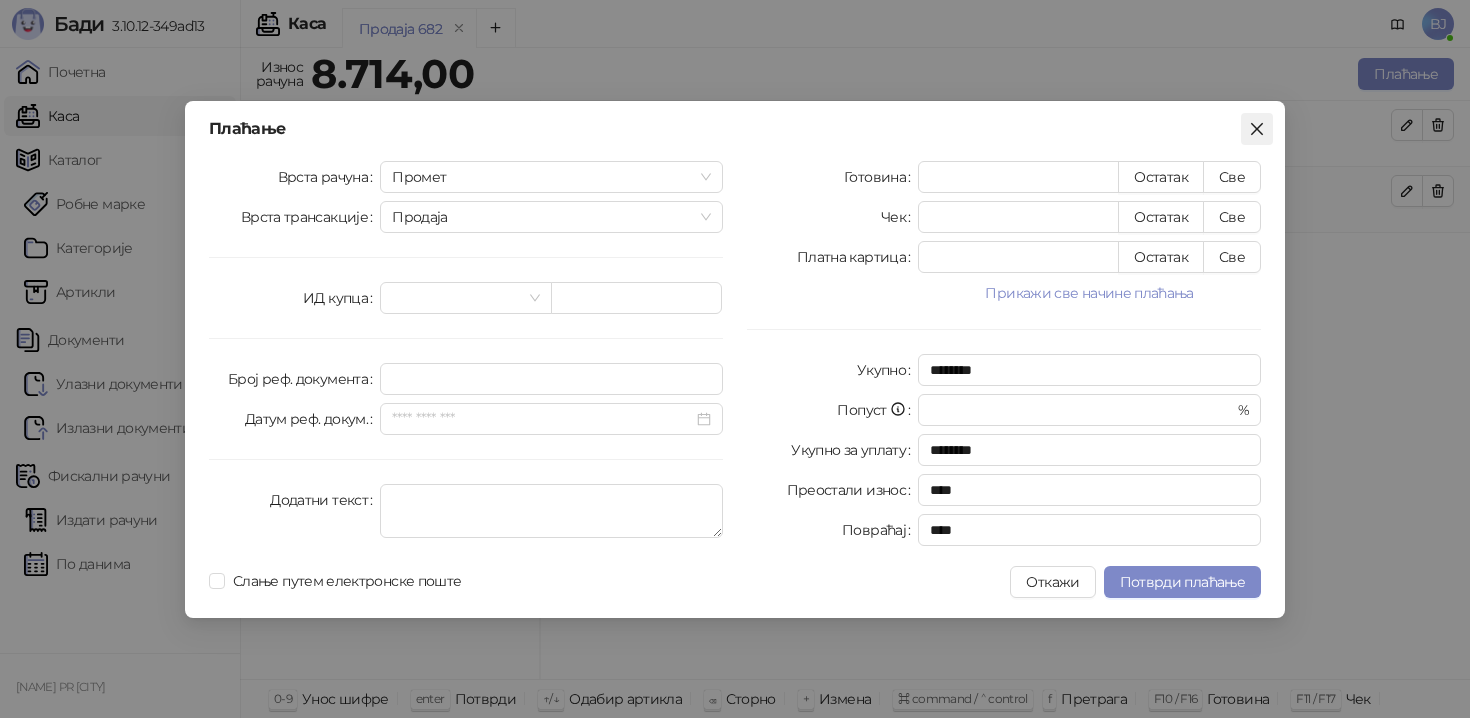 click 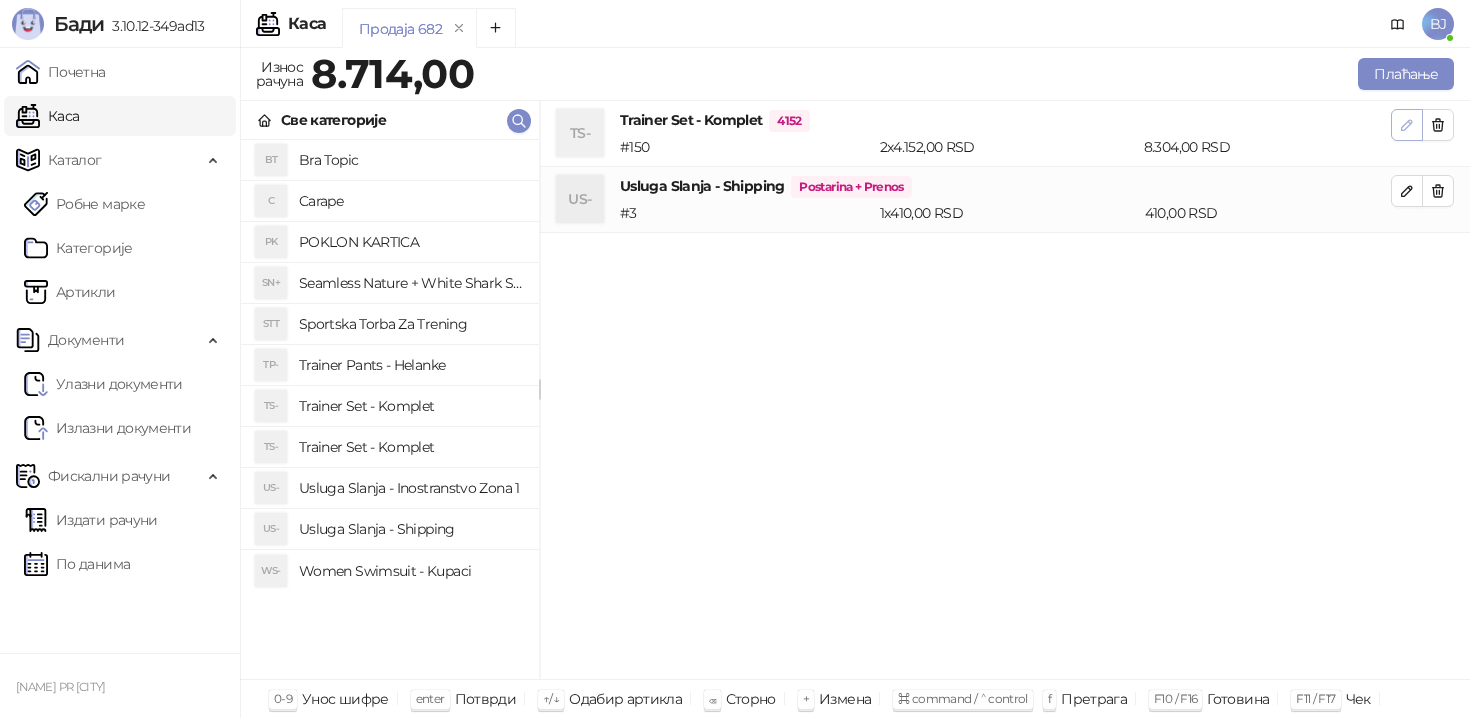 click 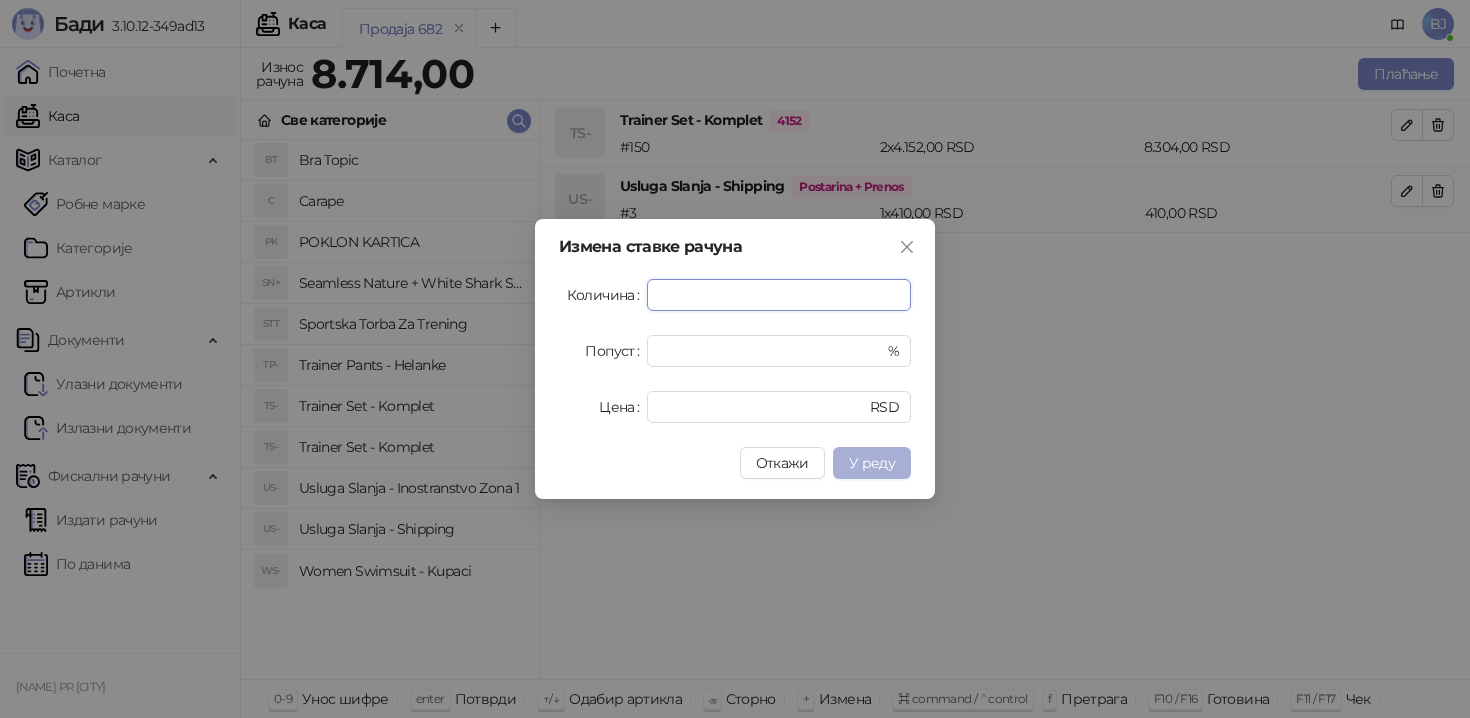 type on "*" 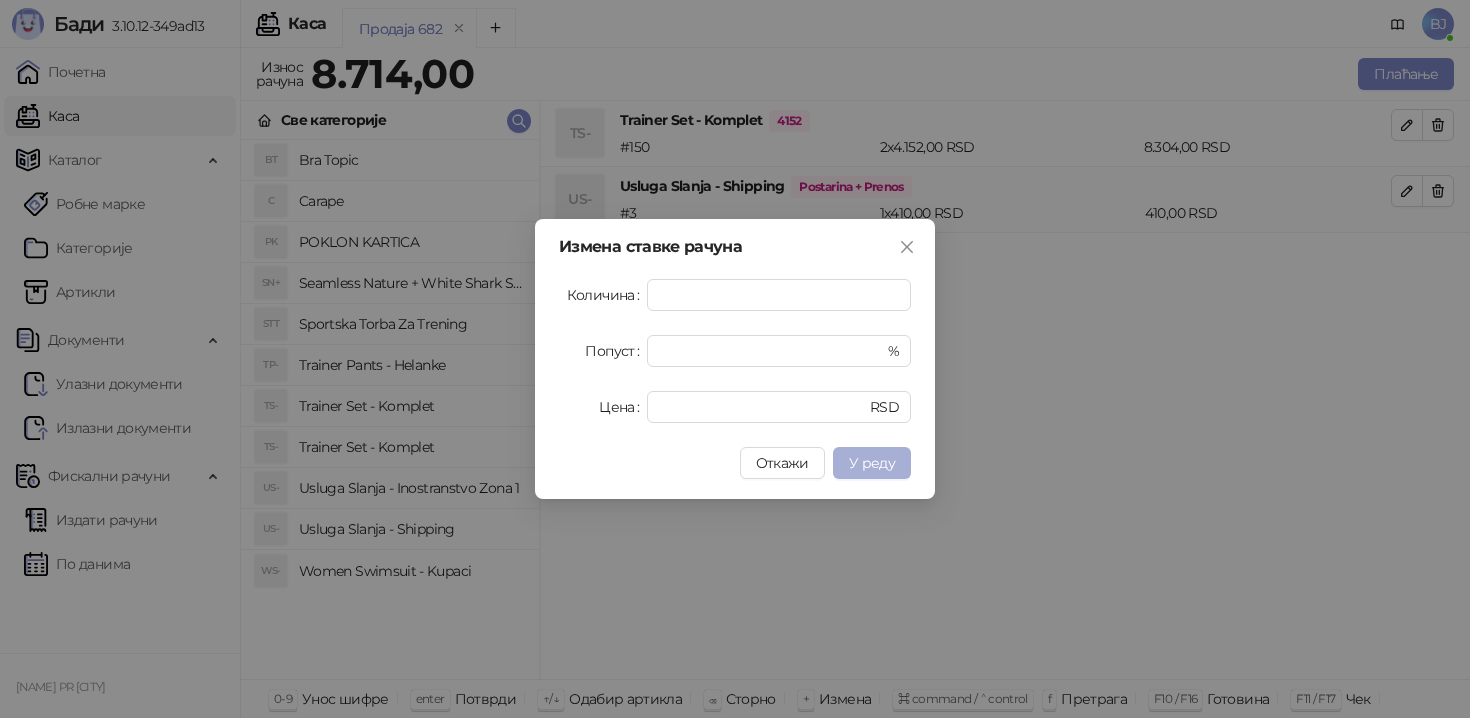 click on "У реду" at bounding box center (872, 463) 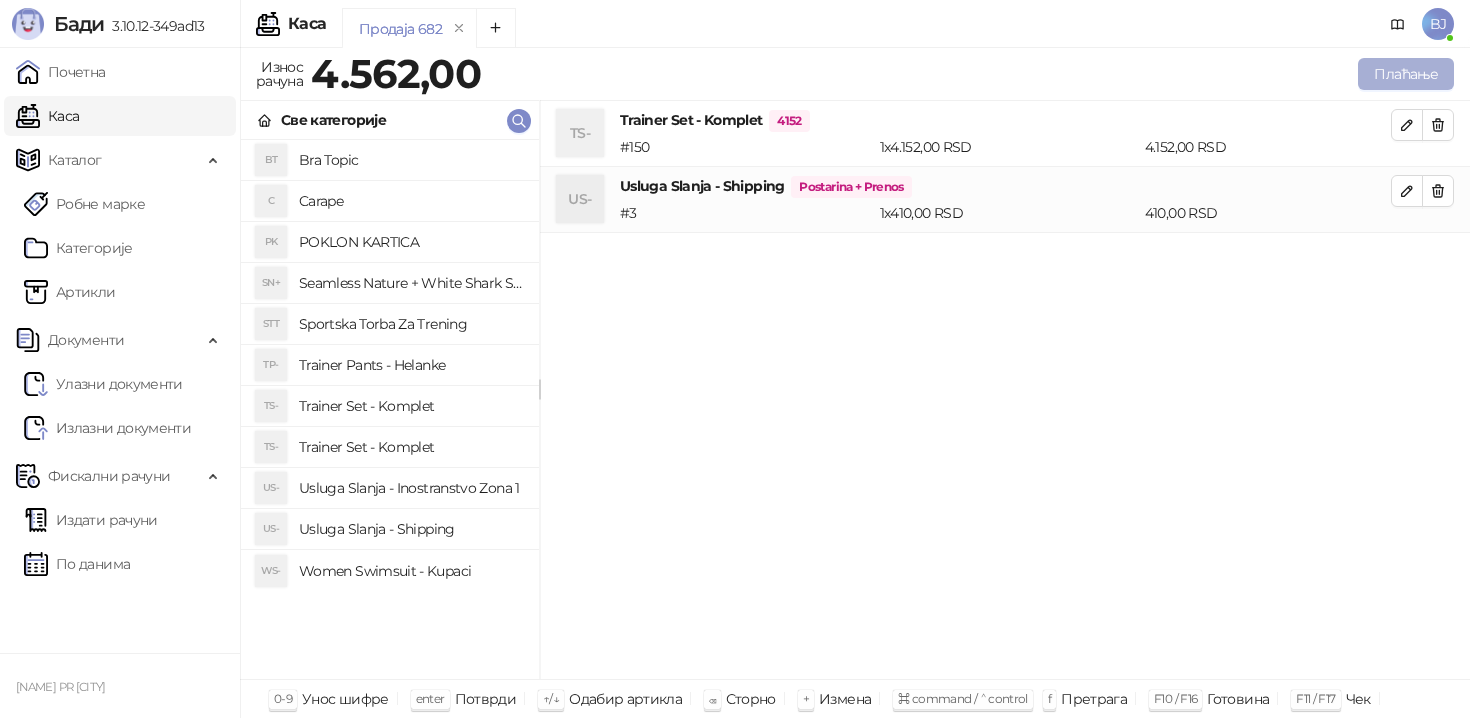 click on "Плаћање" at bounding box center [1406, 74] 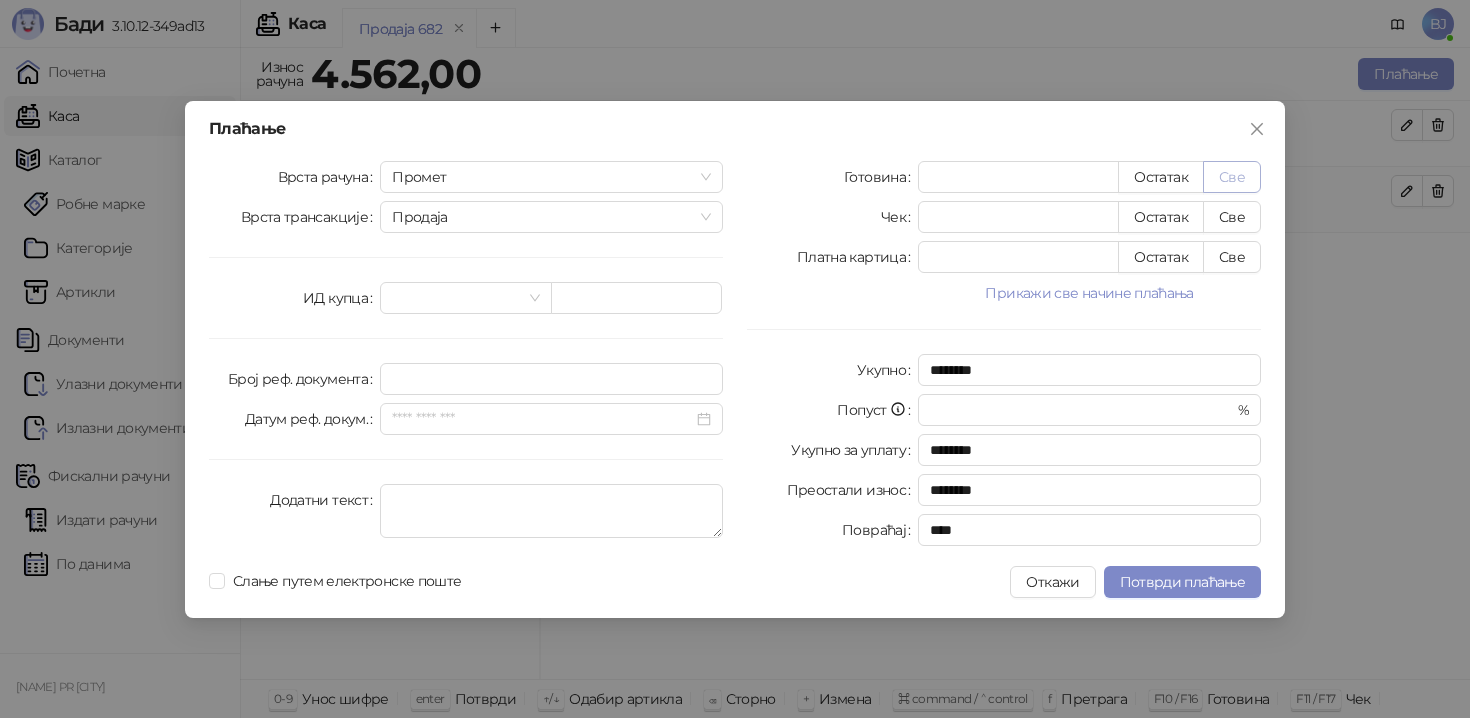 click on "Све" at bounding box center (1232, 177) 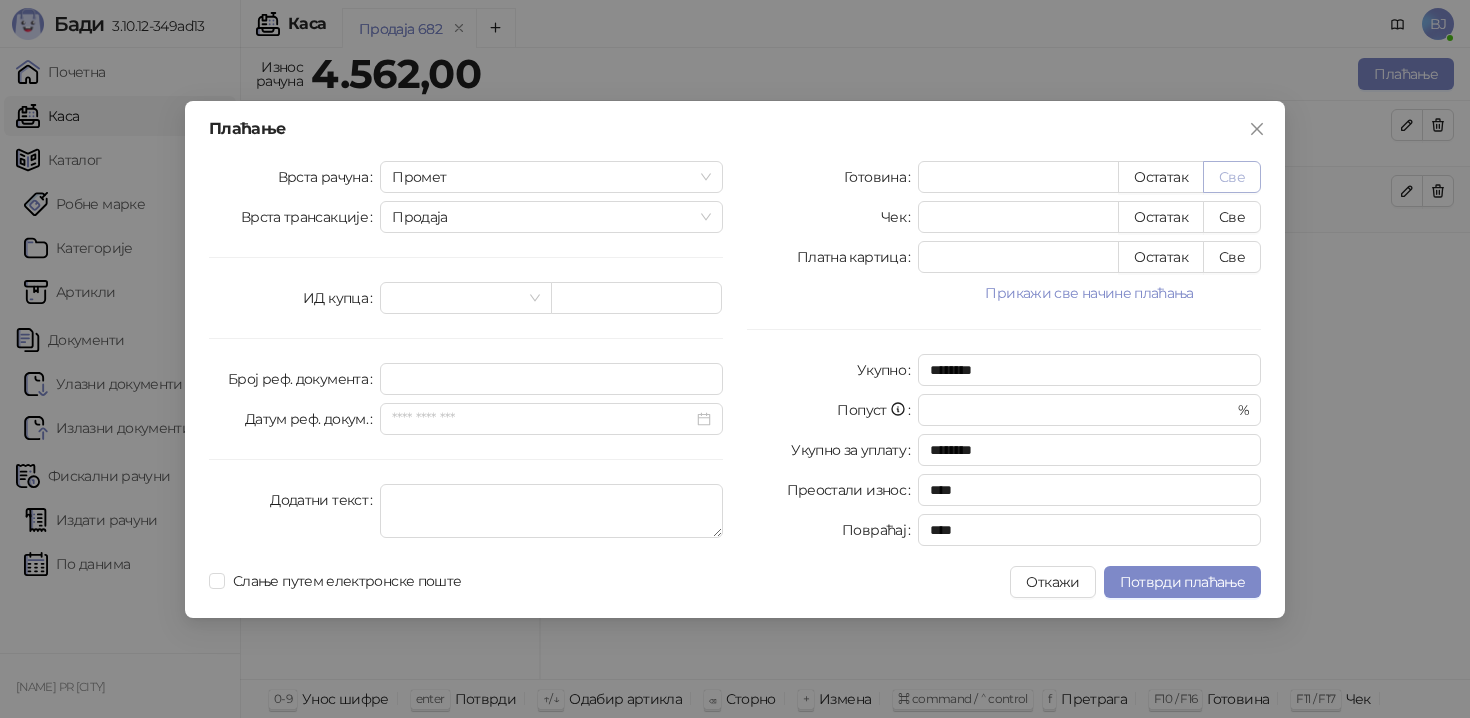 type 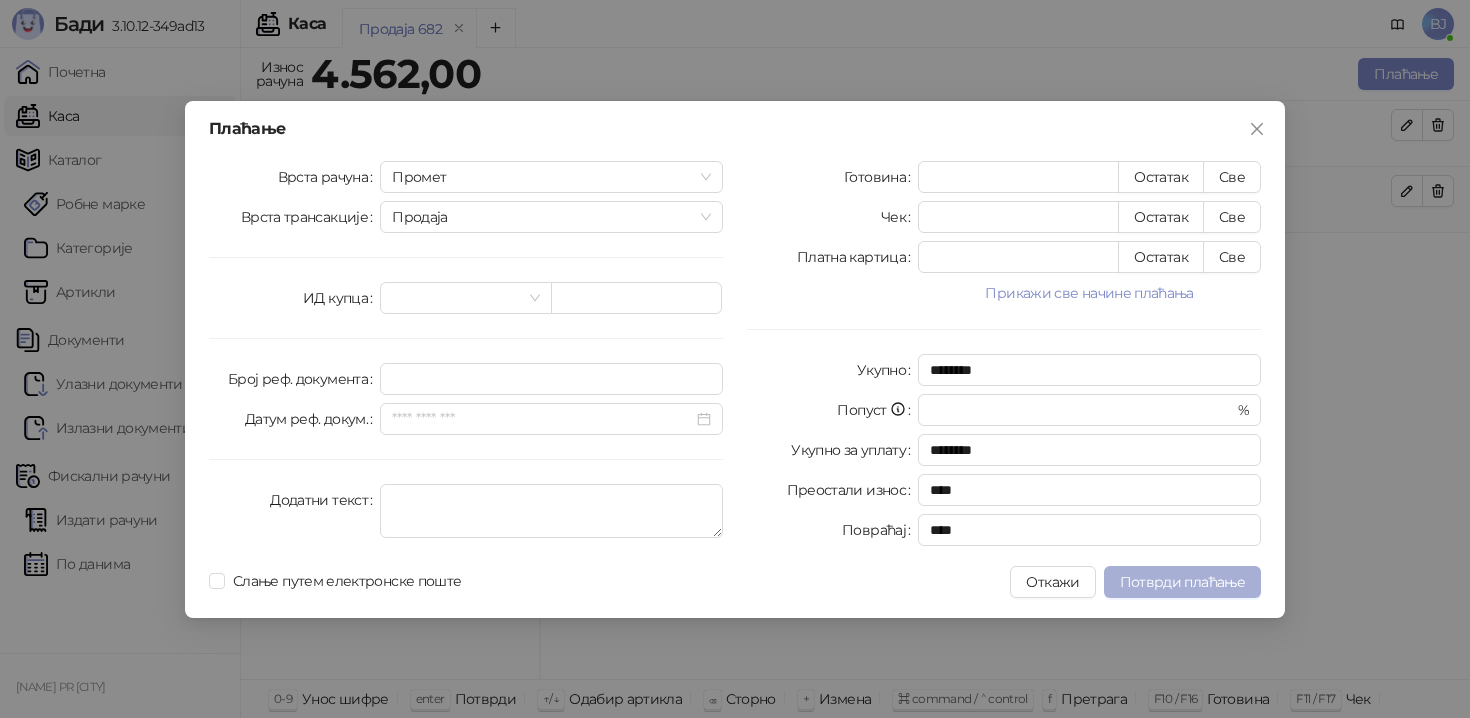 click on "Потврди плаћање" at bounding box center [1182, 582] 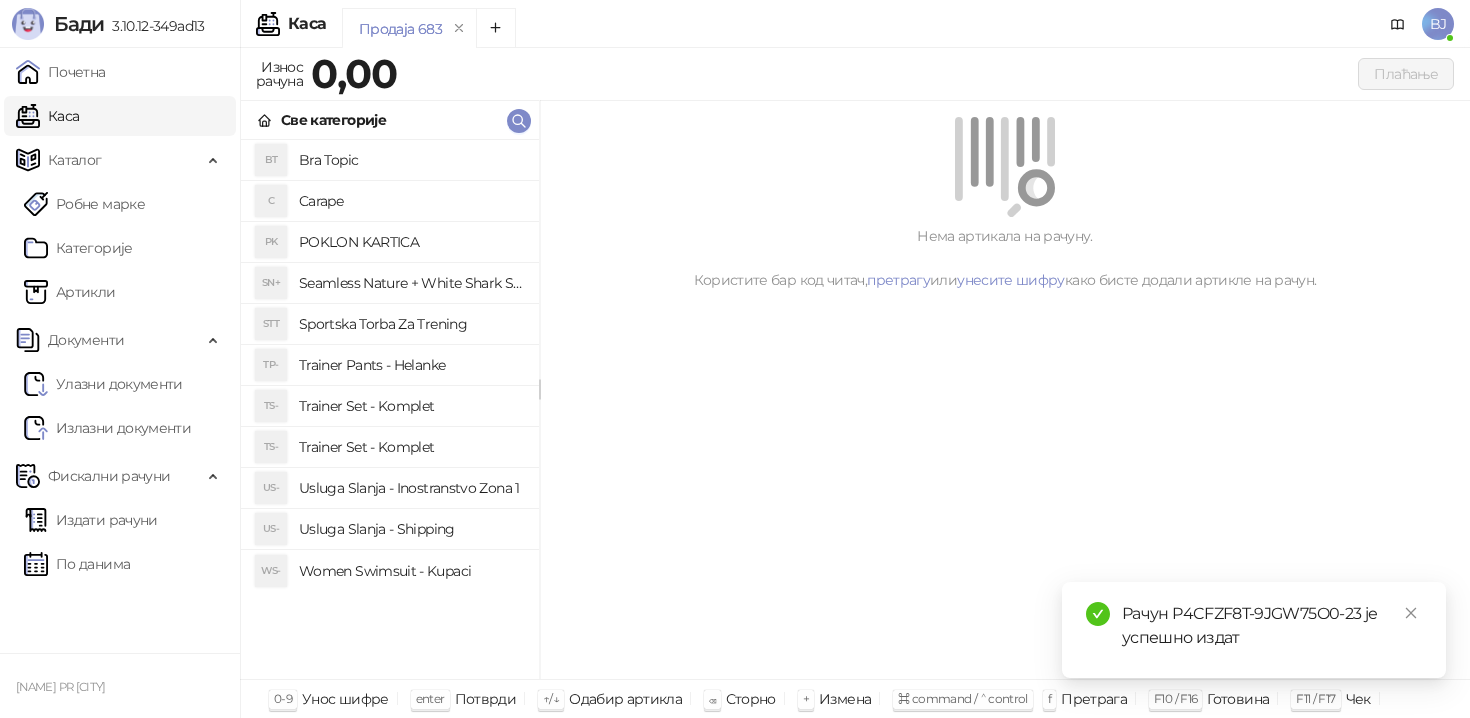 click on "Trainer Set - Komplet" at bounding box center [411, 447] 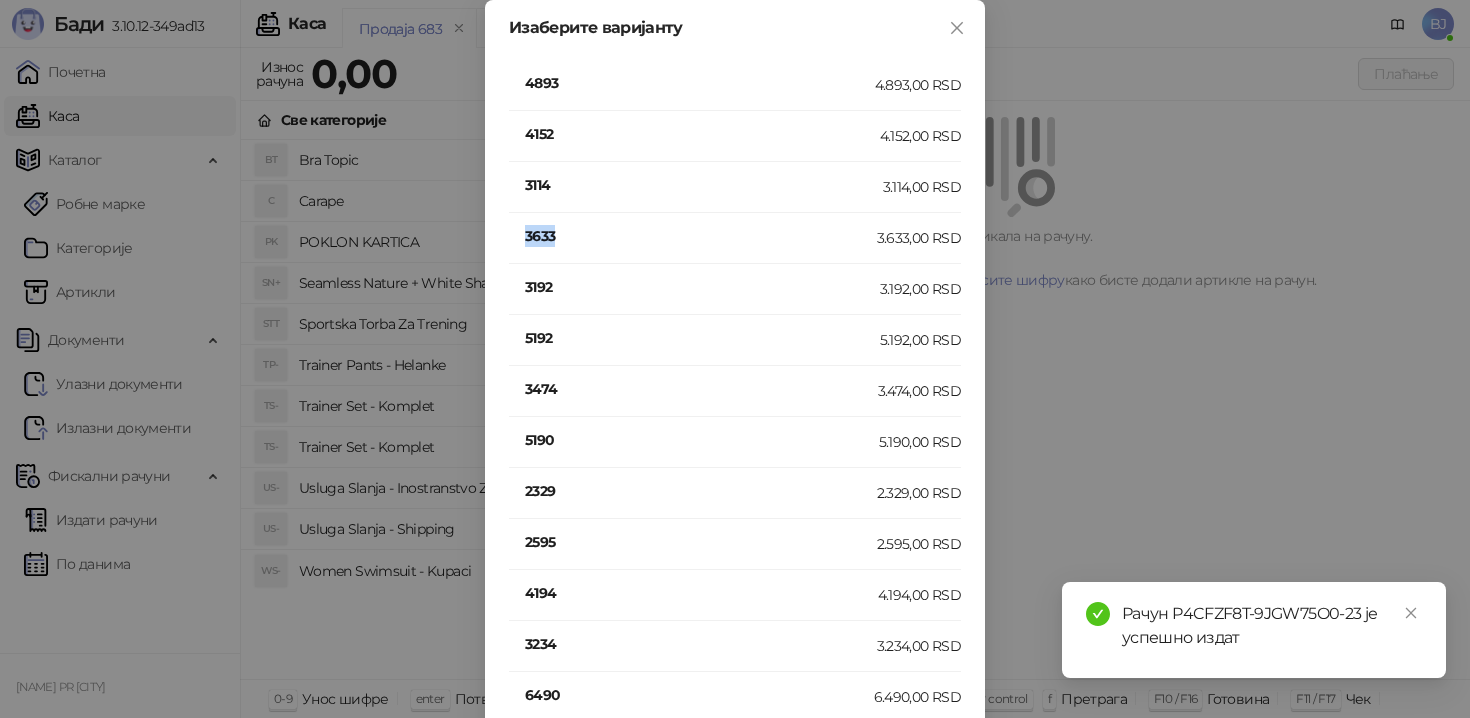 click on "3633" at bounding box center (701, 236) 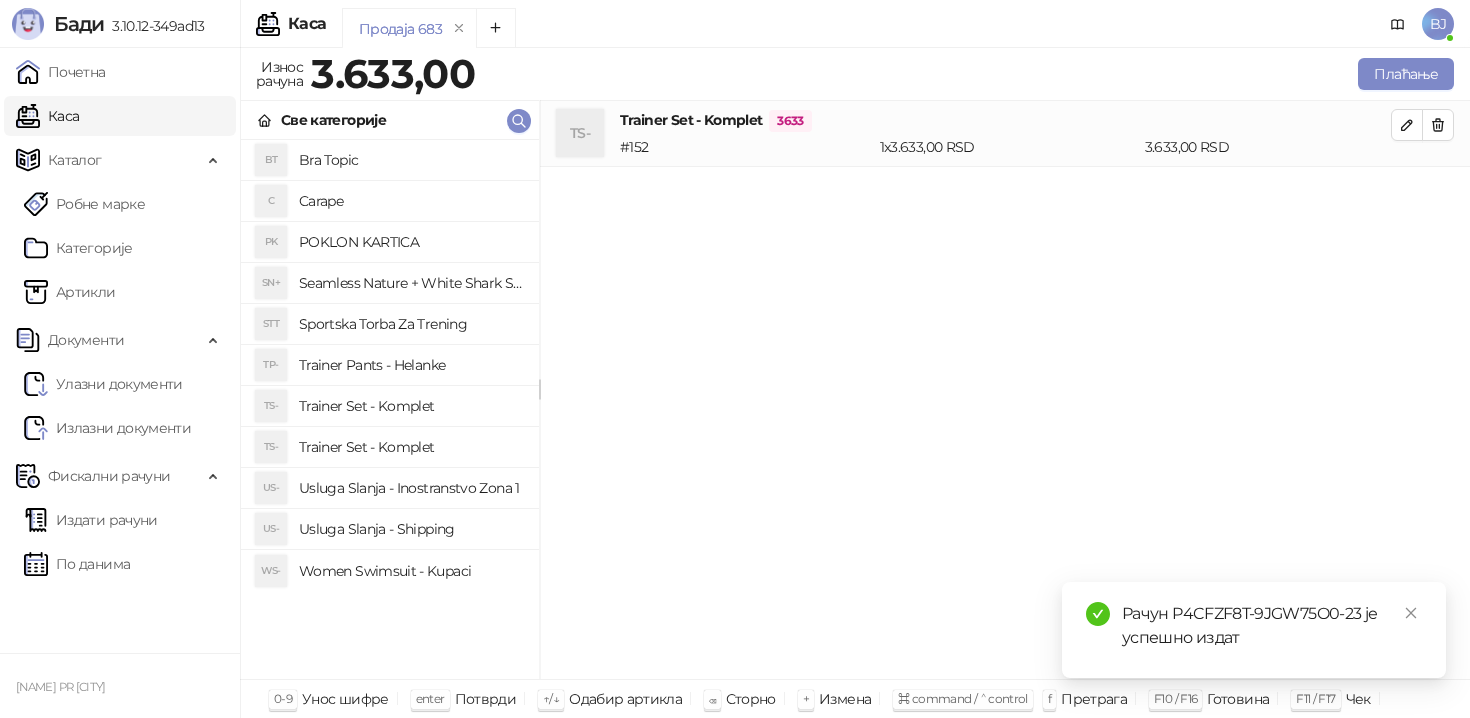 click on "Usluga Slanja - Shipping" at bounding box center [411, 529] 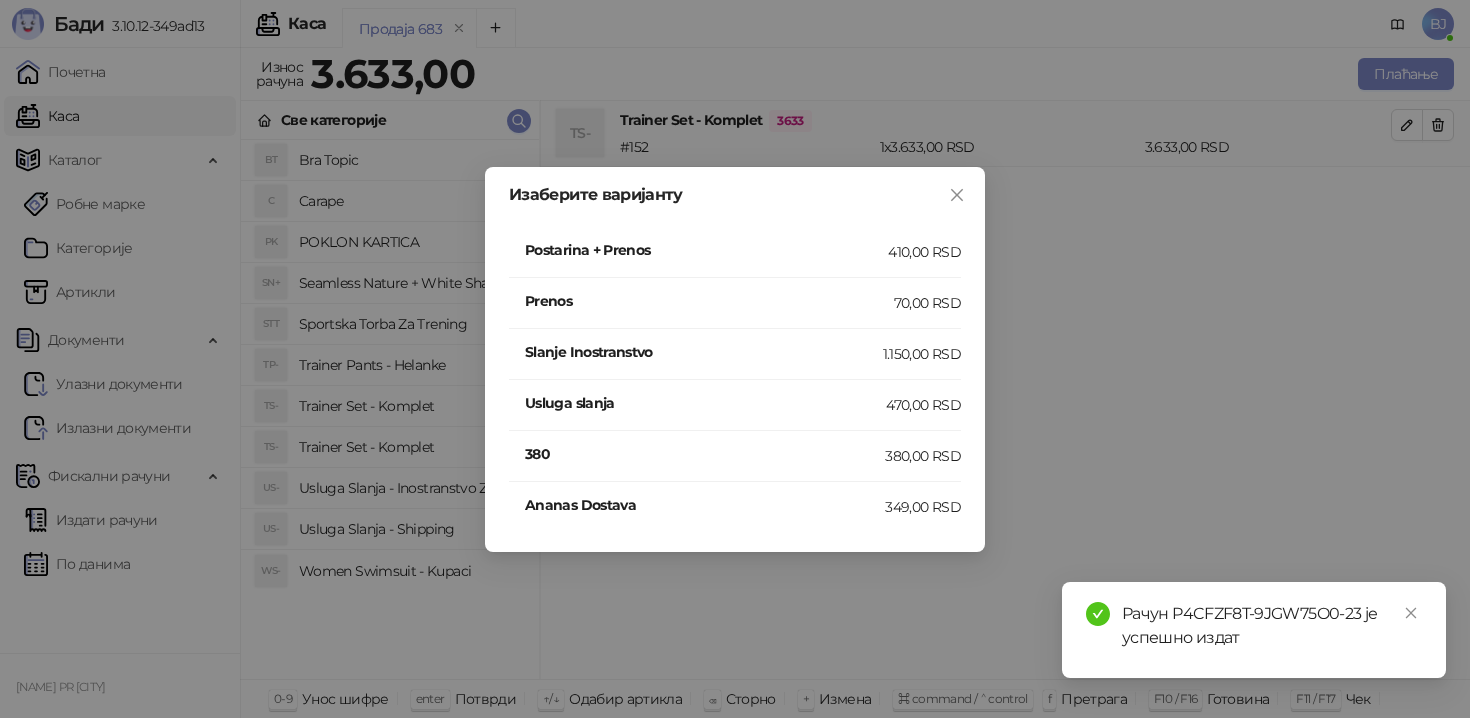 click on "410,00 RSD" at bounding box center [924, 252] 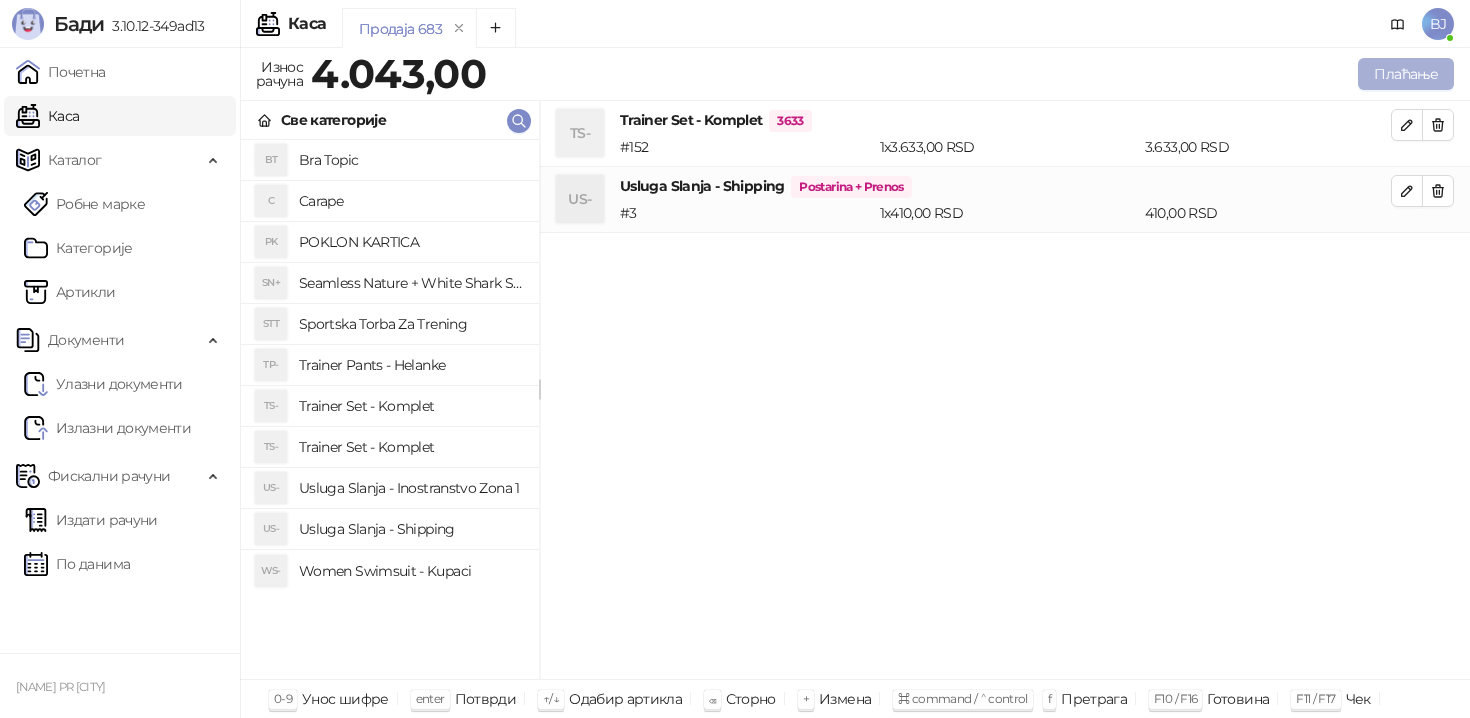 click on "Плаћање" at bounding box center [1406, 74] 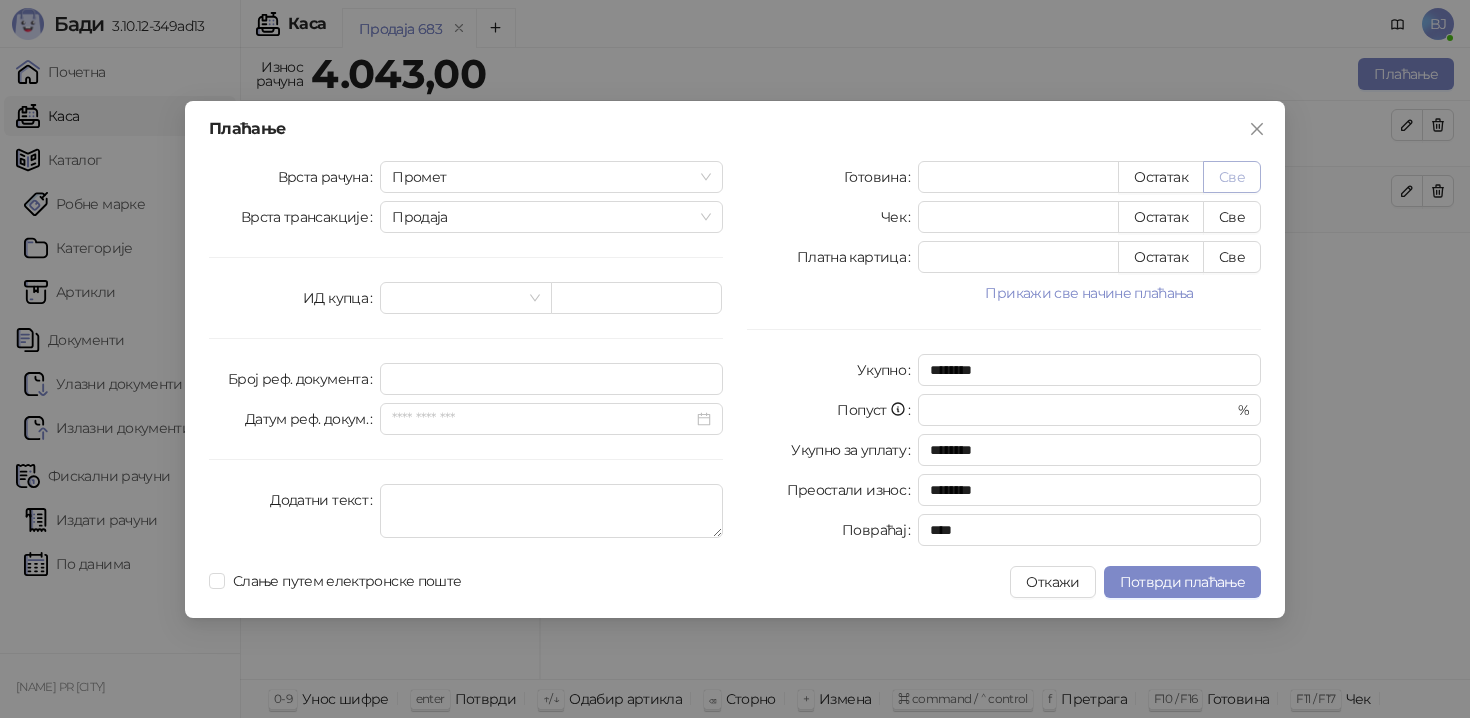 click on "Све" at bounding box center [1232, 177] 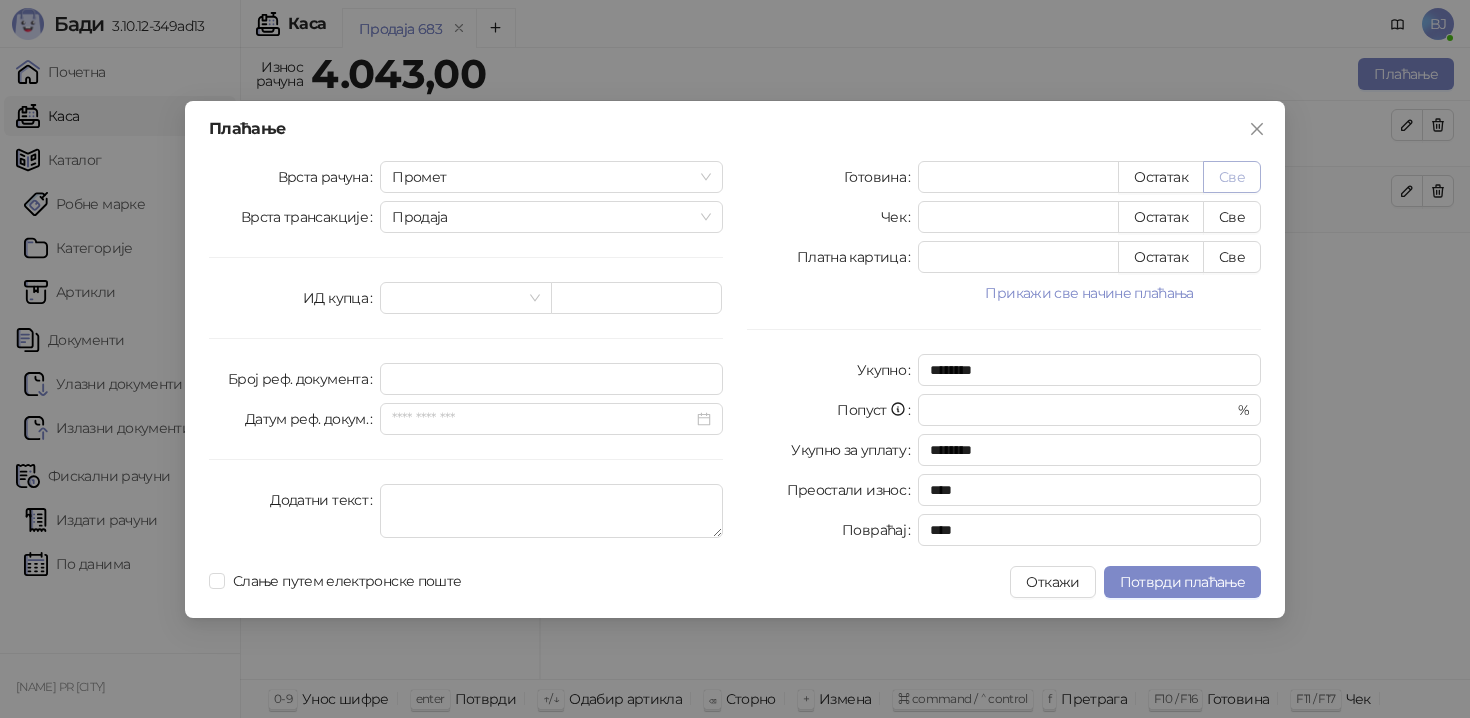 type 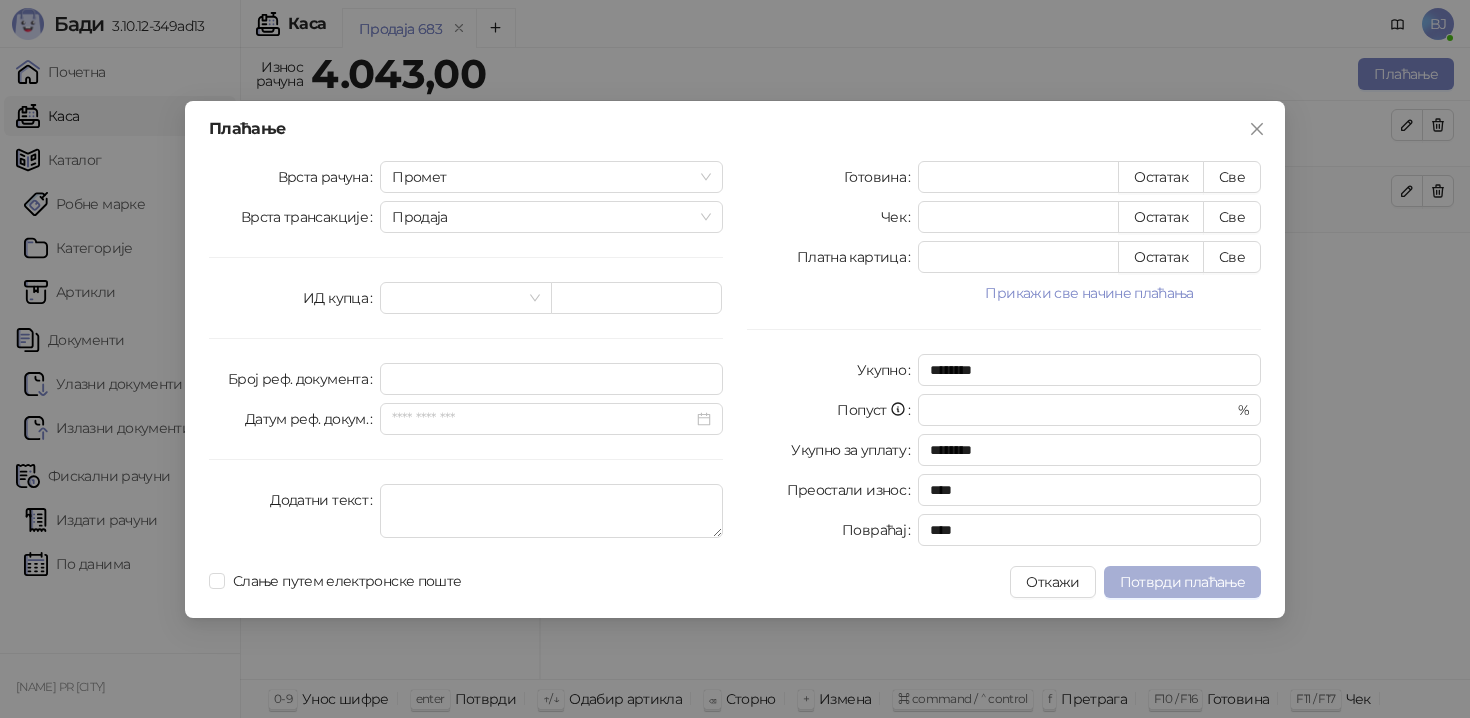 click on "Потврди плаћање" at bounding box center (1182, 582) 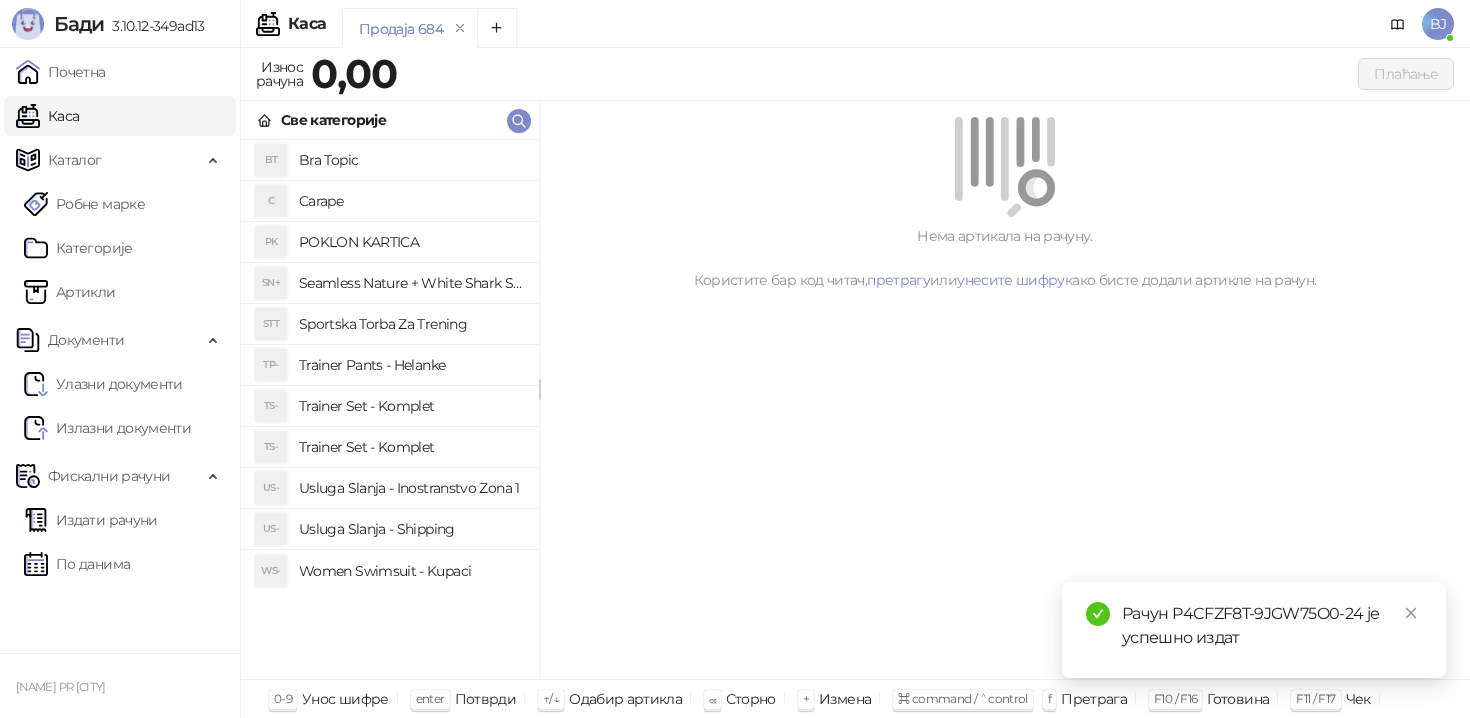 click on "Trainer Set - Komplet" at bounding box center (411, 447) 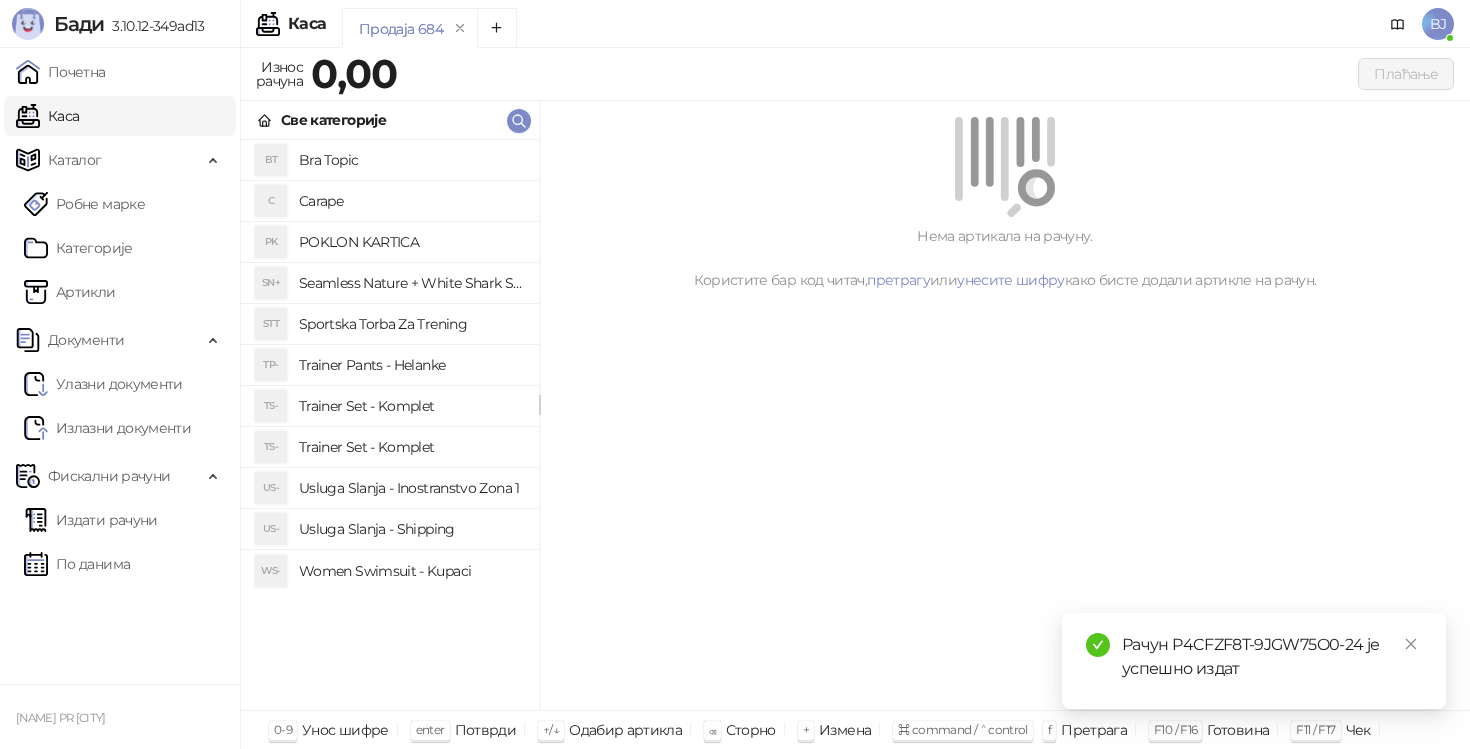 click on "Trainer Set - Komplet" at bounding box center (411, 406) 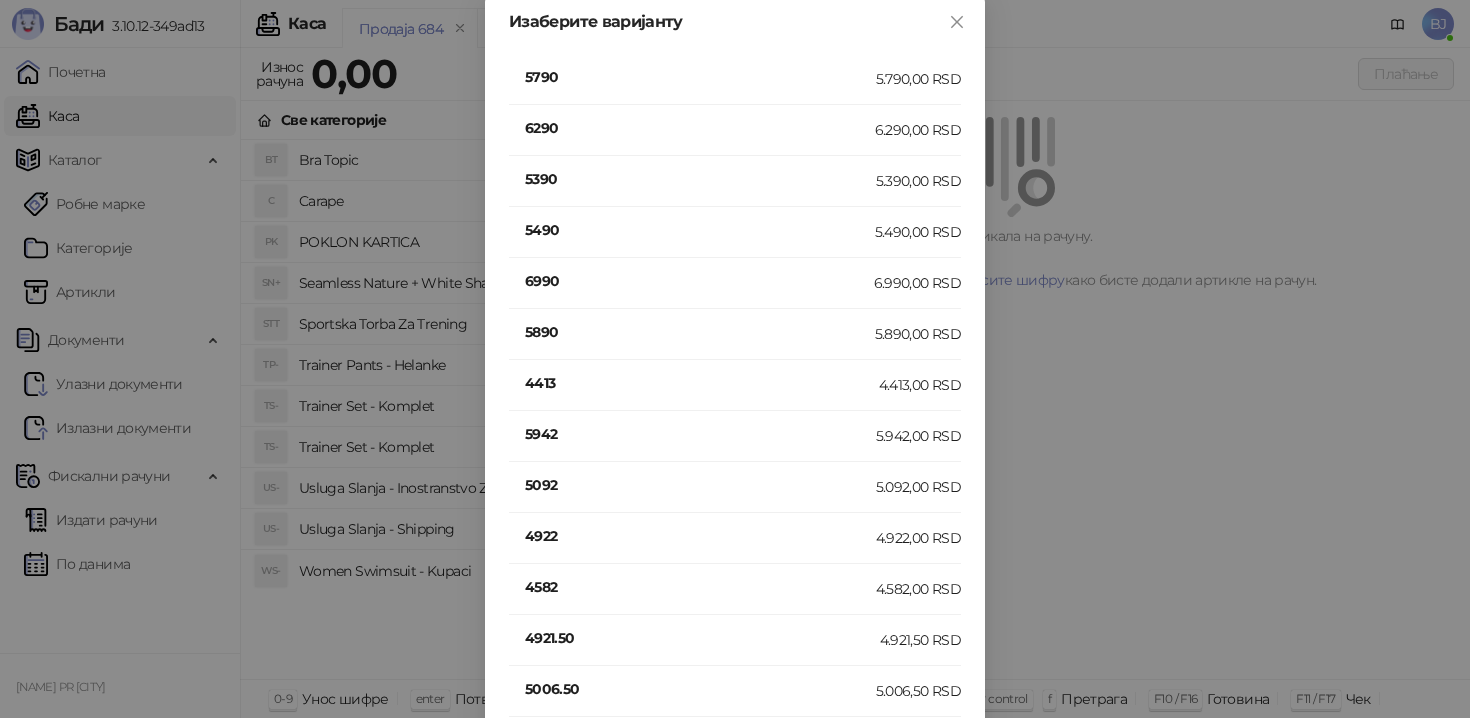 scroll, scrollTop: 387, scrollLeft: 0, axis: vertical 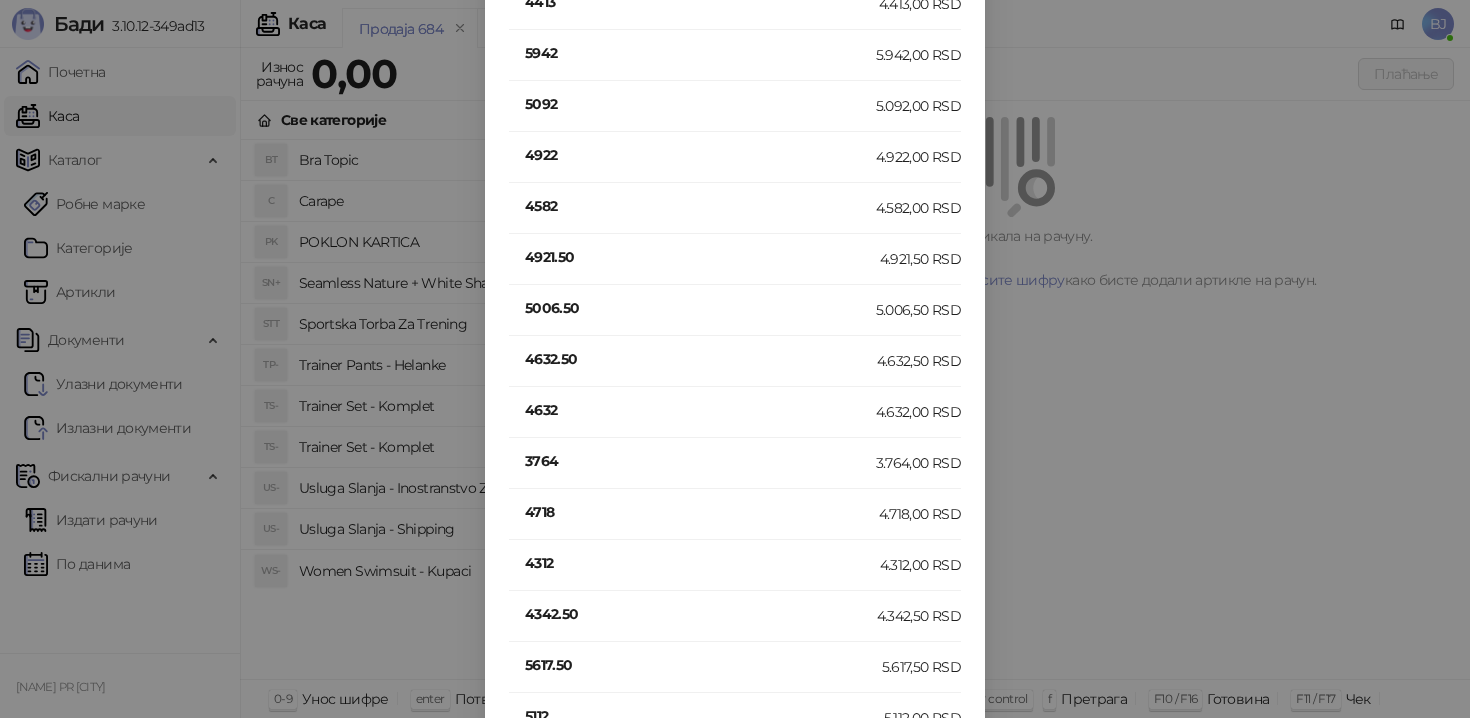 click on "4632" at bounding box center (700, 410) 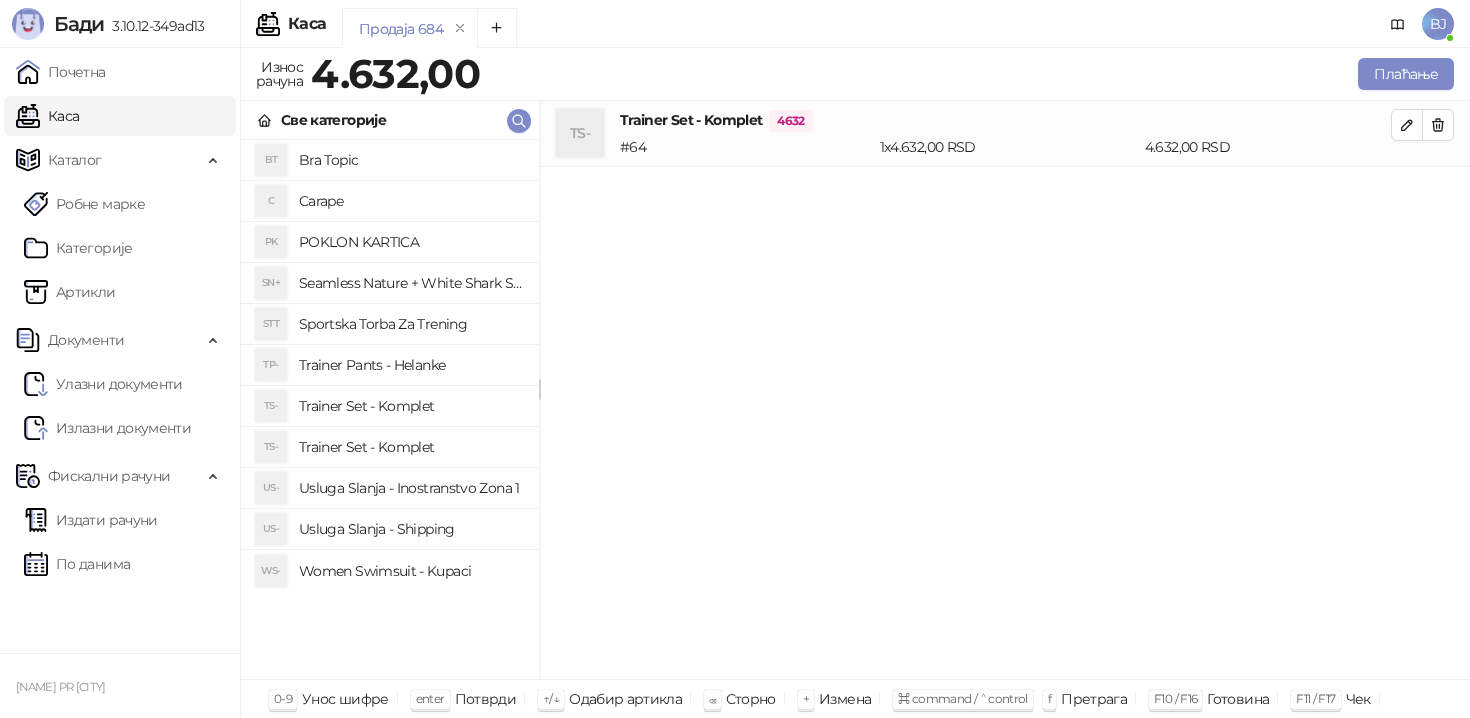 scroll, scrollTop: 0, scrollLeft: 0, axis: both 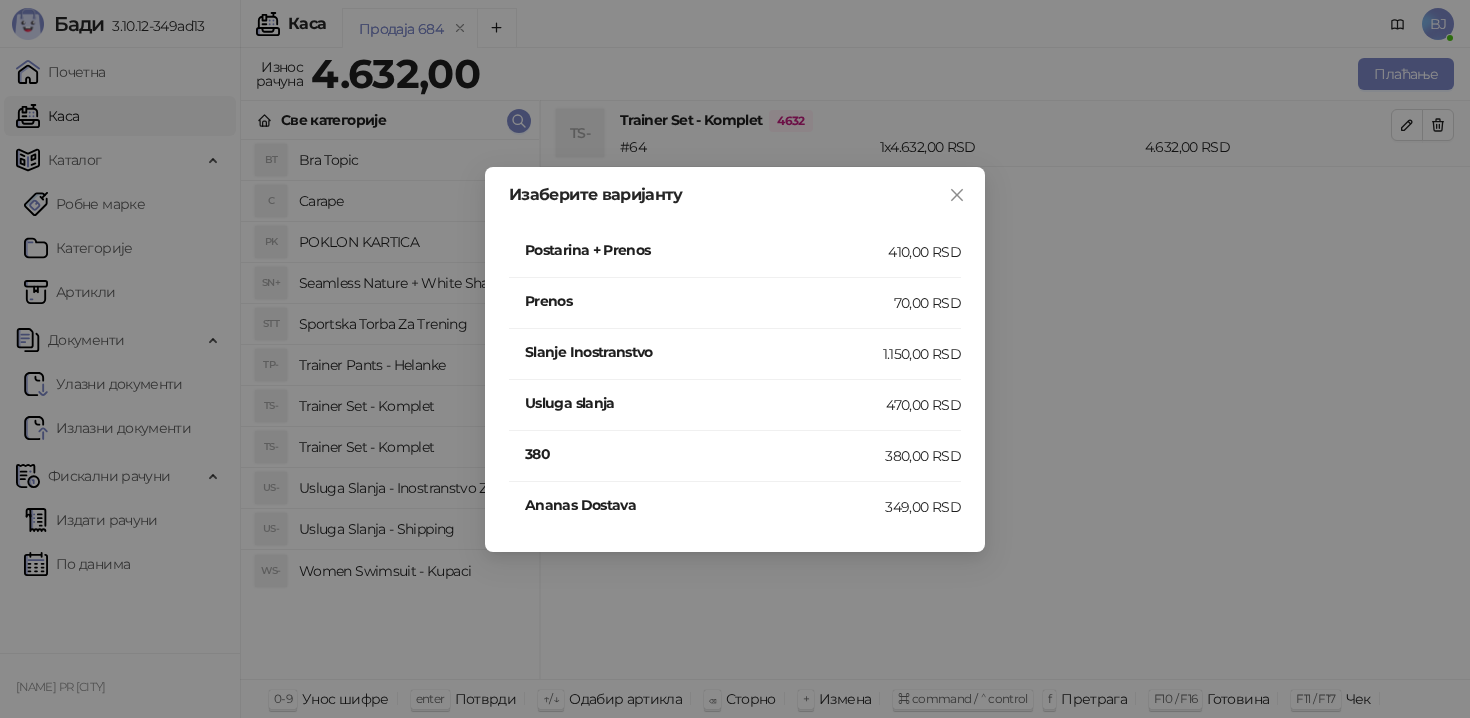 click on "410,00 RSD" at bounding box center [924, 252] 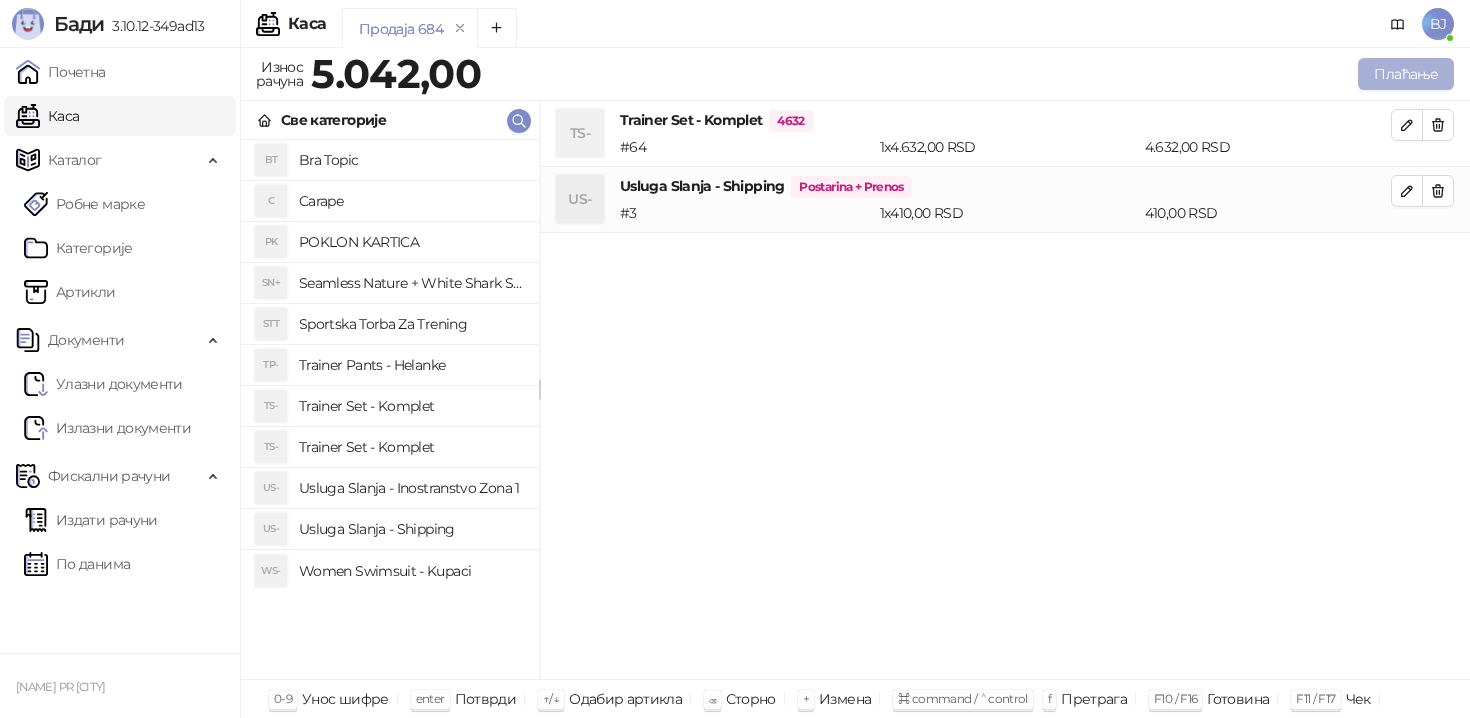 click on "Плаћање" at bounding box center [1406, 74] 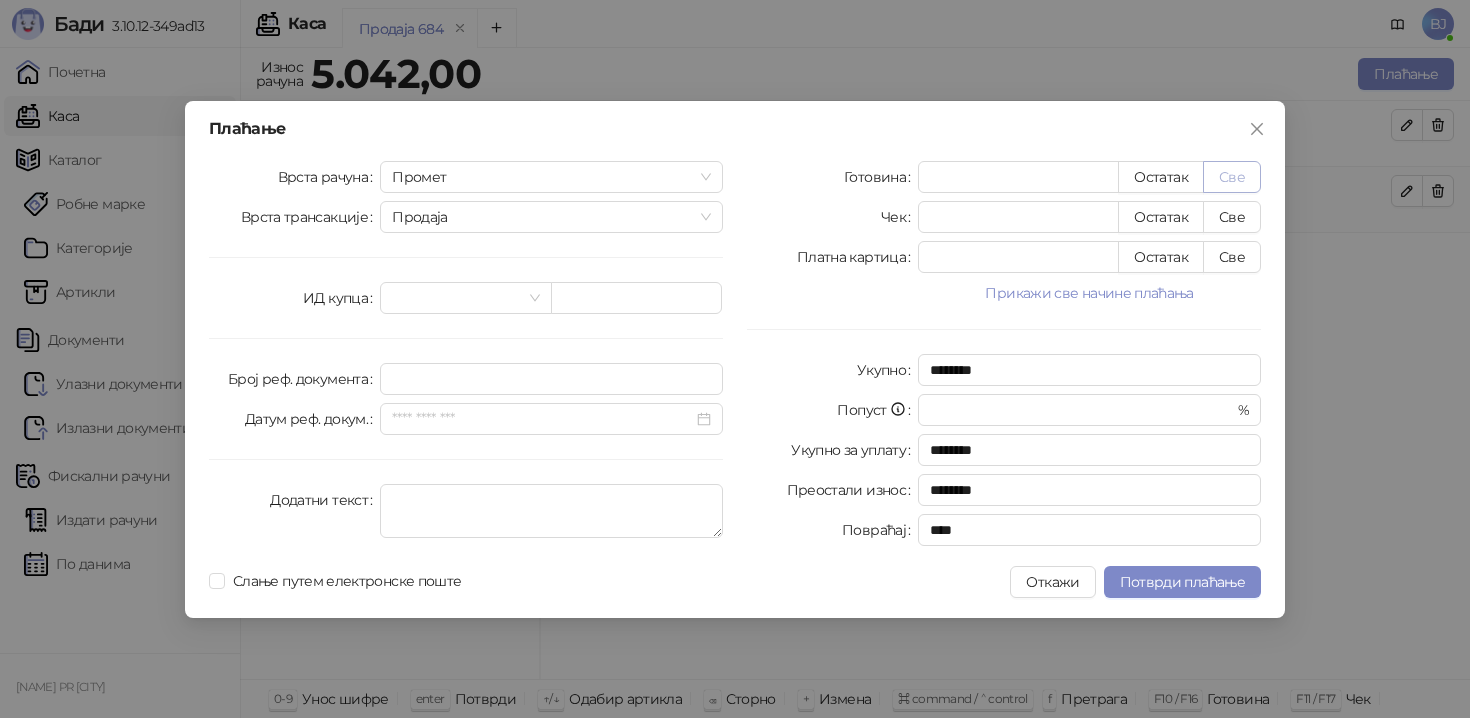click on "Све" at bounding box center [1232, 177] 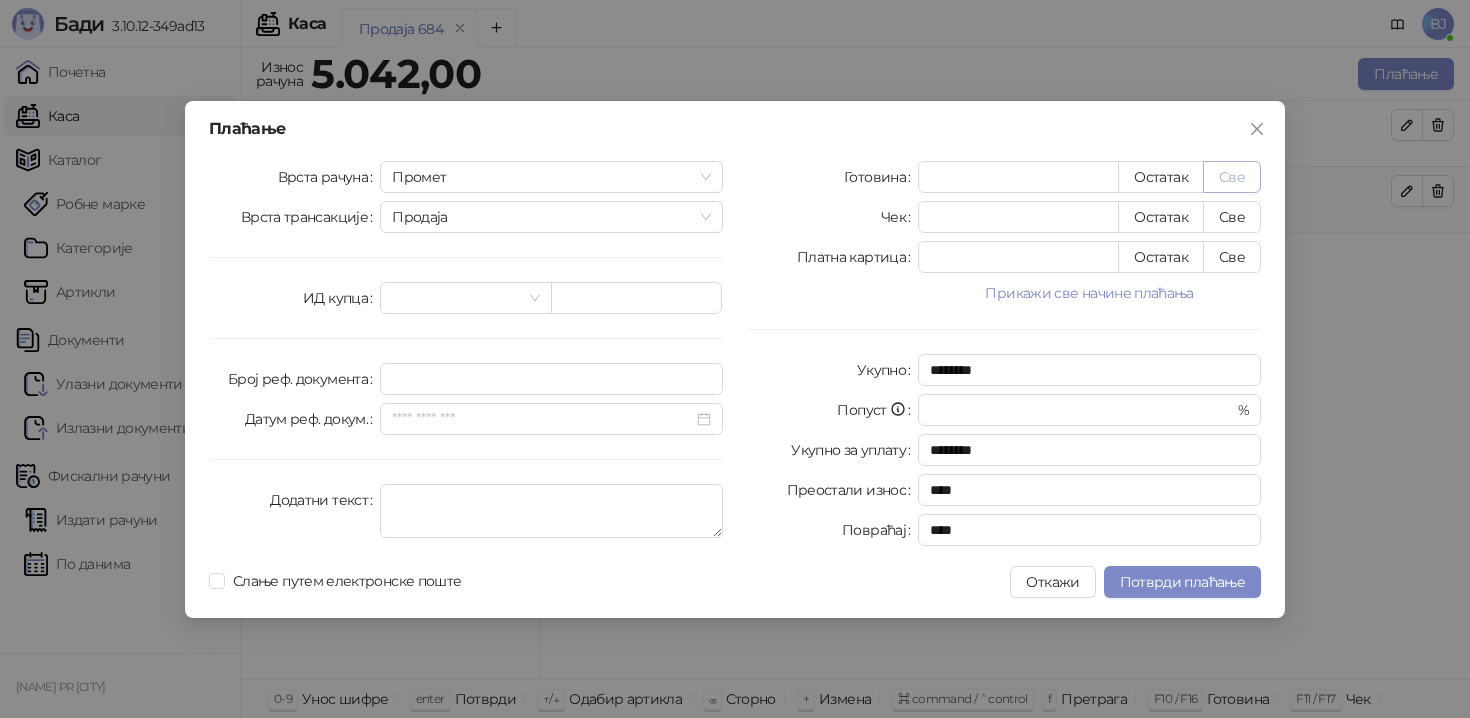type 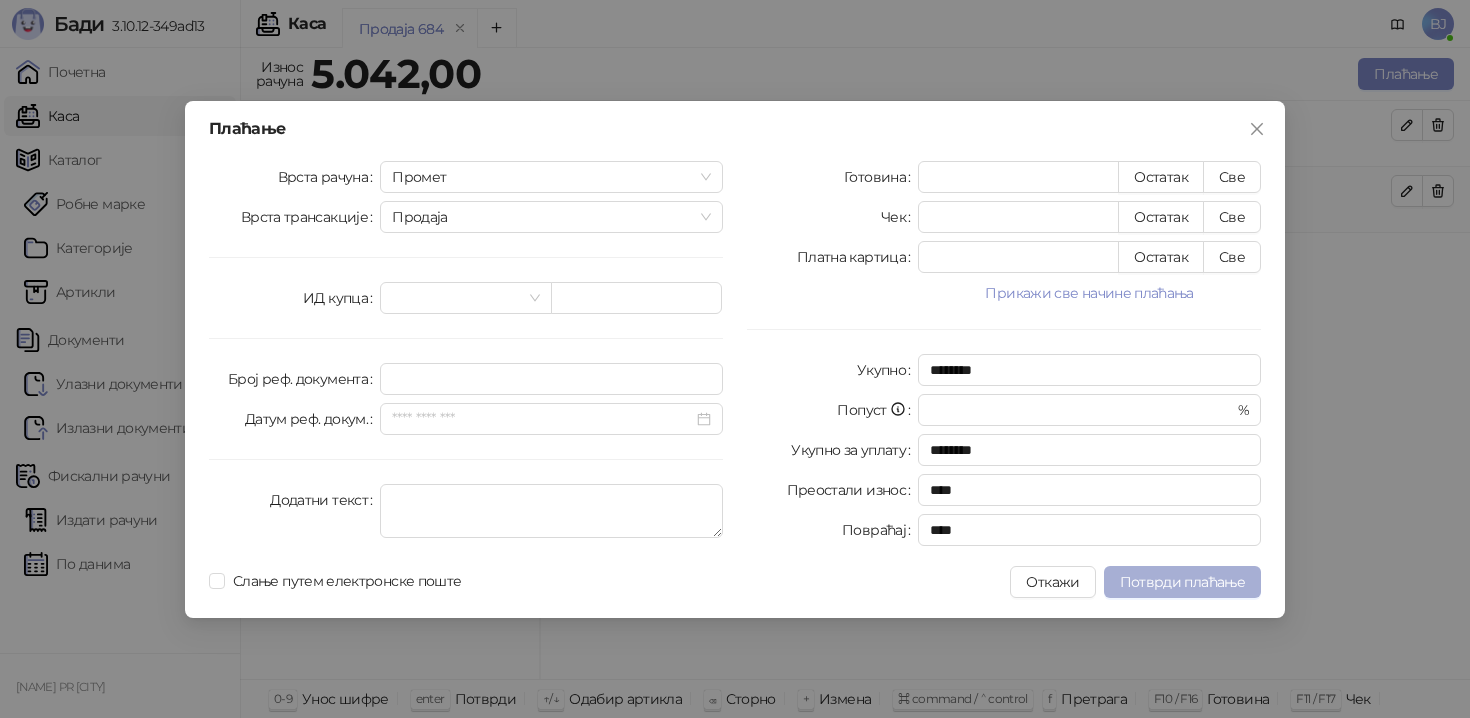 click on "Потврди плаћање" at bounding box center [1182, 582] 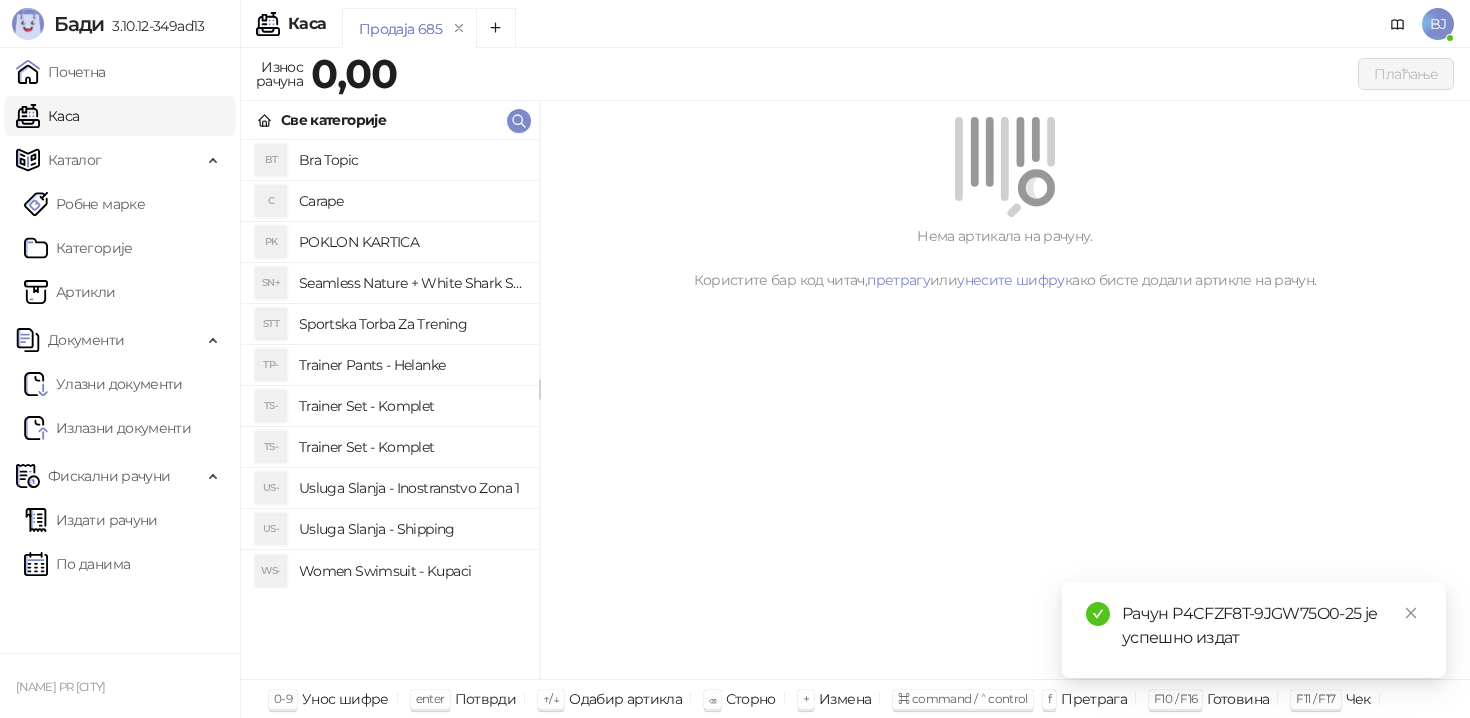 click on "Trainer Set - Komplet" at bounding box center (411, 406) 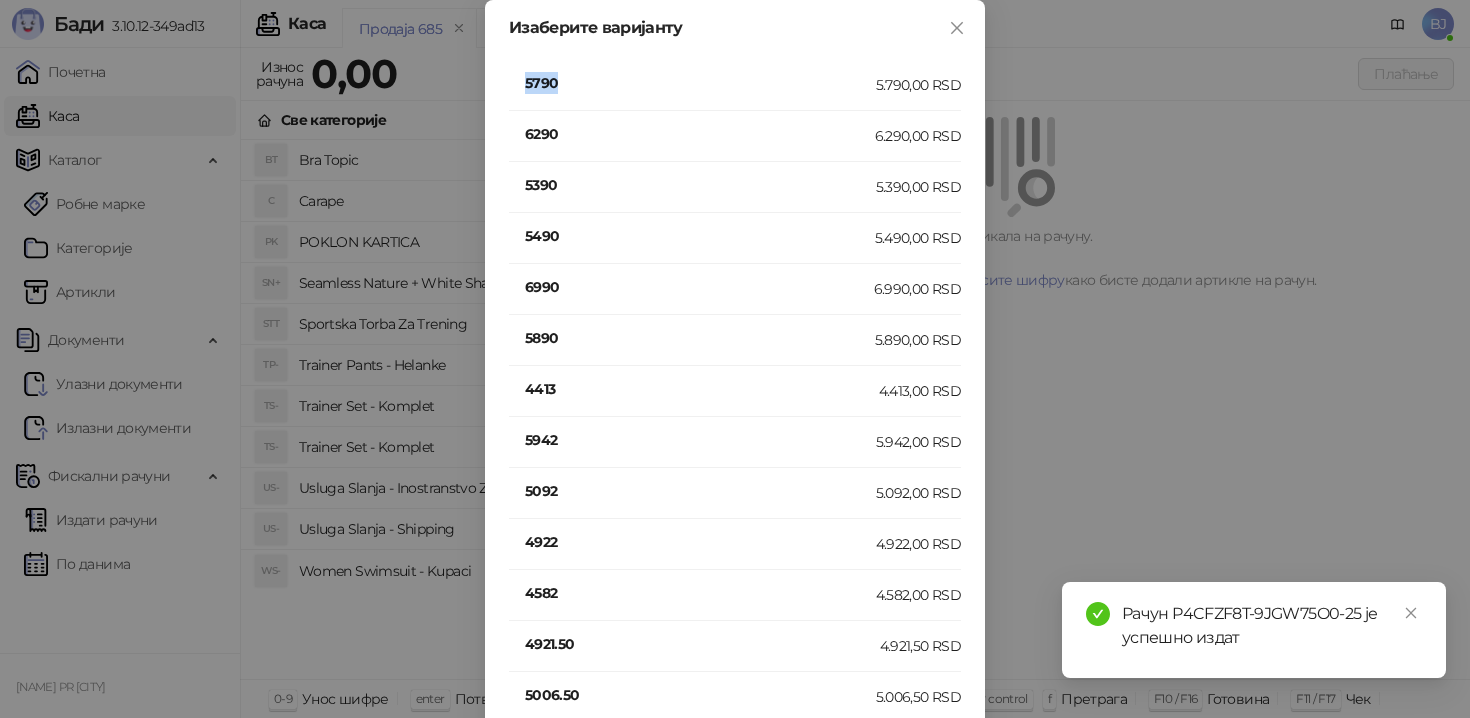 click on "5790" at bounding box center (700, 83) 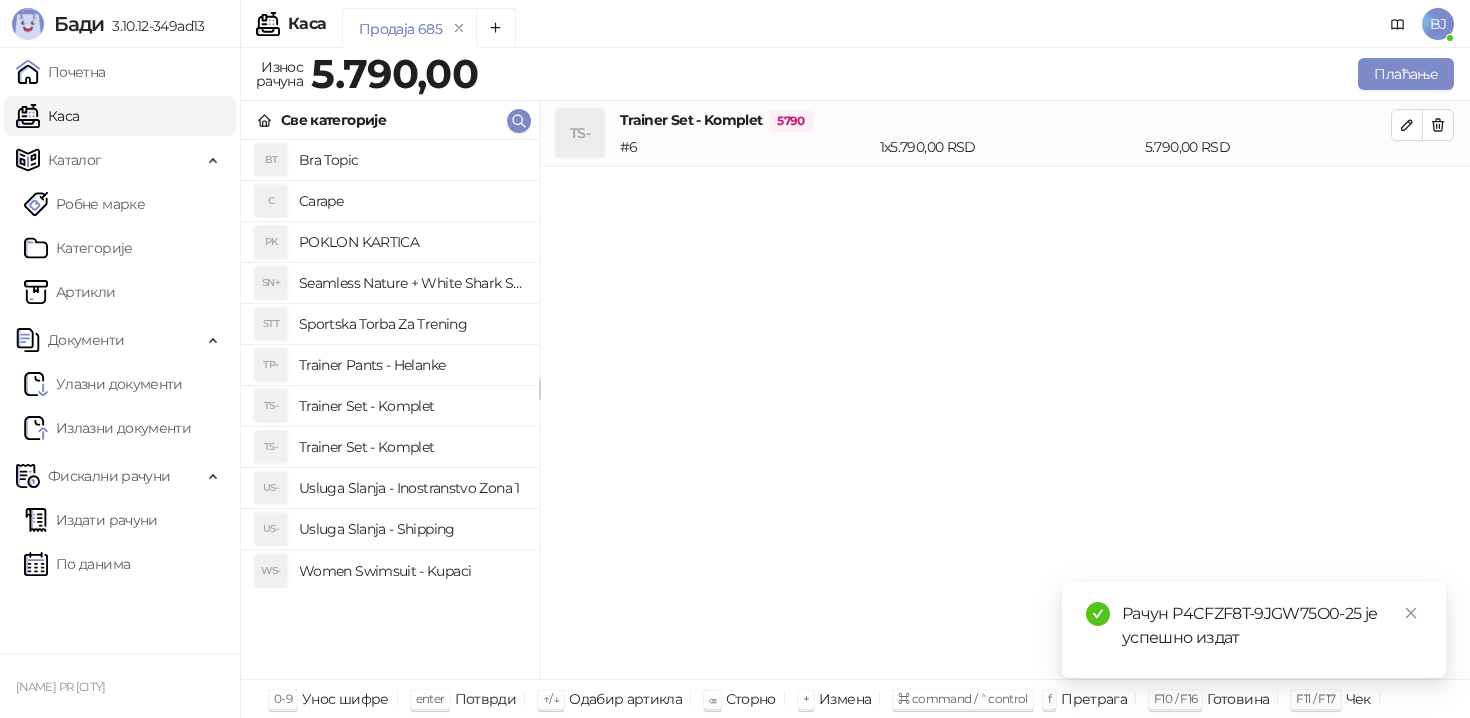 click on "Usluga Slanja - Shipping" at bounding box center (411, 529) 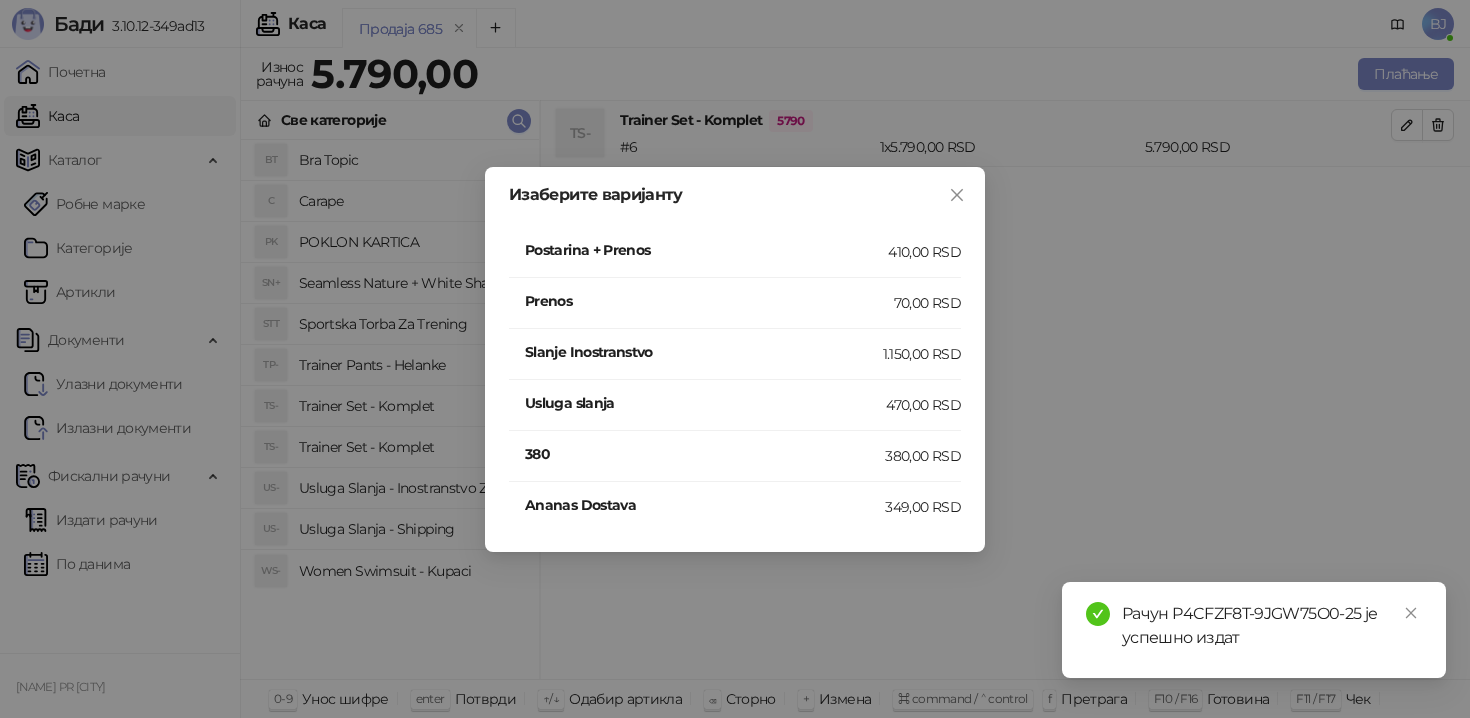 click on "Postarina + Prenos" at bounding box center (706, 250) 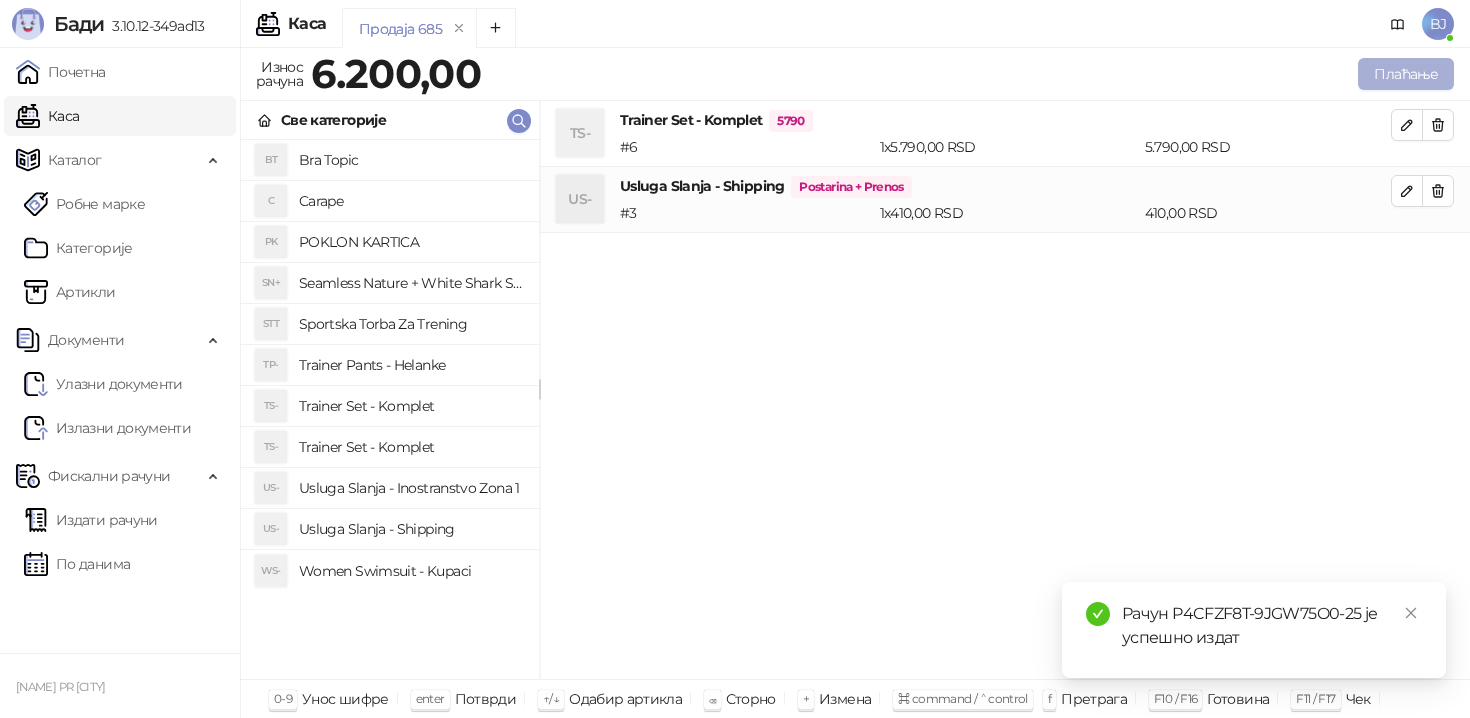 click on "Плаћање" at bounding box center [1406, 74] 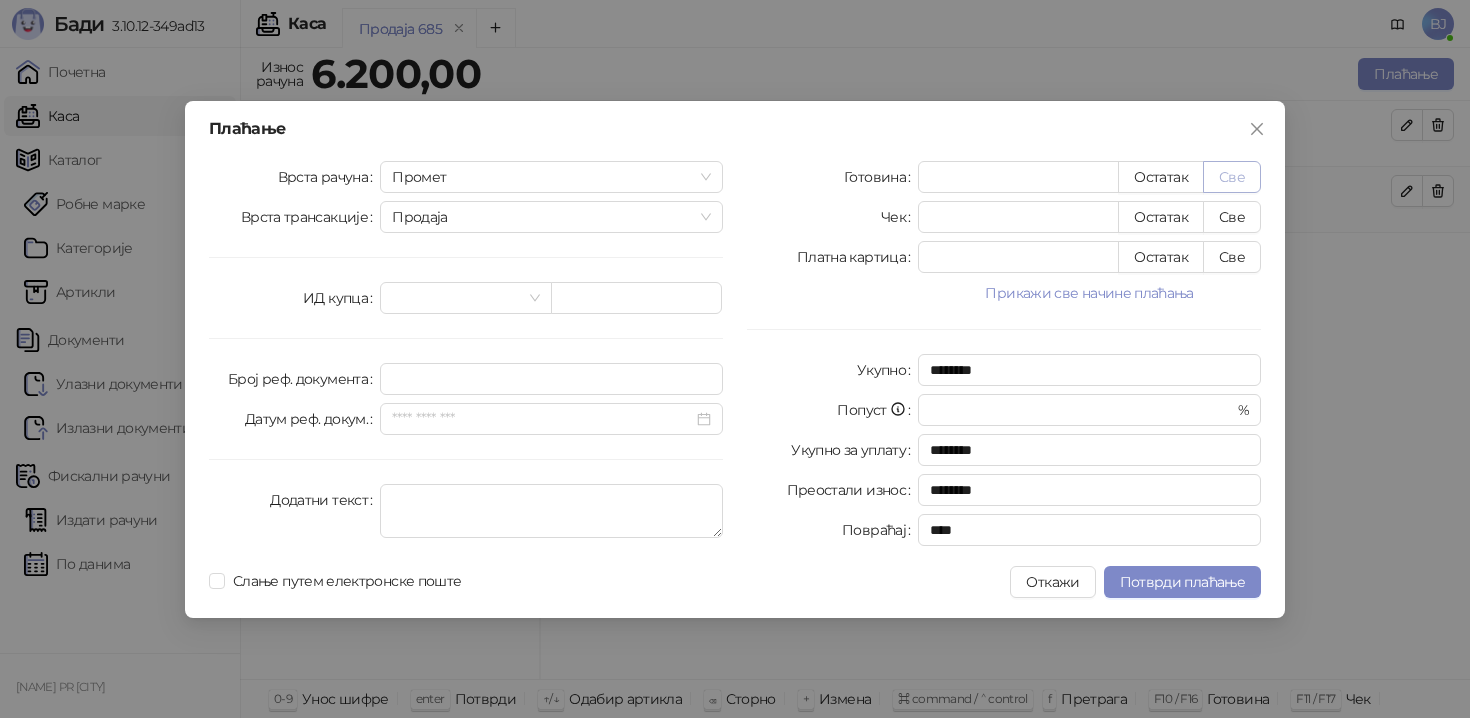 click on "Све" at bounding box center [1232, 177] 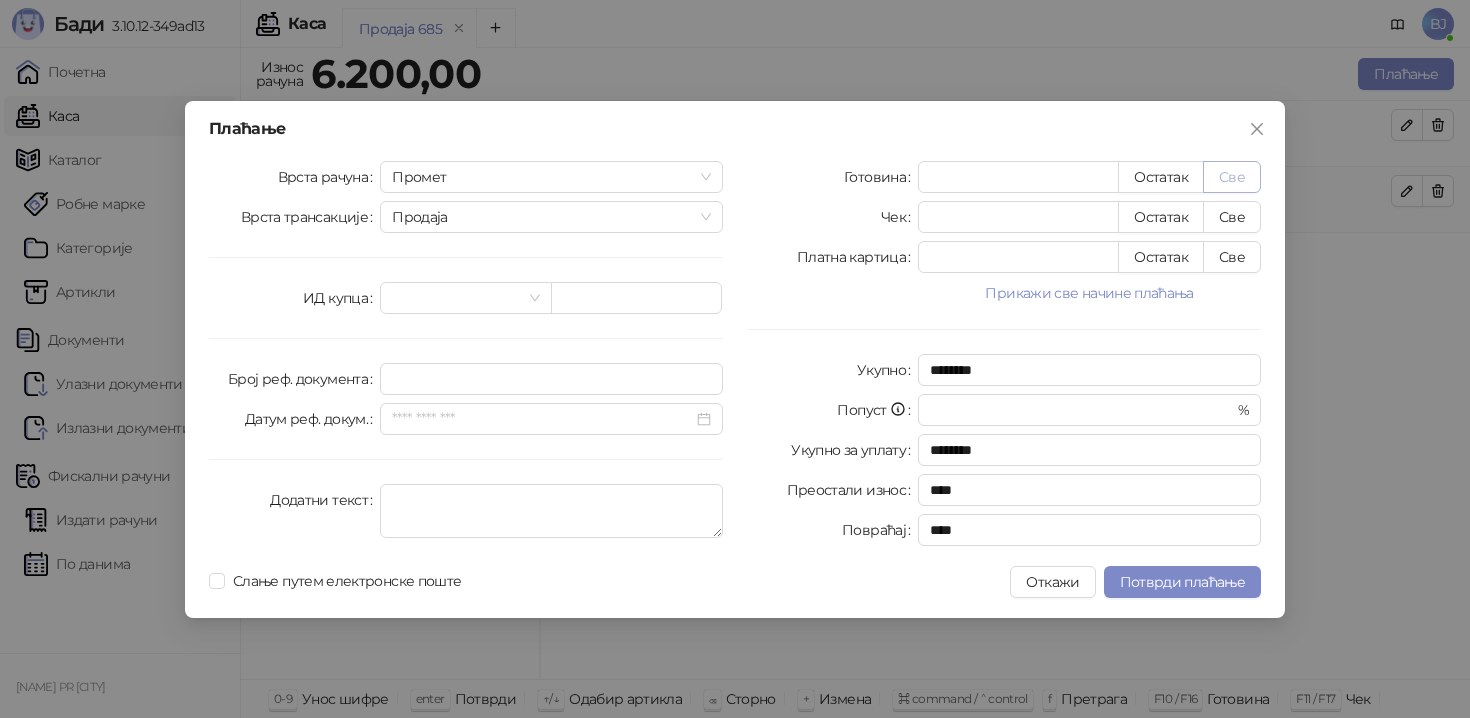 type 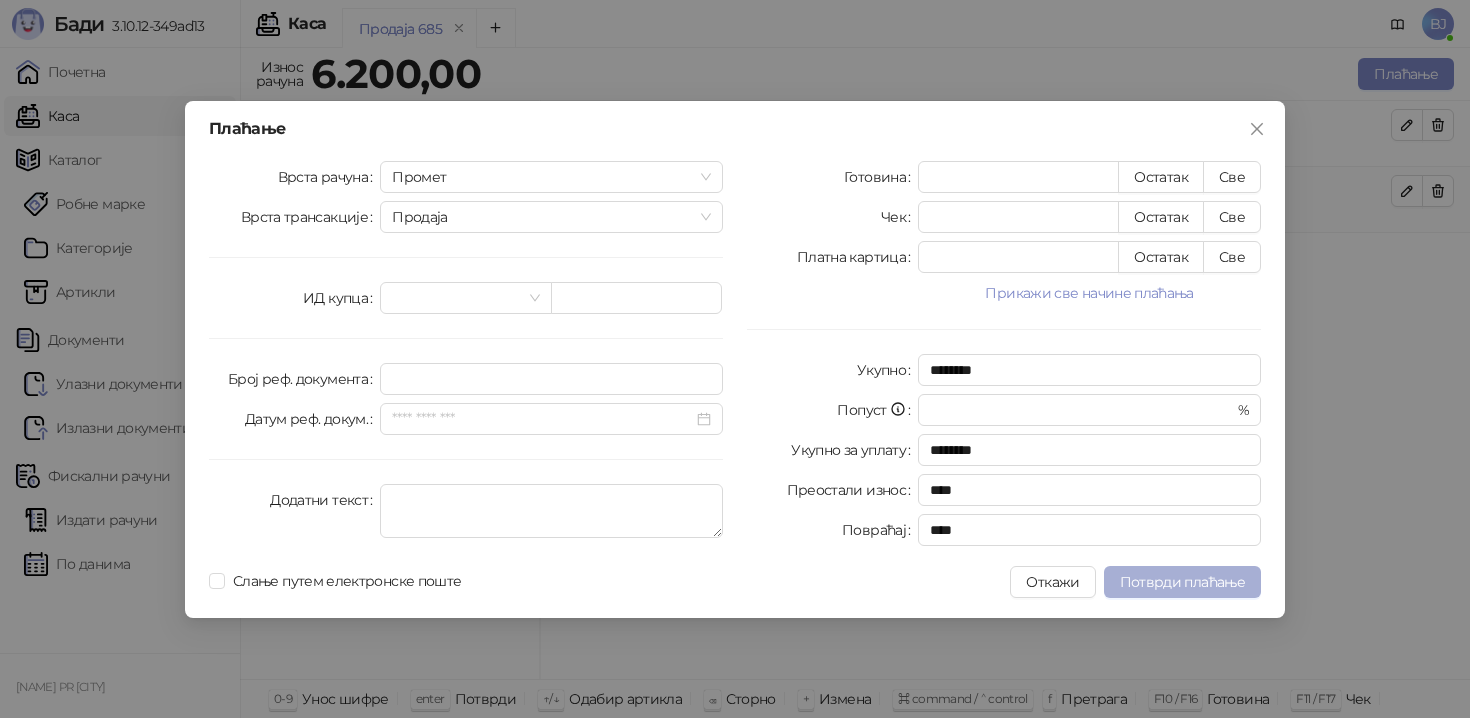 click on "Потврди плаћање" at bounding box center [1182, 582] 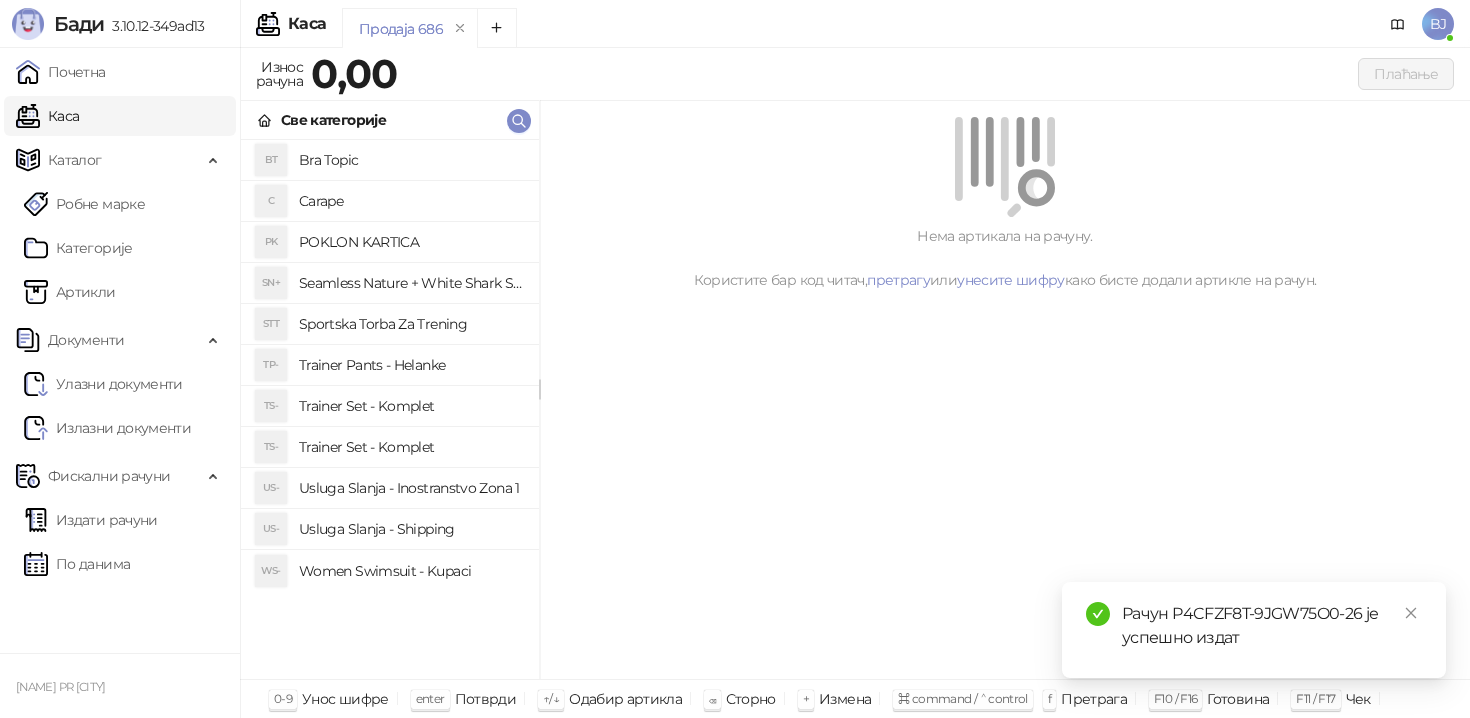click on "Trainer Set - Komplet" at bounding box center [411, 447] 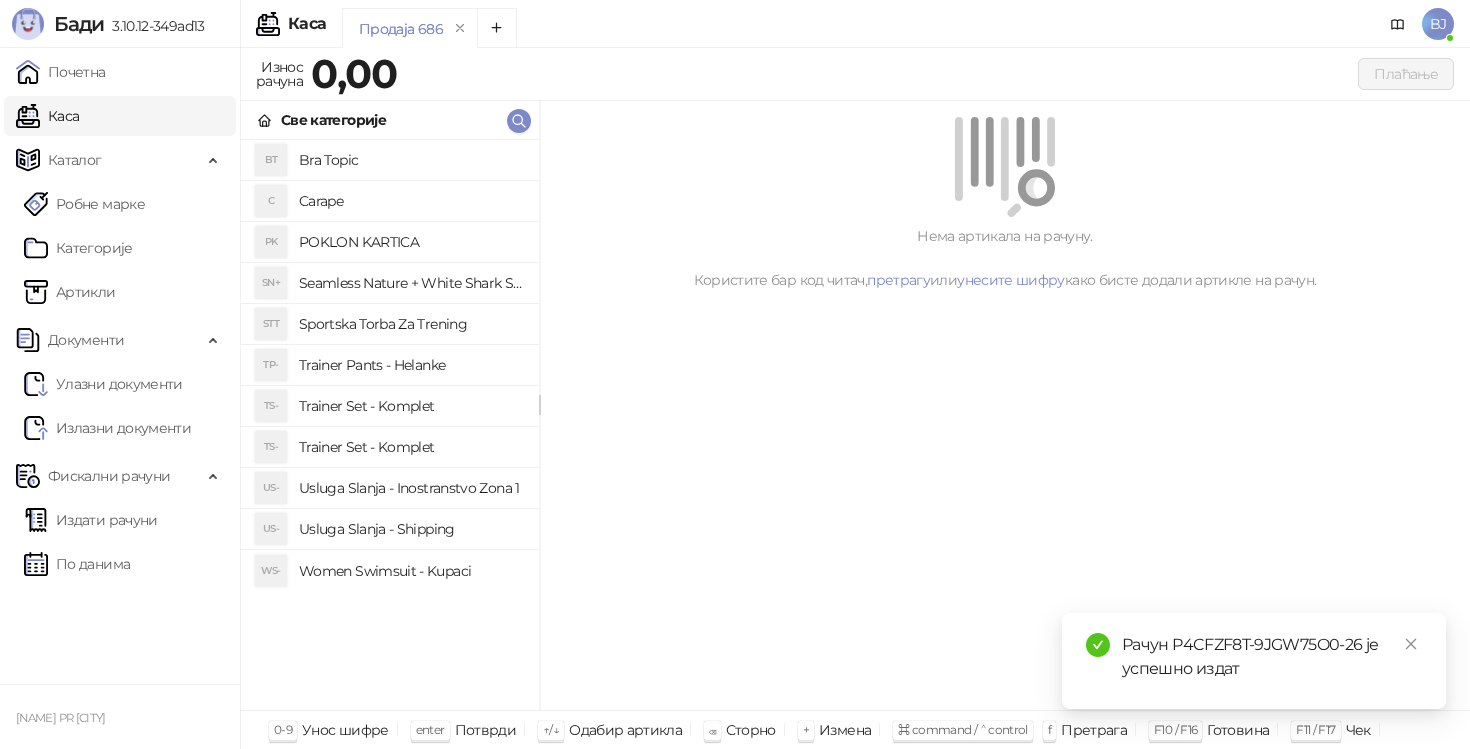 click on "Trainer Set - Komplet" at bounding box center (411, 406) 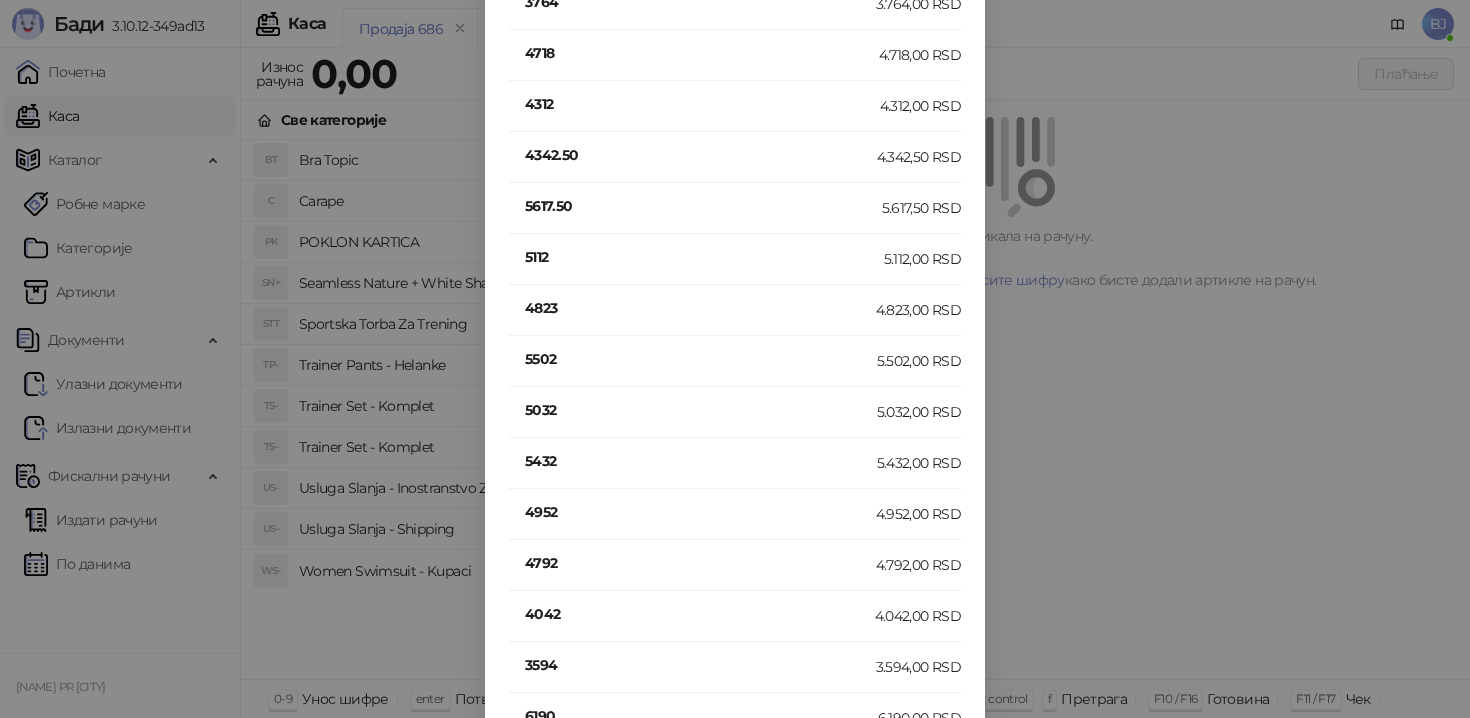 scroll, scrollTop: 3135, scrollLeft: 0, axis: vertical 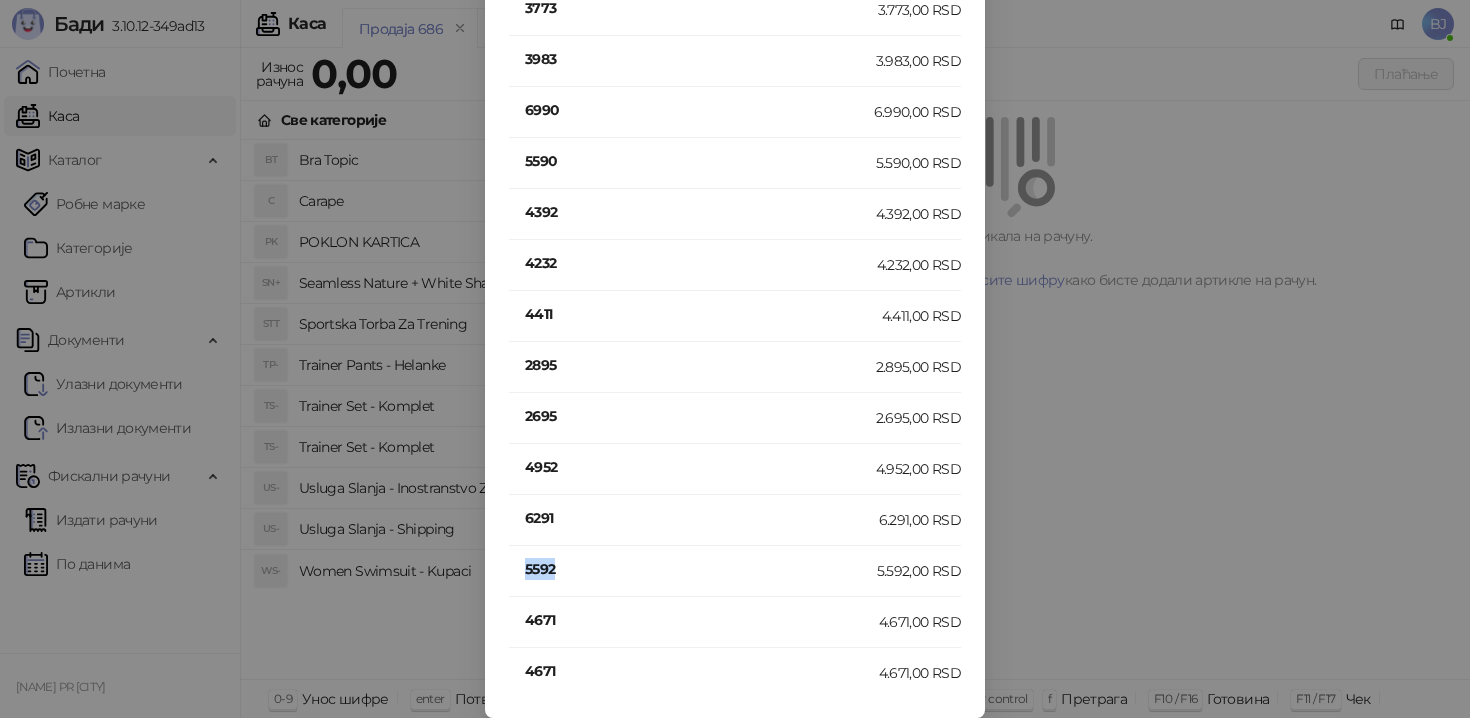 click on "5592" at bounding box center (701, 569) 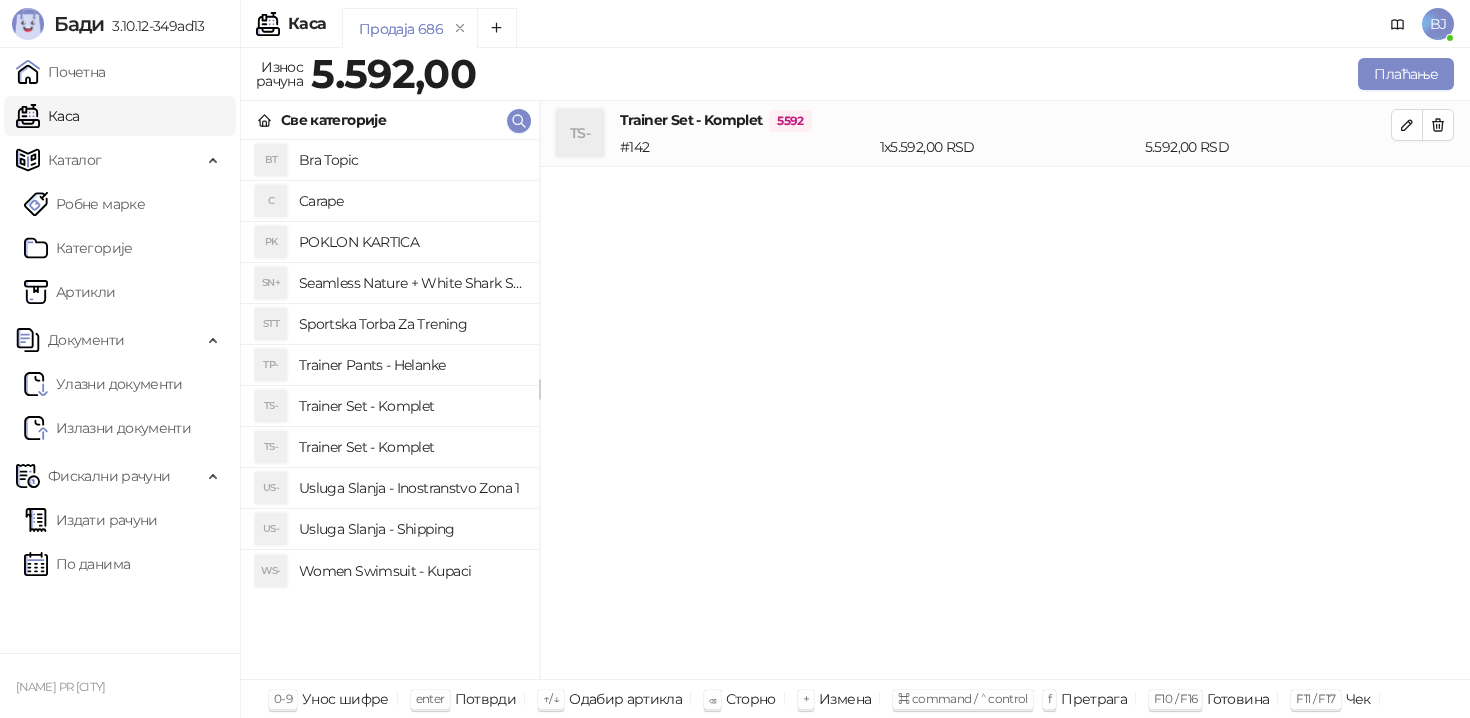 scroll, scrollTop: 0, scrollLeft: 0, axis: both 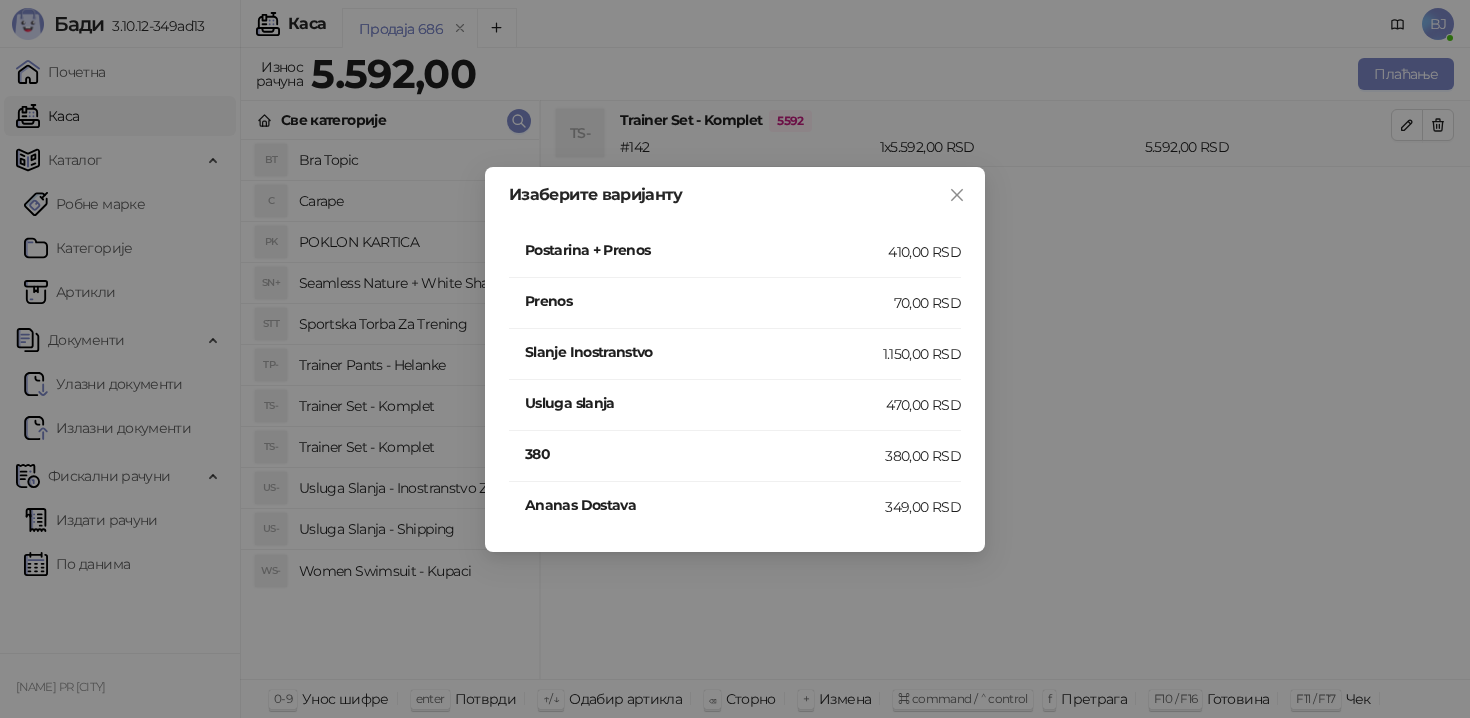 click on "Postarina + Prenos" at bounding box center [706, 250] 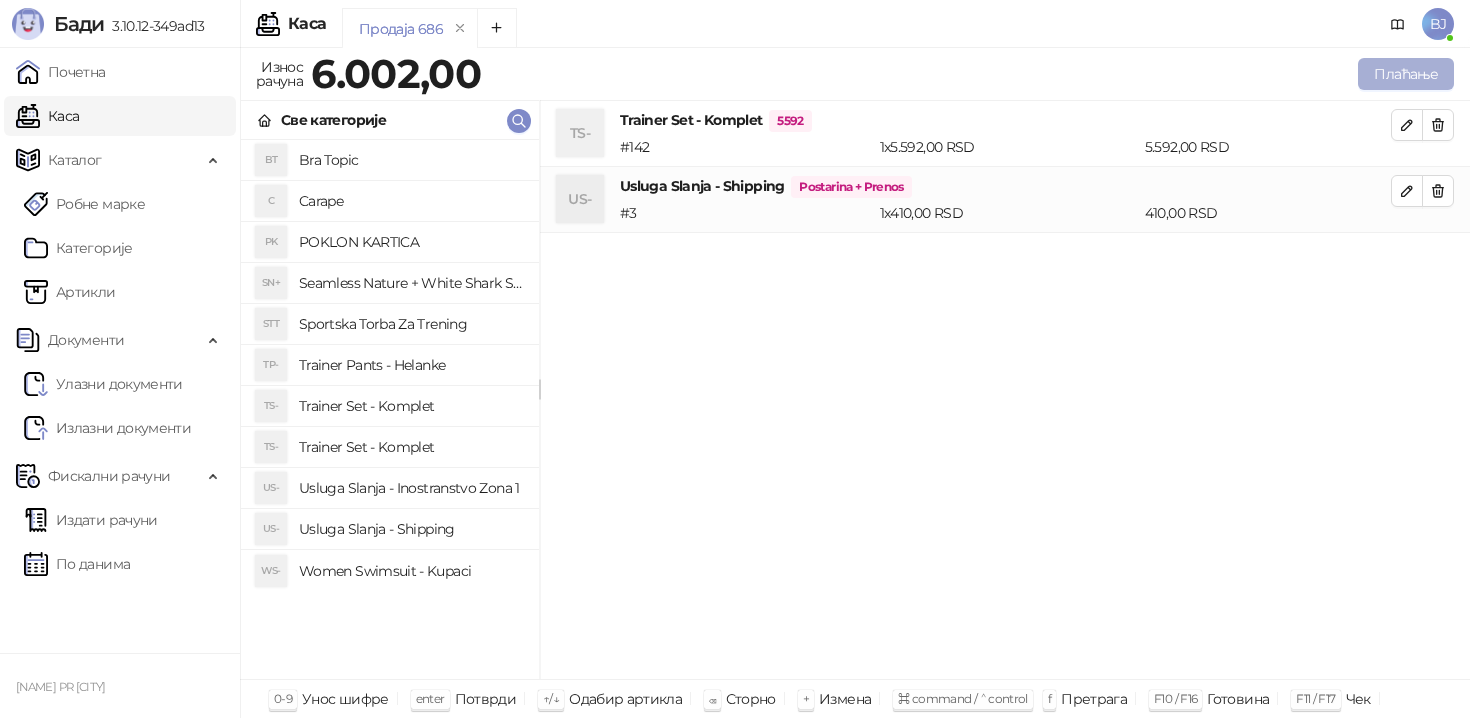 click on "Плаћање" at bounding box center [1406, 74] 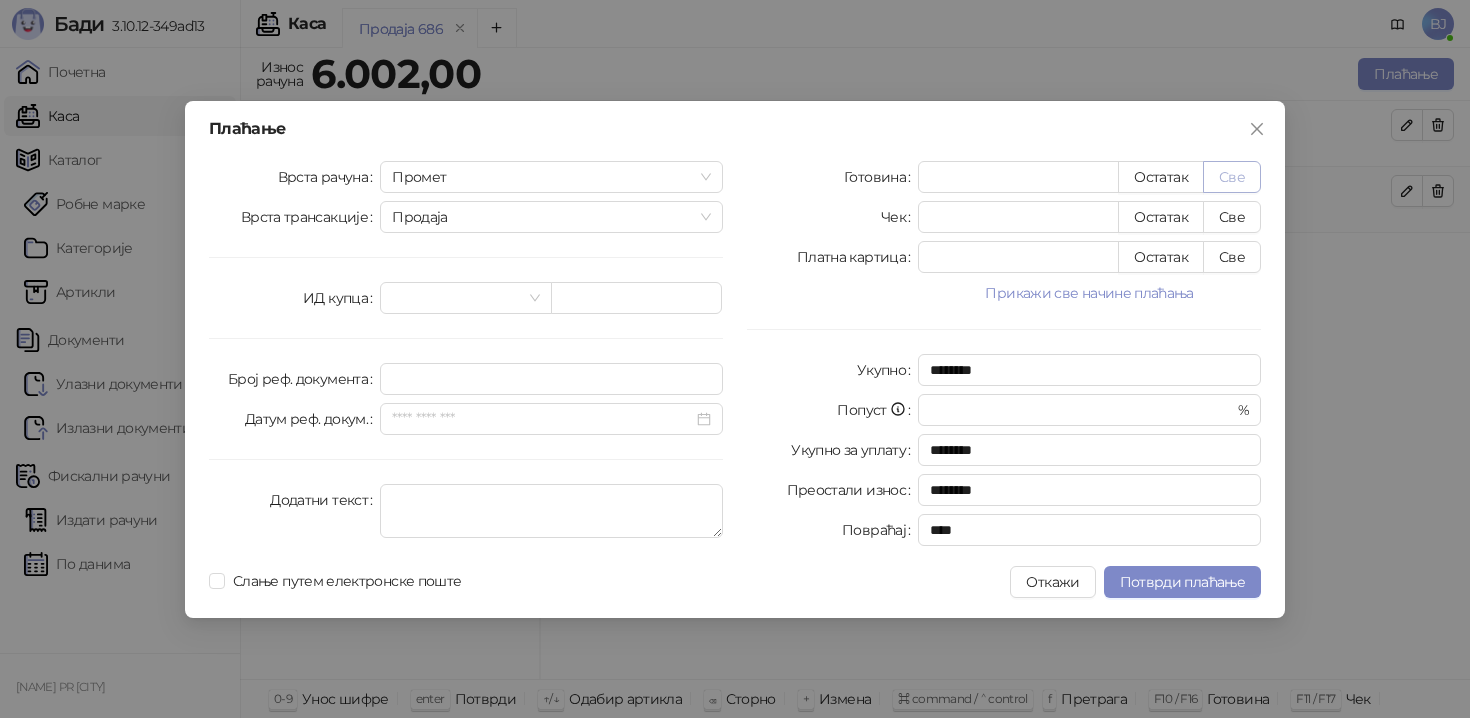 click on "Све" at bounding box center [1232, 177] 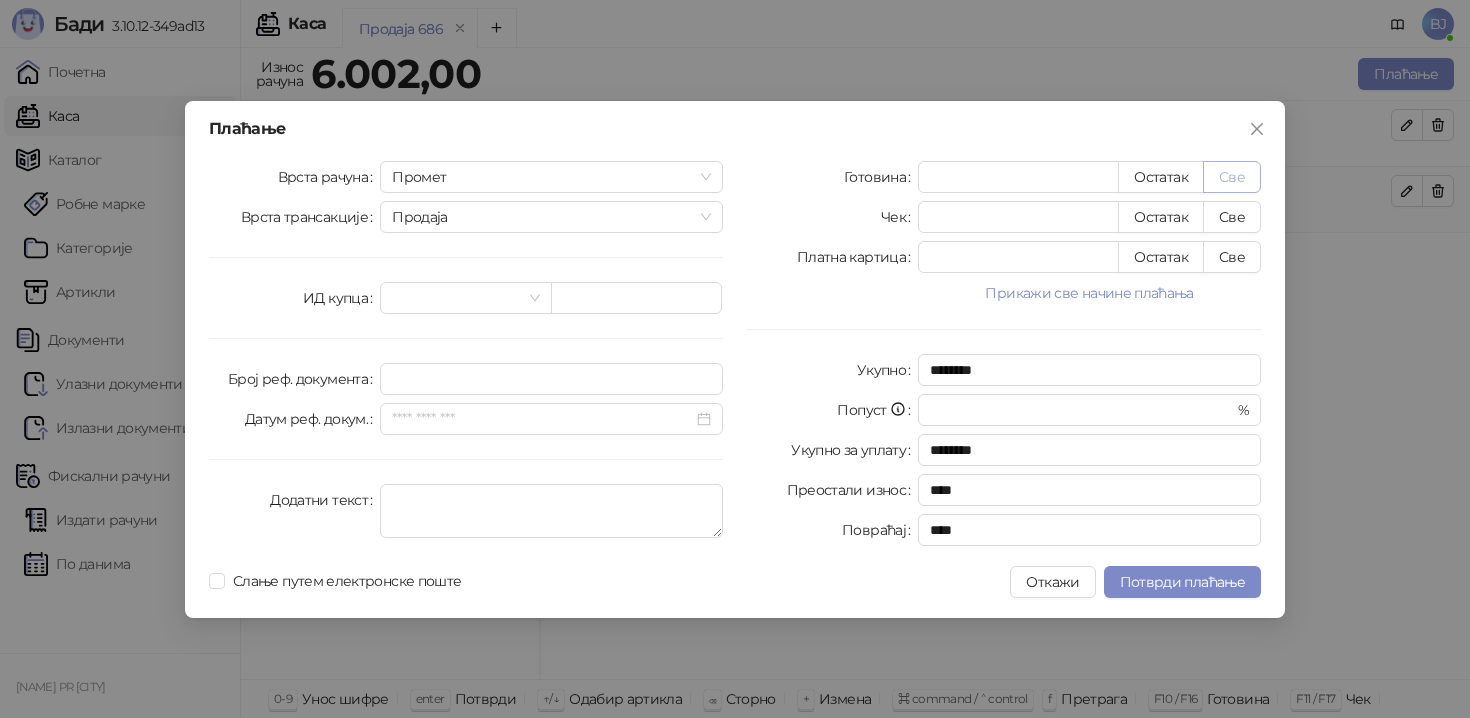 type 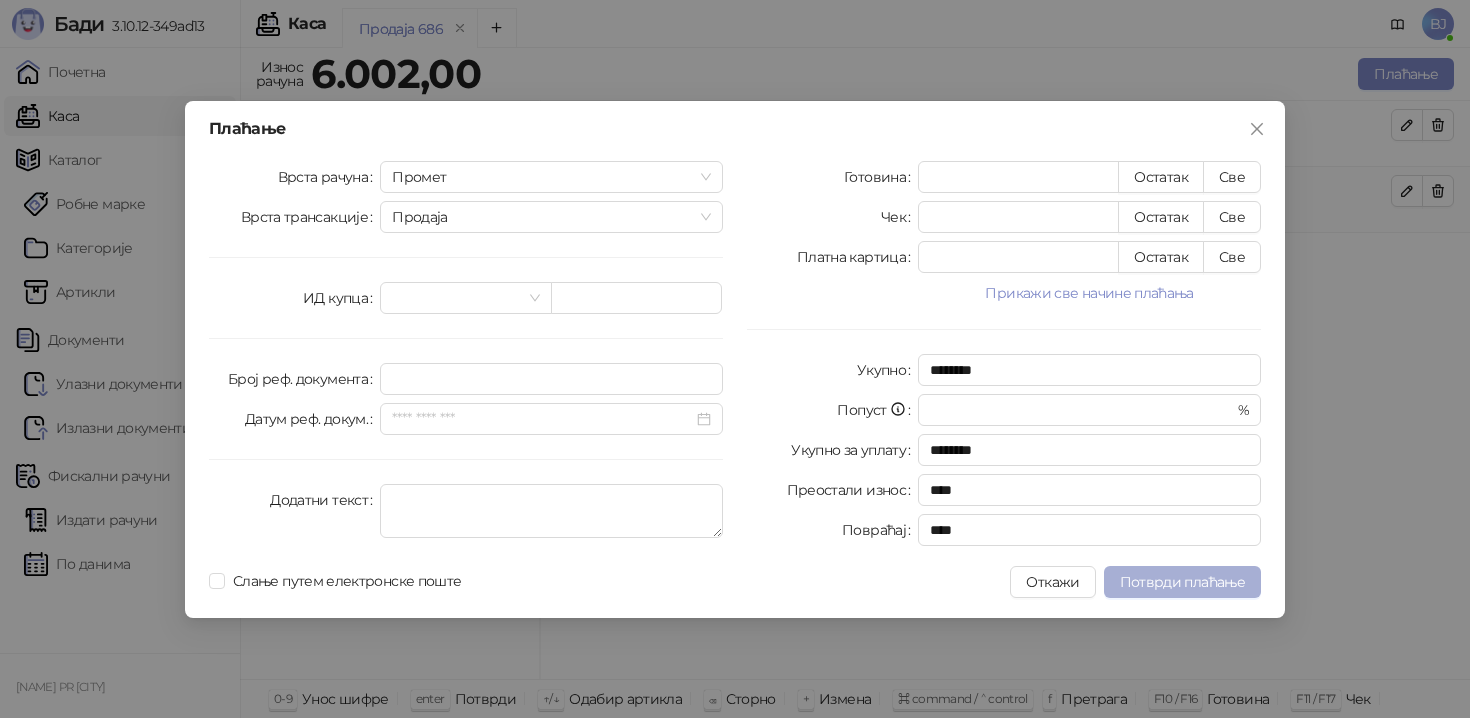 click on "Потврди плаћање" at bounding box center (1182, 582) 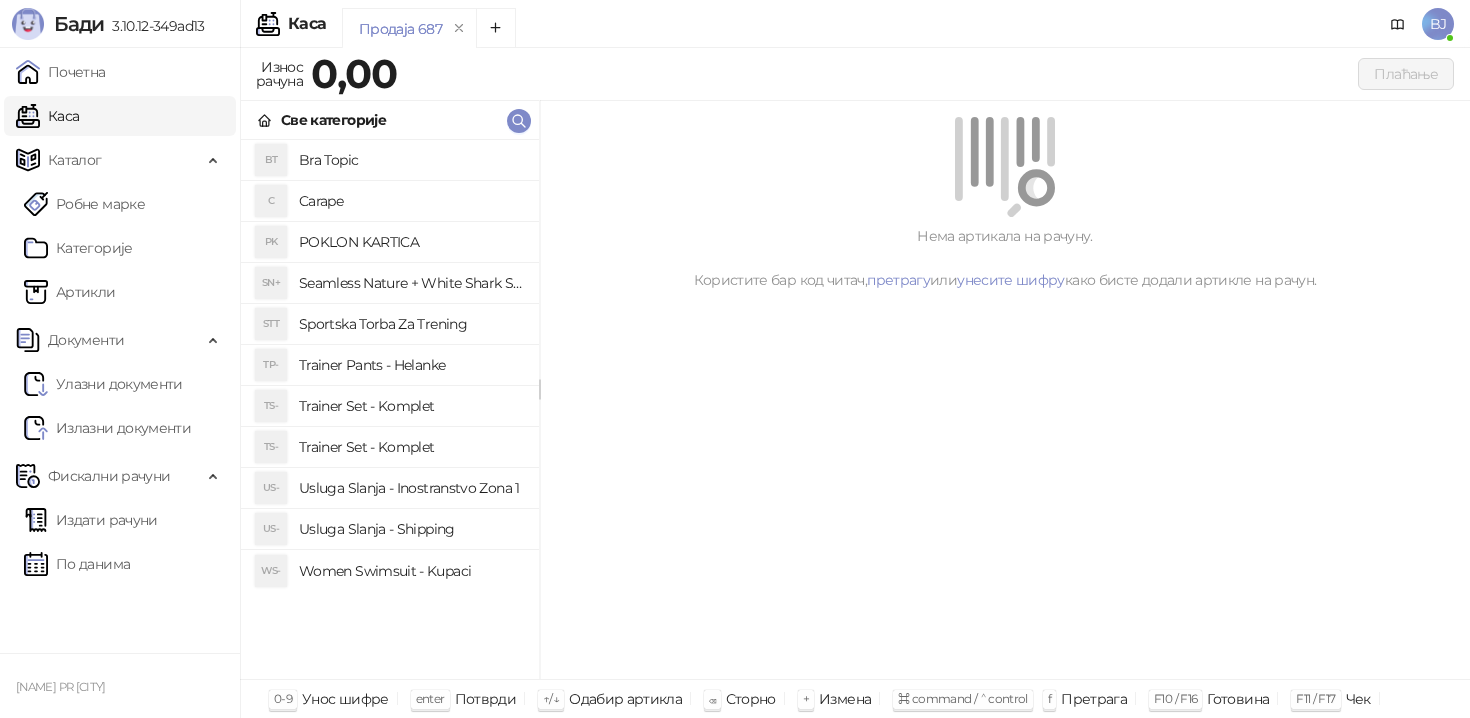click on "Нема артикала на рачуну.  Користите бар код читач,  претрагу  или  унесите шифру  како бисте додали артикле на рачун." at bounding box center [1005, 390] 